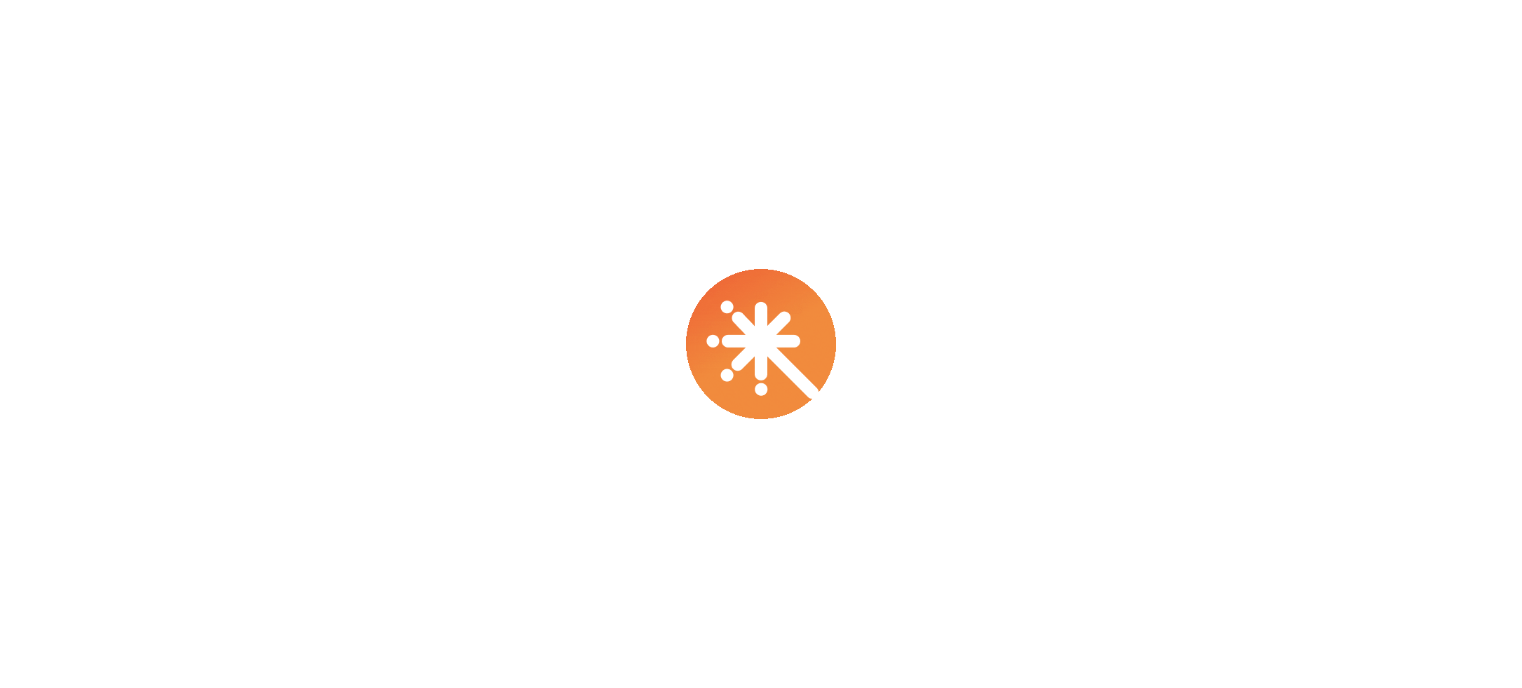 scroll, scrollTop: 0, scrollLeft: 0, axis: both 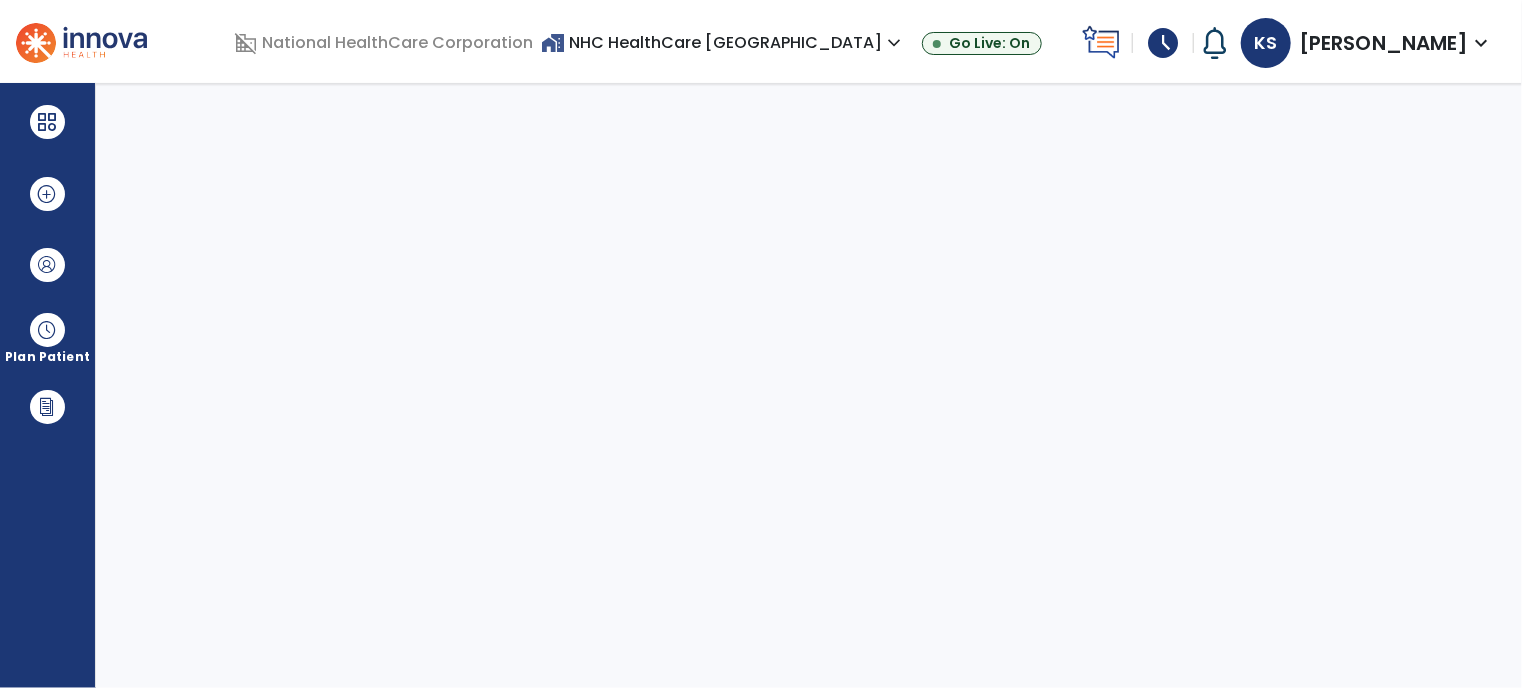 select on "****" 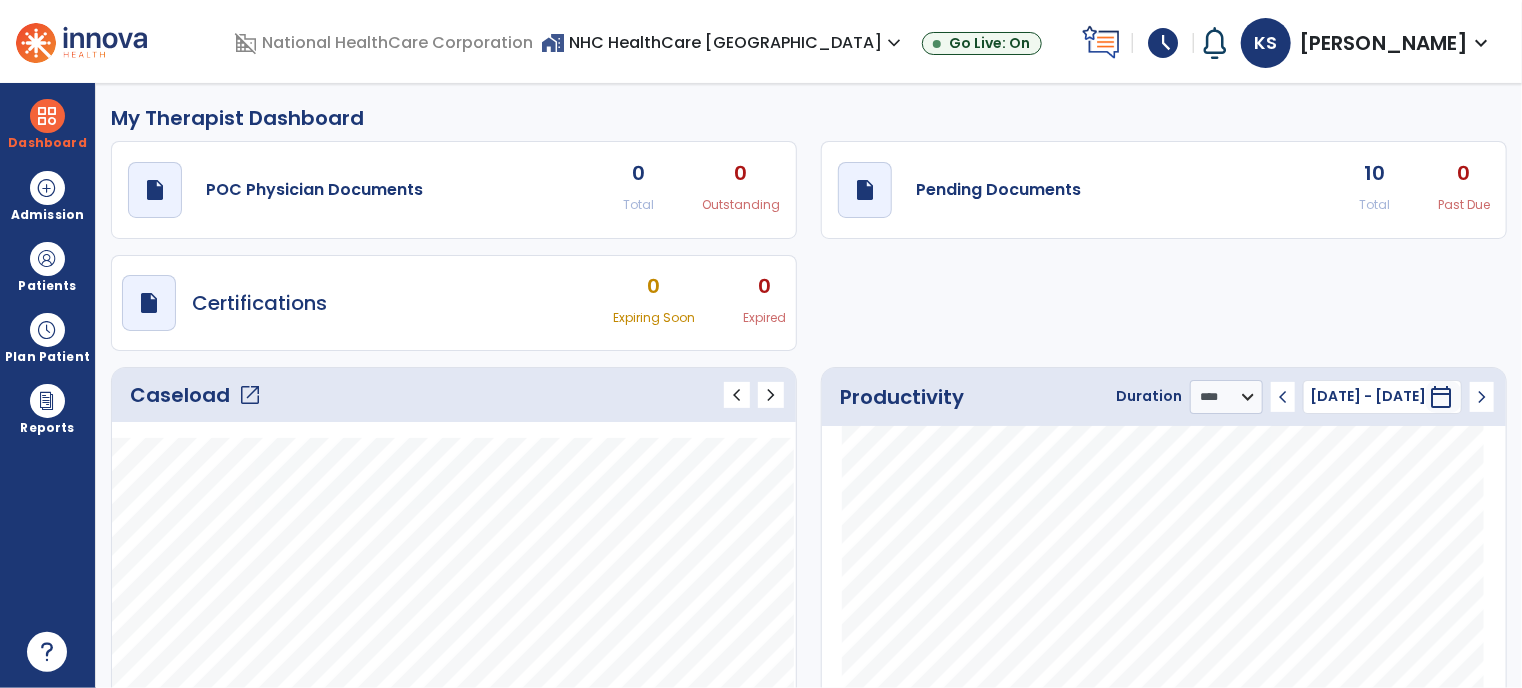 click on "schedule" at bounding box center [1163, 43] 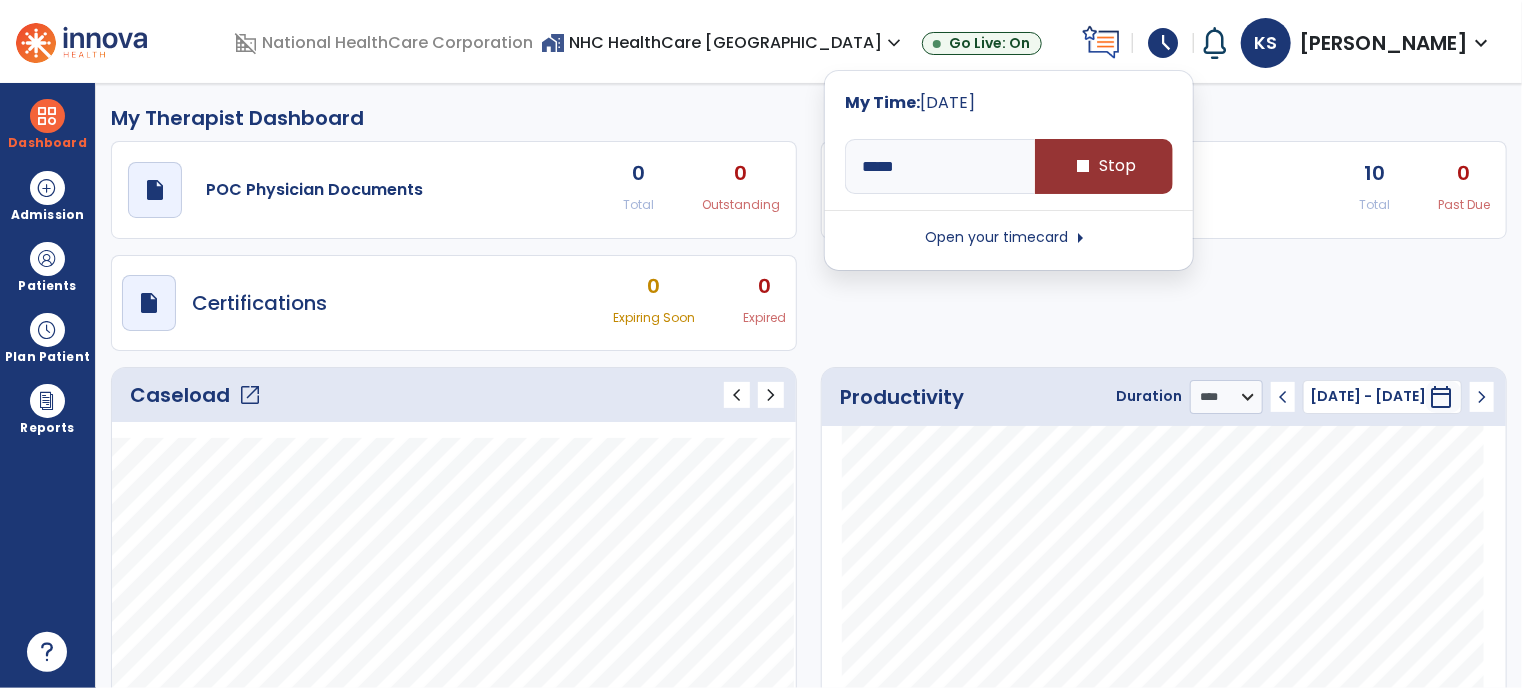 click on "stop  Stop" at bounding box center [1104, 166] 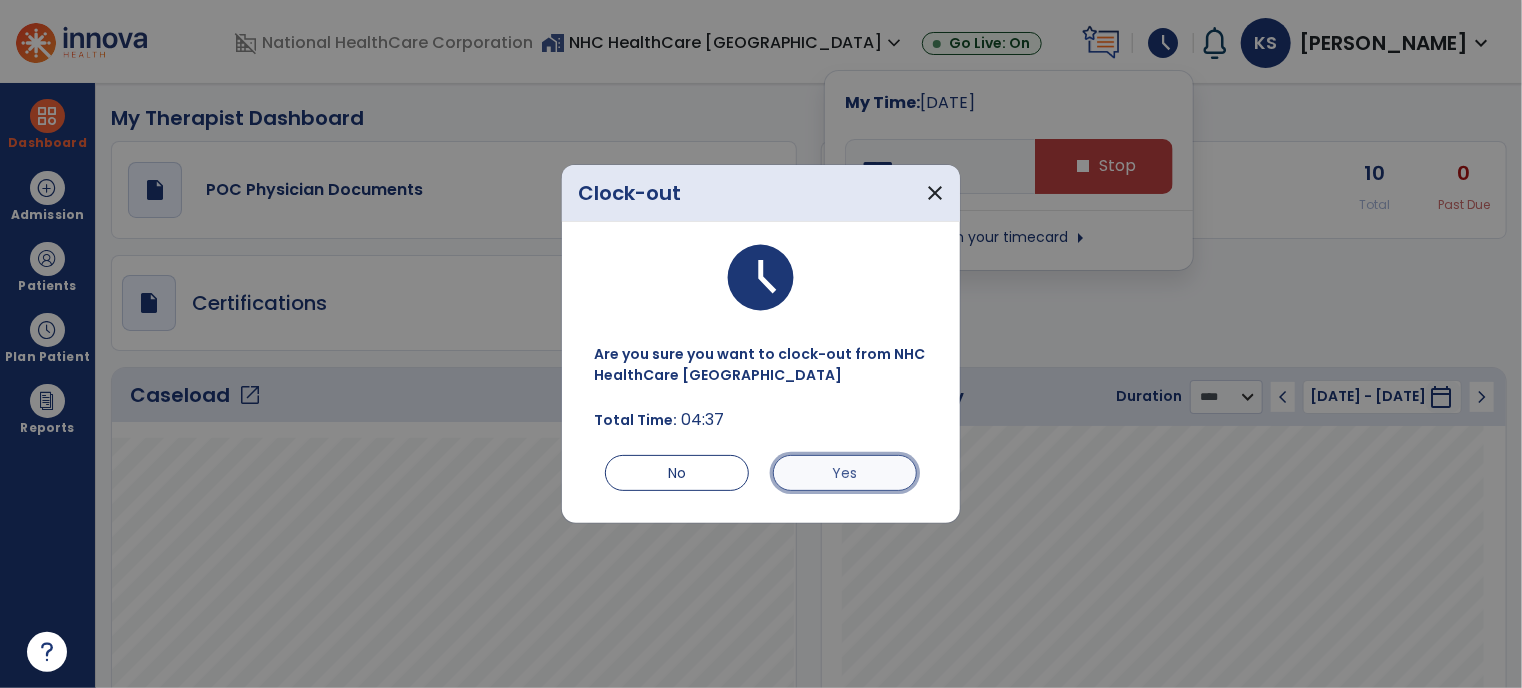 click on "Yes" at bounding box center (845, 473) 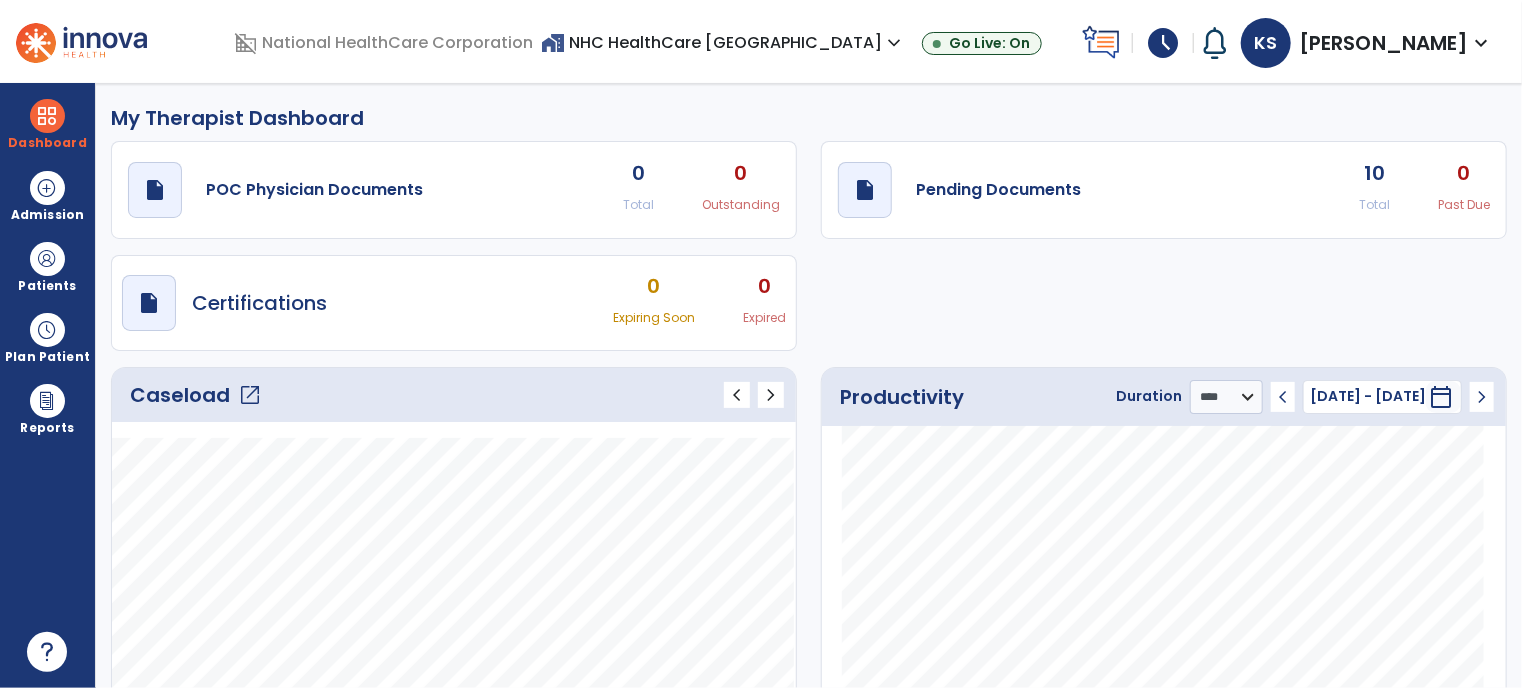 click on "schedule" at bounding box center (1163, 43) 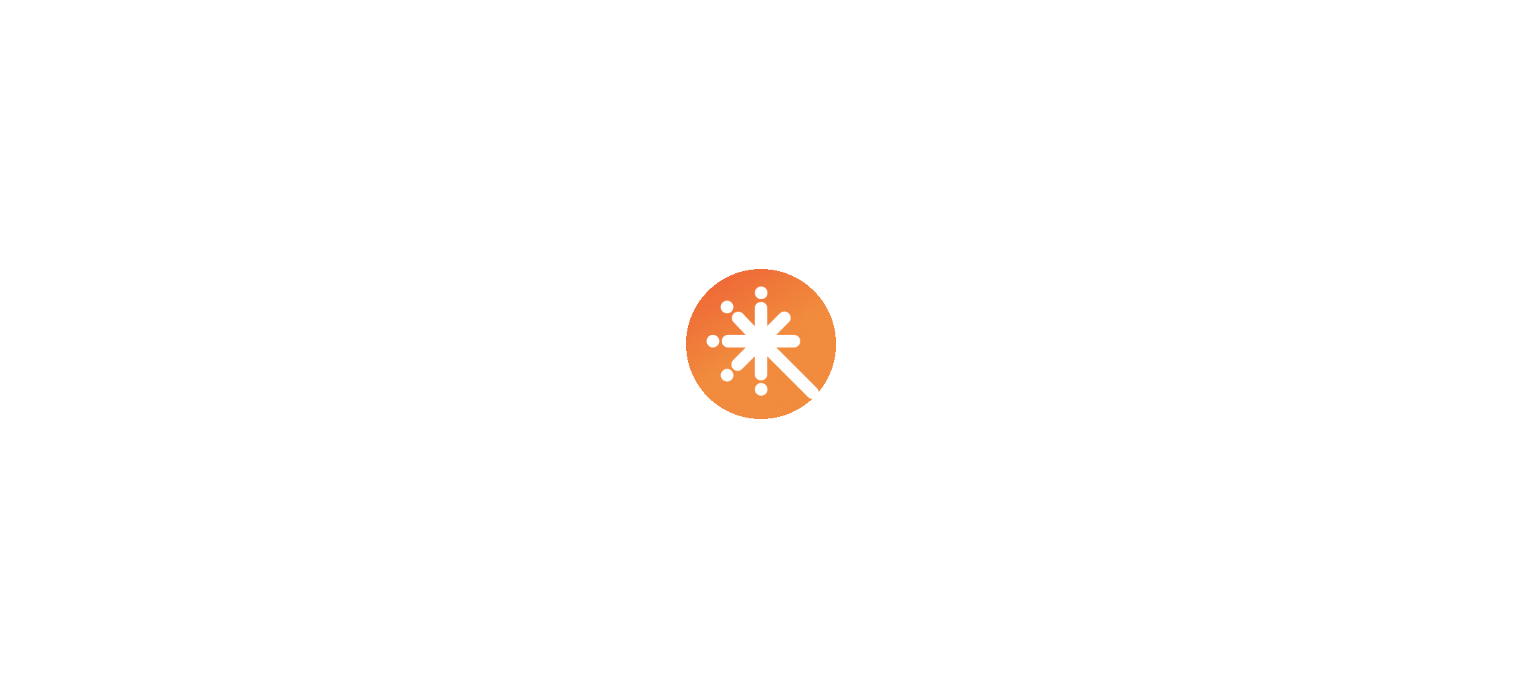 scroll, scrollTop: 0, scrollLeft: 0, axis: both 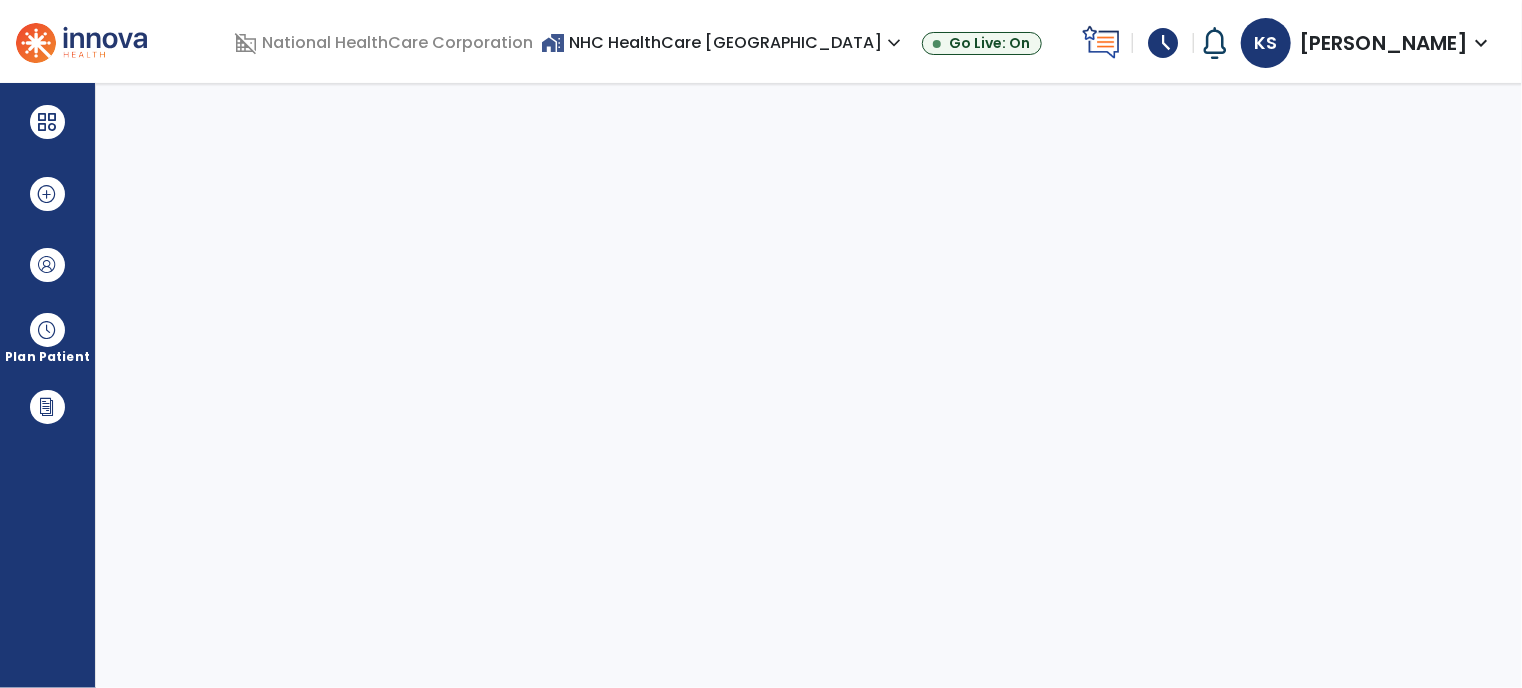 select on "****" 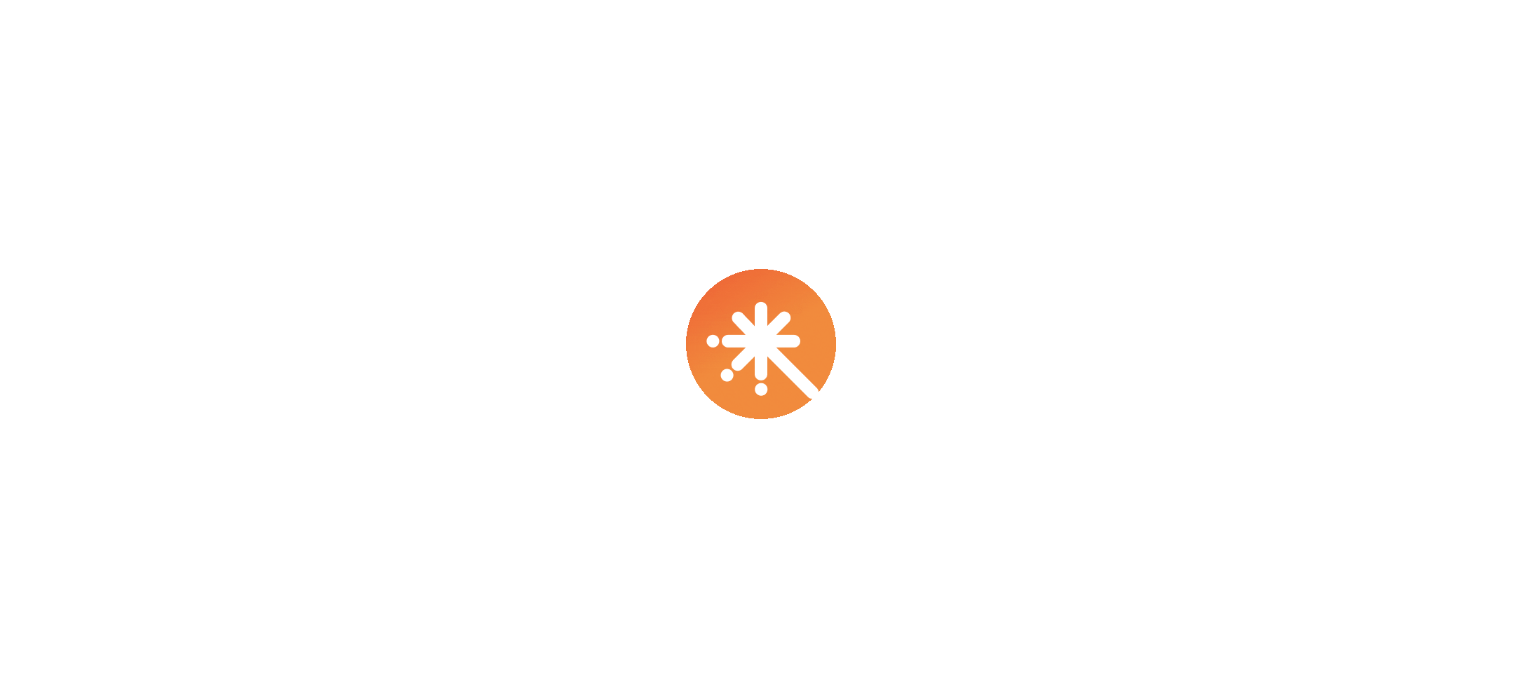 scroll, scrollTop: 0, scrollLeft: 0, axis: both 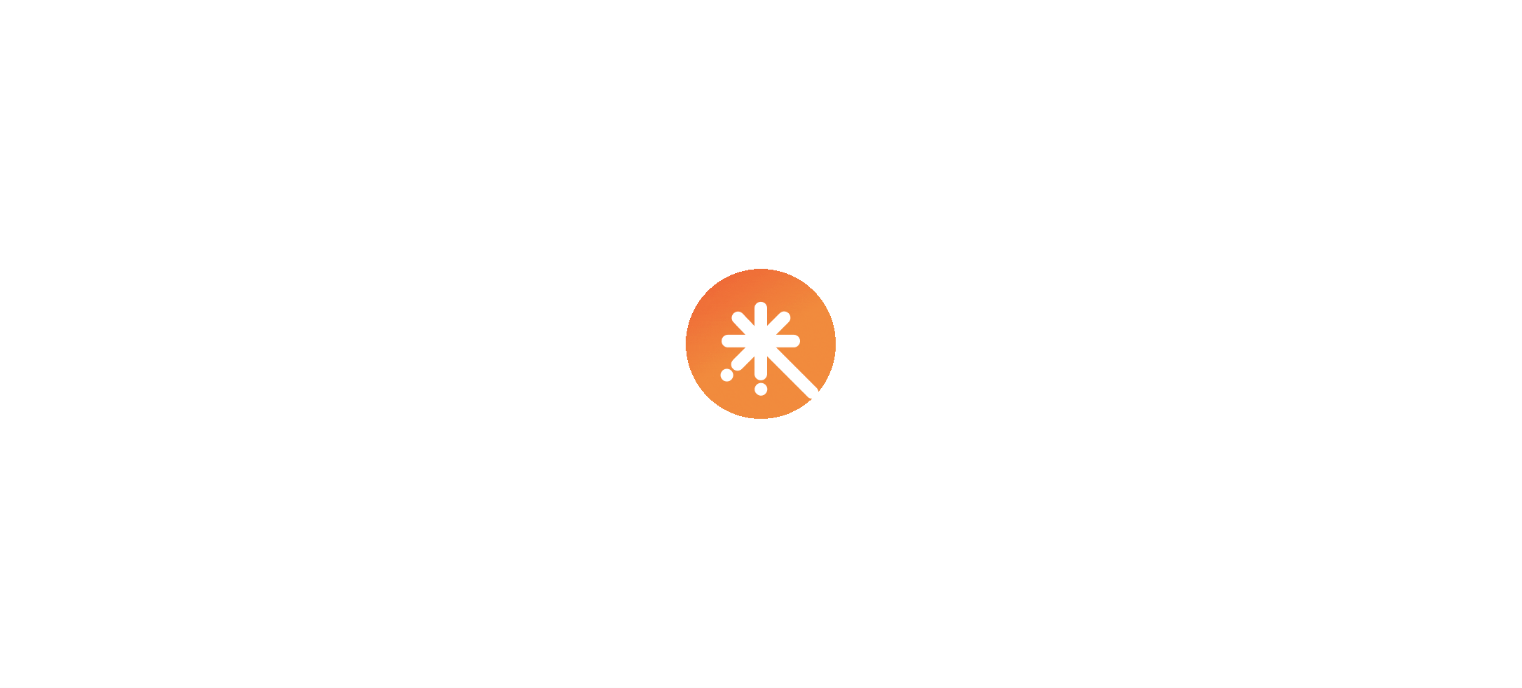 select on "****" 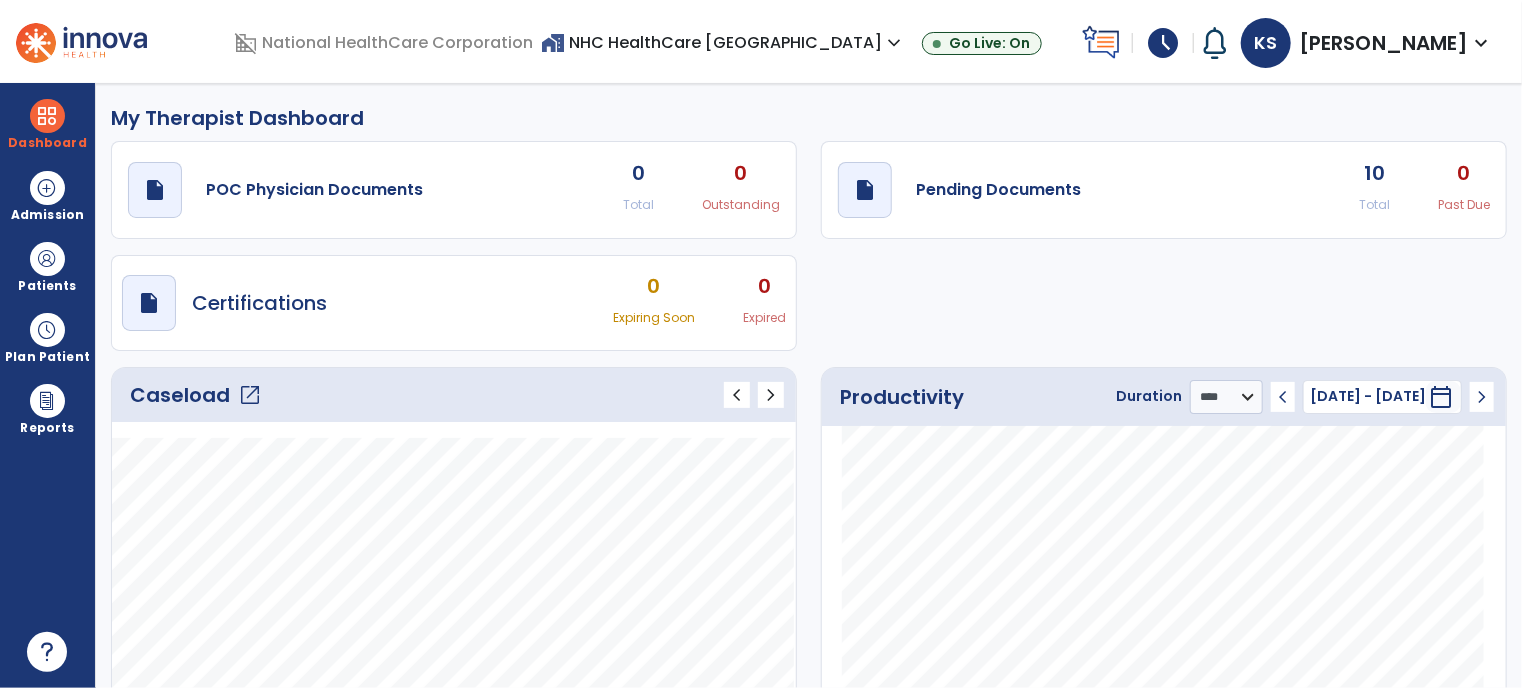 click on "schedule" at bounding box center [1163, 43] 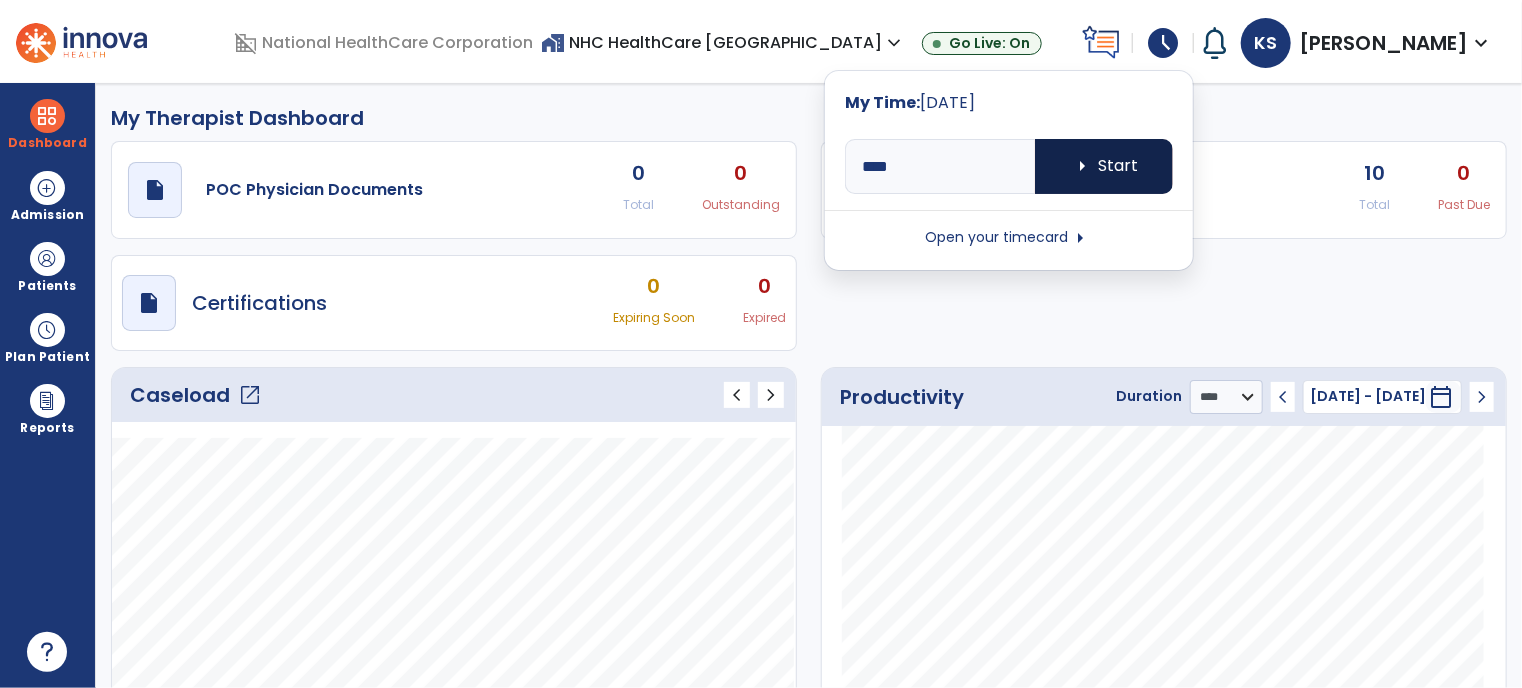 click on "arrow_right  Start" at bounding box center [1104, 166] 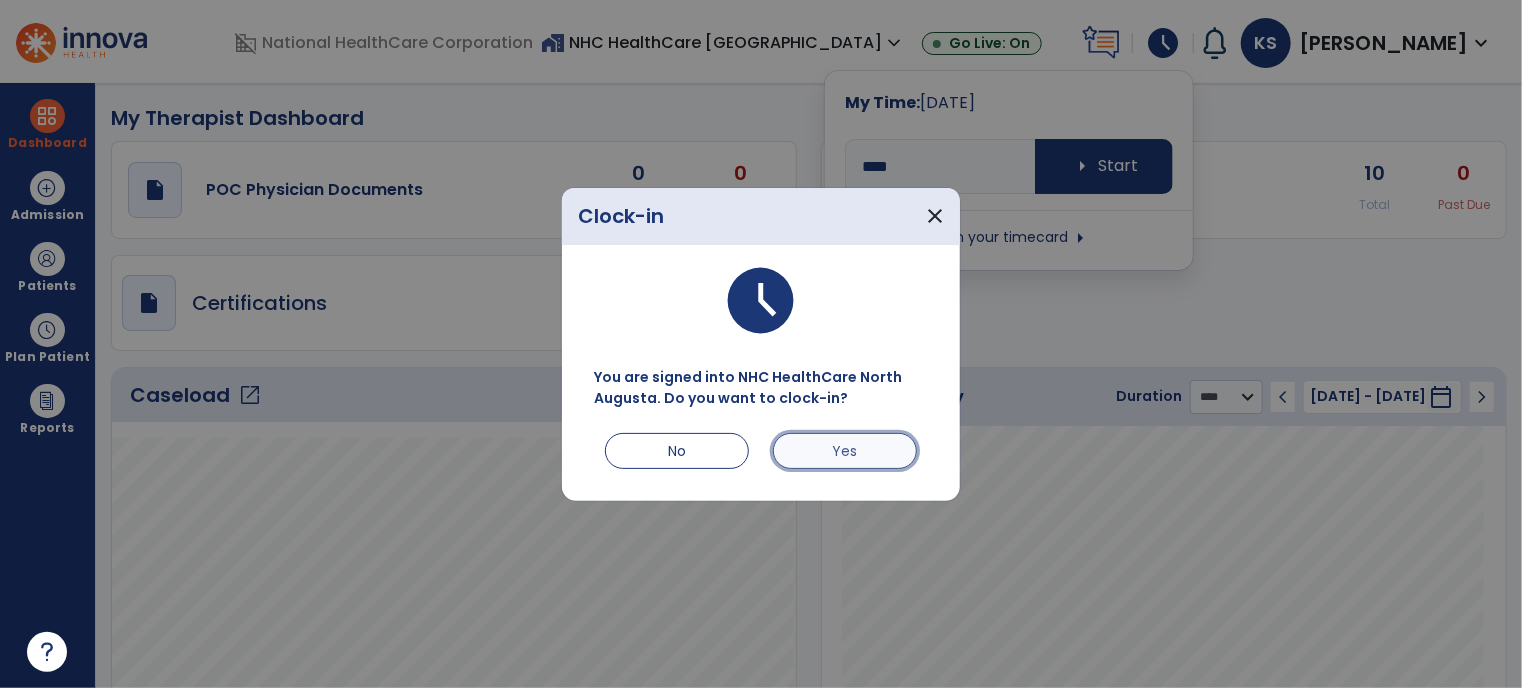 click on "Yes" at bounding box center (845, 451) 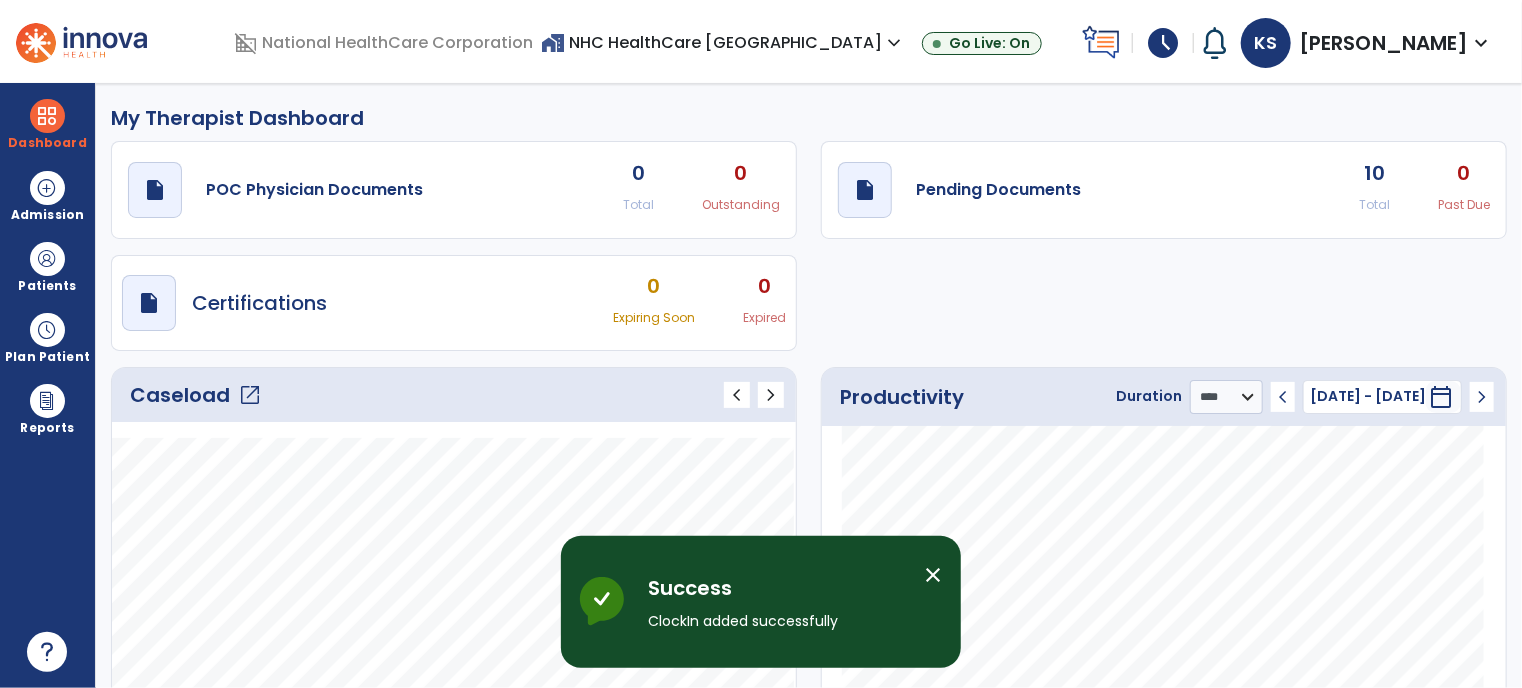 click on "close" at bounding box center [933, 575] 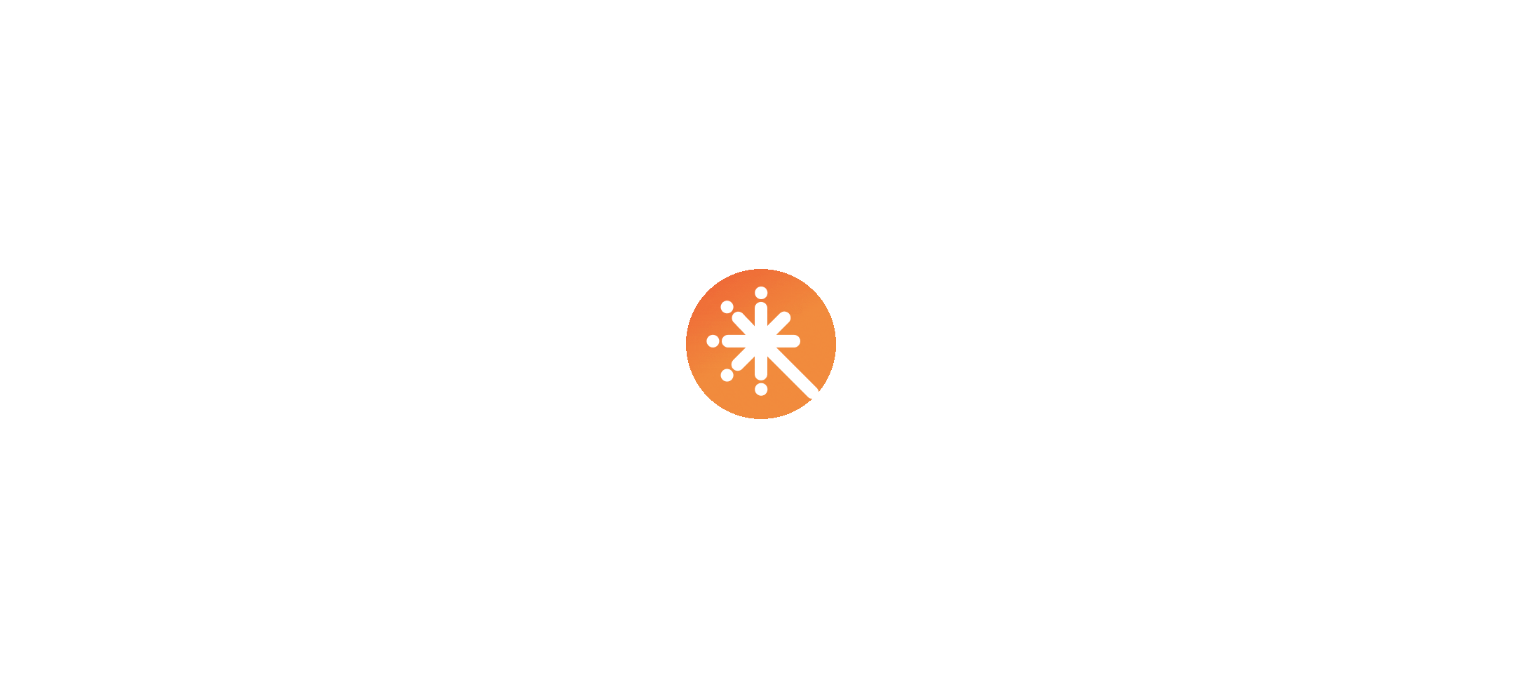 scroll, scrollTop: 0, scrollLeft: 0, axis: both 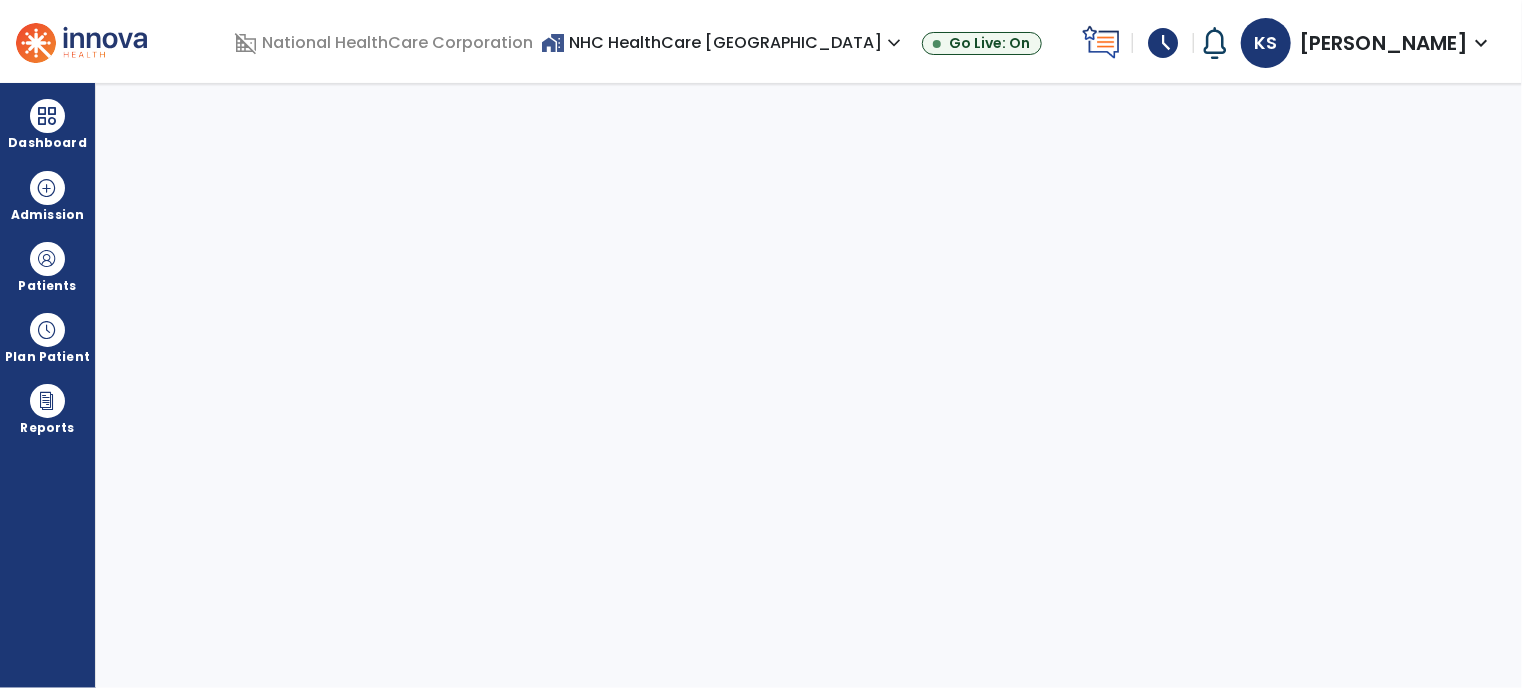 select on "****" 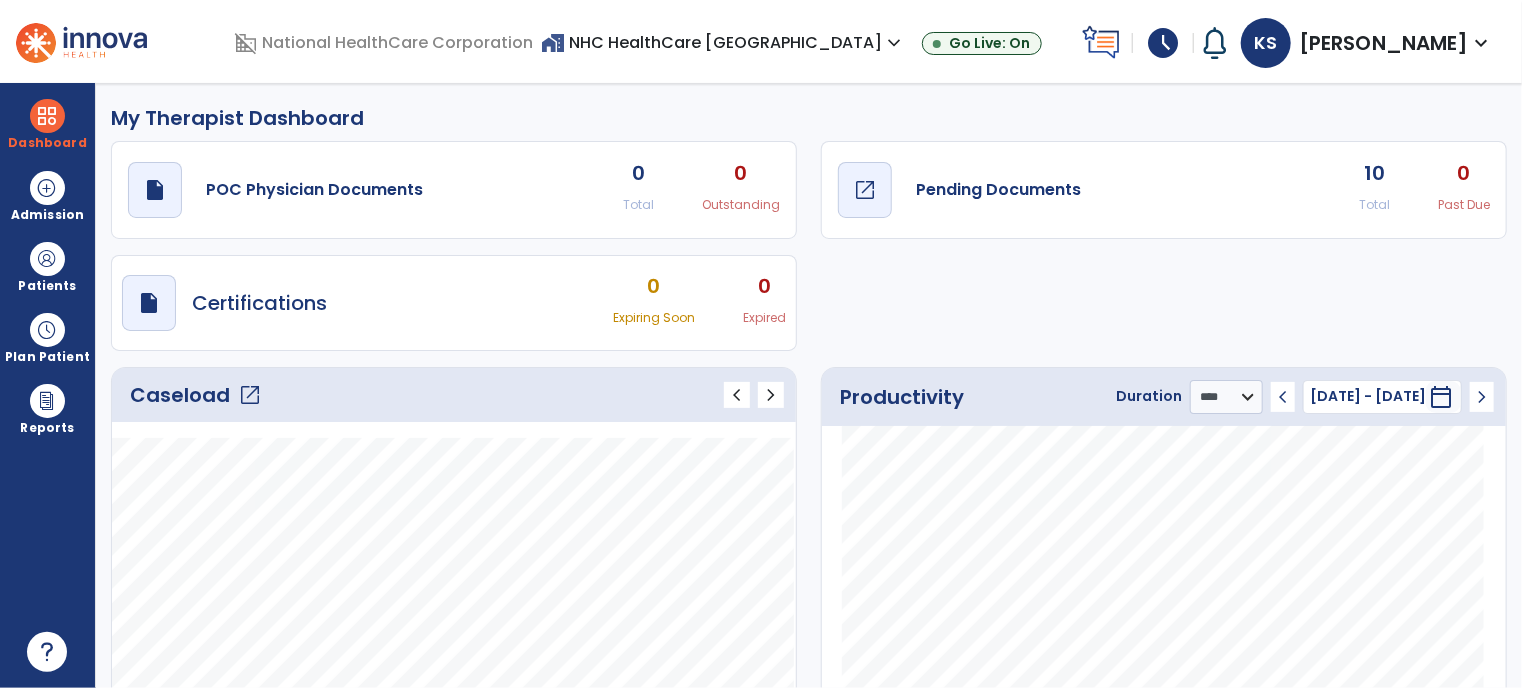 click on "open_in_new" 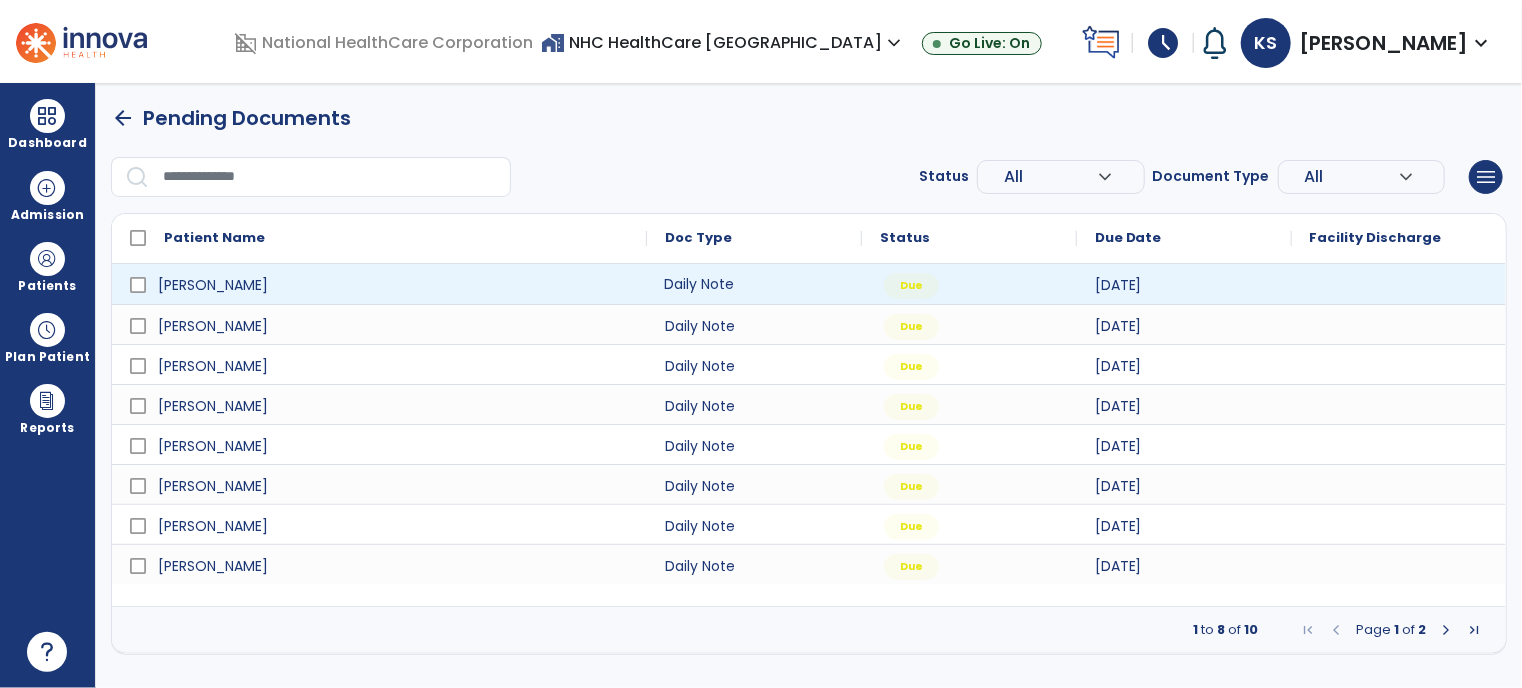 click on "Daily Note" at bounding box center (754, 284) 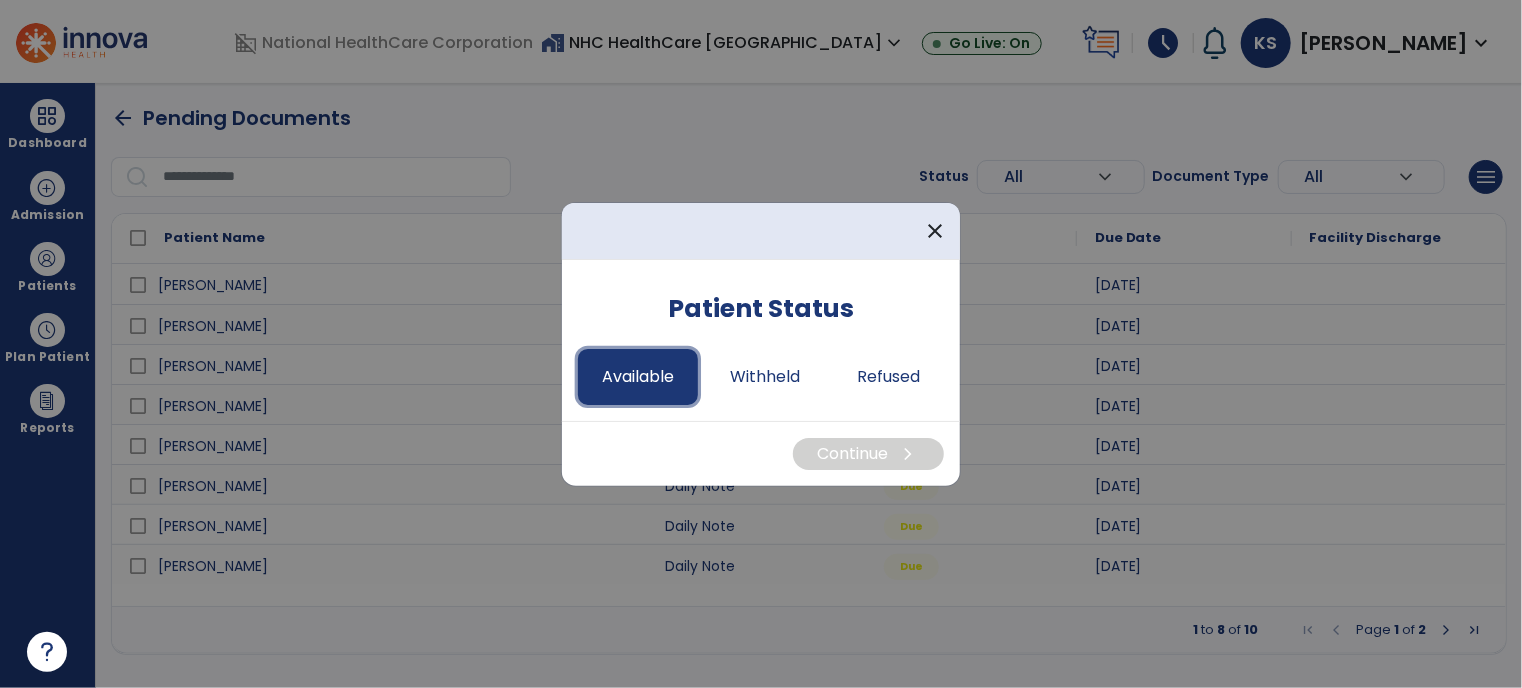click on "Available" at bounding box center [638, 377] 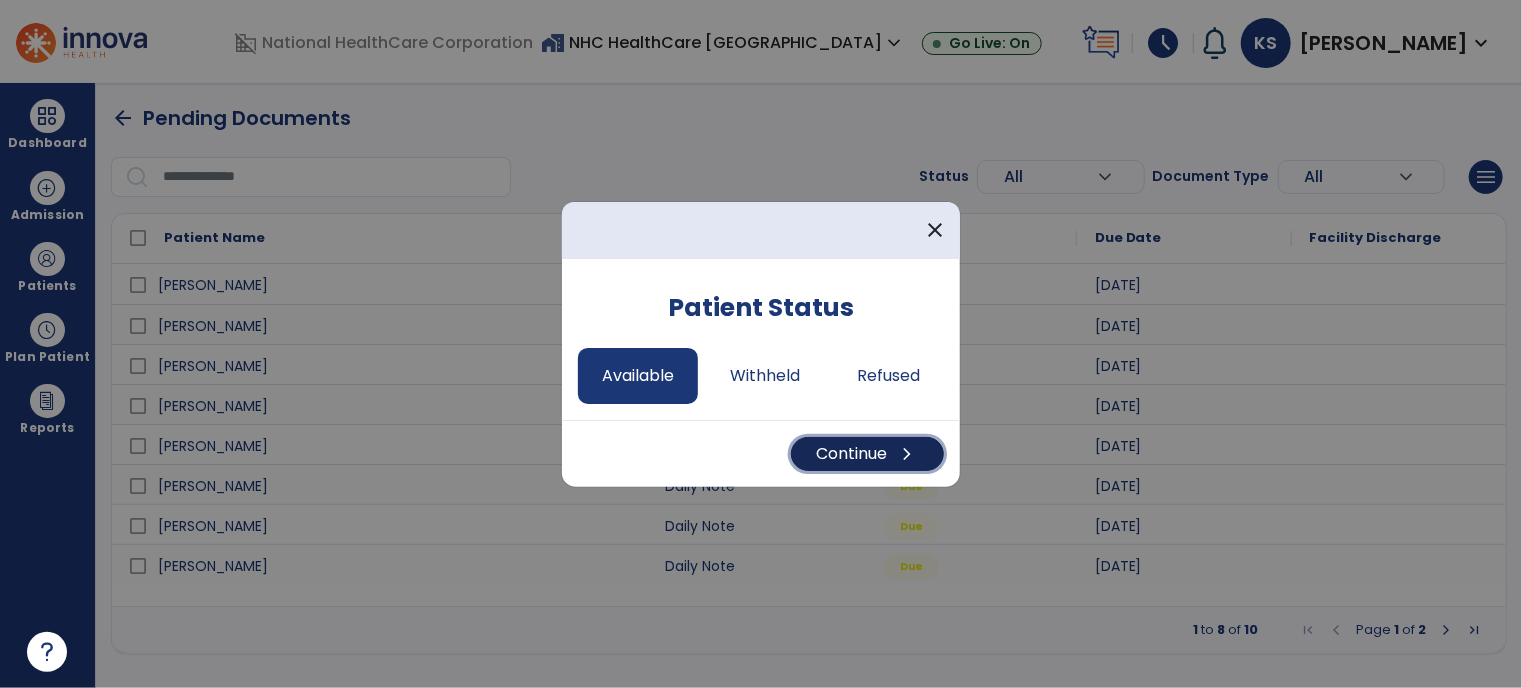 click on "Continue   chevron_right" at bounding box center [867, 454] 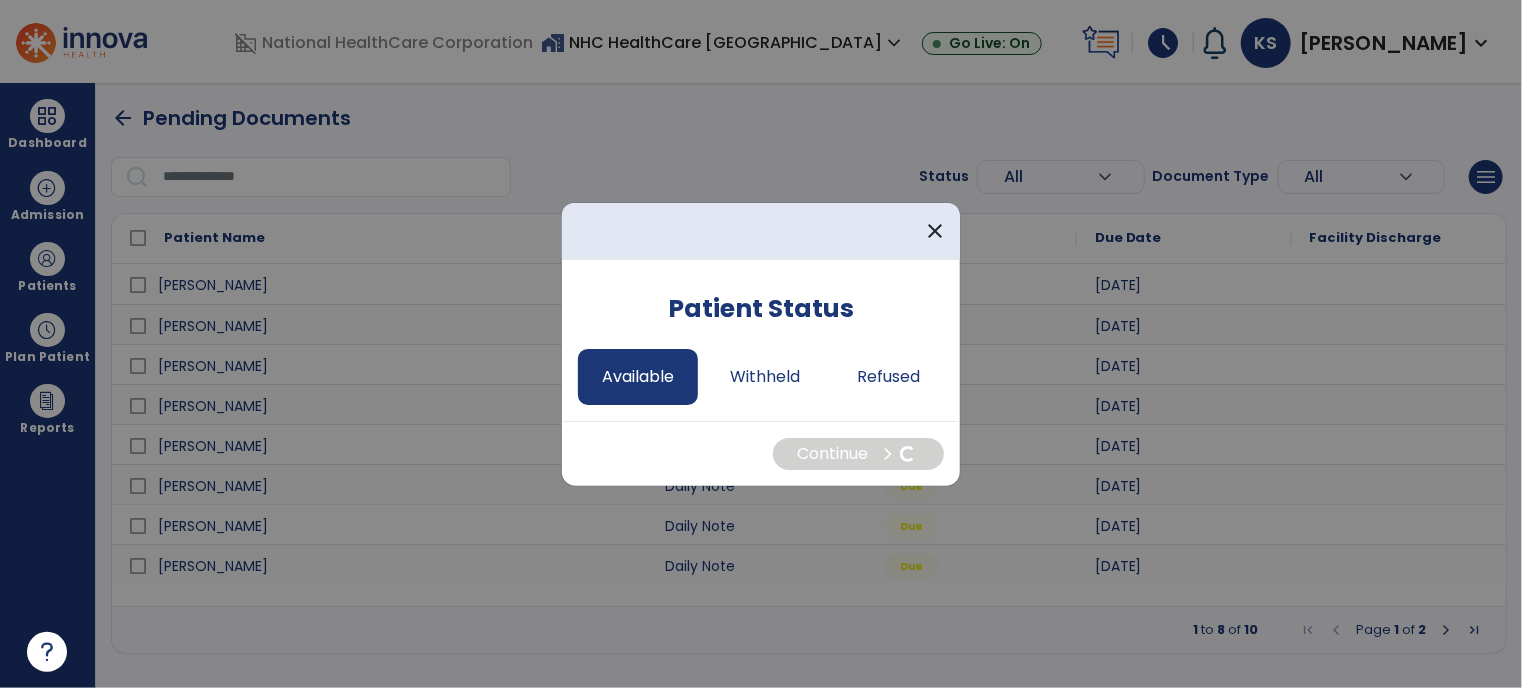 select on "*" 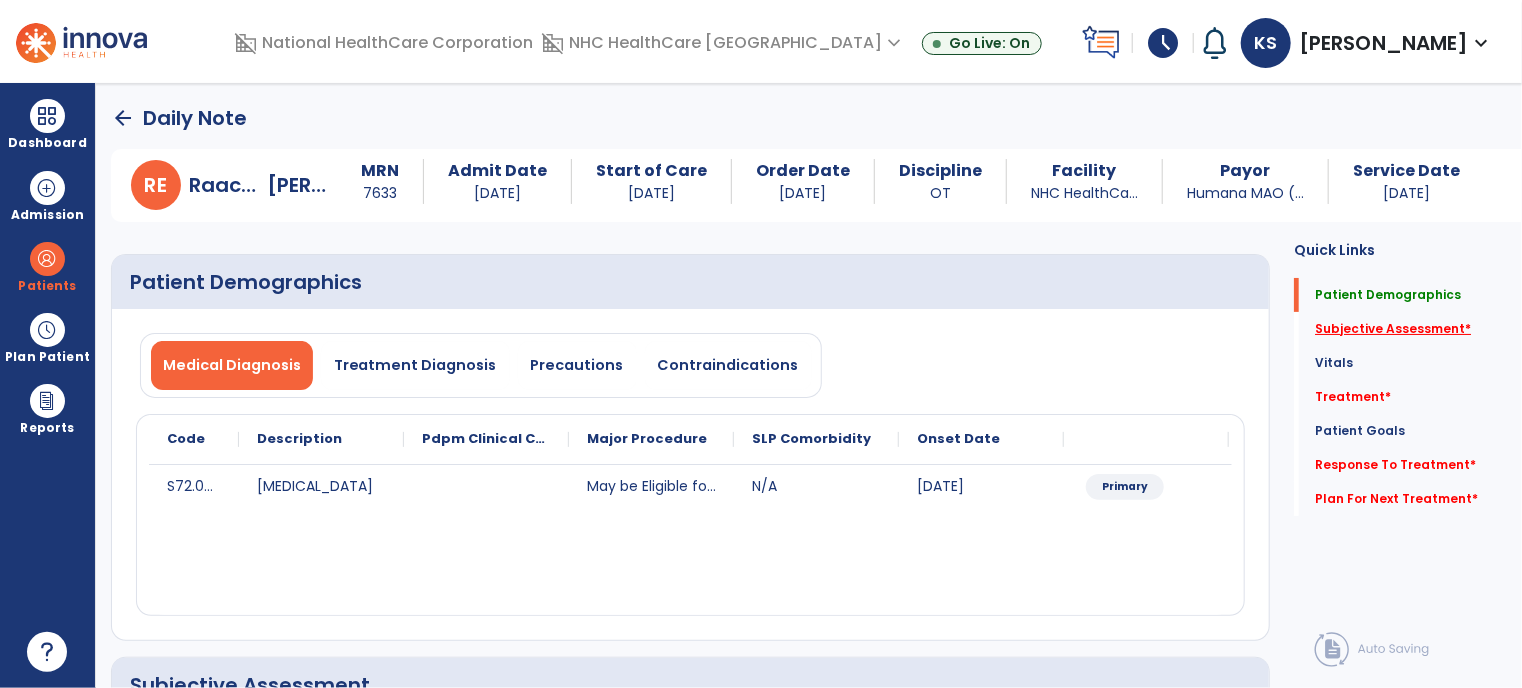 click on "Subjective Assessment   *" 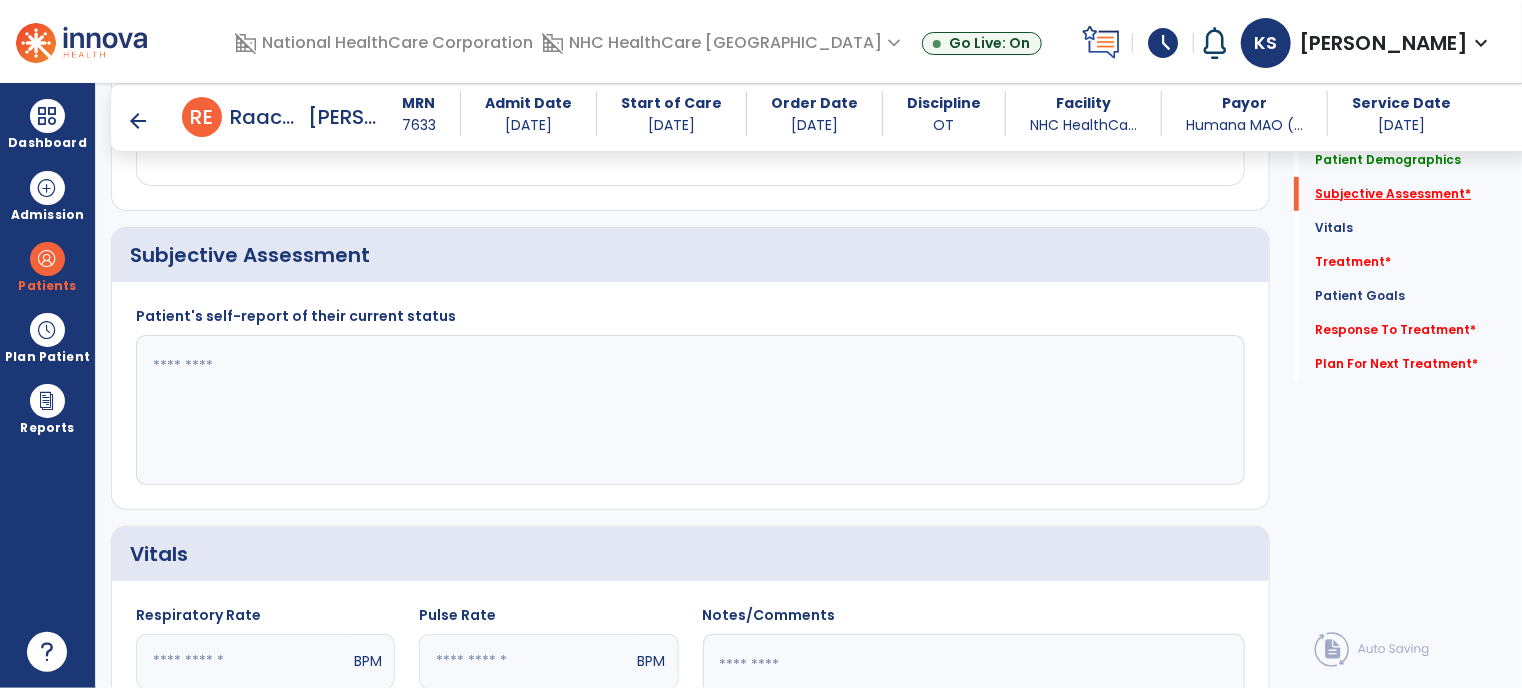 scroll, scrollTop: 412, scrollLeft: 0, axis: vertical 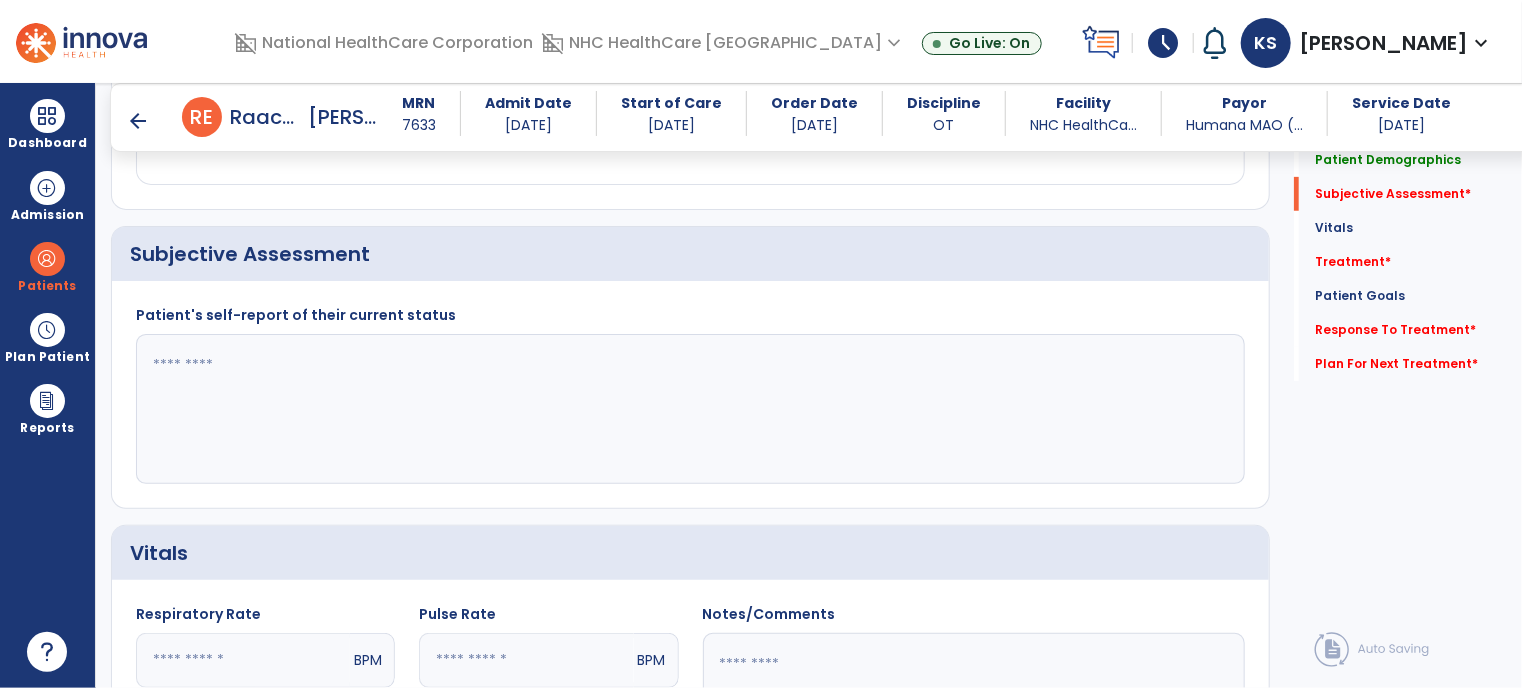 click 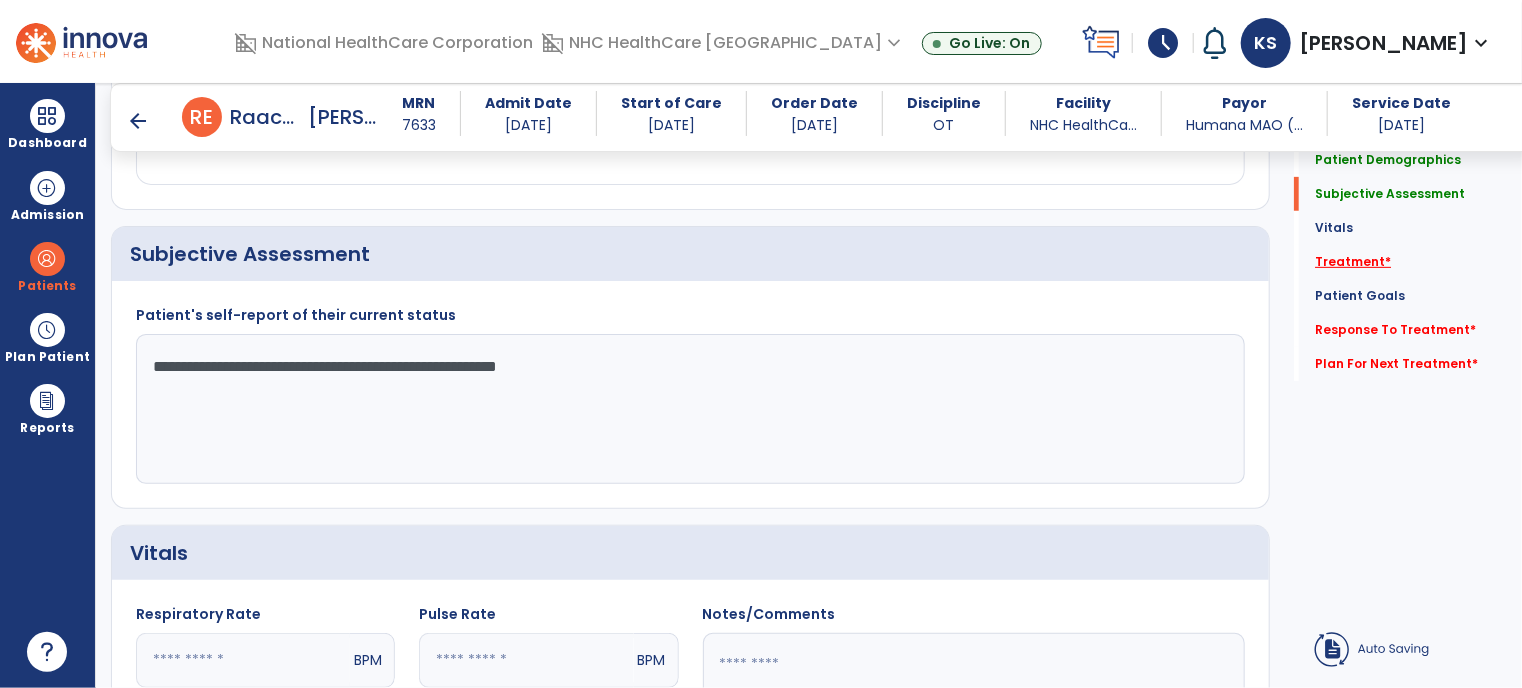 type on "**********" 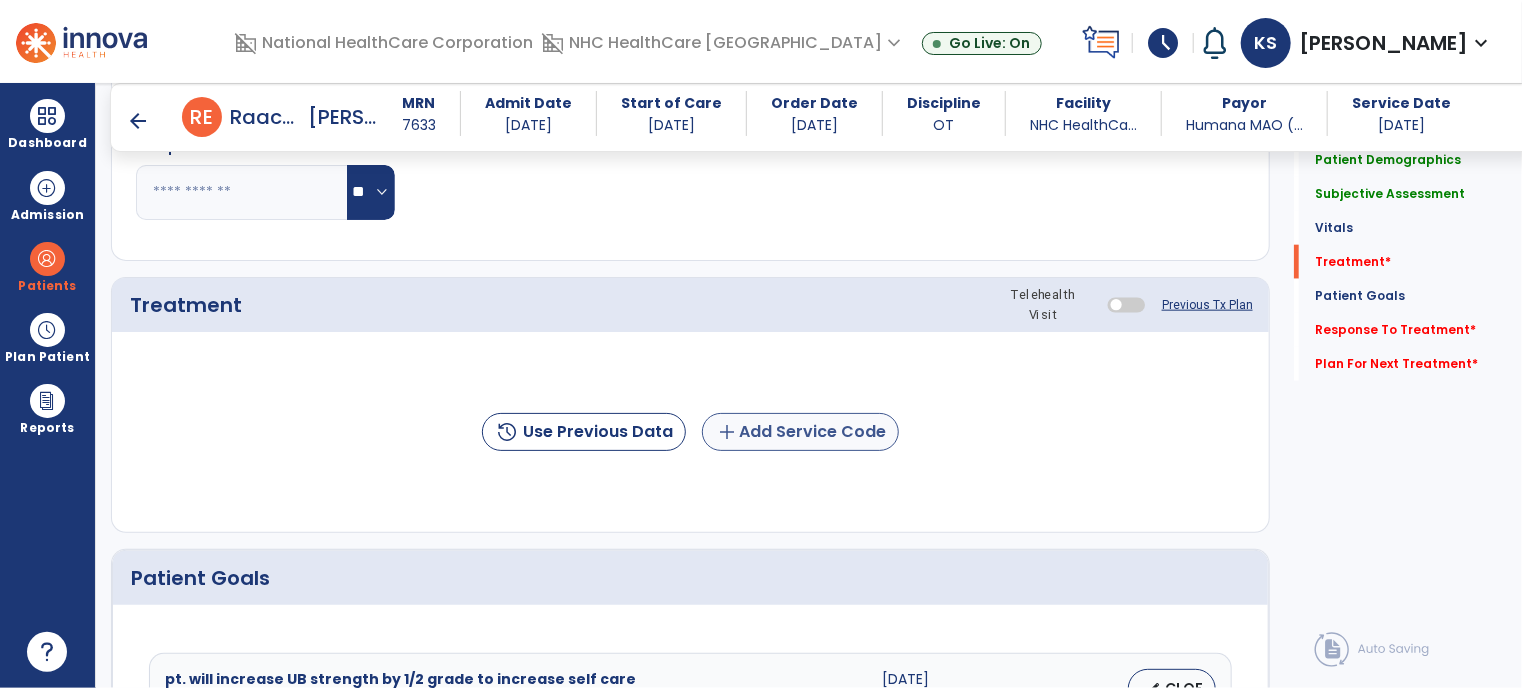 scroll, scrollTop: 1100, scrollLeft: 0, axis: vertical 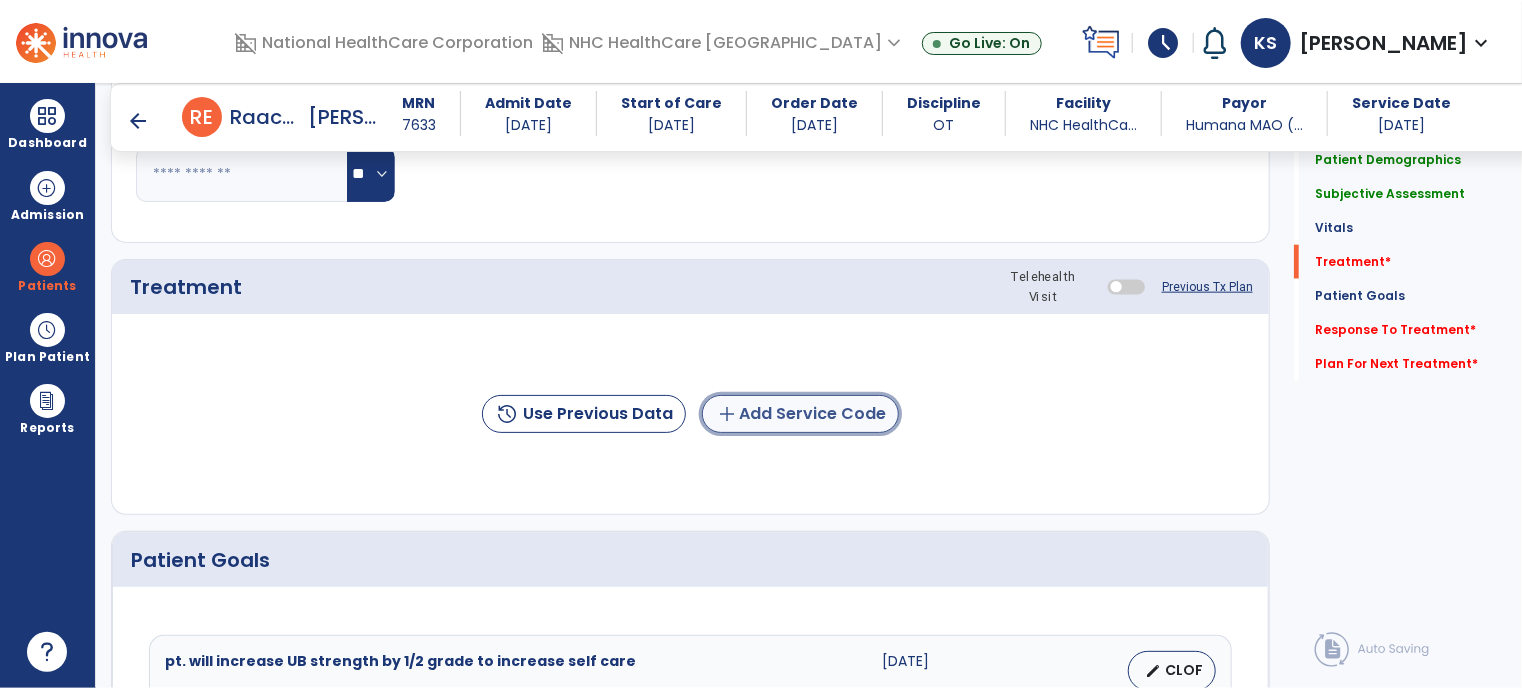 click on "add  Add Service Code" 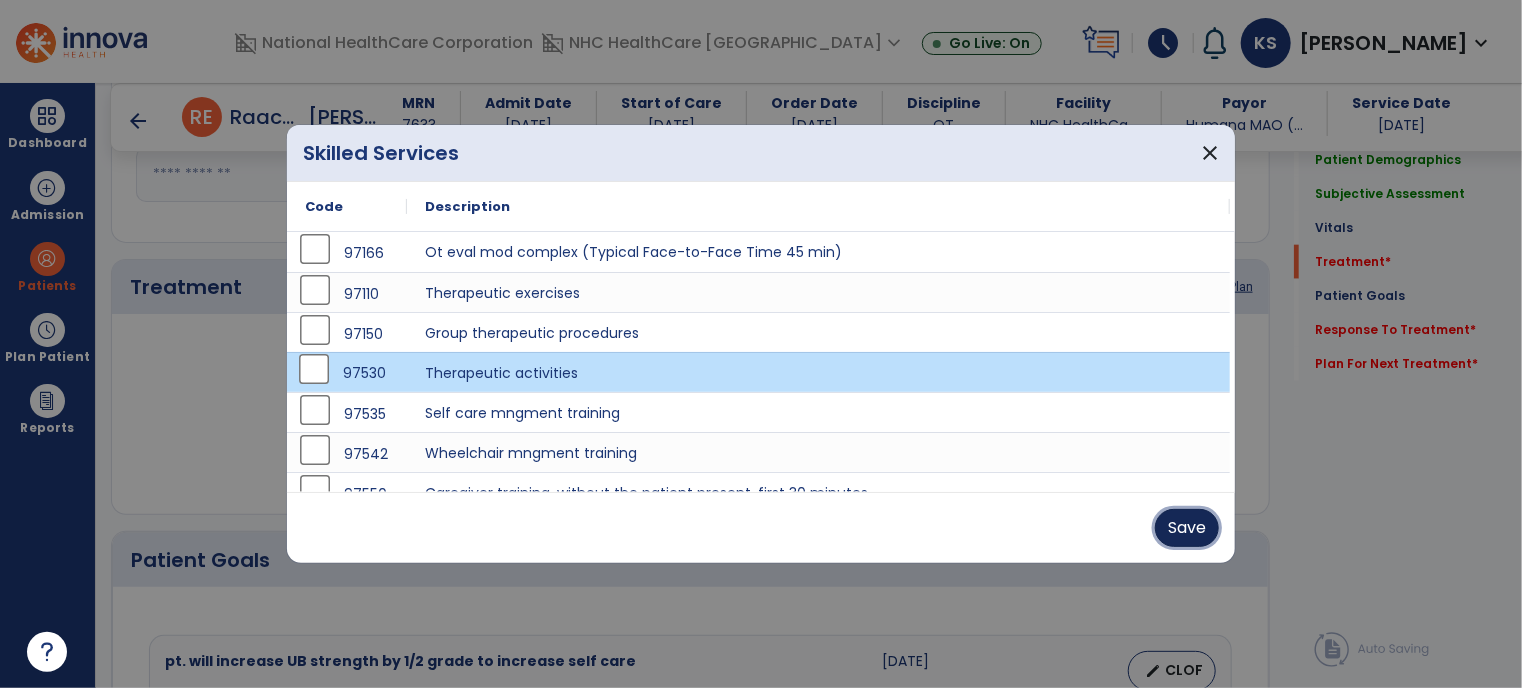 click on "Save" at bounding box center (1187, 528) 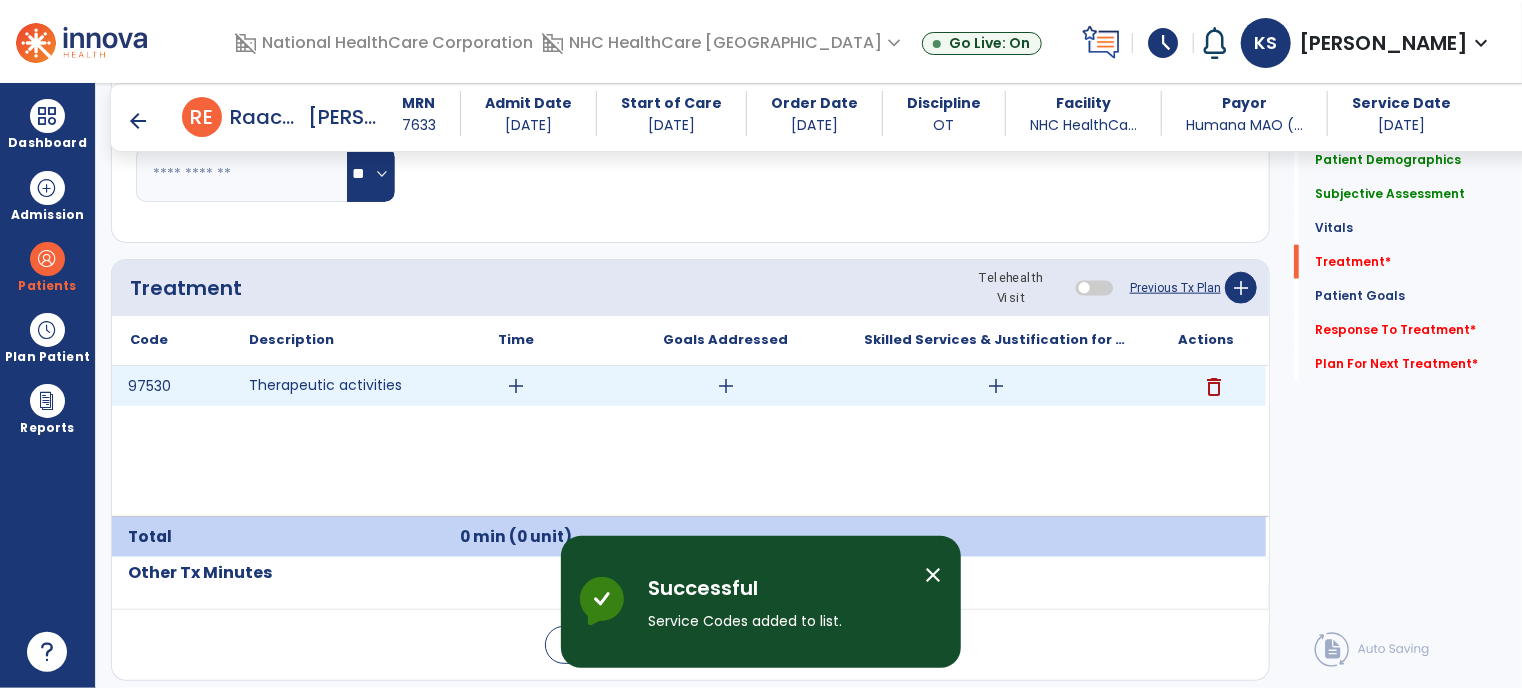 click on "add" at bounding box center [516, 386] 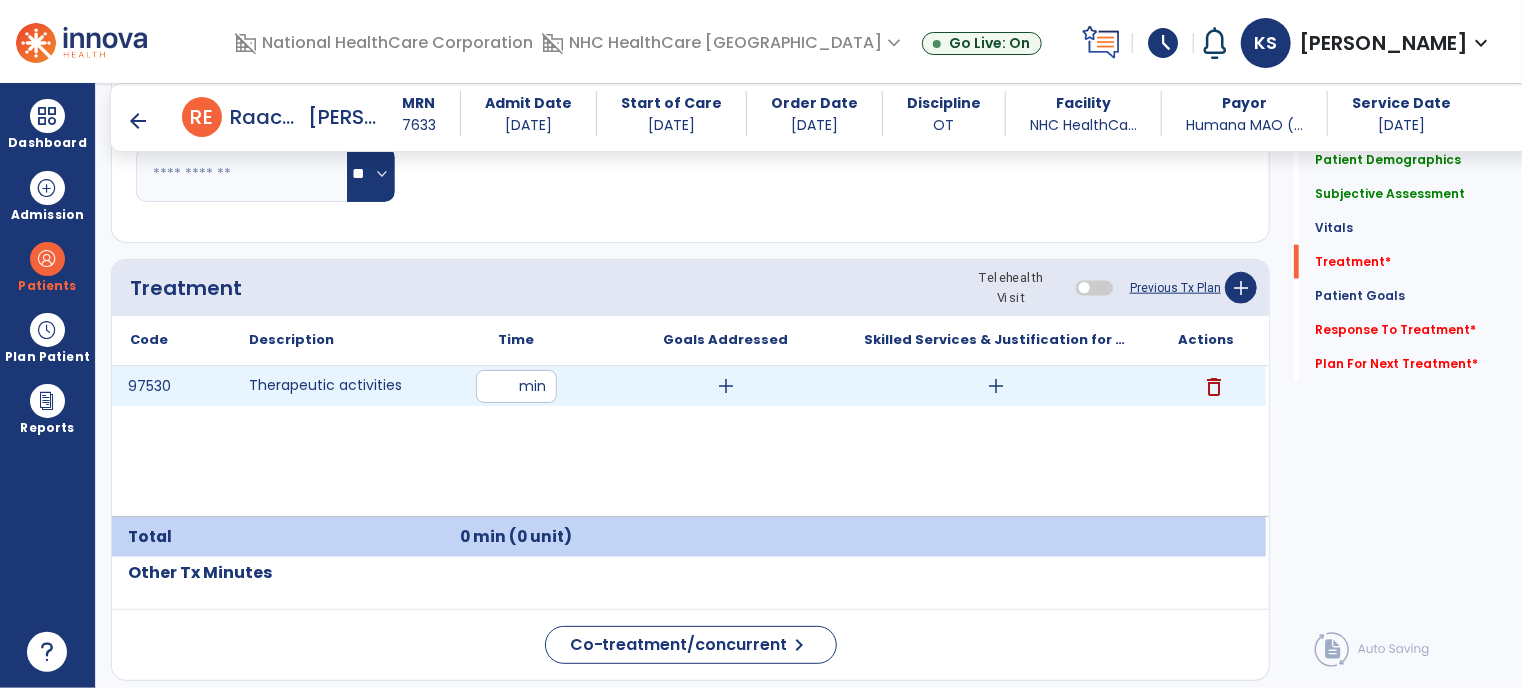 type on "**" 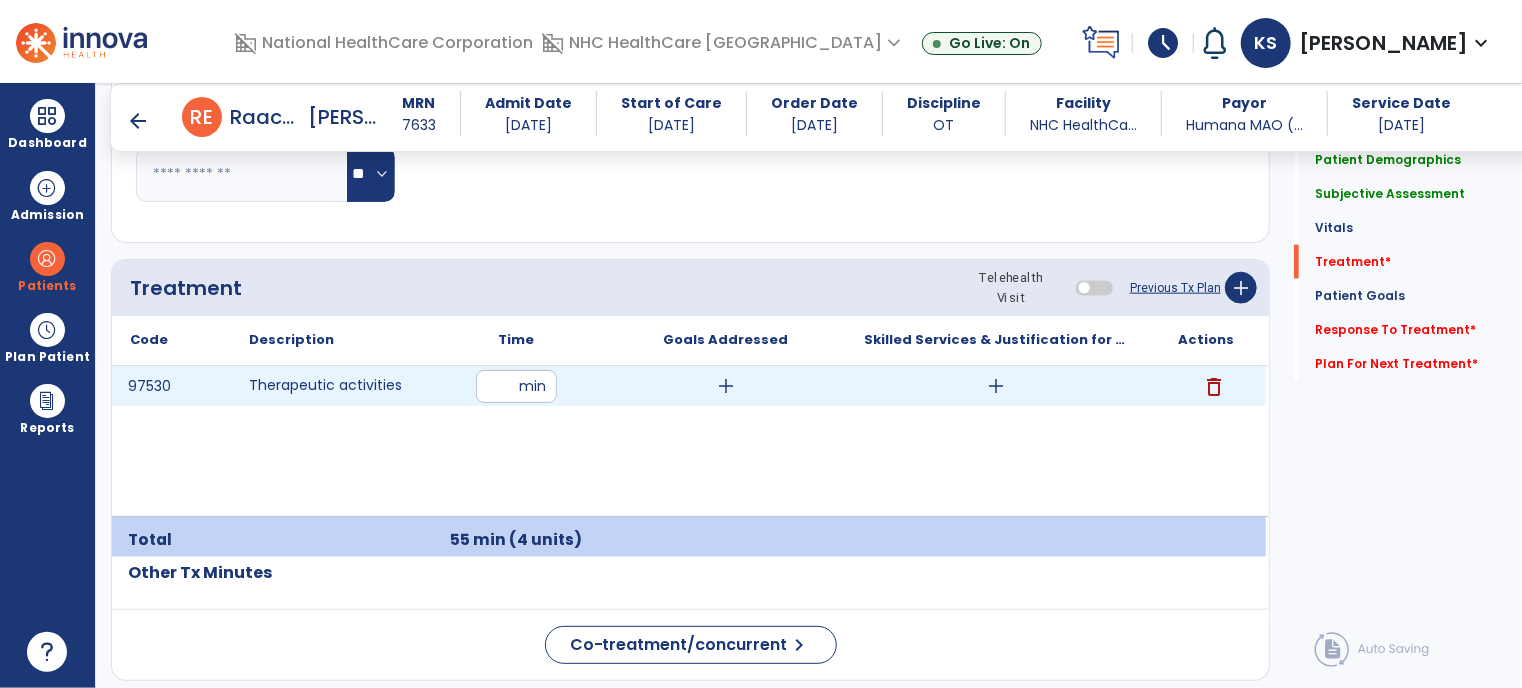 click on "add" at bounding box center [726, 386] 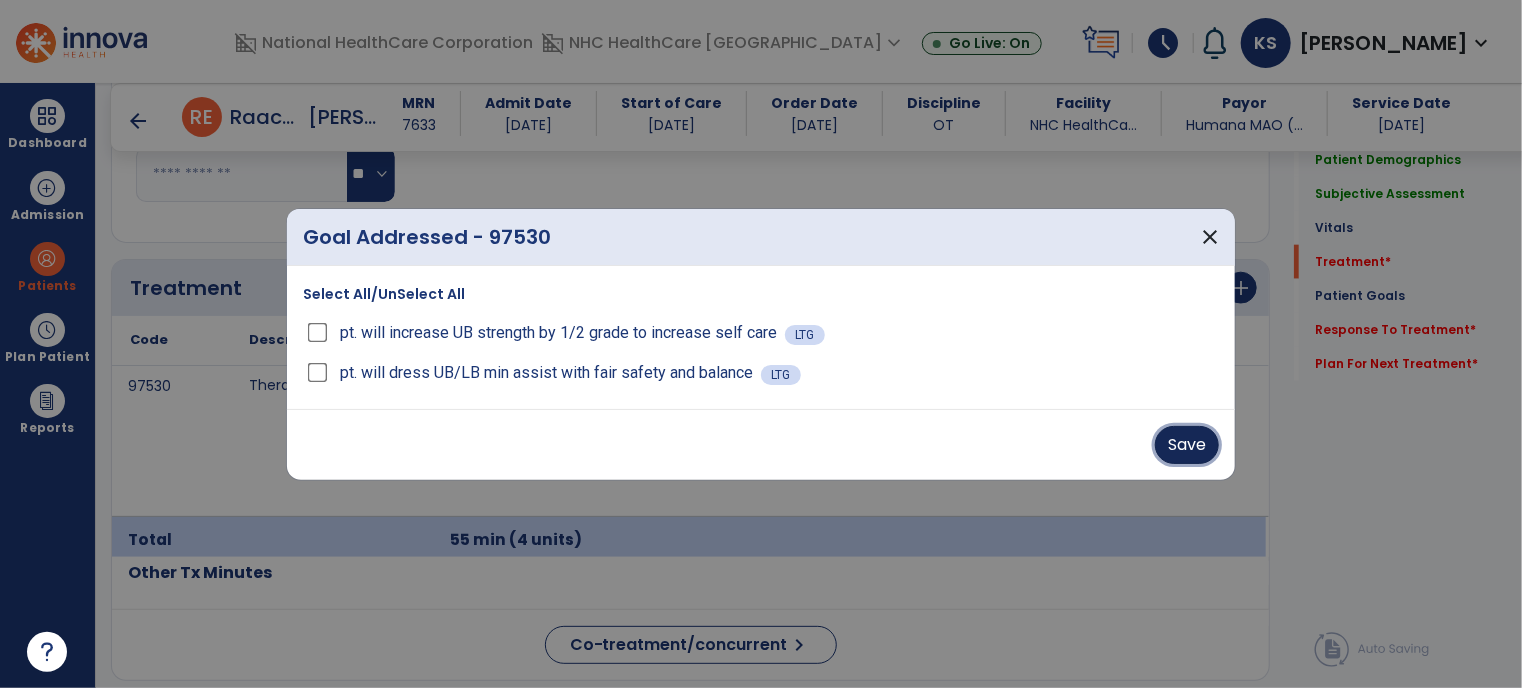 click on "Save" at bounding box center (1187, 445) 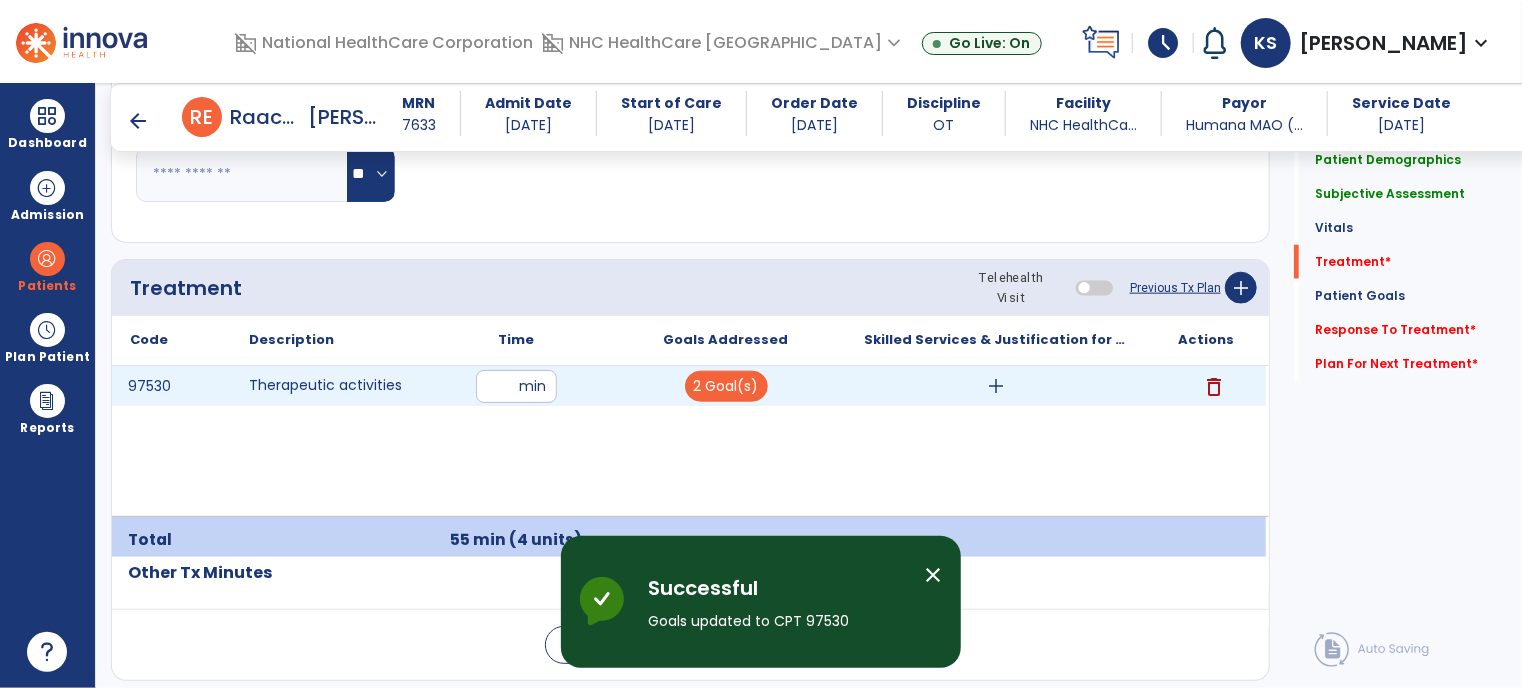 click on "add" at bounding box center [996, 386] 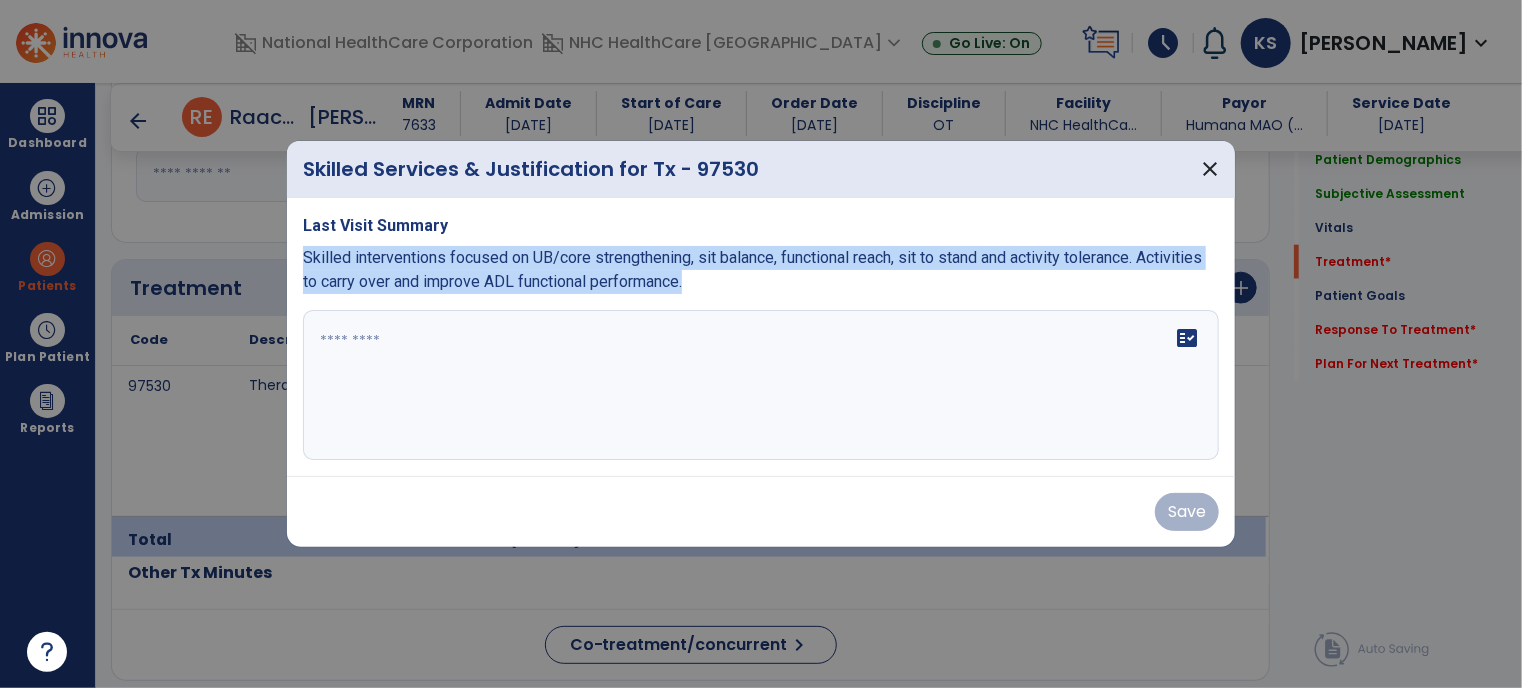 drag, startPoint x: 302, startPoint y: 256, endPoint x: 824, endPoint y: 320, distance: 525.90875 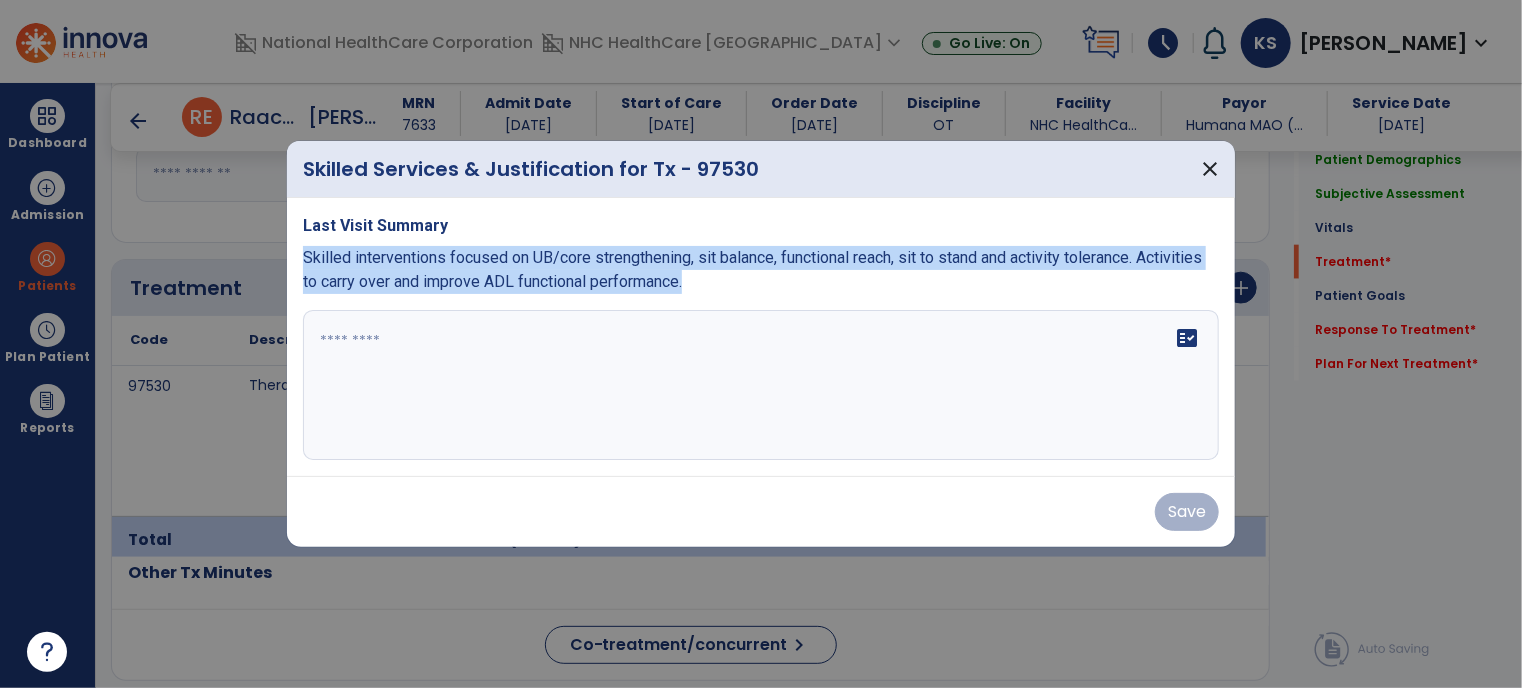 click on "Skilled interventions focused on UB/core strengthening, sit balance, functional reach, sit to stand and activity tolerance. Activities to carry over and improve ADL functional performance." at bounding box center [761, 270] 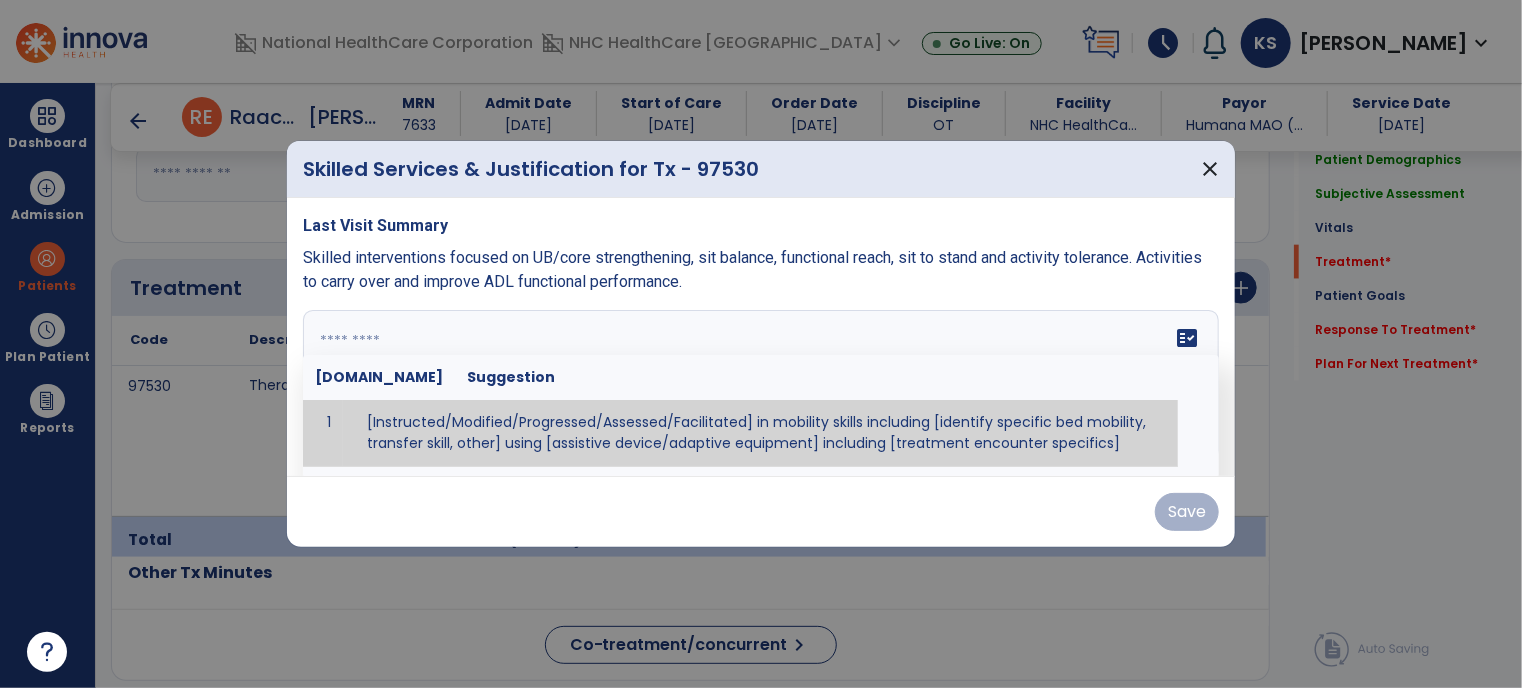paste on "**********" 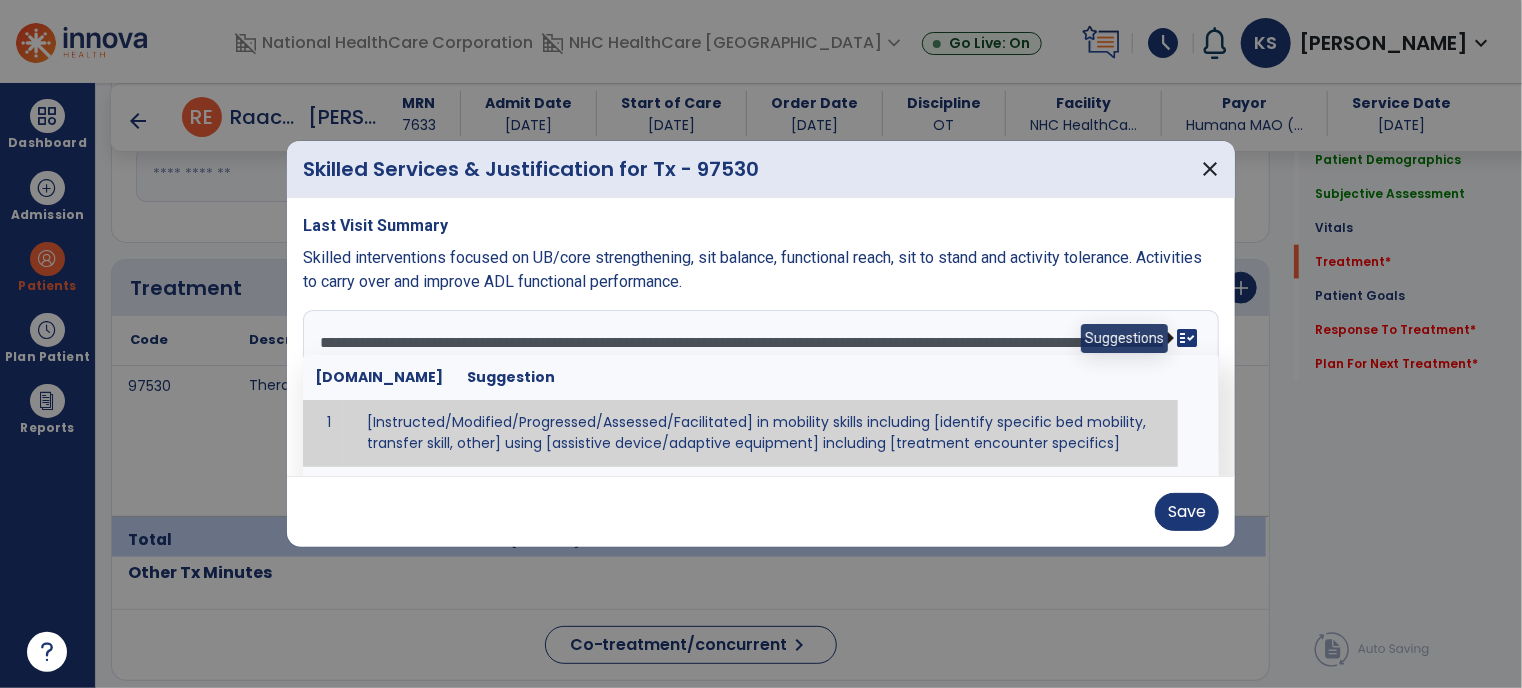 type on "**********" 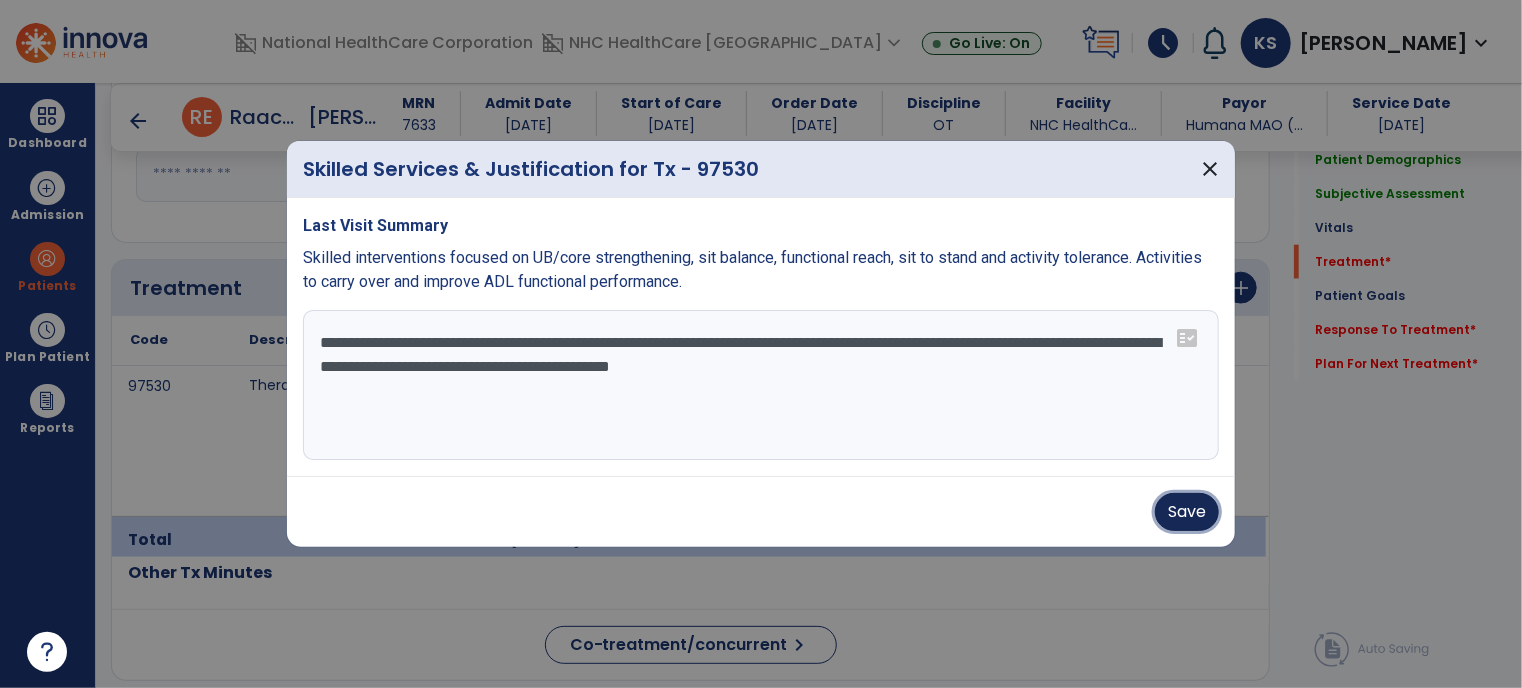 click on "Save" at bounding box center [1187, 512] 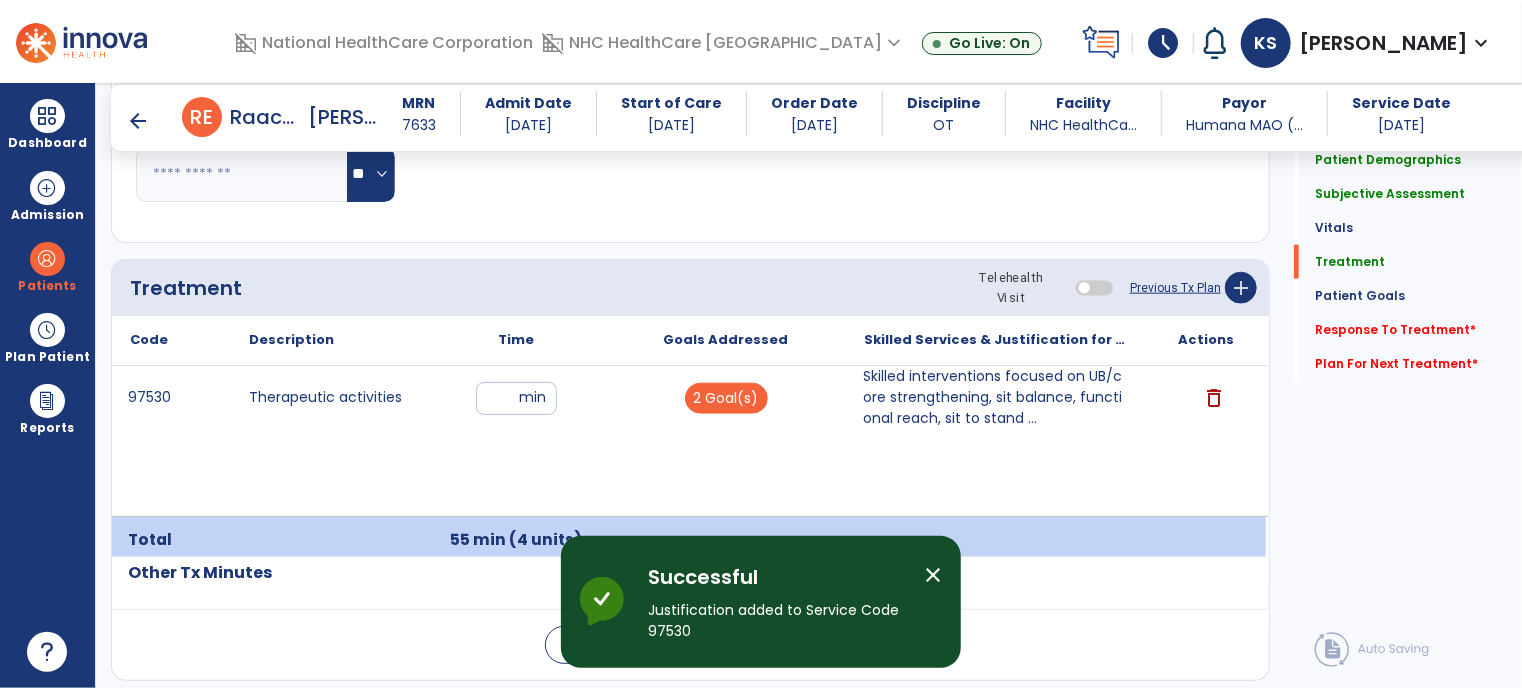 scroll, scrollTop: 1229, scrollLeft: 0, axis: vertical 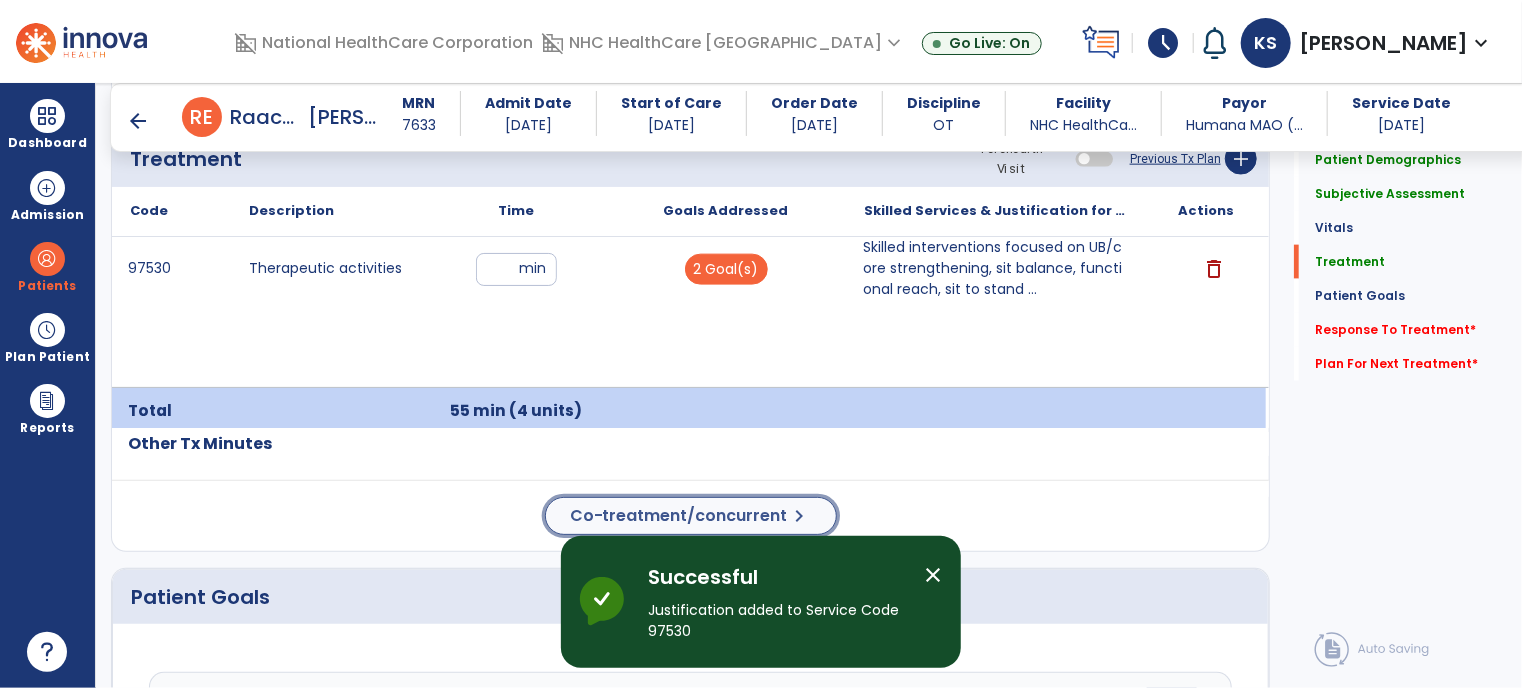 click on "Co-treatment/concurrent" 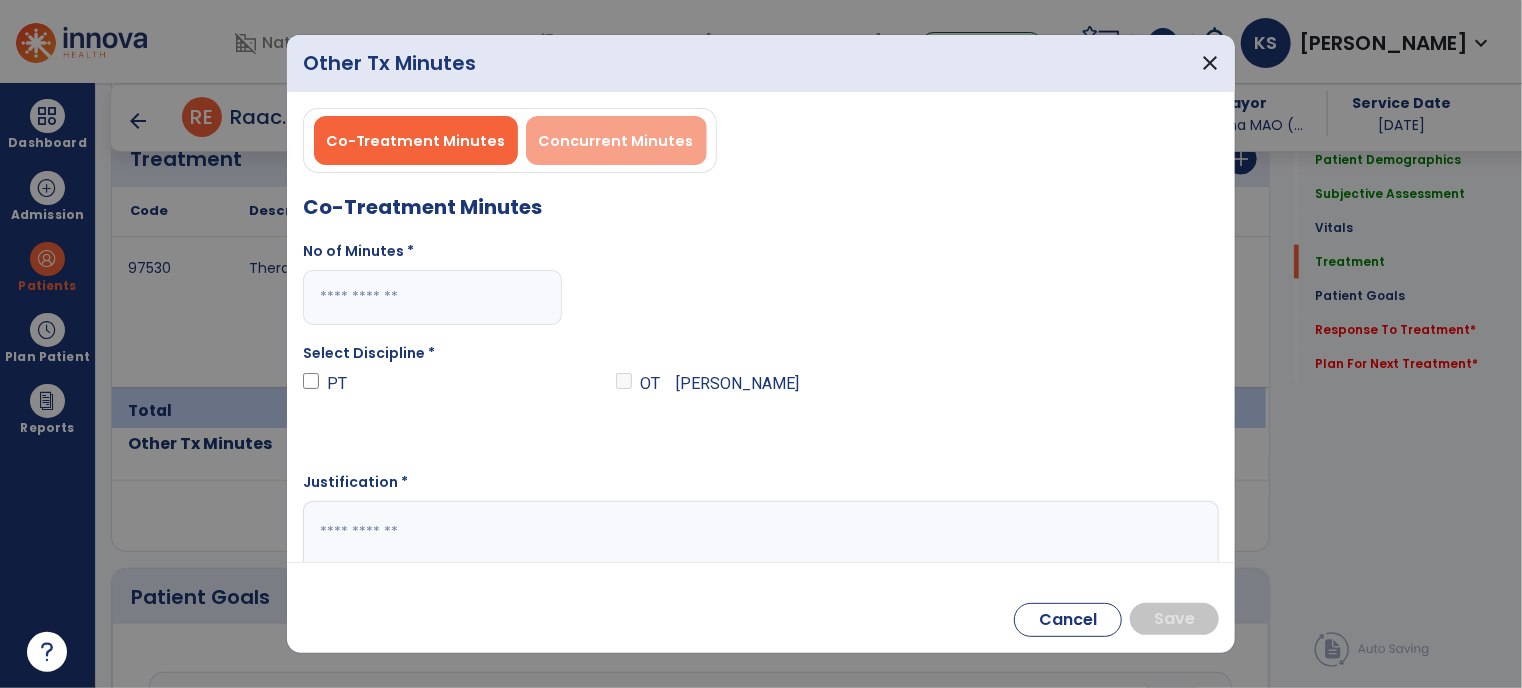 click on "Concurrent Minutes" at bounding box center [616, 140] 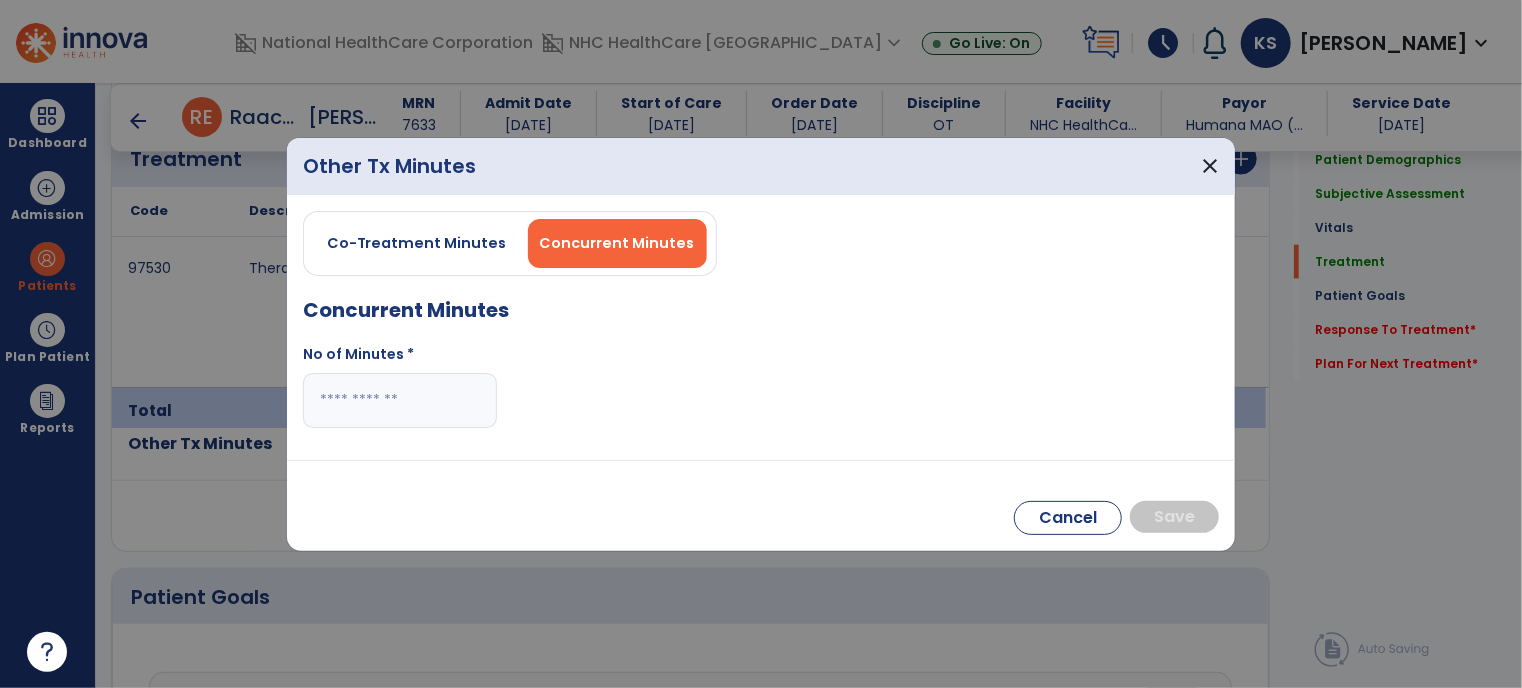 click at bounding box center [400, 400] 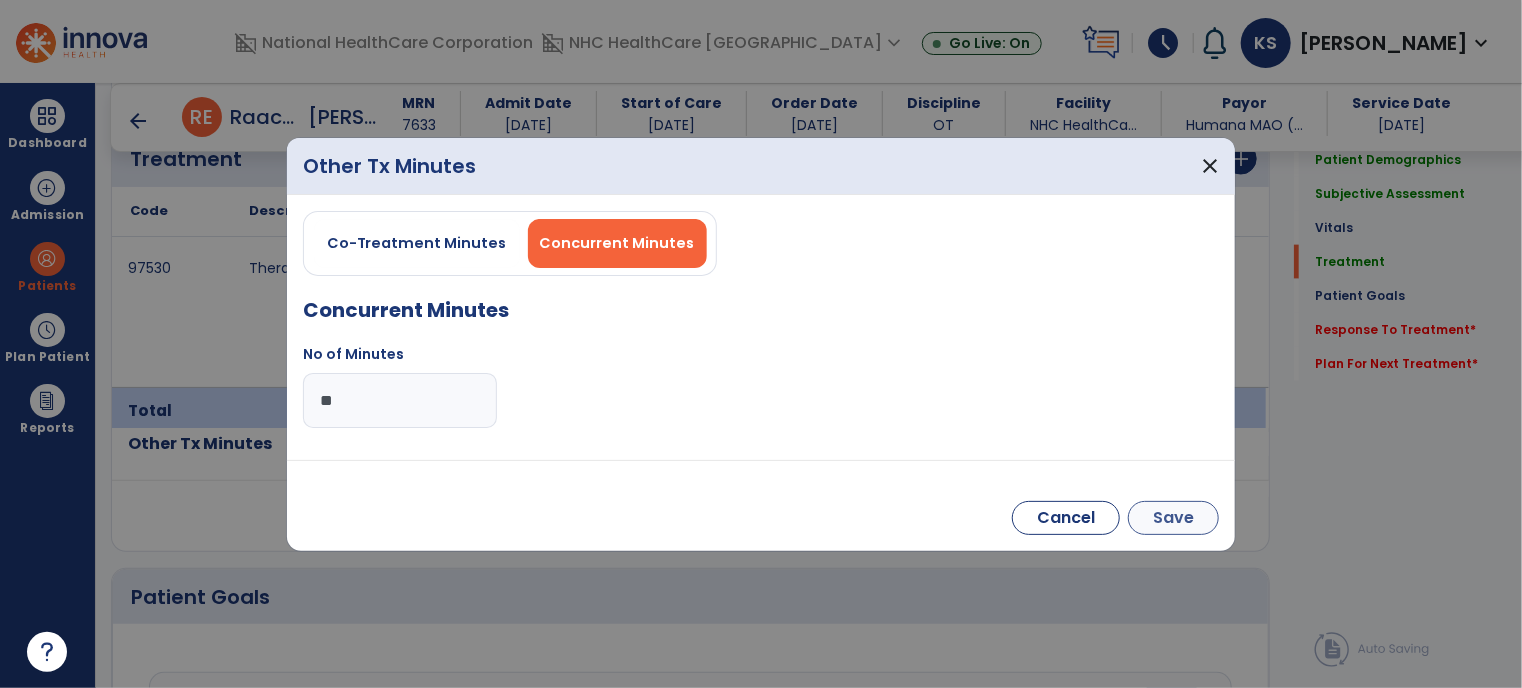 type on "**" 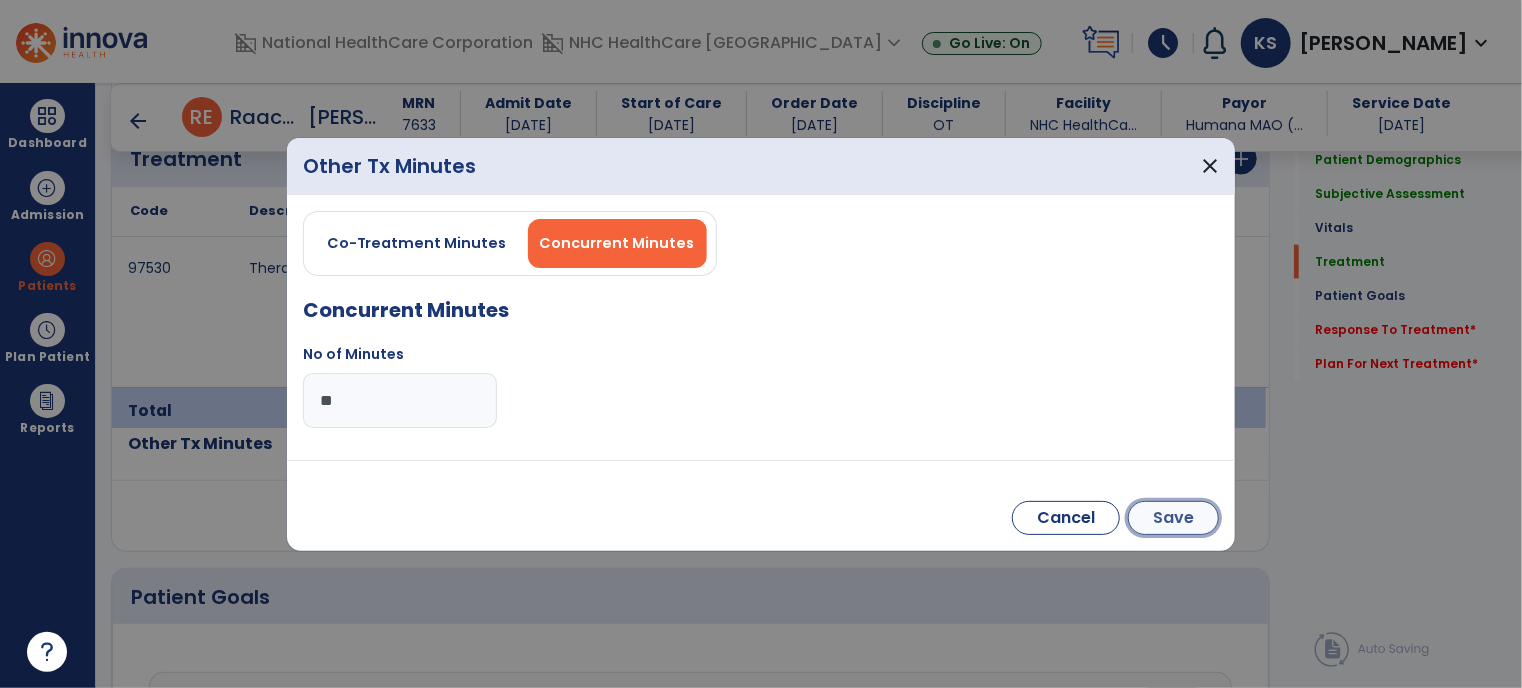 click on "Save" at bounding box center (1173, 518) 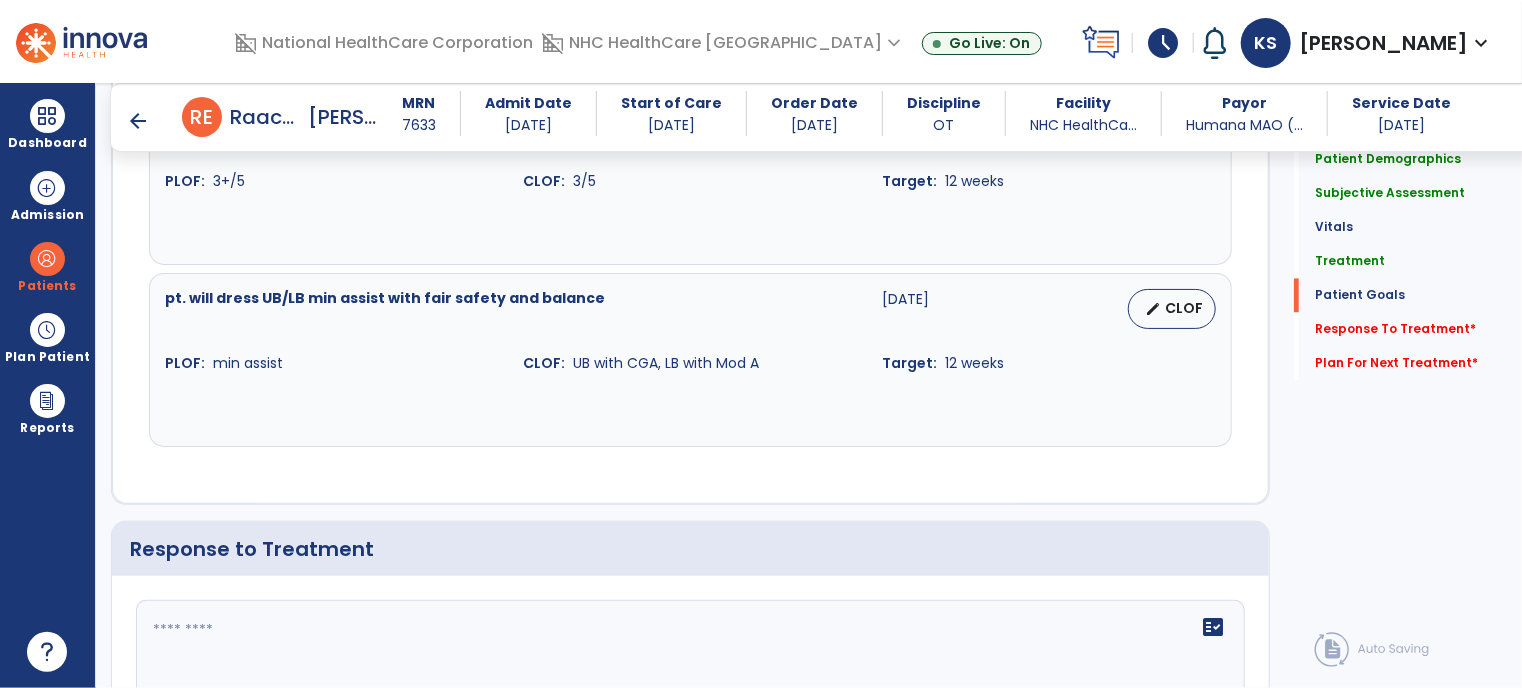 scroll, scrollTop: 2040, scrollLeft: 0, axis: vertical 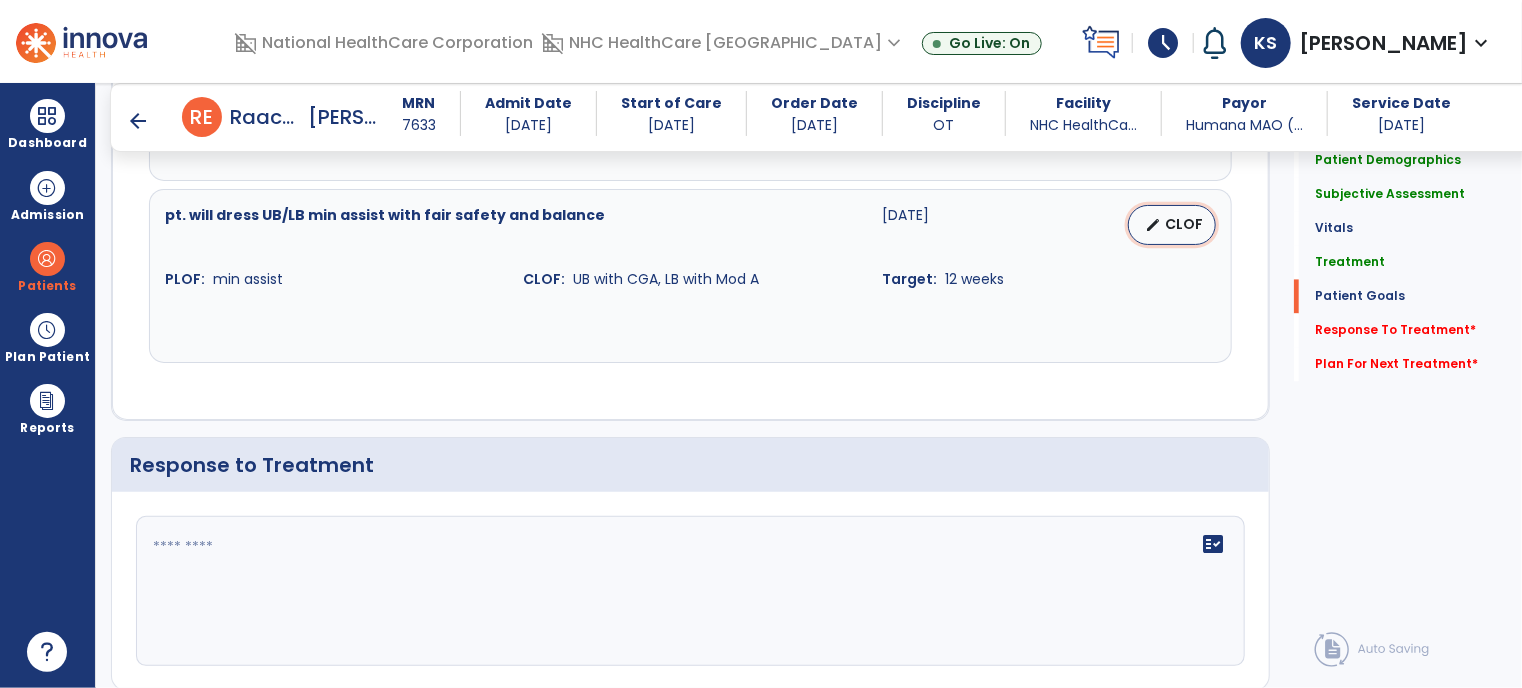 click on "CLOF" at bounding box center (1184, 224) 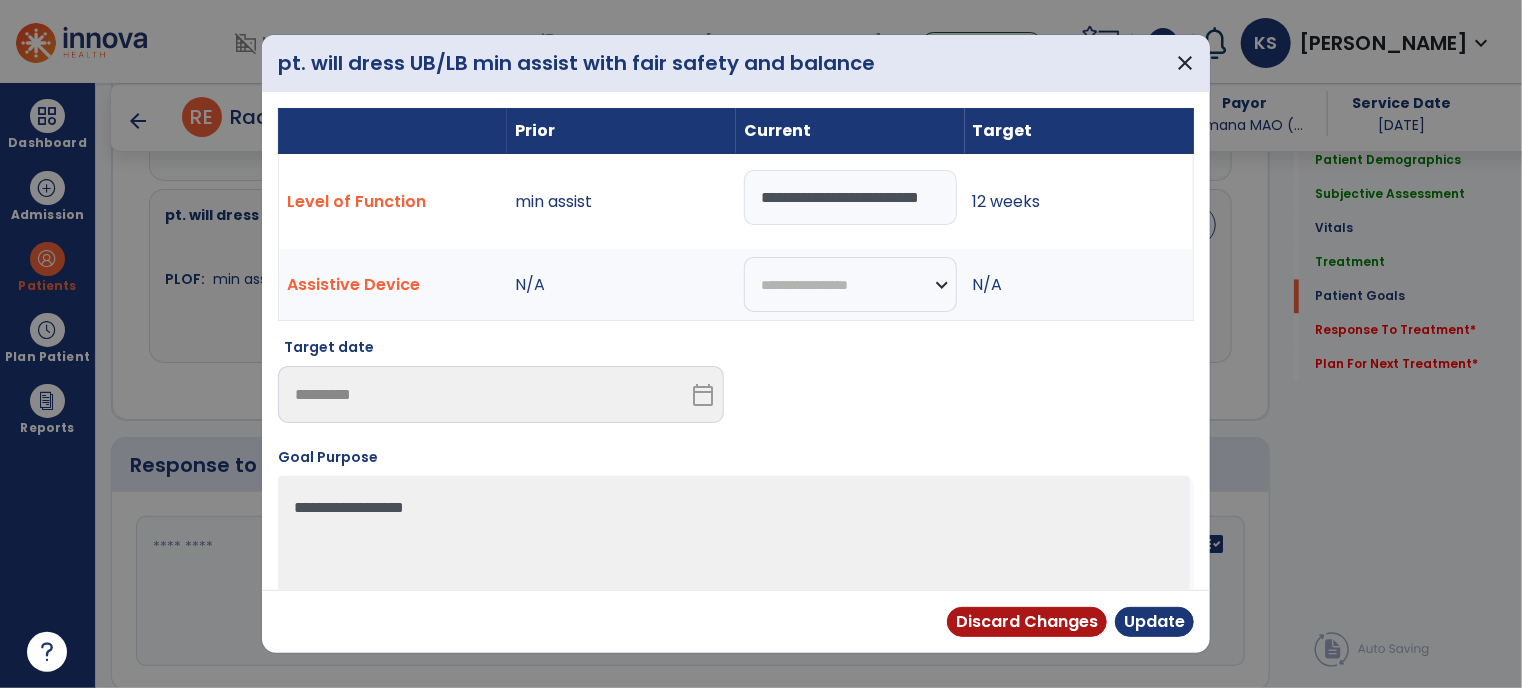 click on "**********" at bounding box center [850, 197] 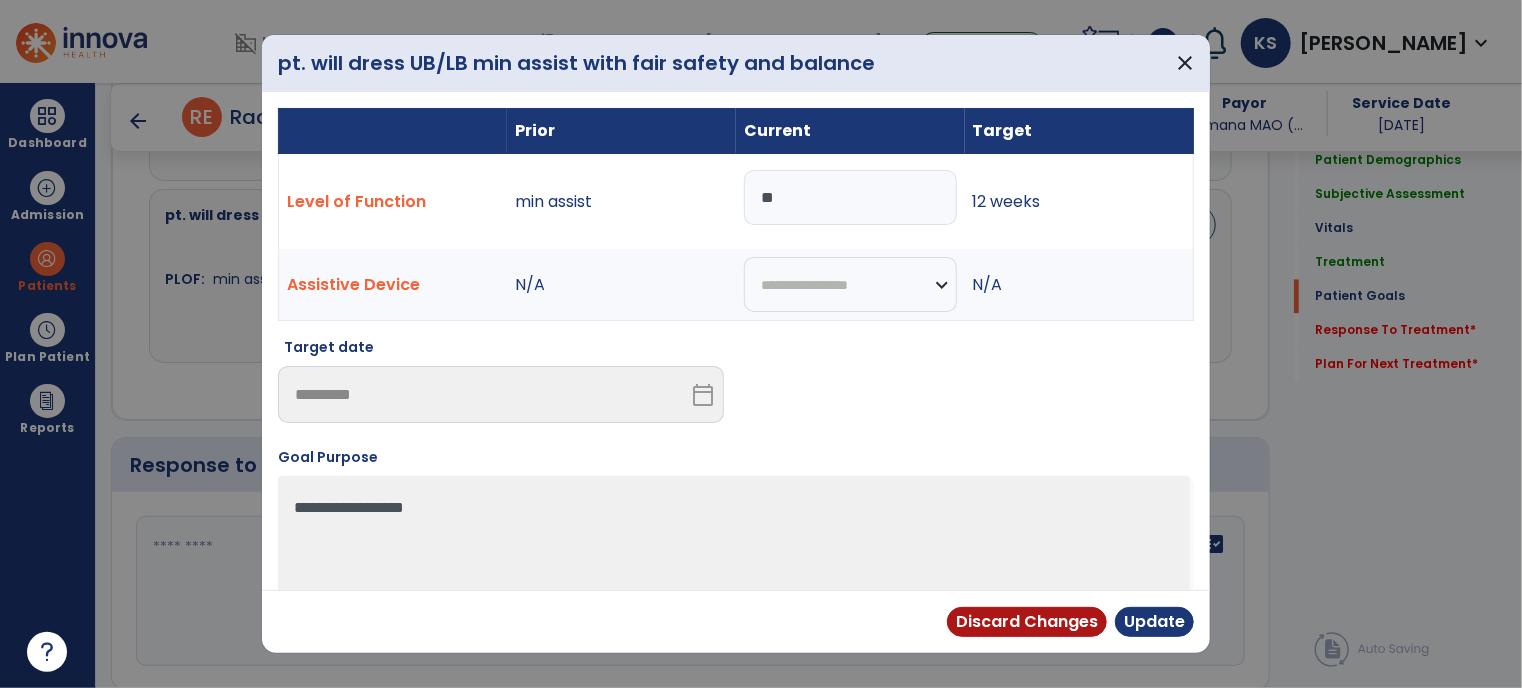 type on "*" 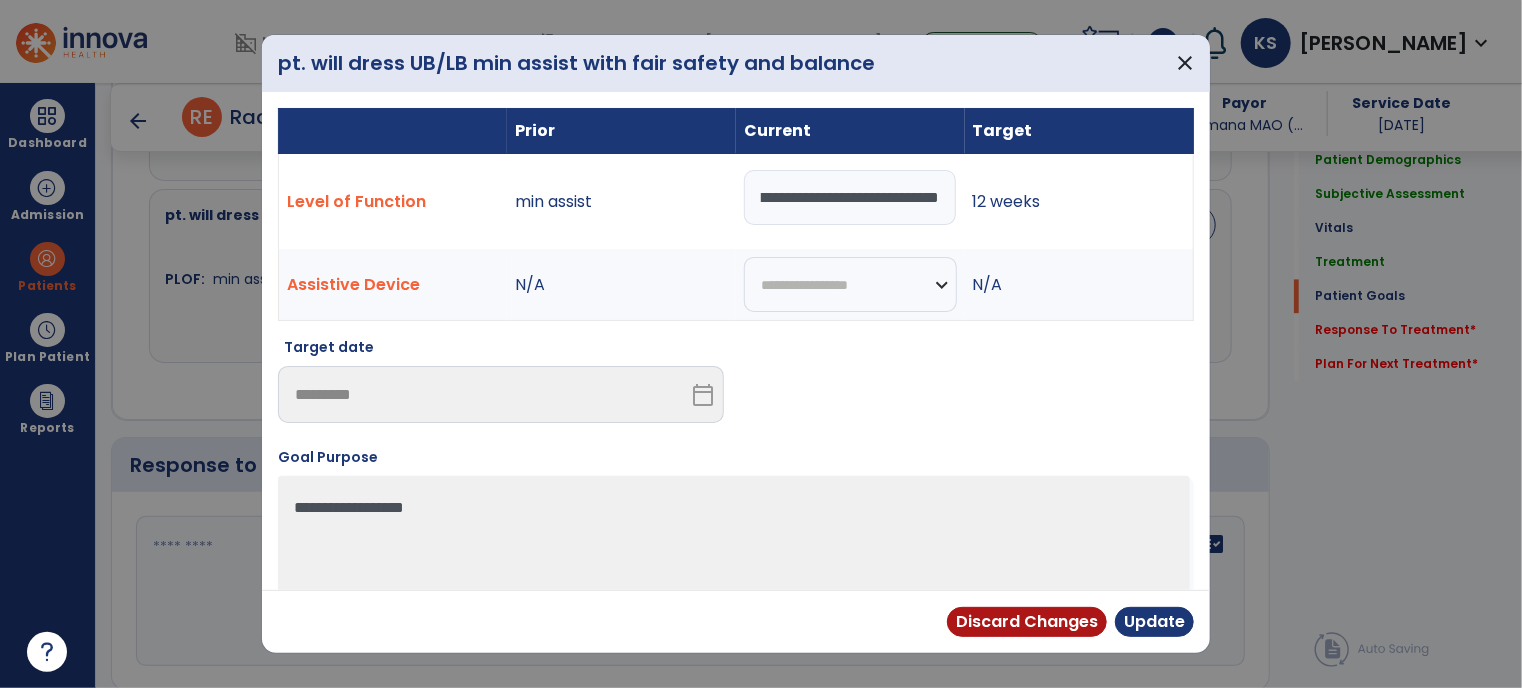 scroll, scrollTop: 0, scrollLeft: 65, axis: horizontal 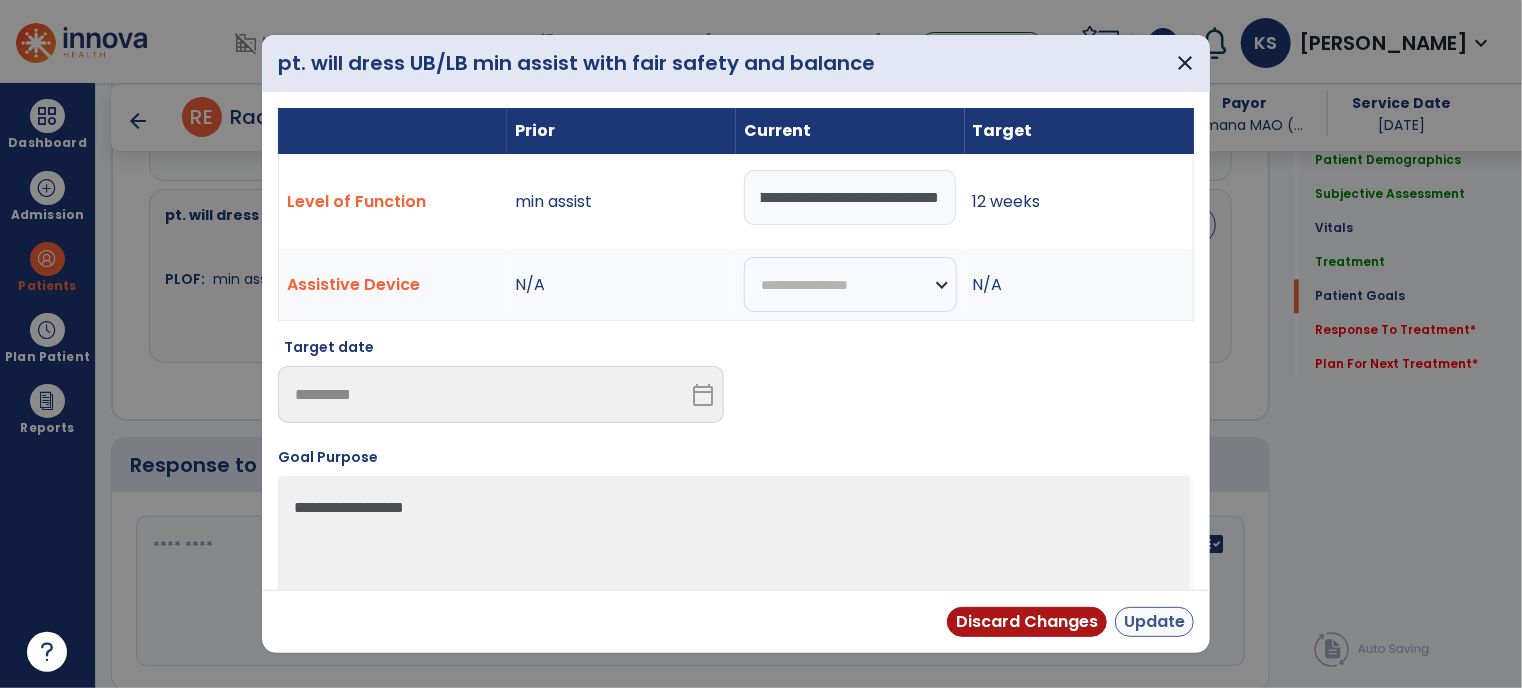 type on "**********" 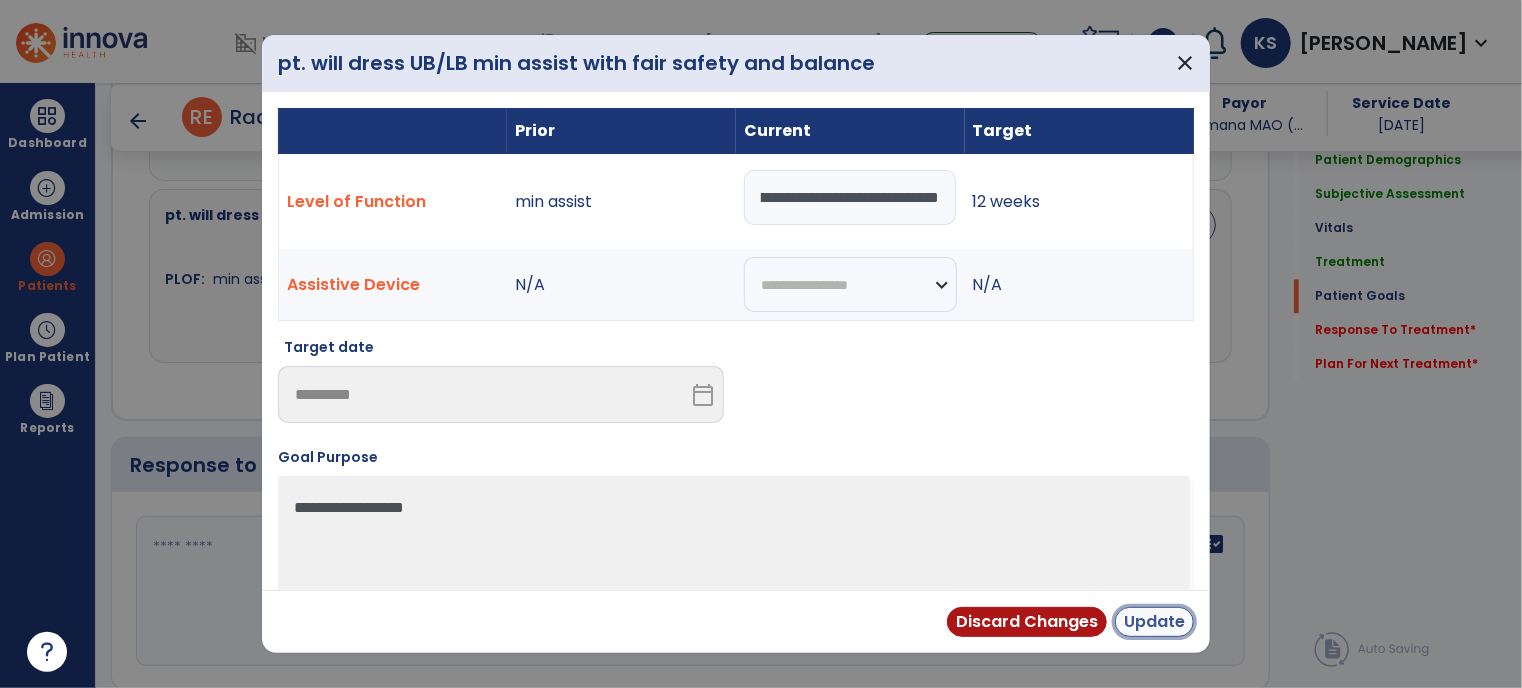click on "Update" at bounding box center [1154, 622] 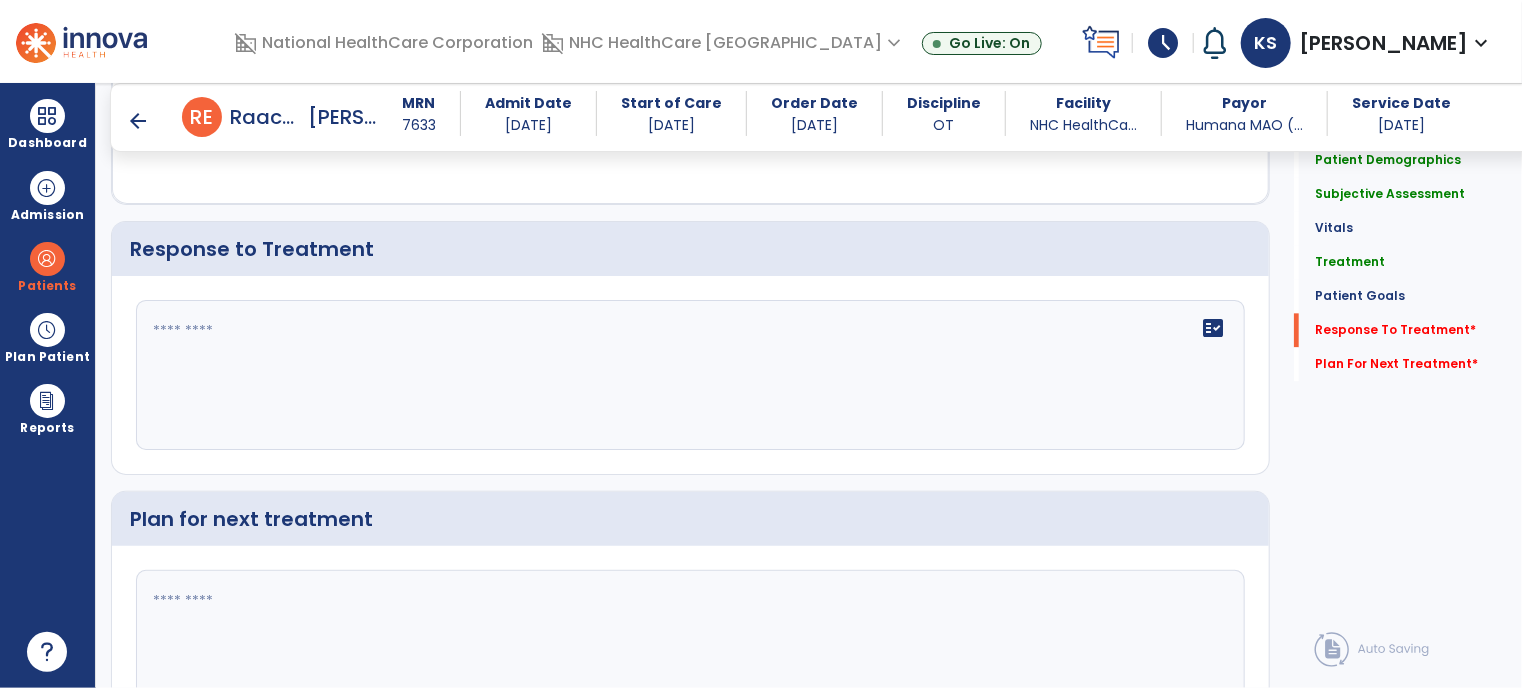scroll, scrollTop: 2257, scrollLeft: 0, axis: vertical 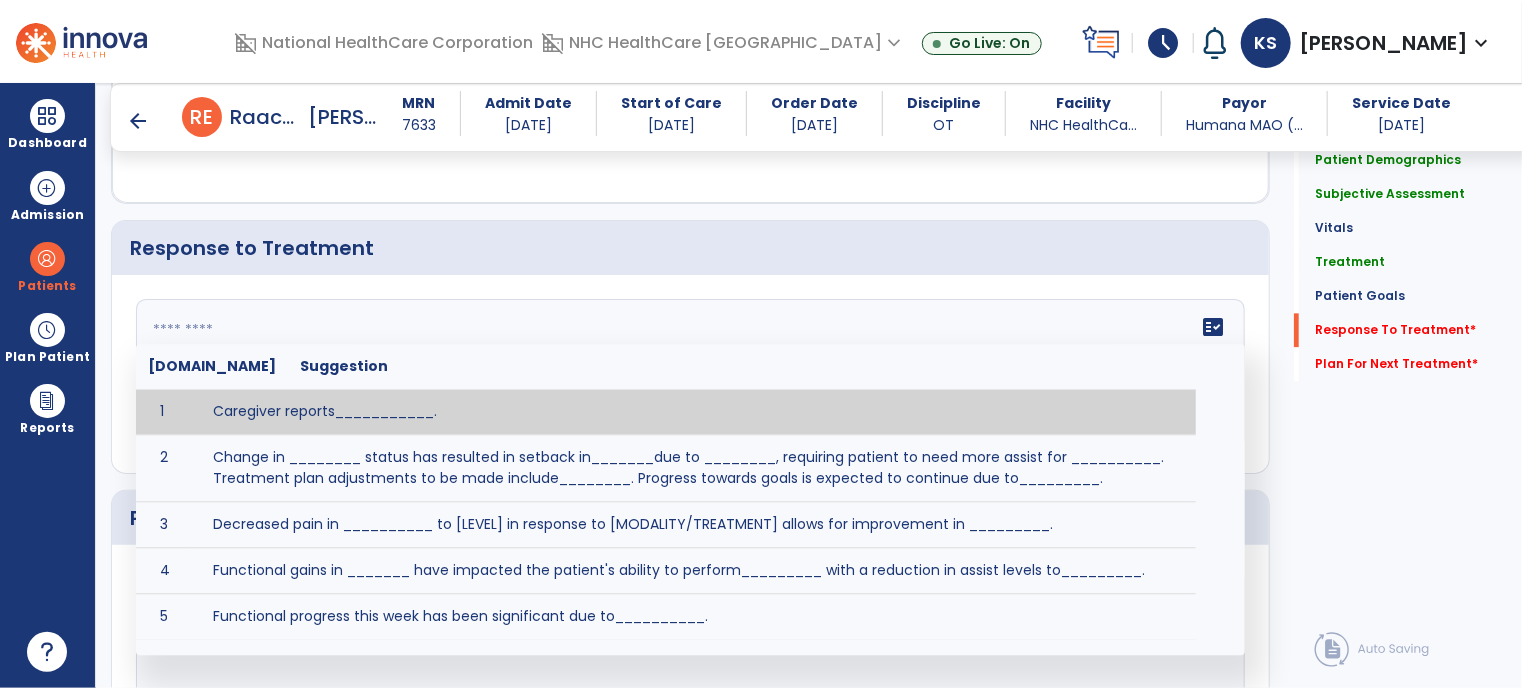 click 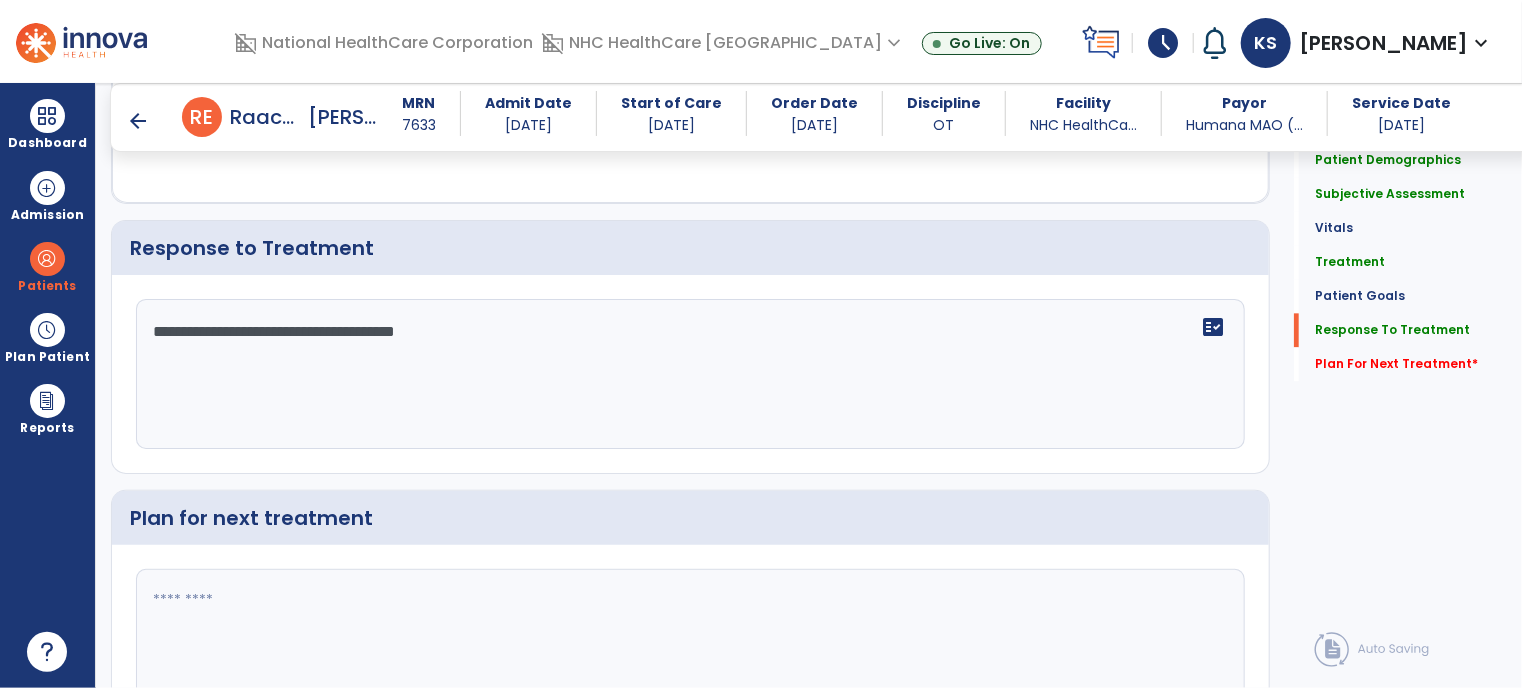 type on "**********" 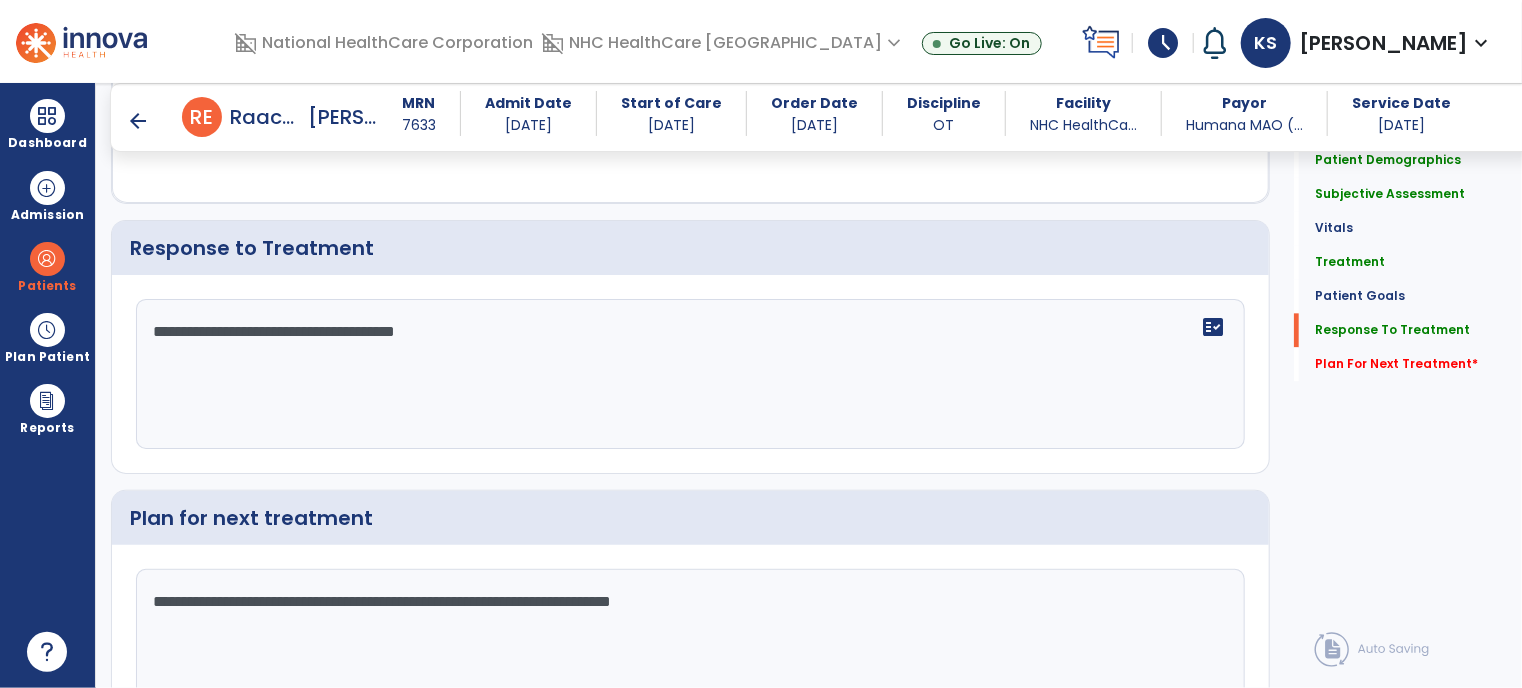 scroll, scrollTop: 2373, scrollLeft: 0, axis: vertical 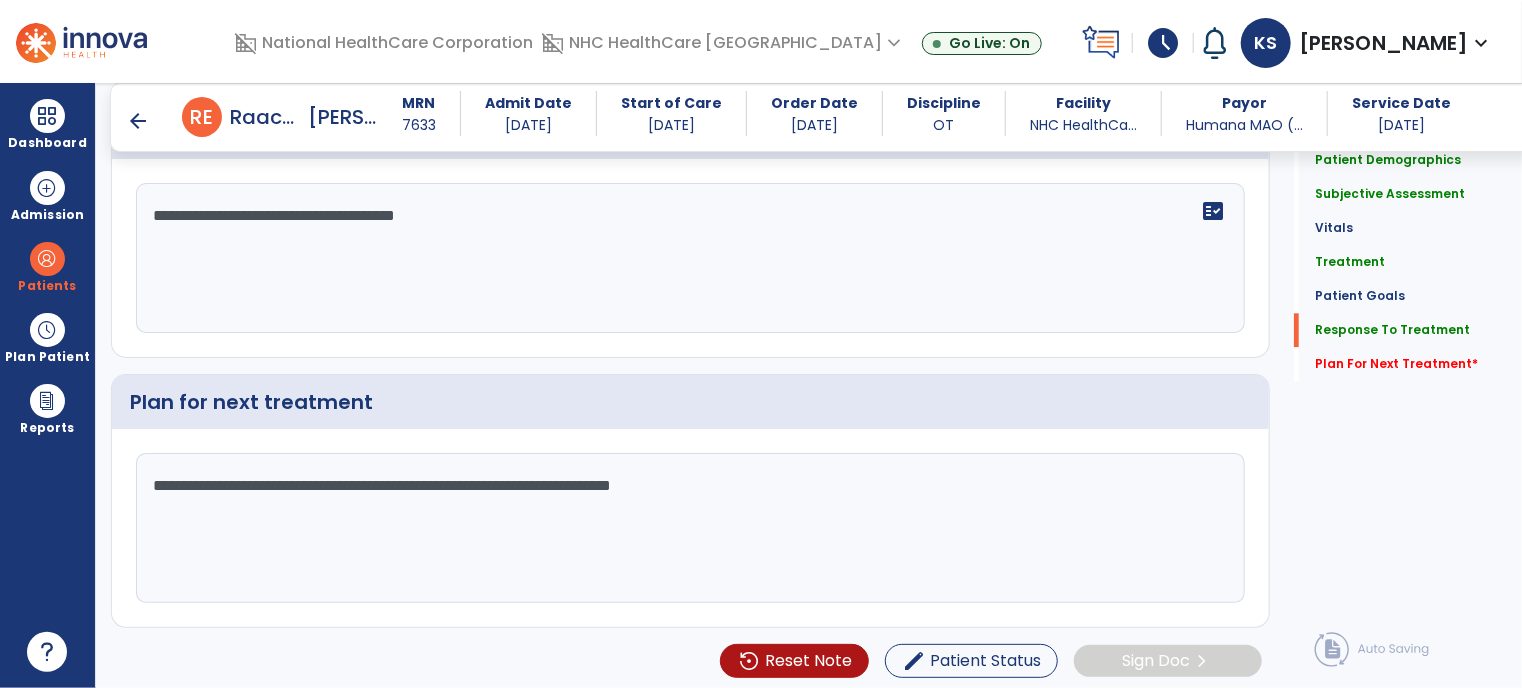 click on "**********" 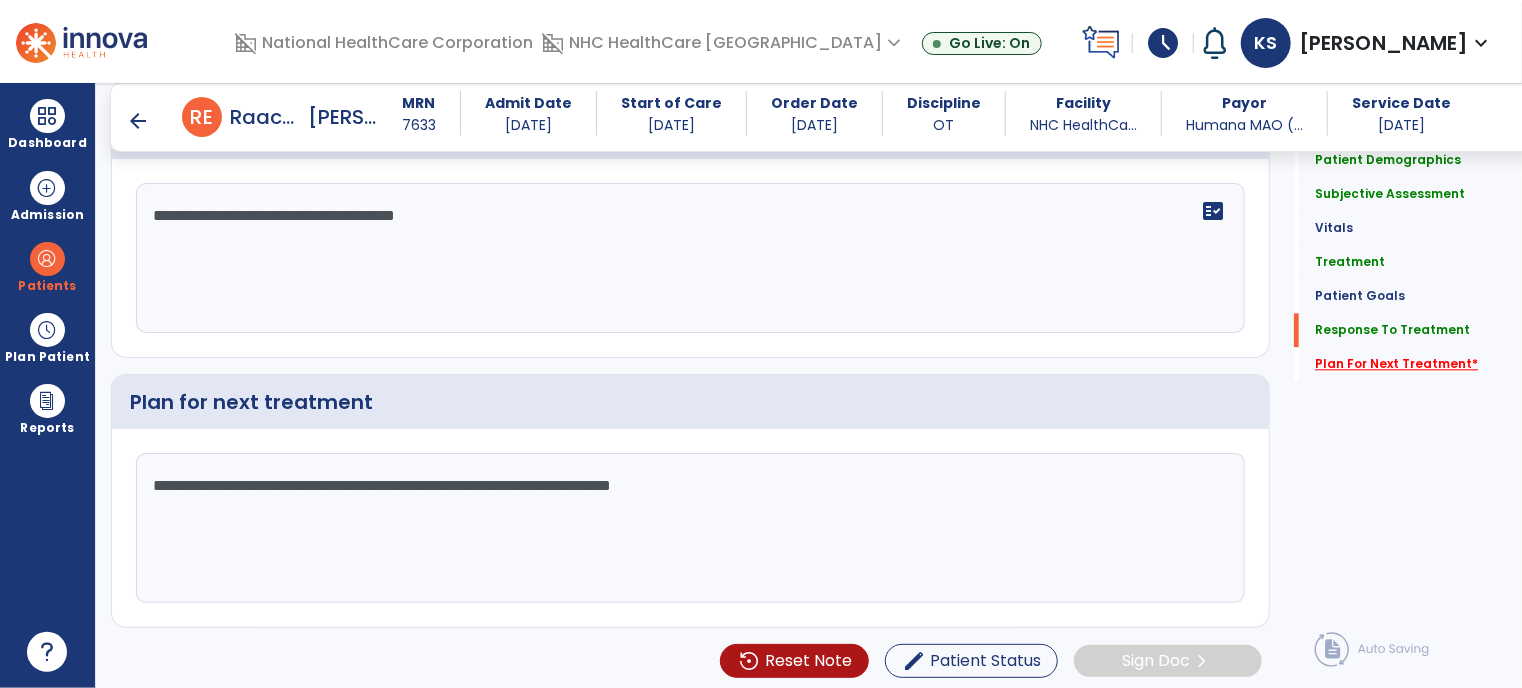 click on "Plan For Next Treatment   *" 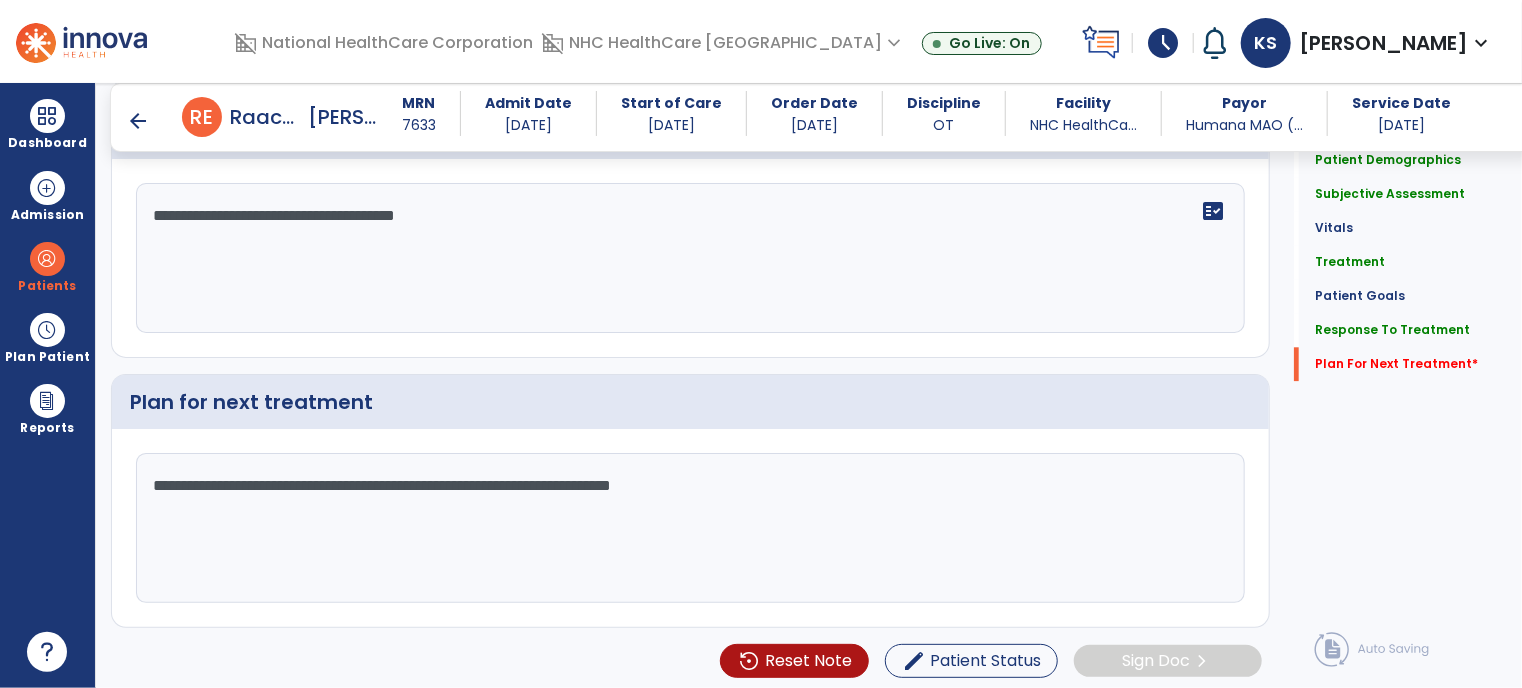 click on "**********" 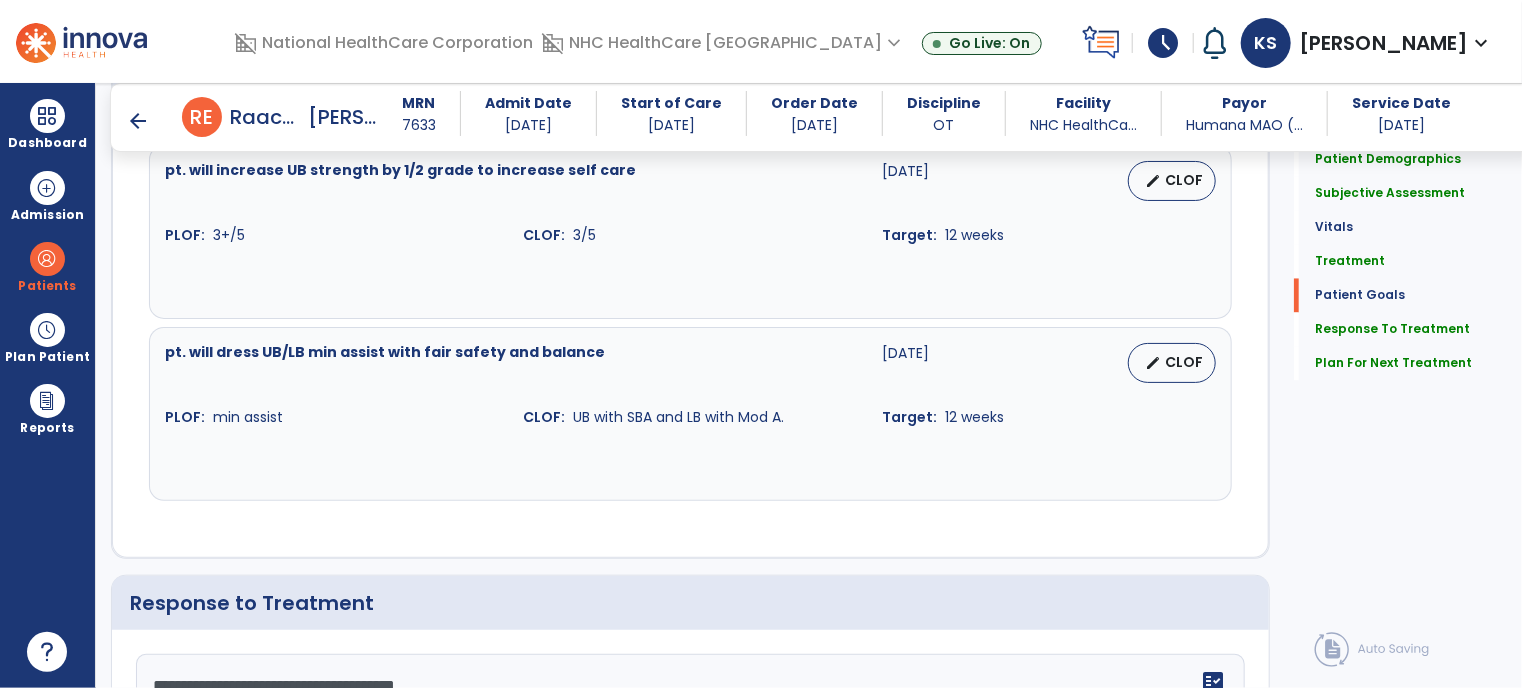 scroll, scrollTop: 2373, scrollLeft: 0, axis: vertical 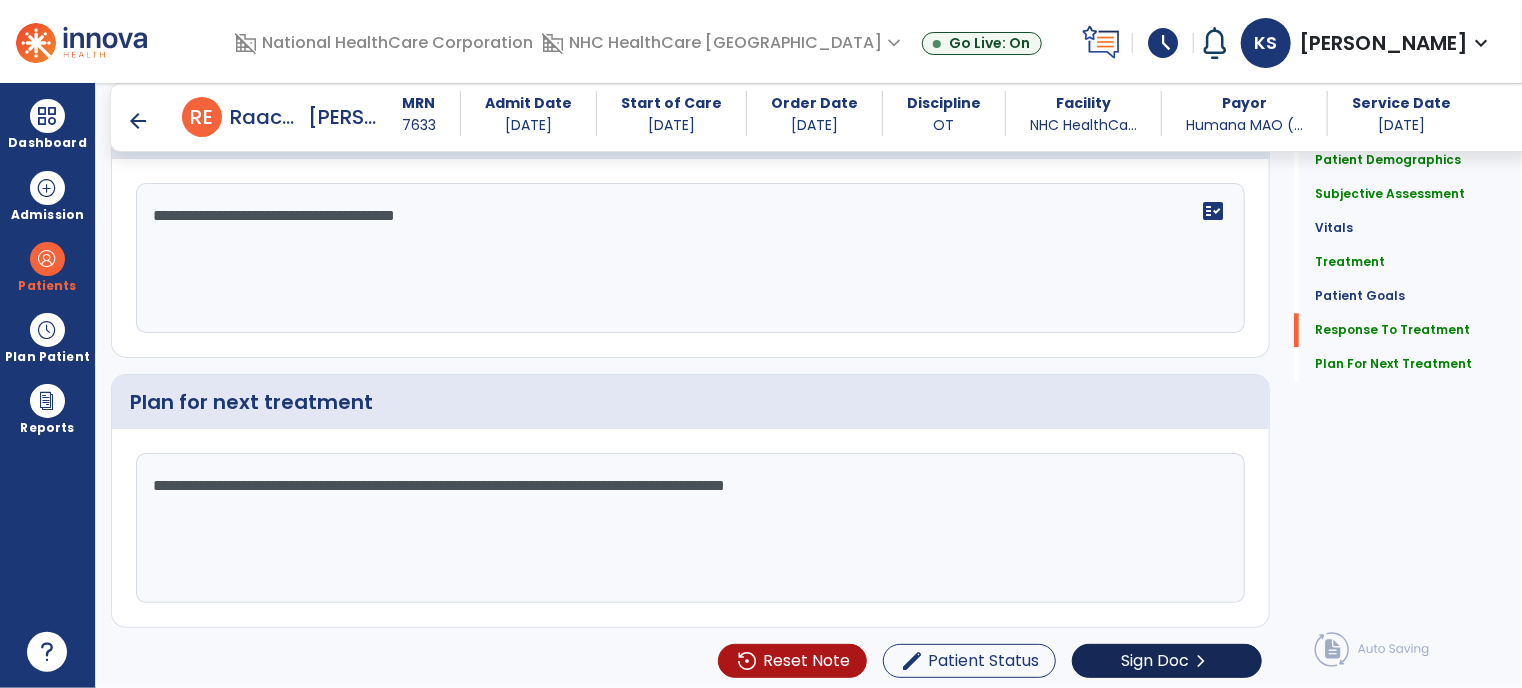 type on "**********" 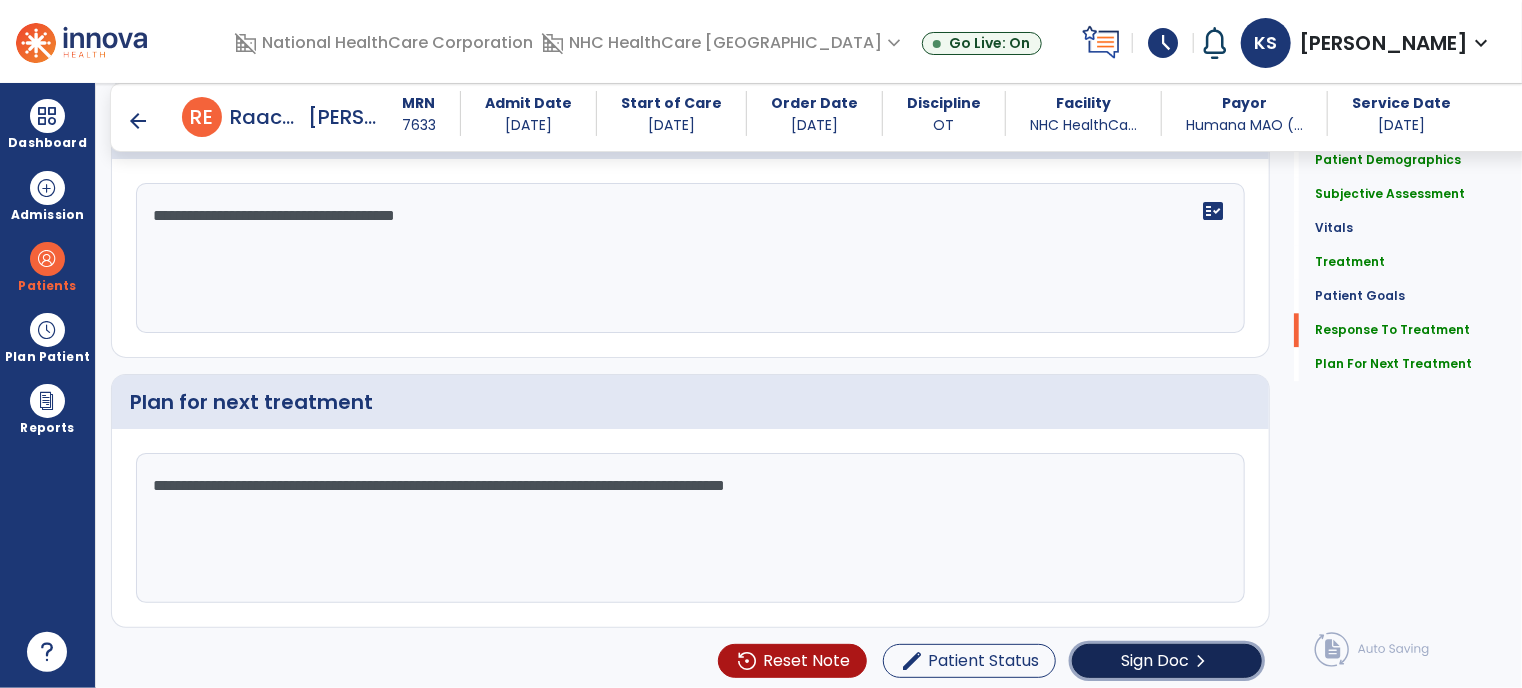 click on "Sign Doc" 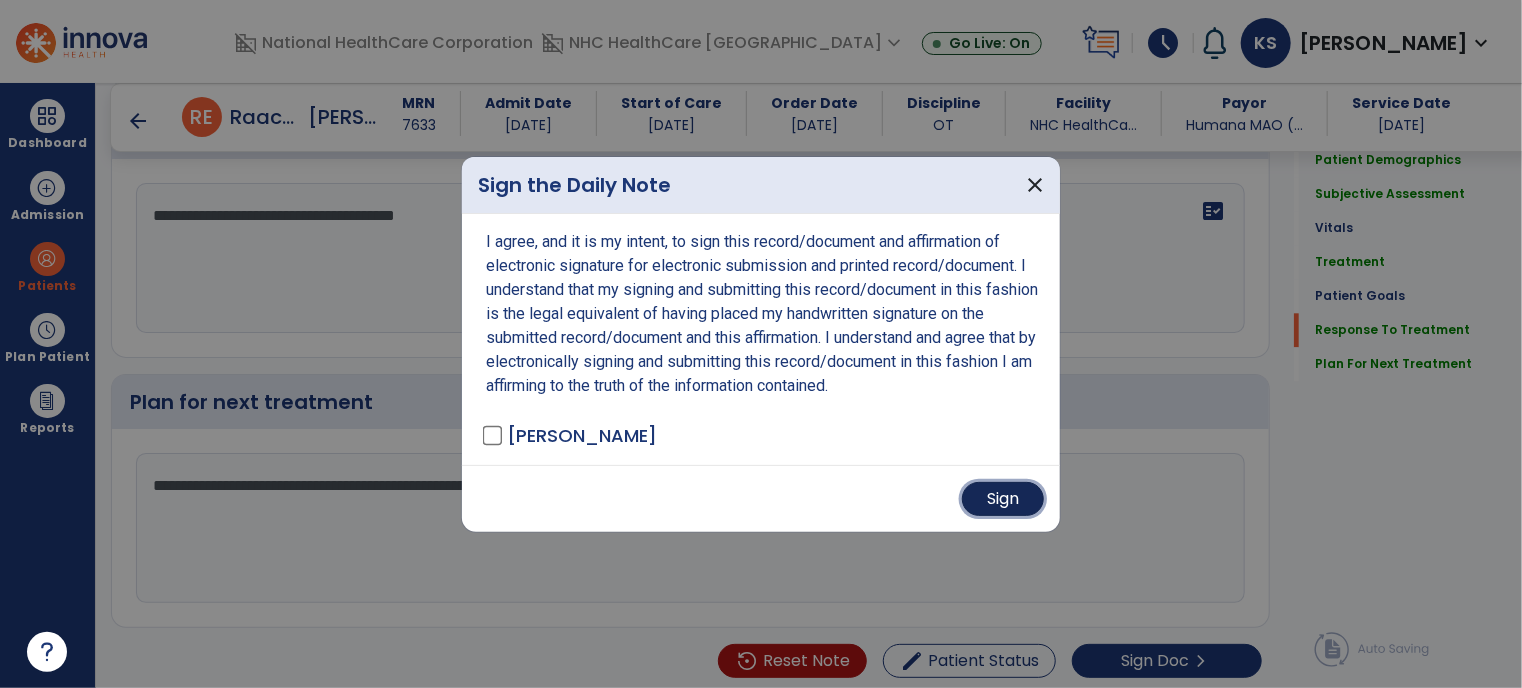 click on "Sign" at bounding box center [1003, 499] 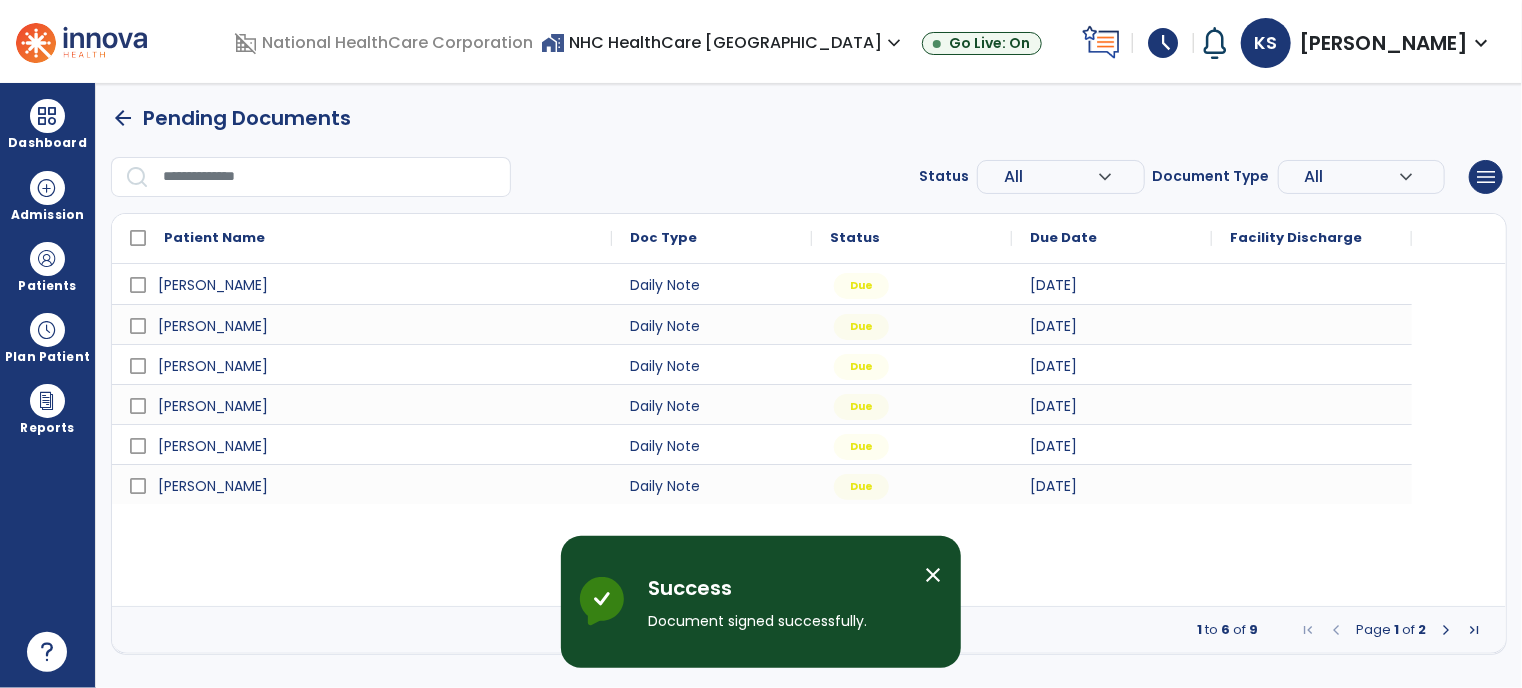 scroll, scrollTop: 0, scrollLeft: 0, axis: both 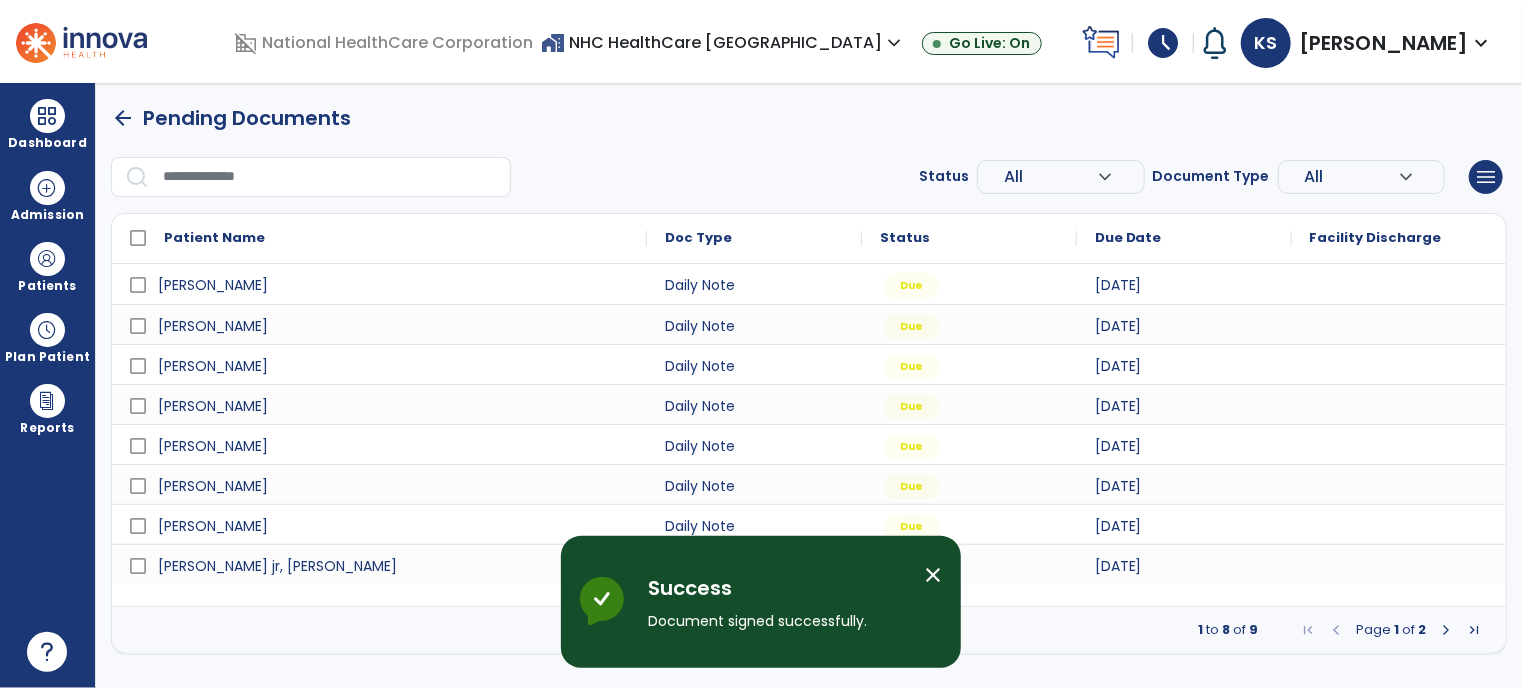 click on "close" at bounding box center (933, 575) 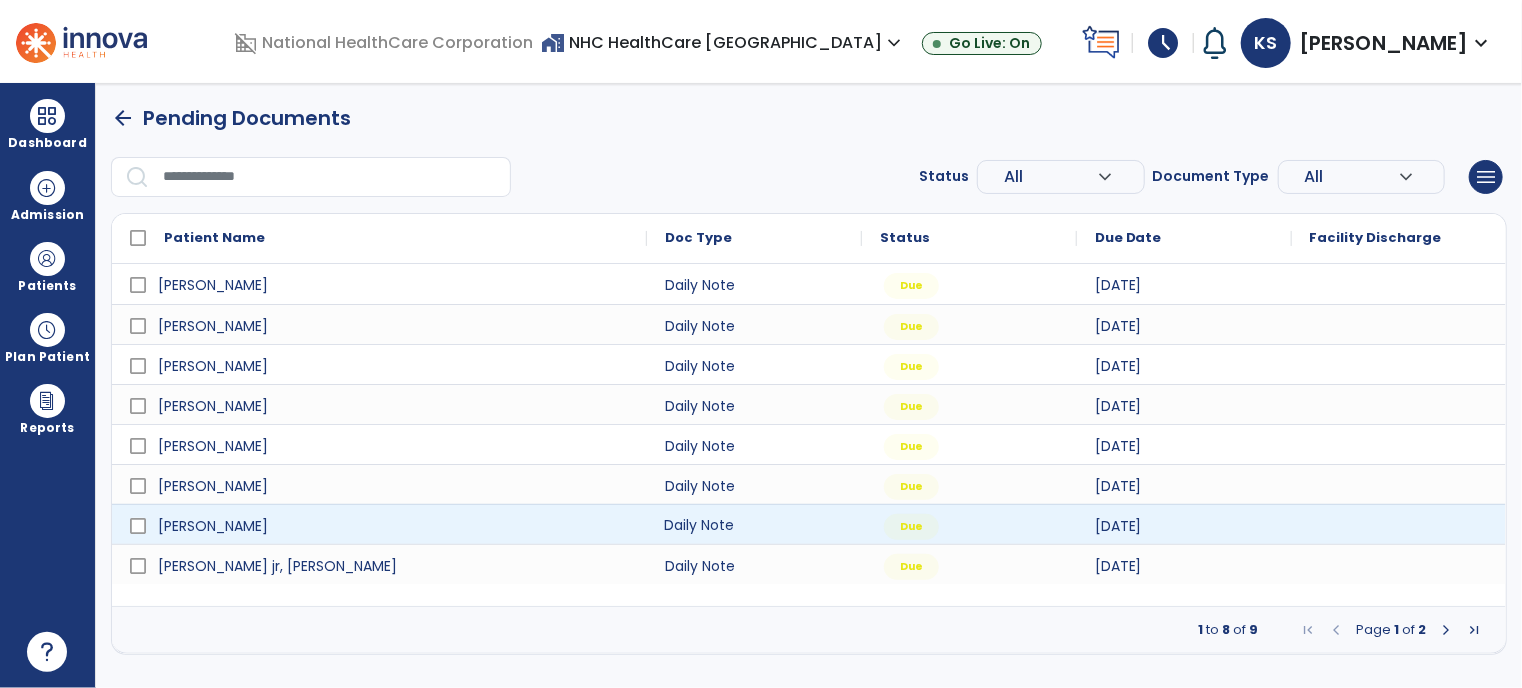 click on "Daily Note" at bounding box center [754, 524] 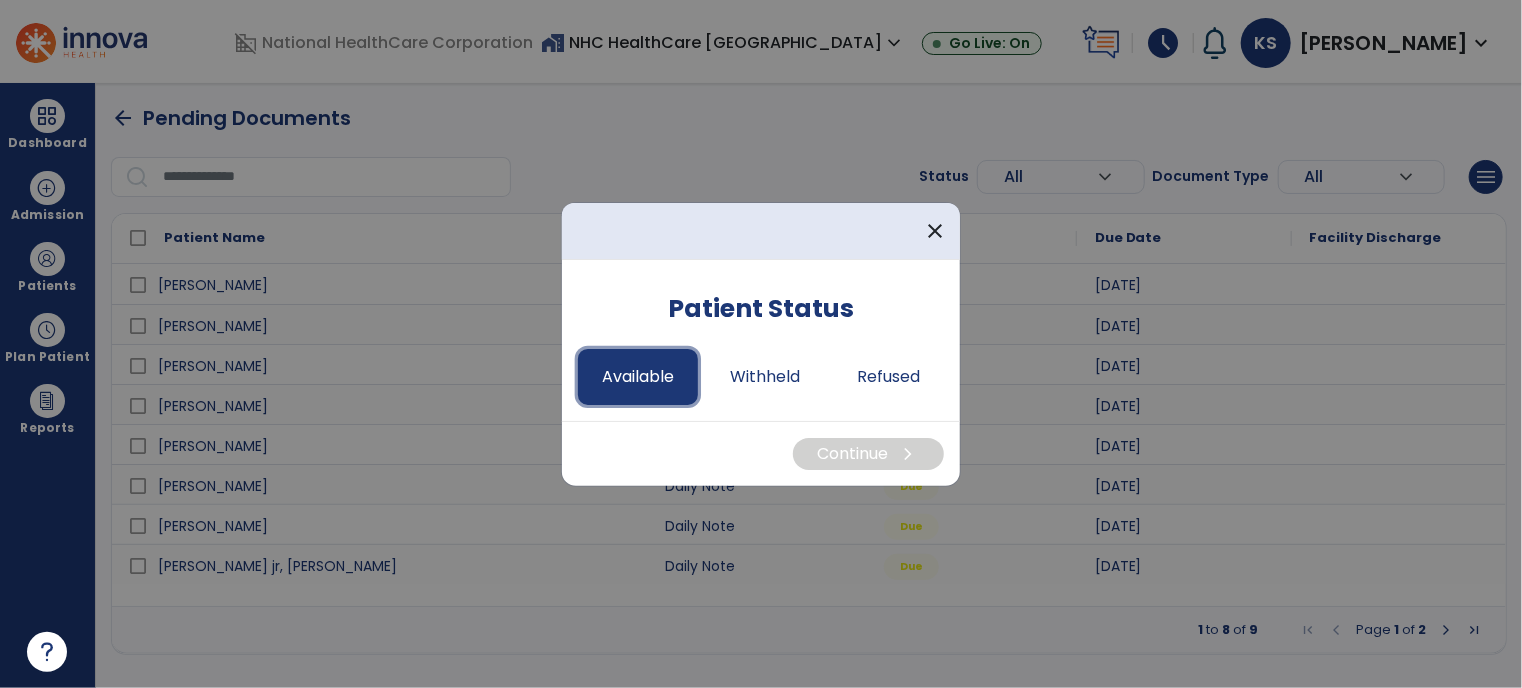 click on "Available" at bounding box center (638, 377) 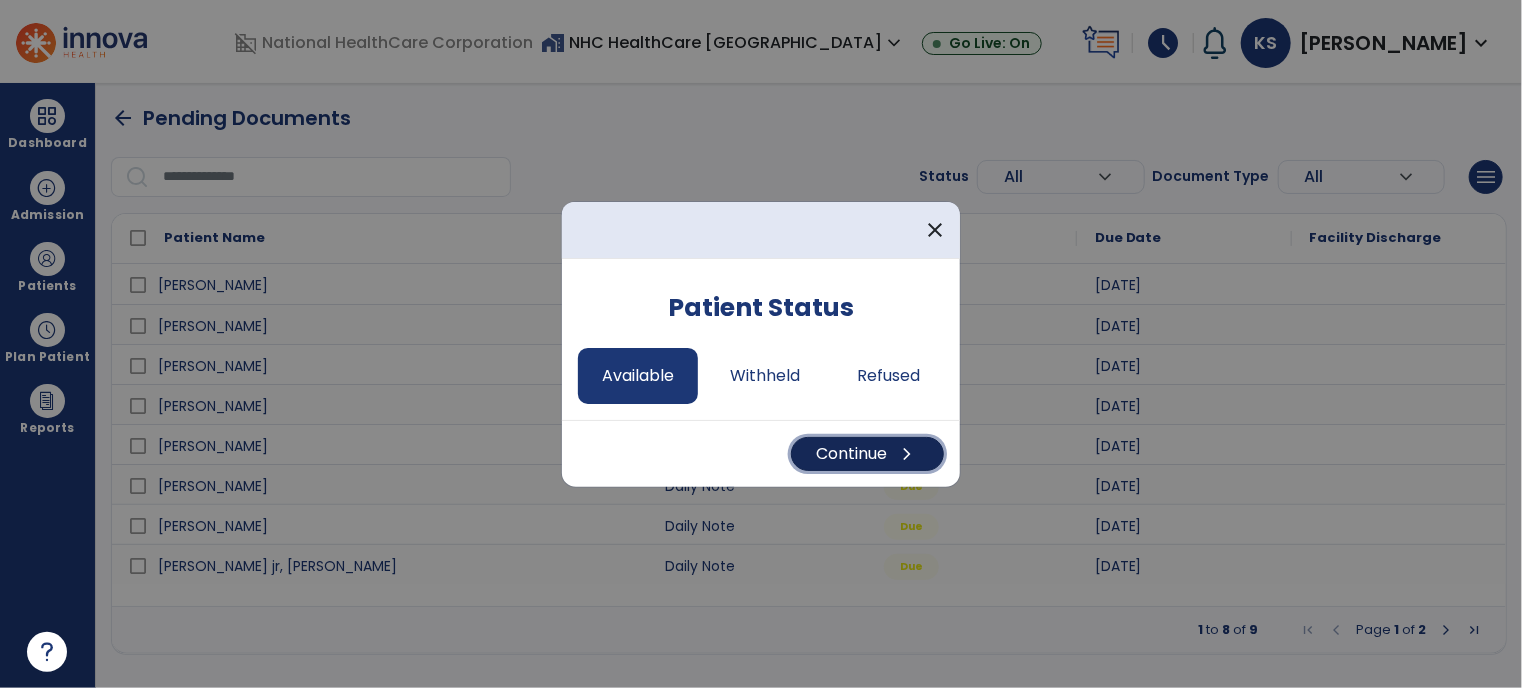 click on "Continue   chevron_right" at bounding box center [867, 454] 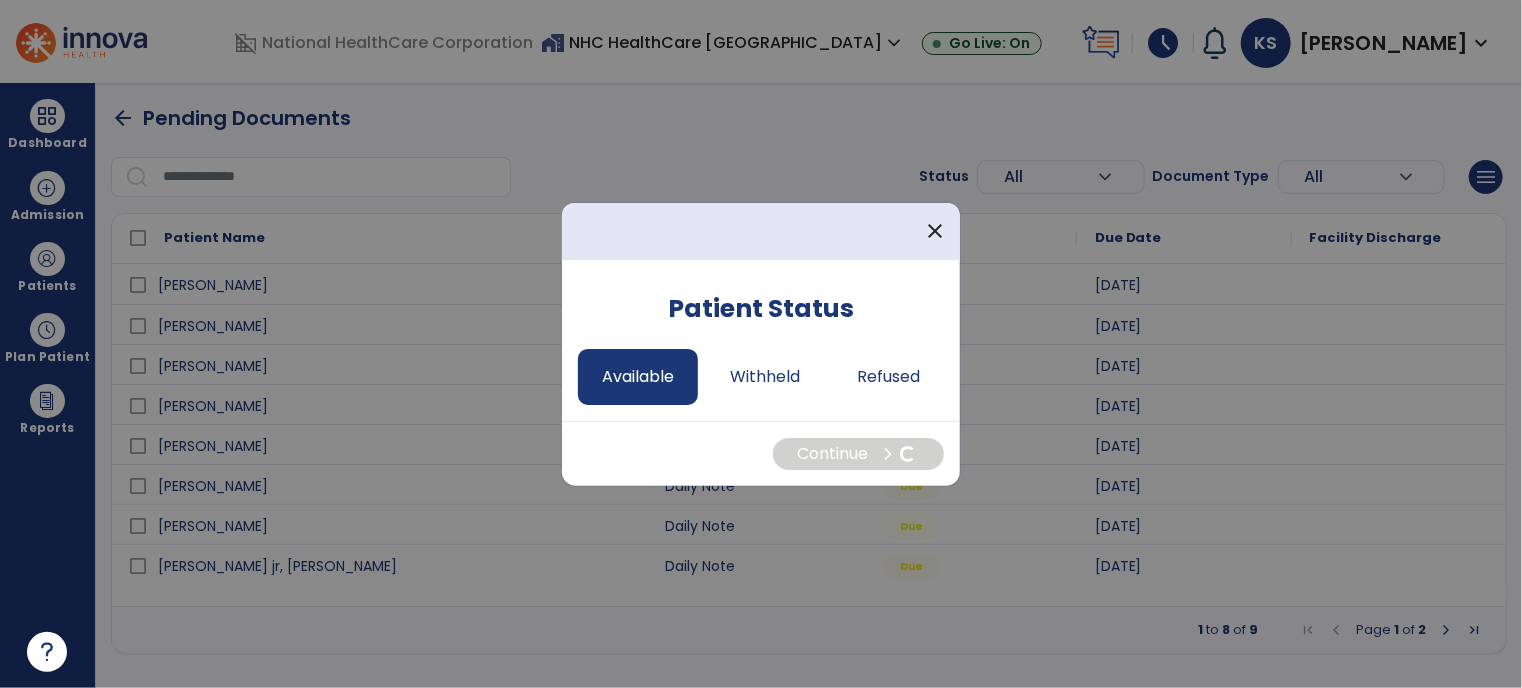 select on "*" 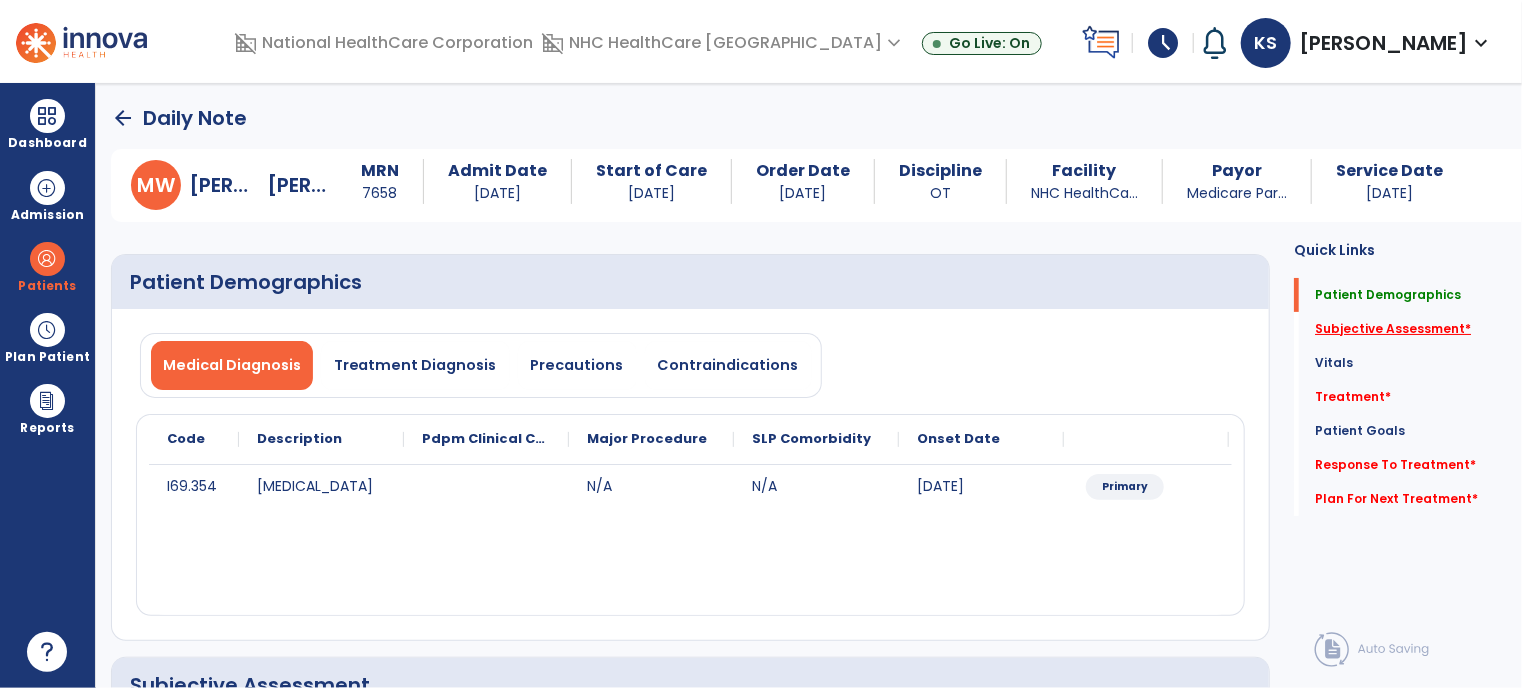click on "Subjective Assessment   *" 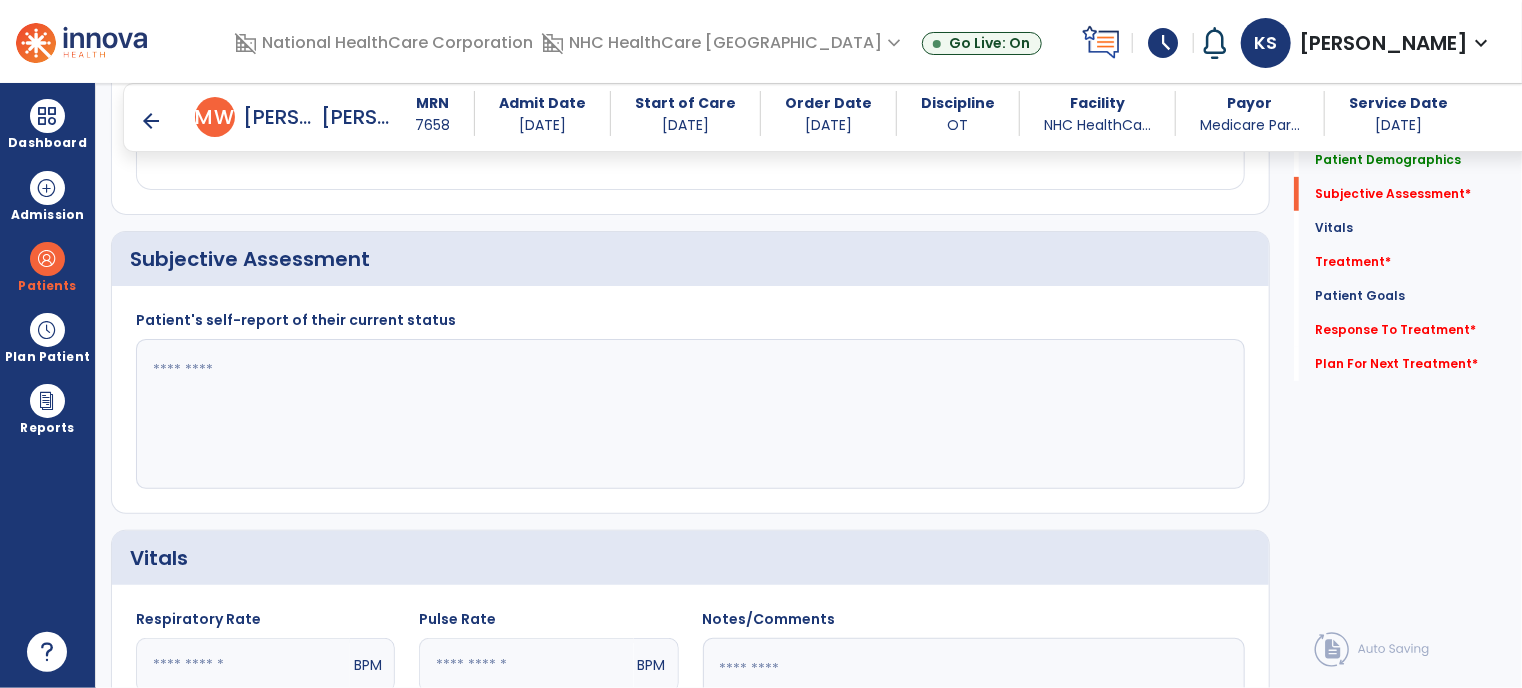 scroll, scrollTop: 412, scrollLeft: 0, axis: vertical 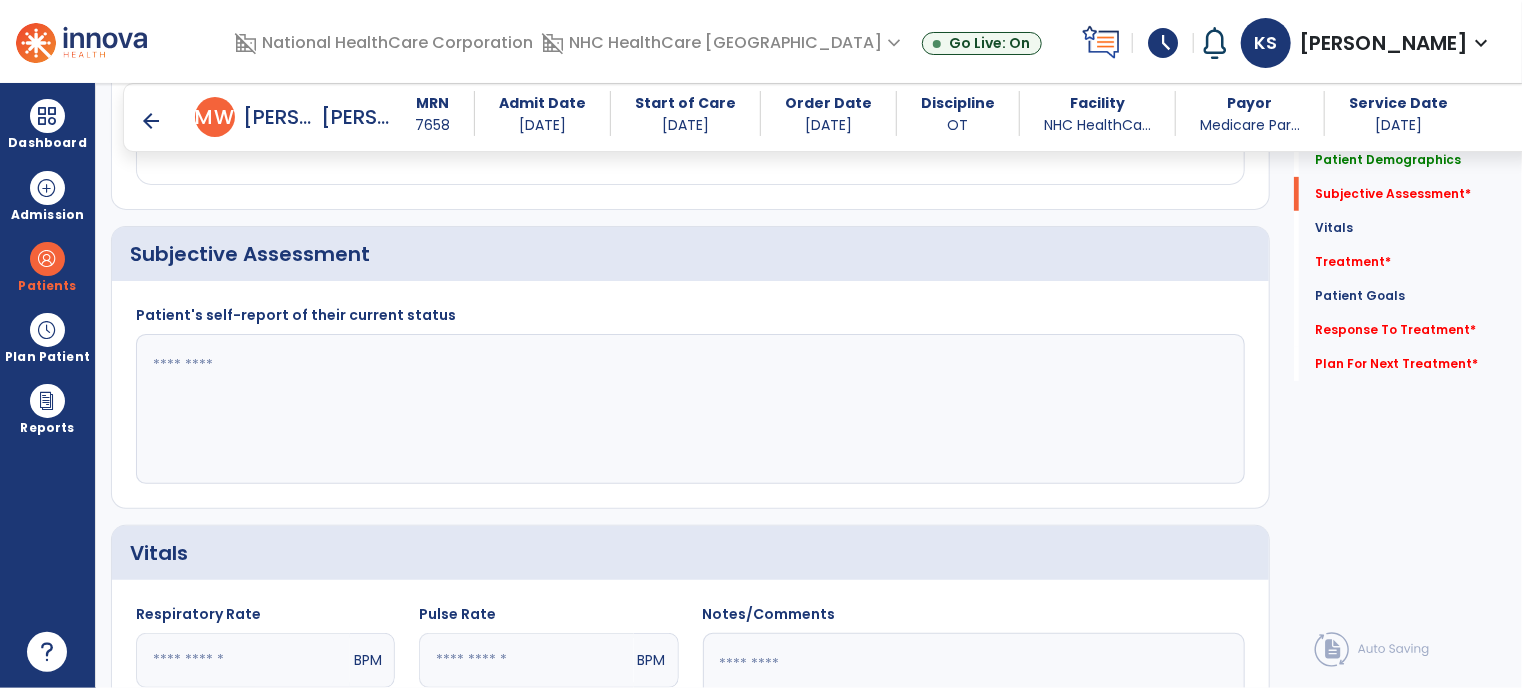 click 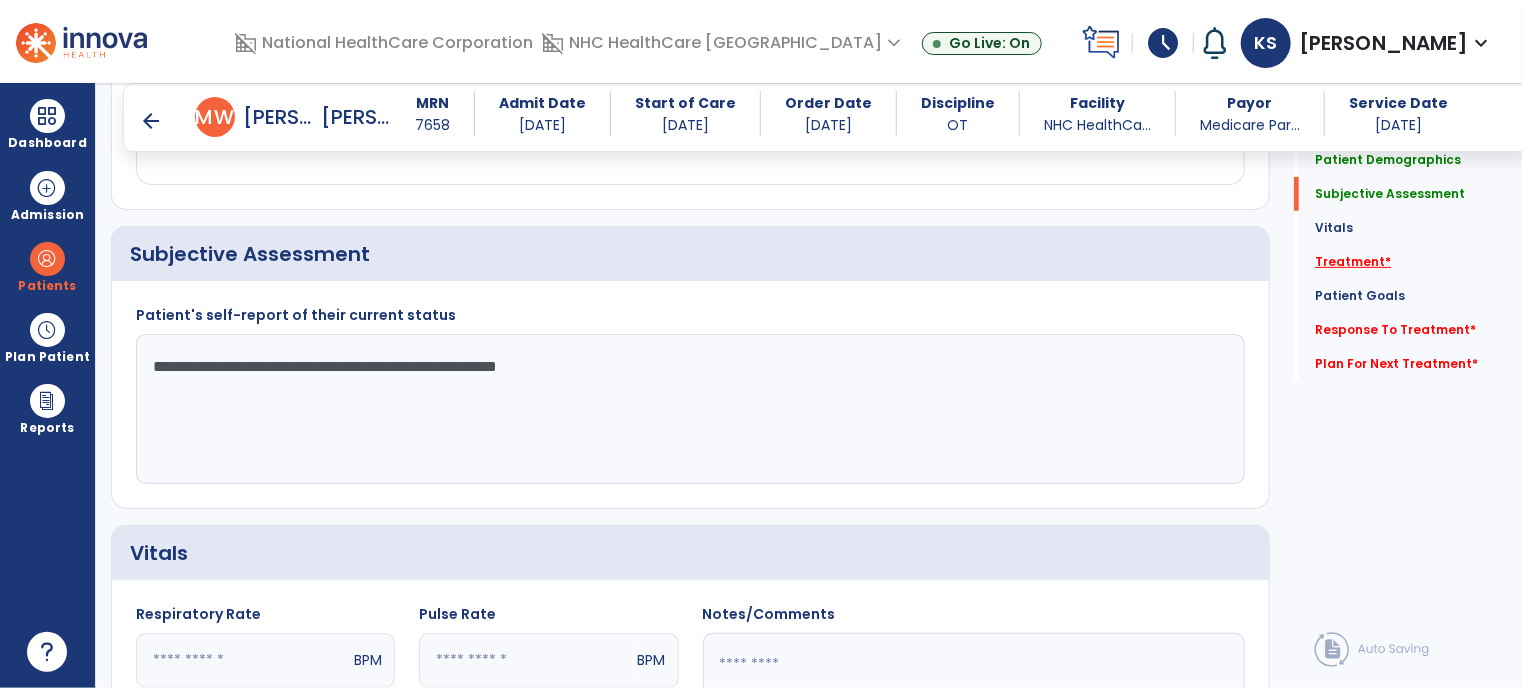 type on "**********" 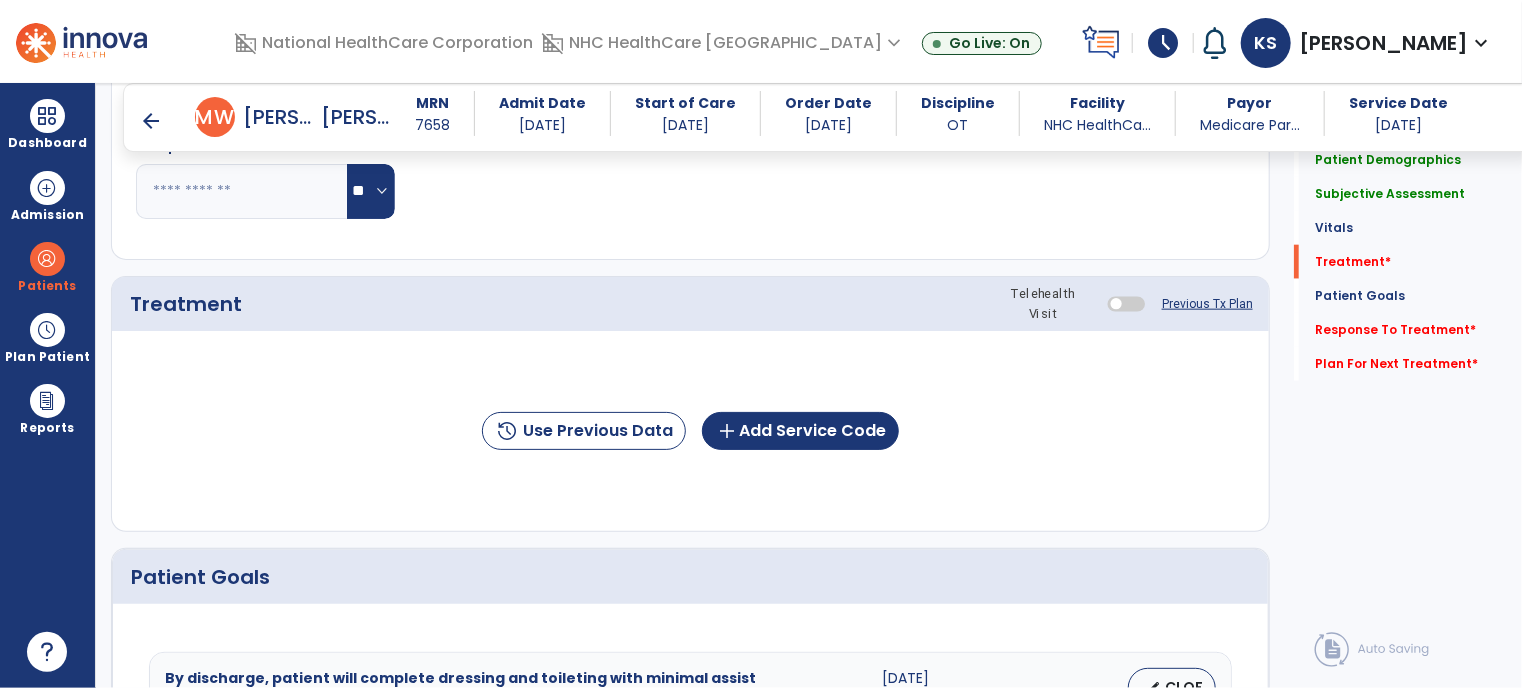 scroll, scrollTop: 1100, scrollLeft: 0, axis: vertical 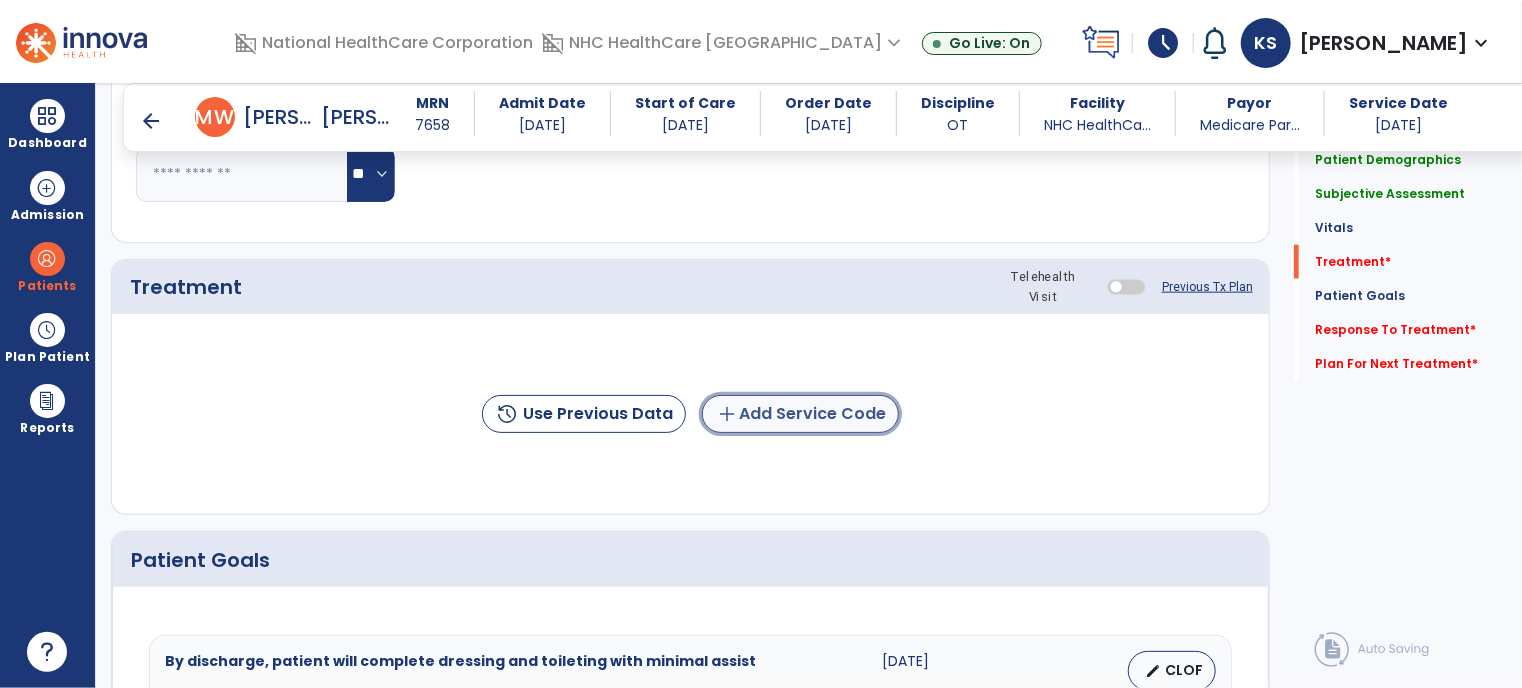 click on "add  Add Service Code" 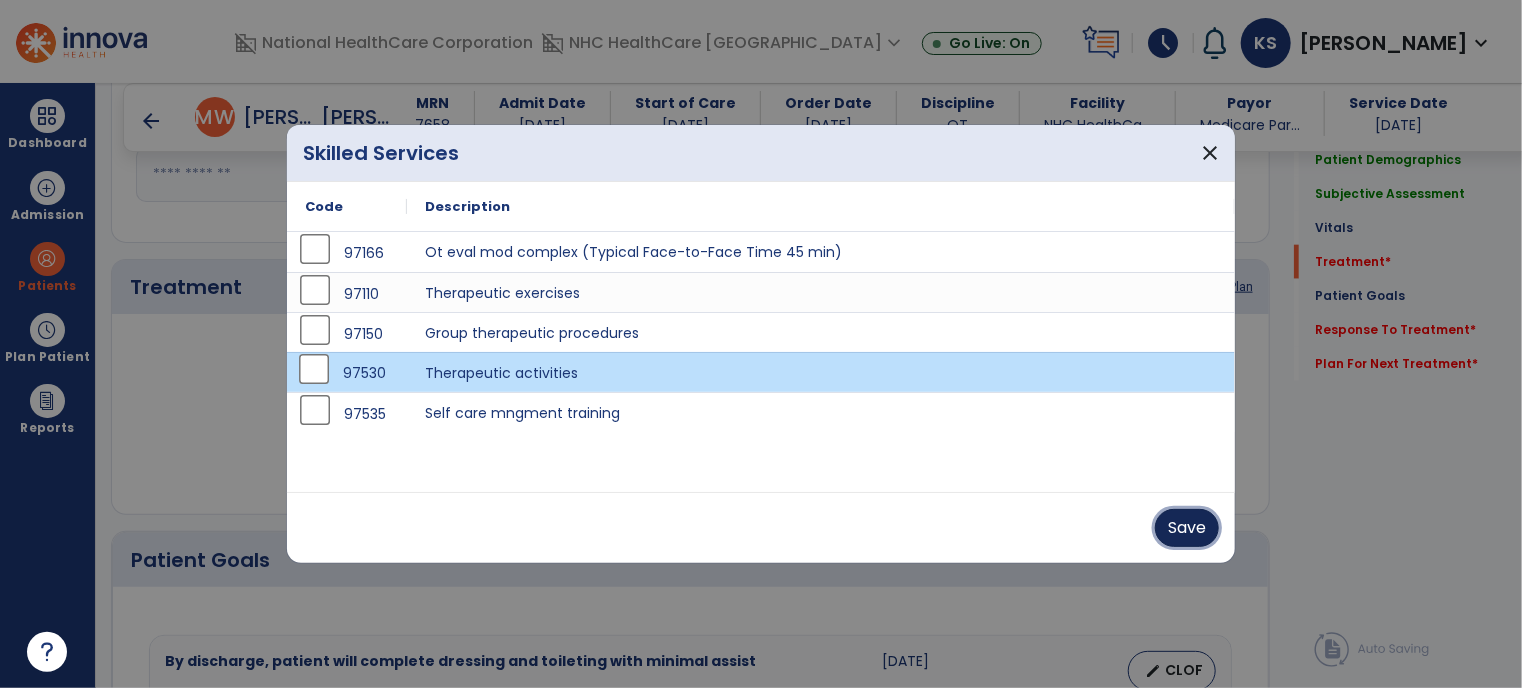 click on "Save" at bounding box center (1187, 528) 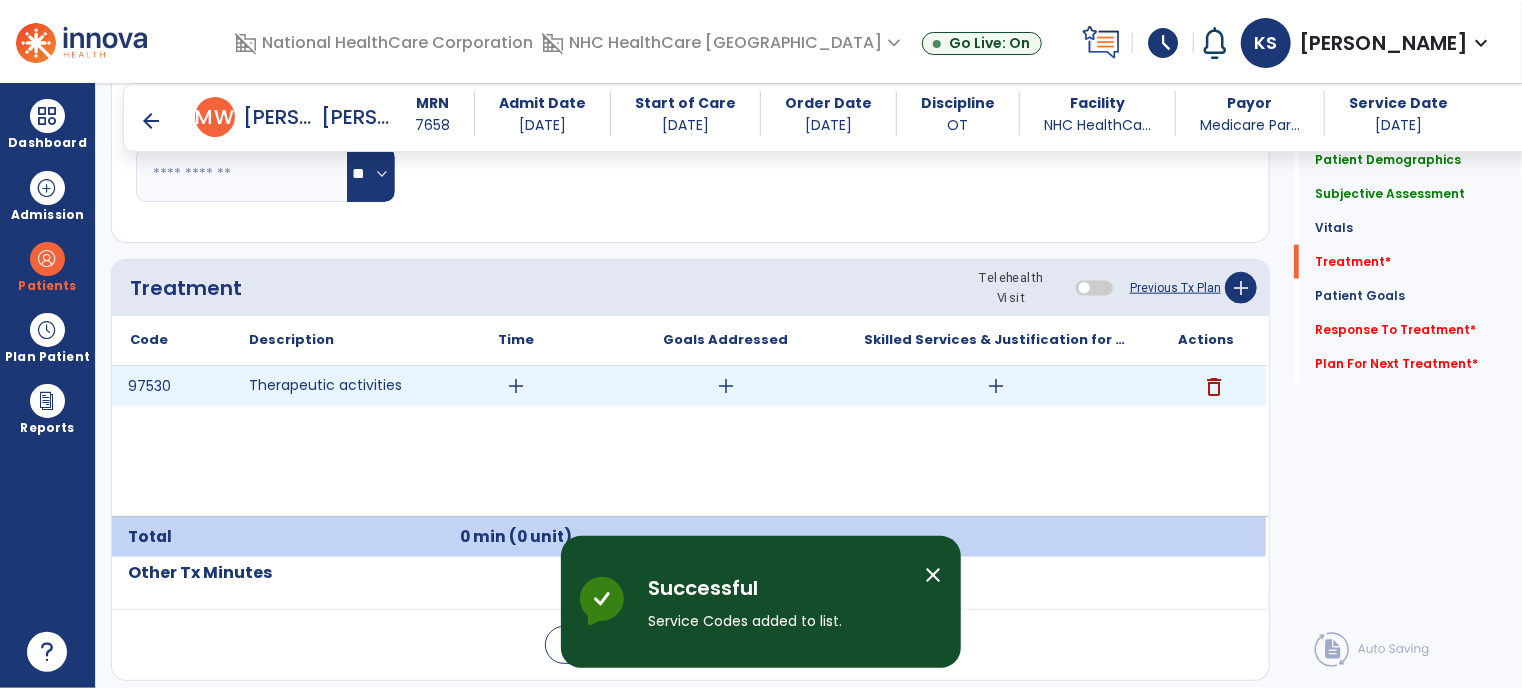 click on "add" at bounding box center (516, 386) 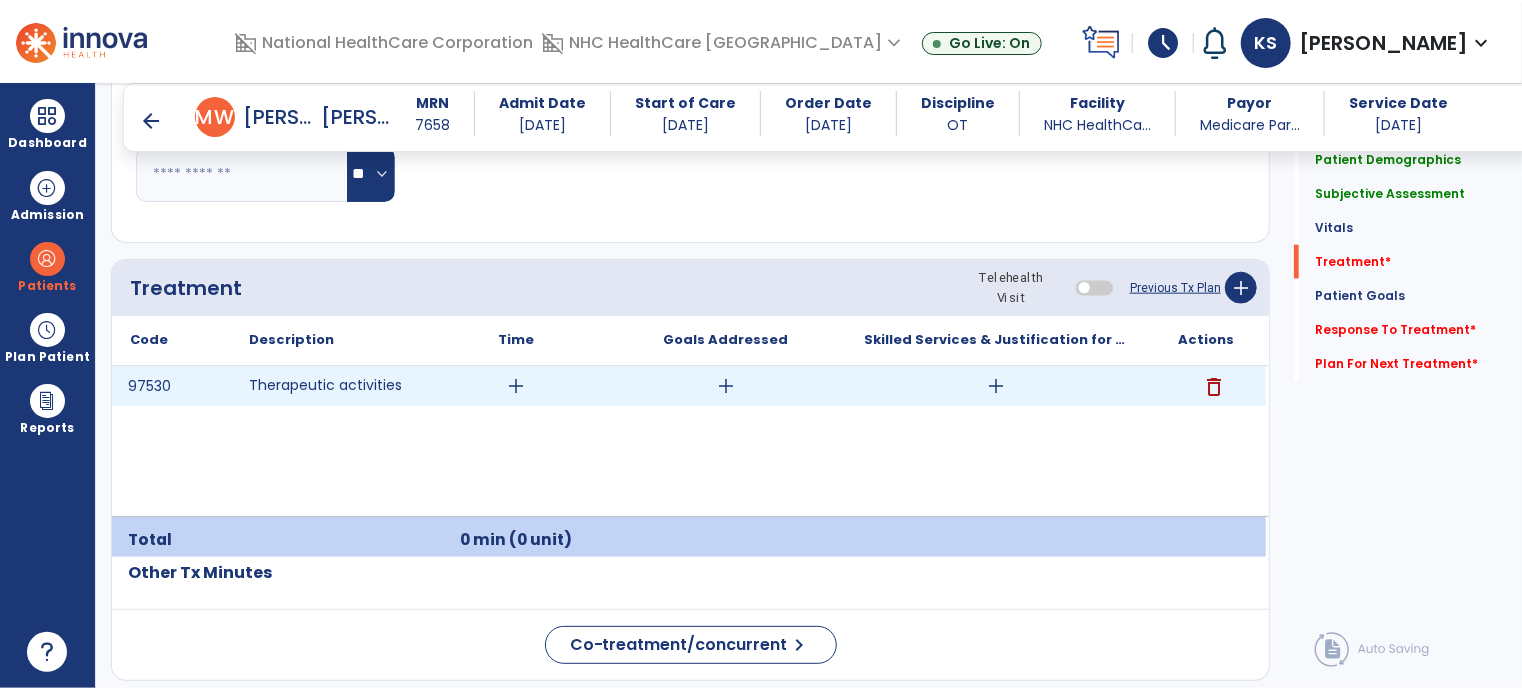 click on "delete" at bounding box center [1214, 387] 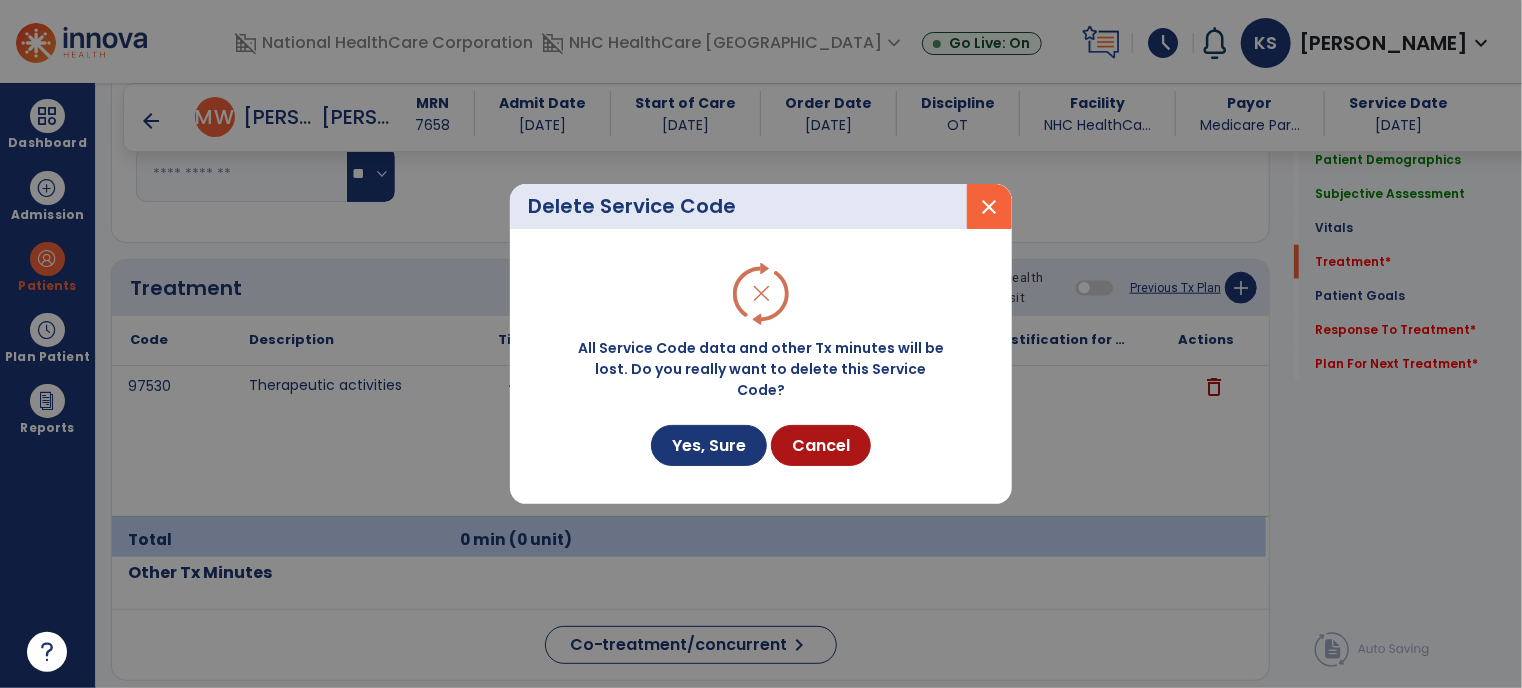 click at bounding box center [761, 344] 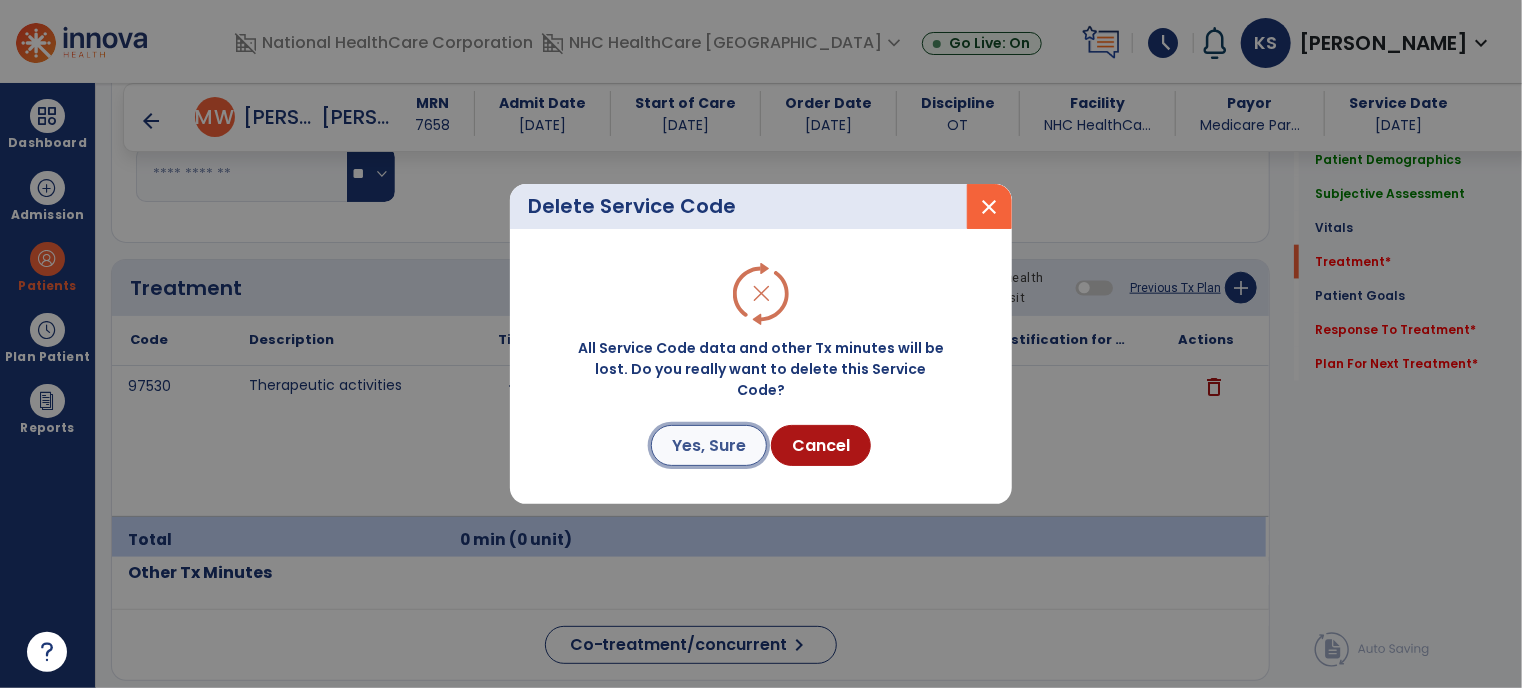 click on "Yes, Sure" at bounding box center [709, 445] 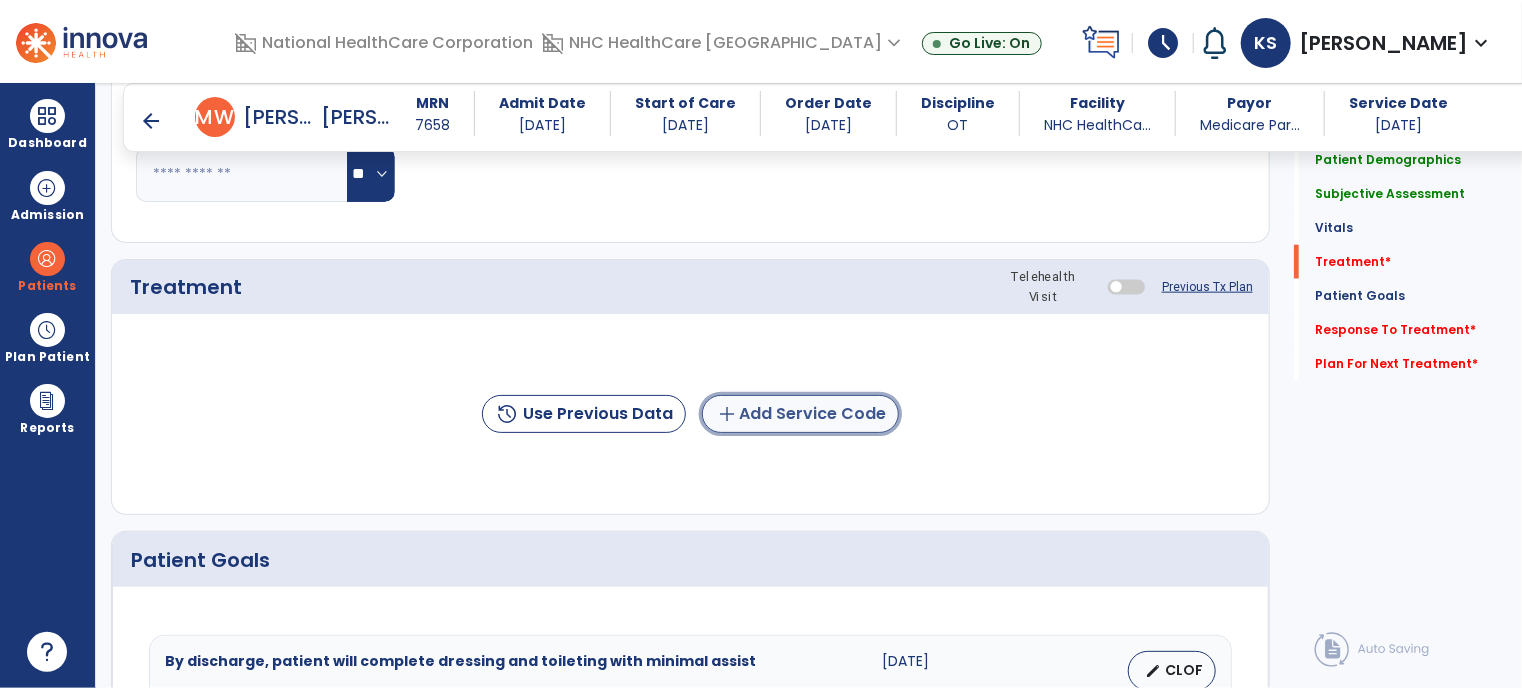 click on "add  Add Service Code" 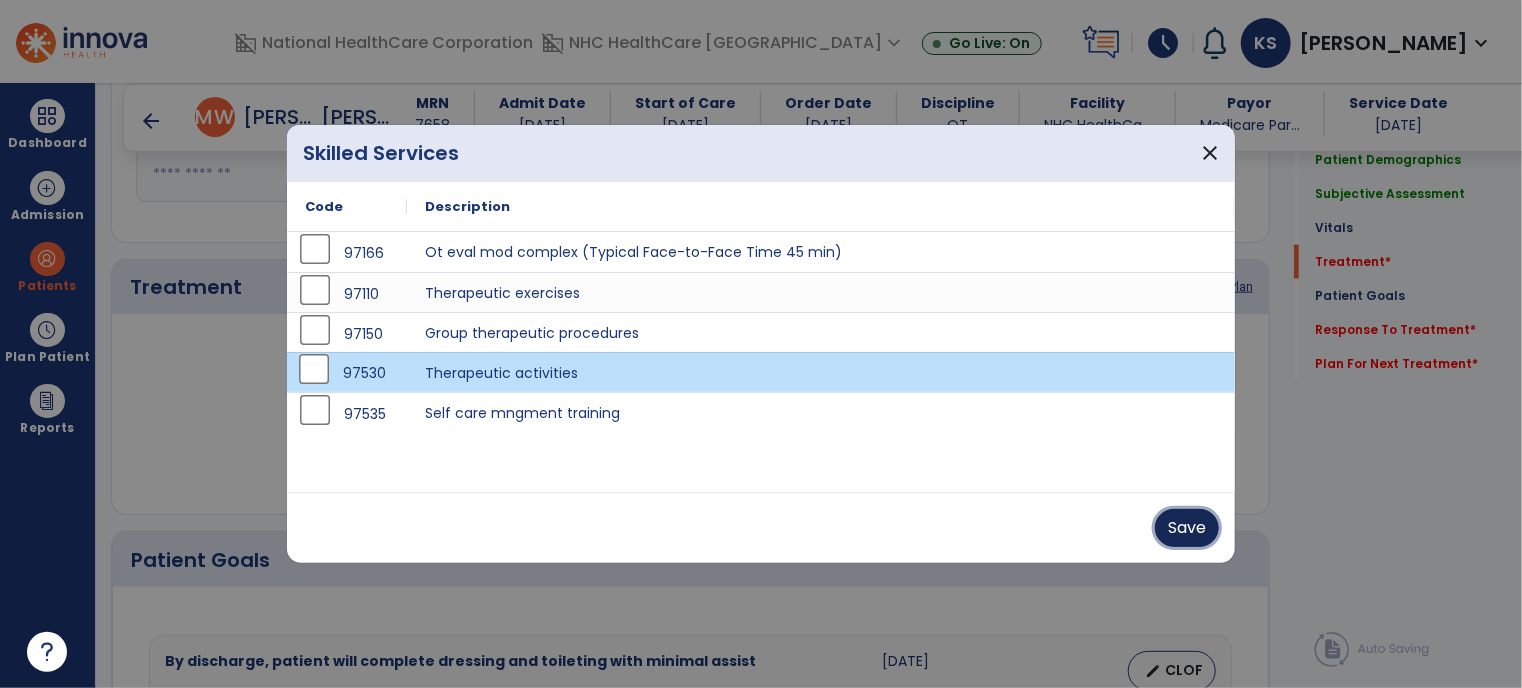 click on "Save" at bounding box center [1187, 528] 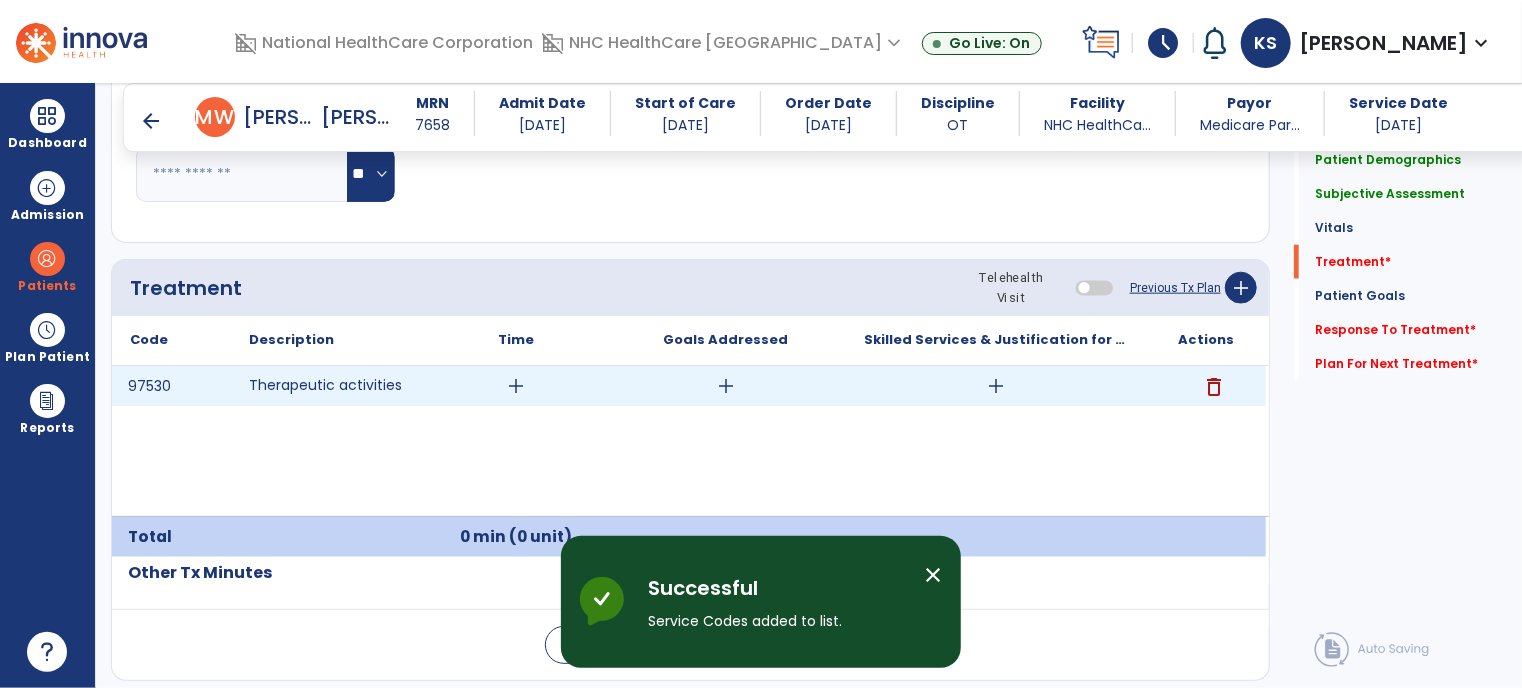 click on "add" at bounding box center (516, 386) 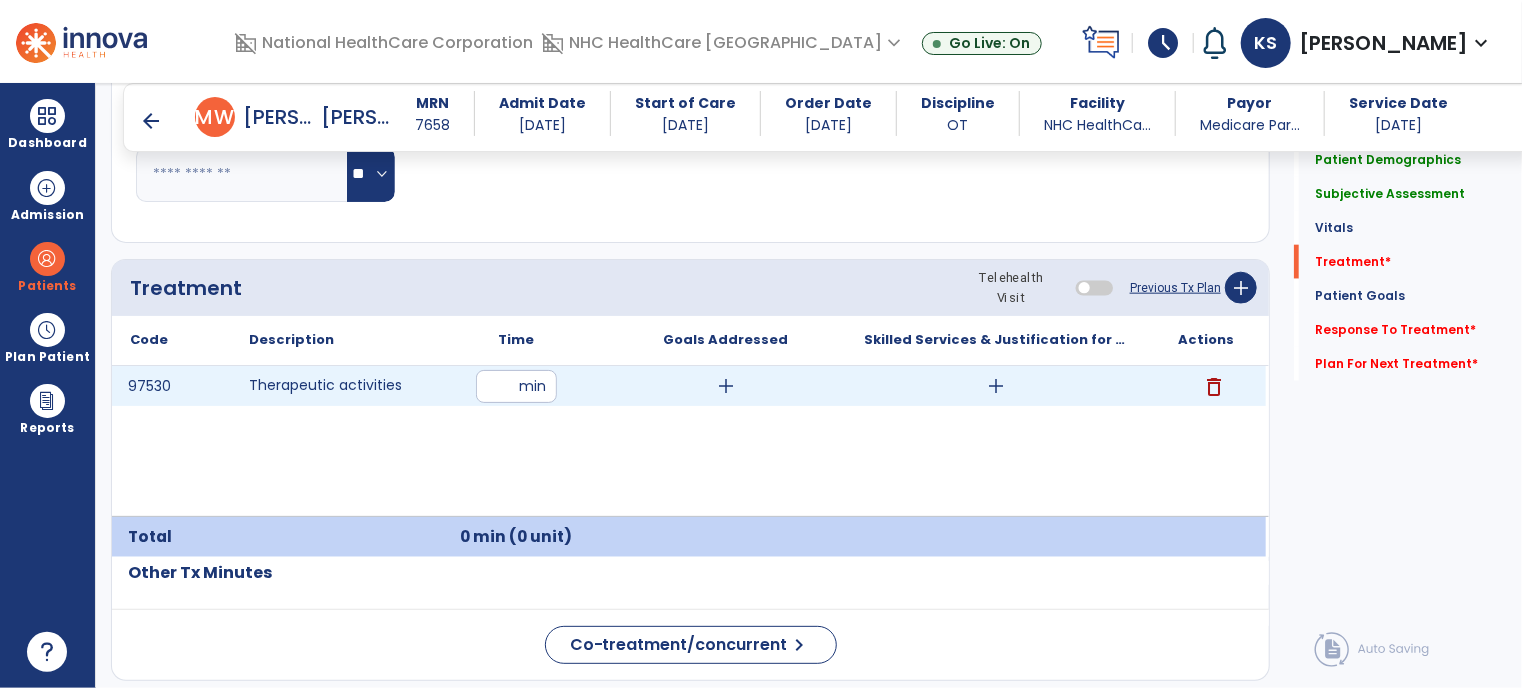 type on "**" 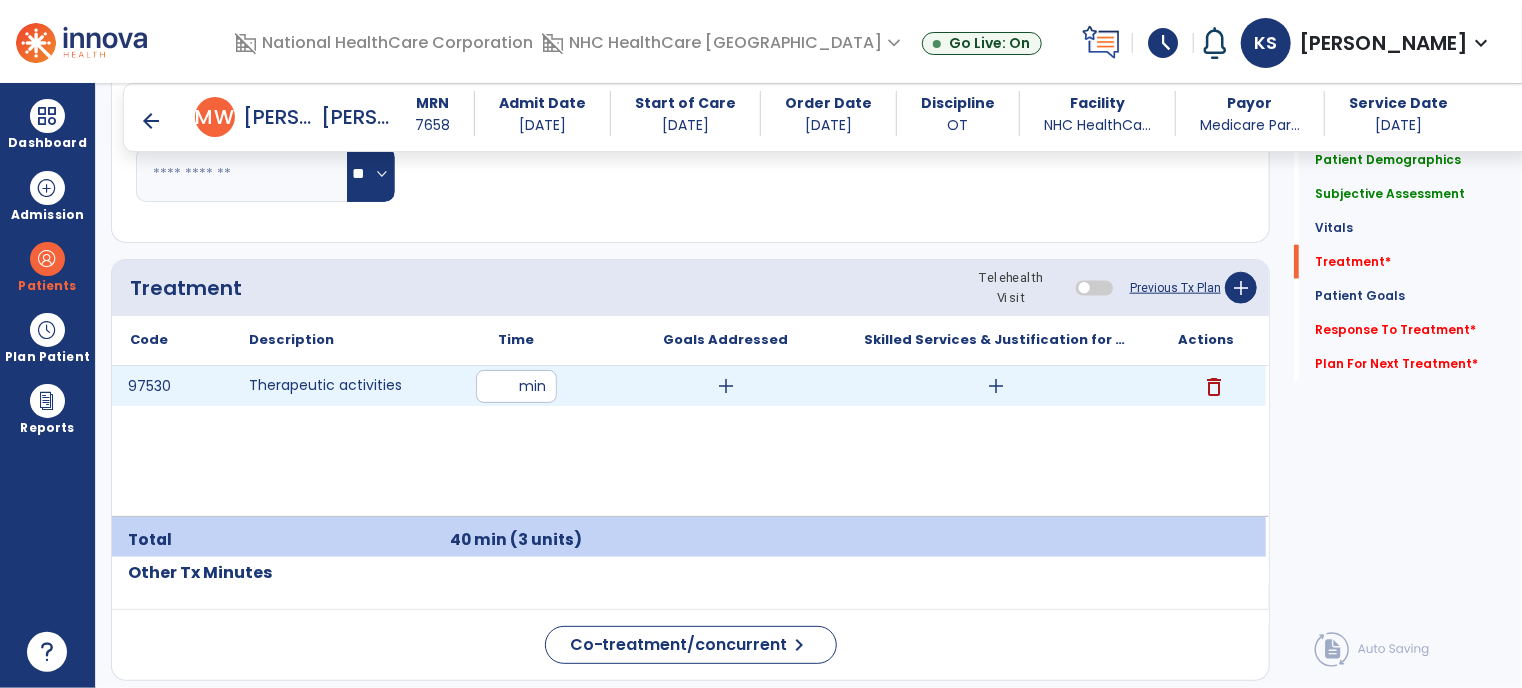 click on "add" at bounding box center (726, 386) 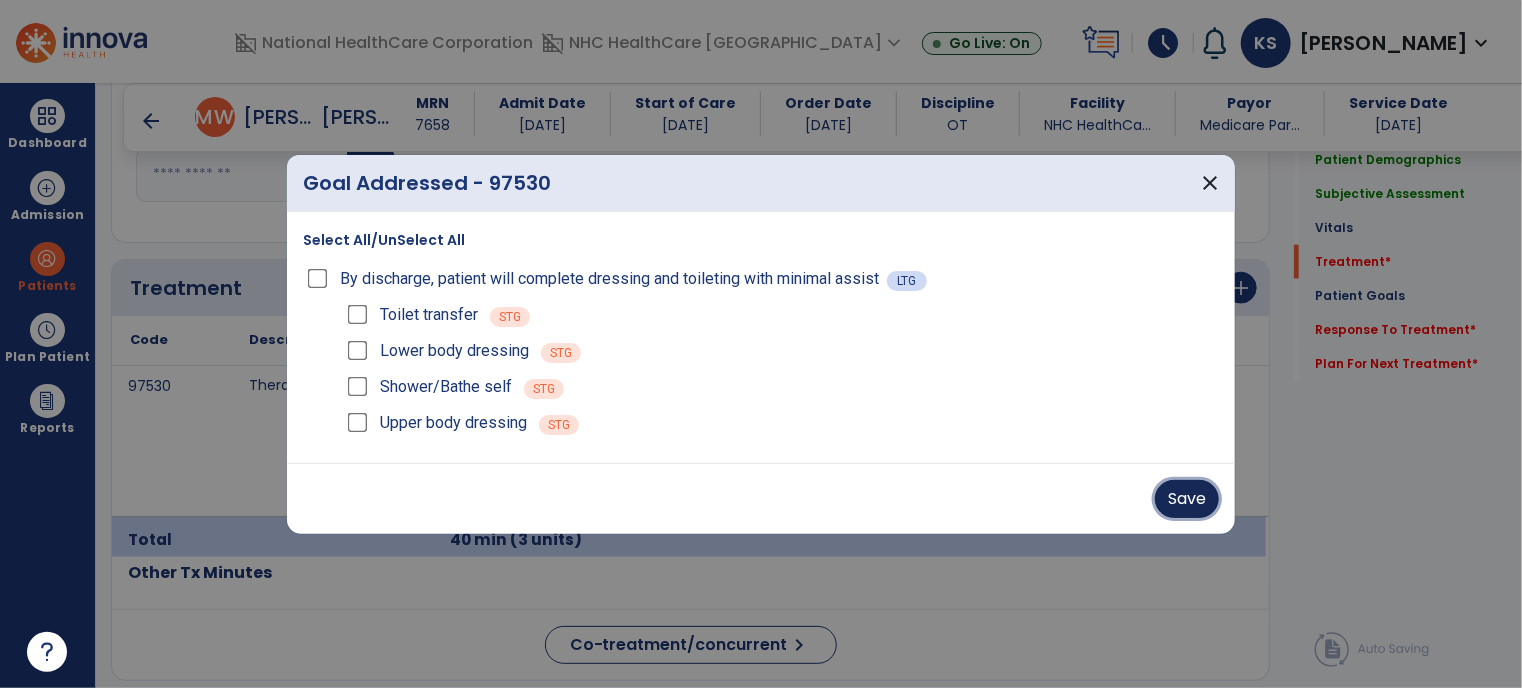 click on "Save" at bounding box center (1187, 499) 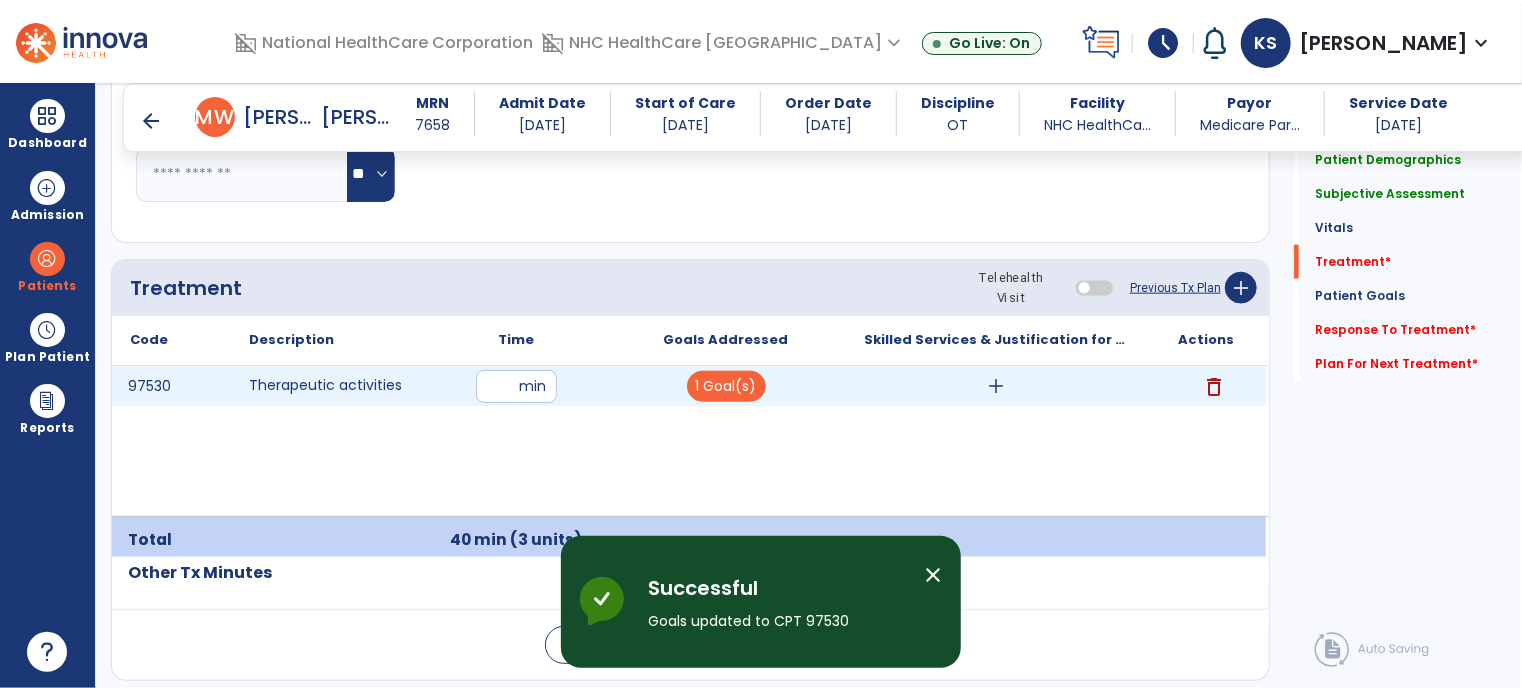 click on "add" at bounding box center (996, 386) 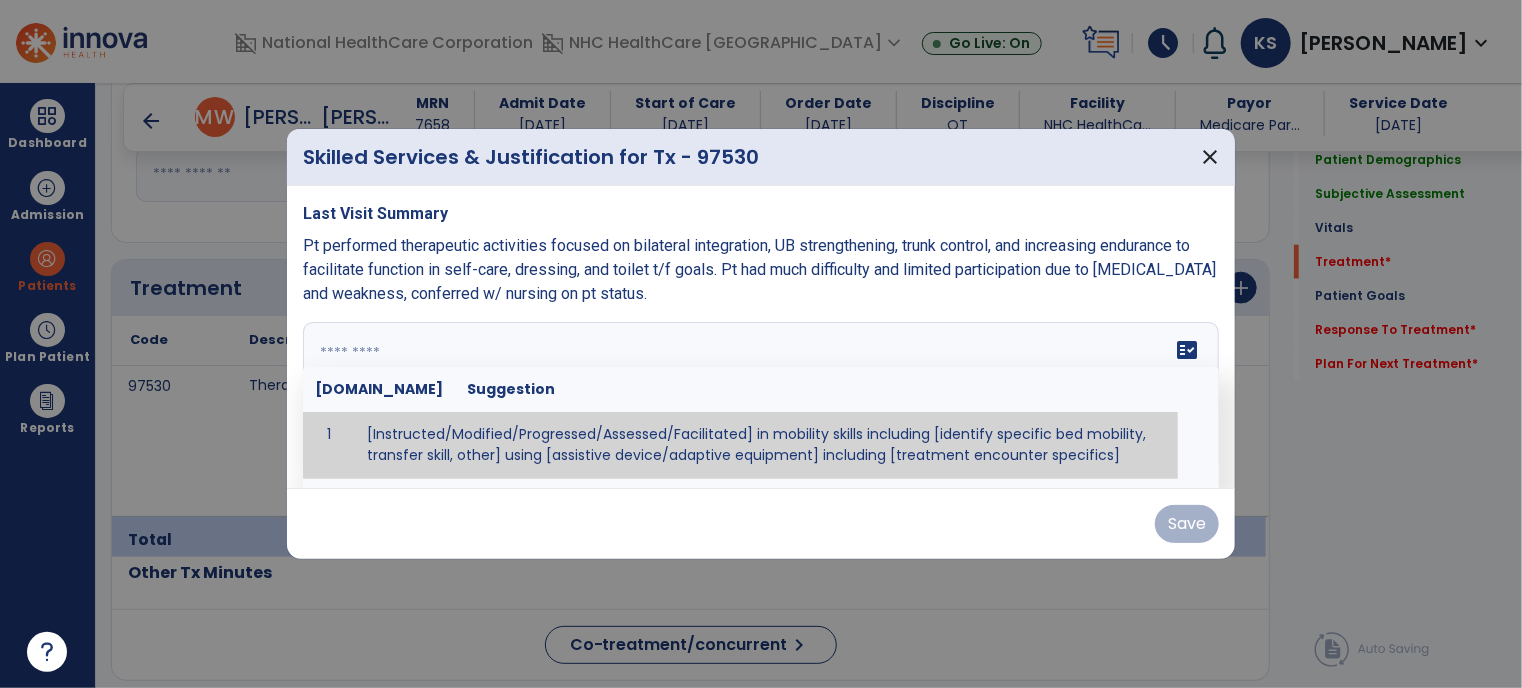 click on "fact_check  [DOMAIN_NAME] Suggestion 1 [Instructed/Modified/Progressed/Assessed/Facilitated] in mobility skills including [identify specific bed mobility, transfer skill, other] using [assistive device/adaptive equipment] including [treatment encounter specifics]" at bounding box center [761, 397] 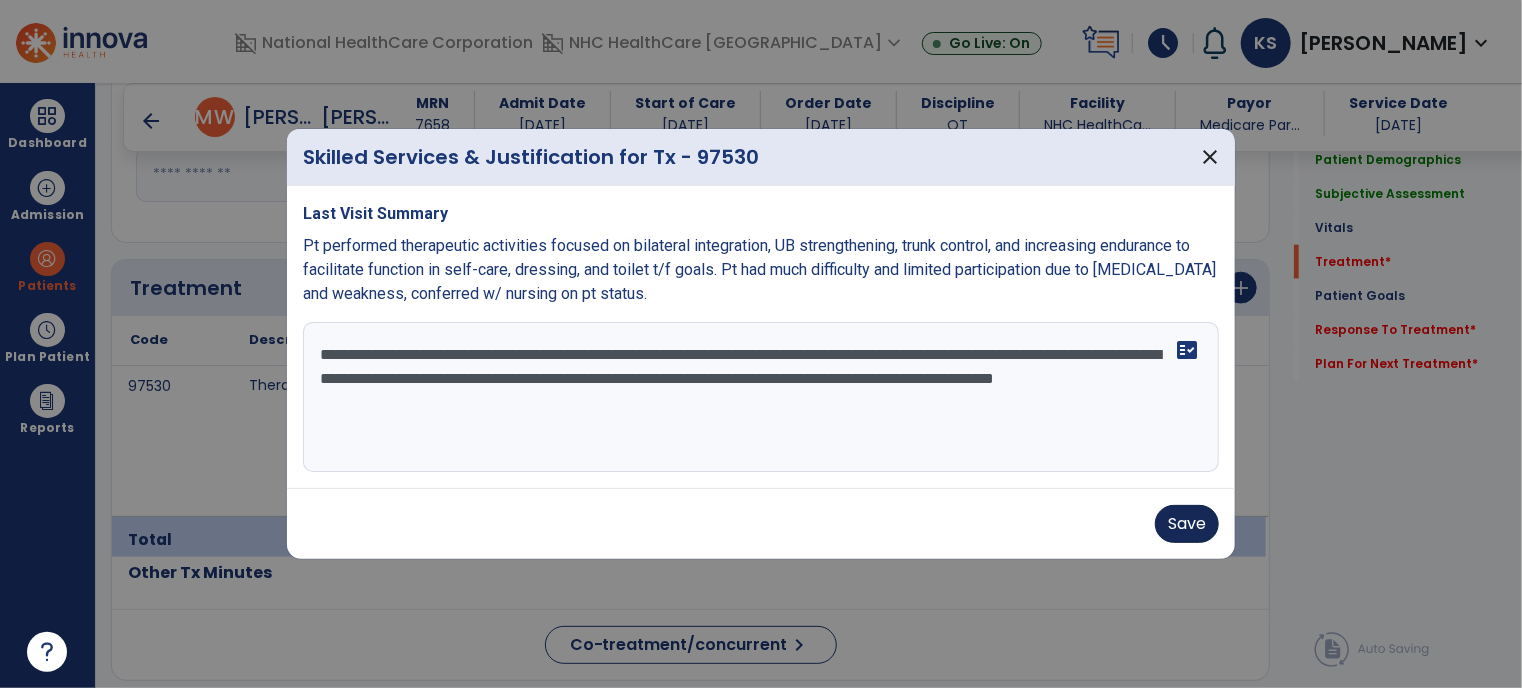 type on "**********" 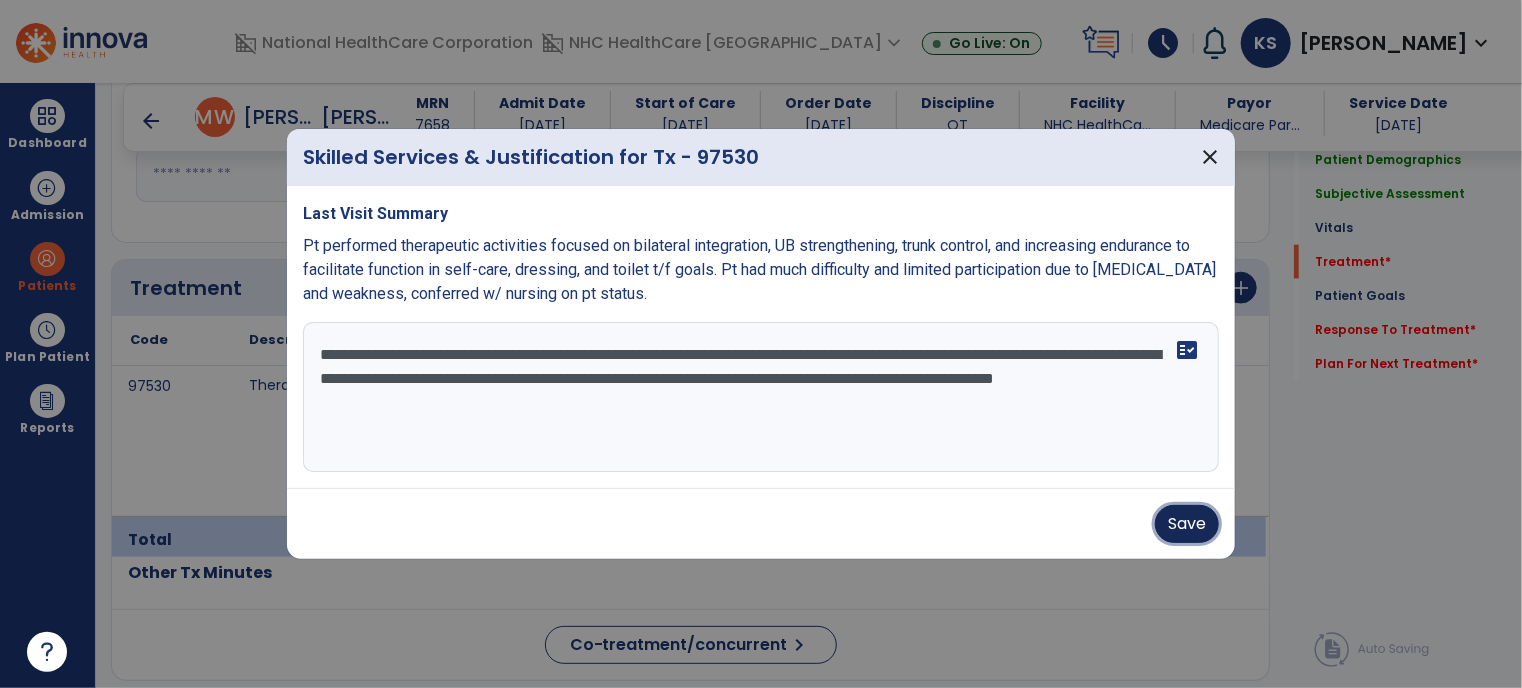click on "Save" at bounding box center [1187, 524] 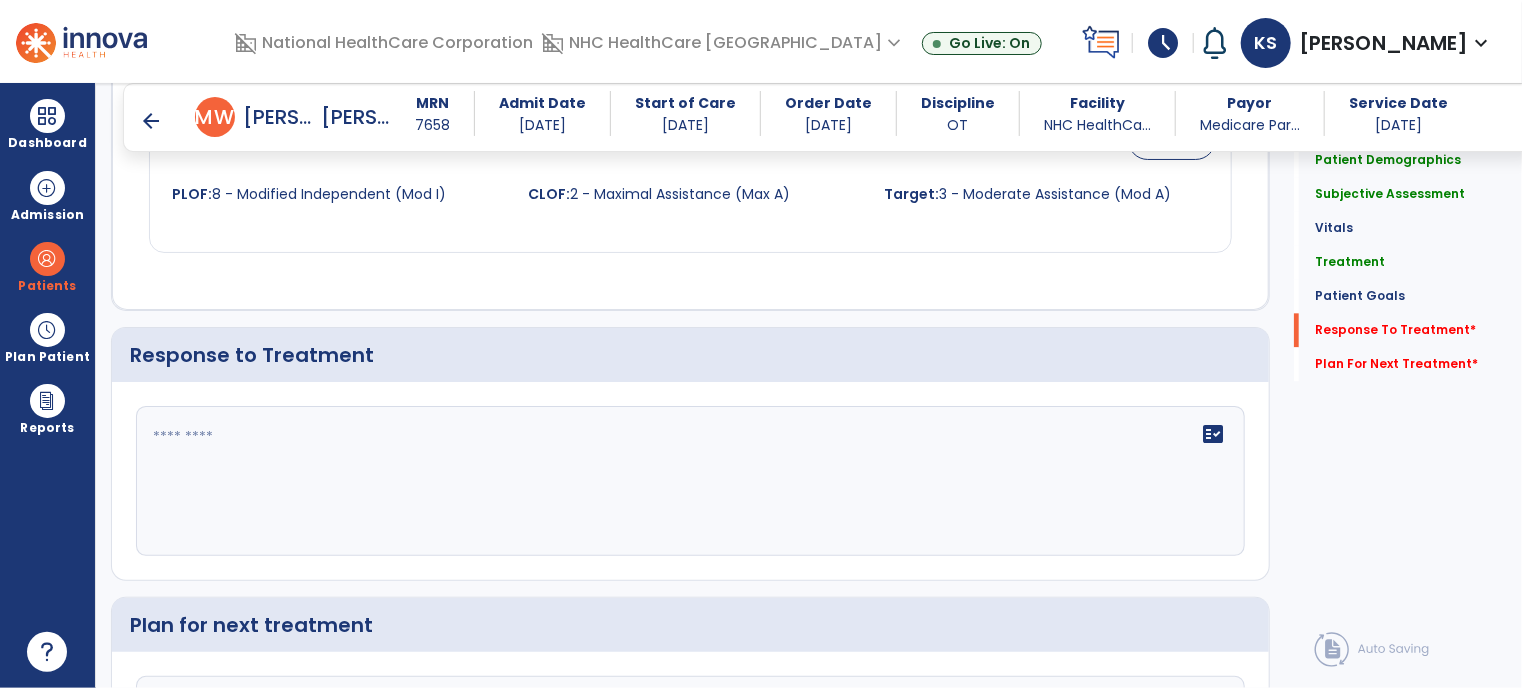 scroll, scrollTop: 2308, scrollLeft: 0, axis: vertical 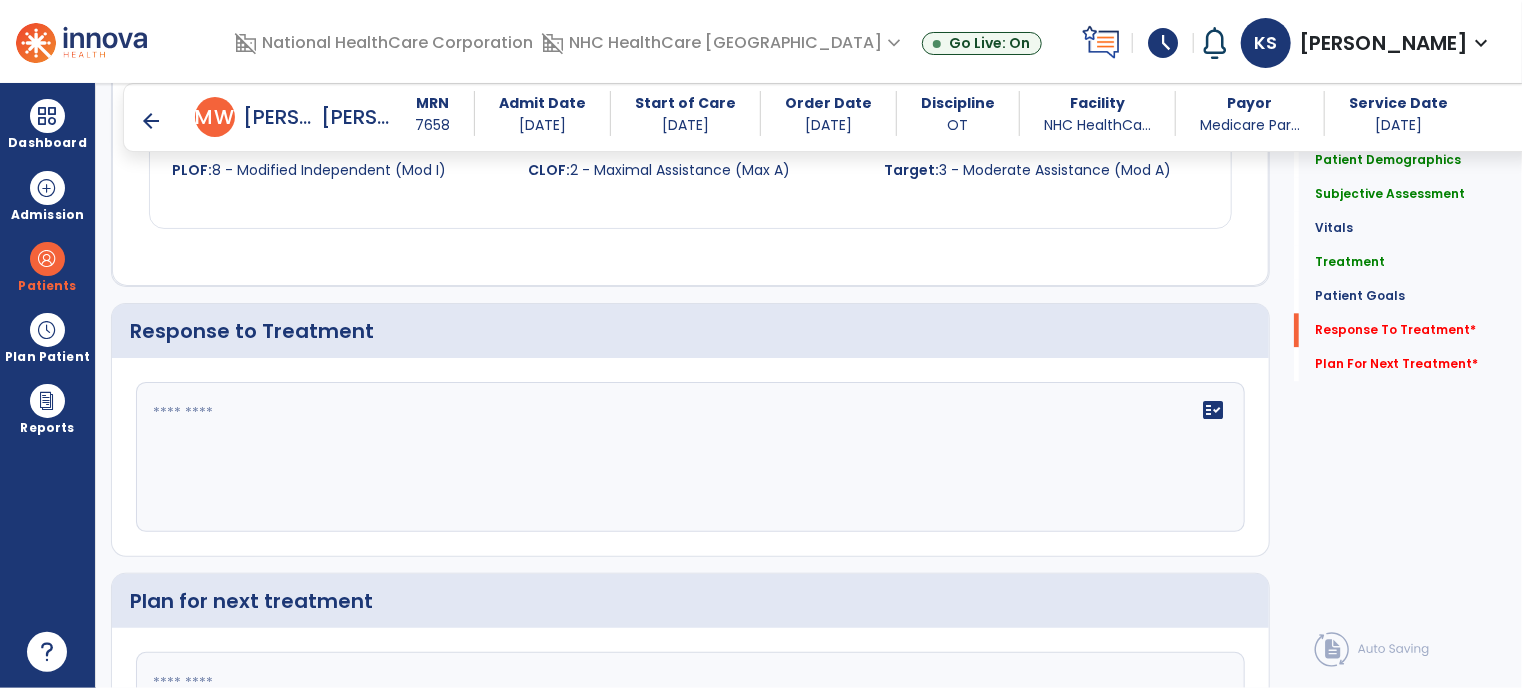 click 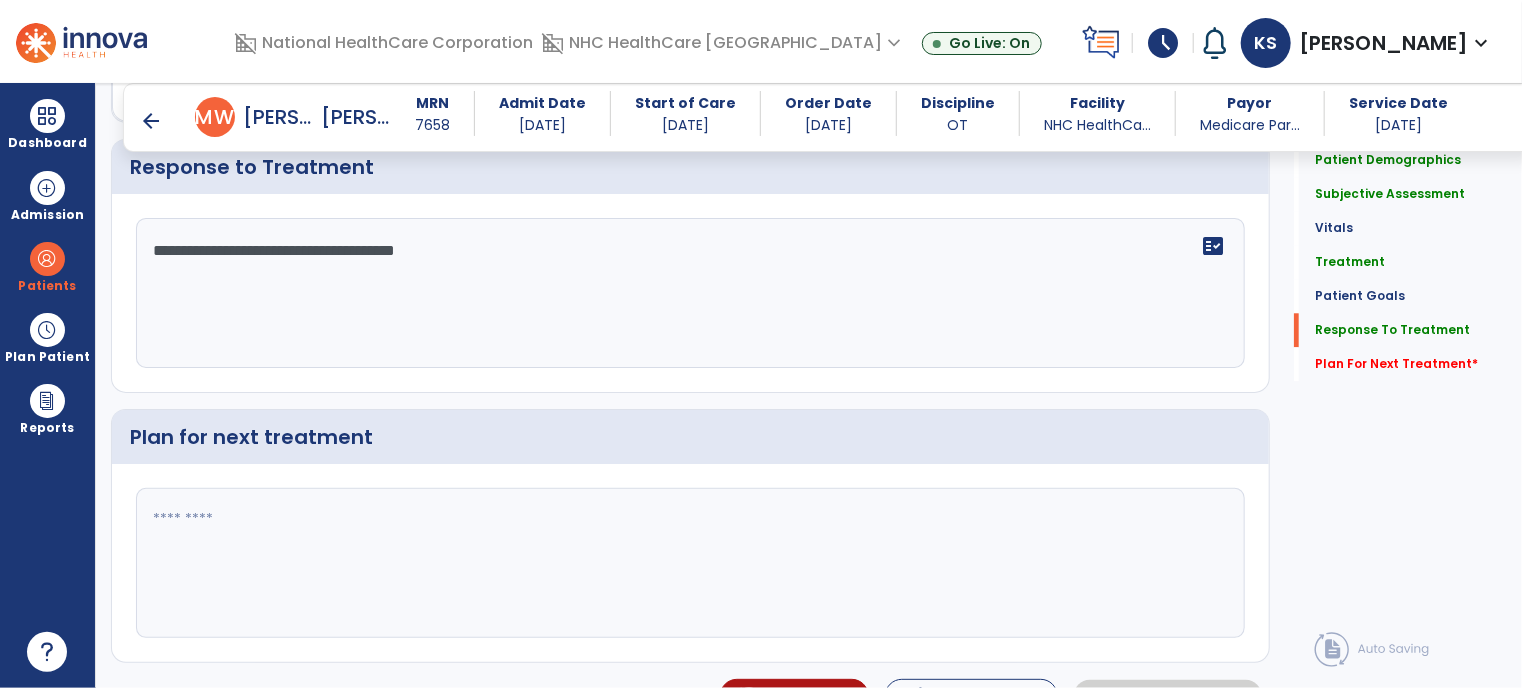 scroll, scrollTop: 2492, scrollLeft: 0, axis: vertical 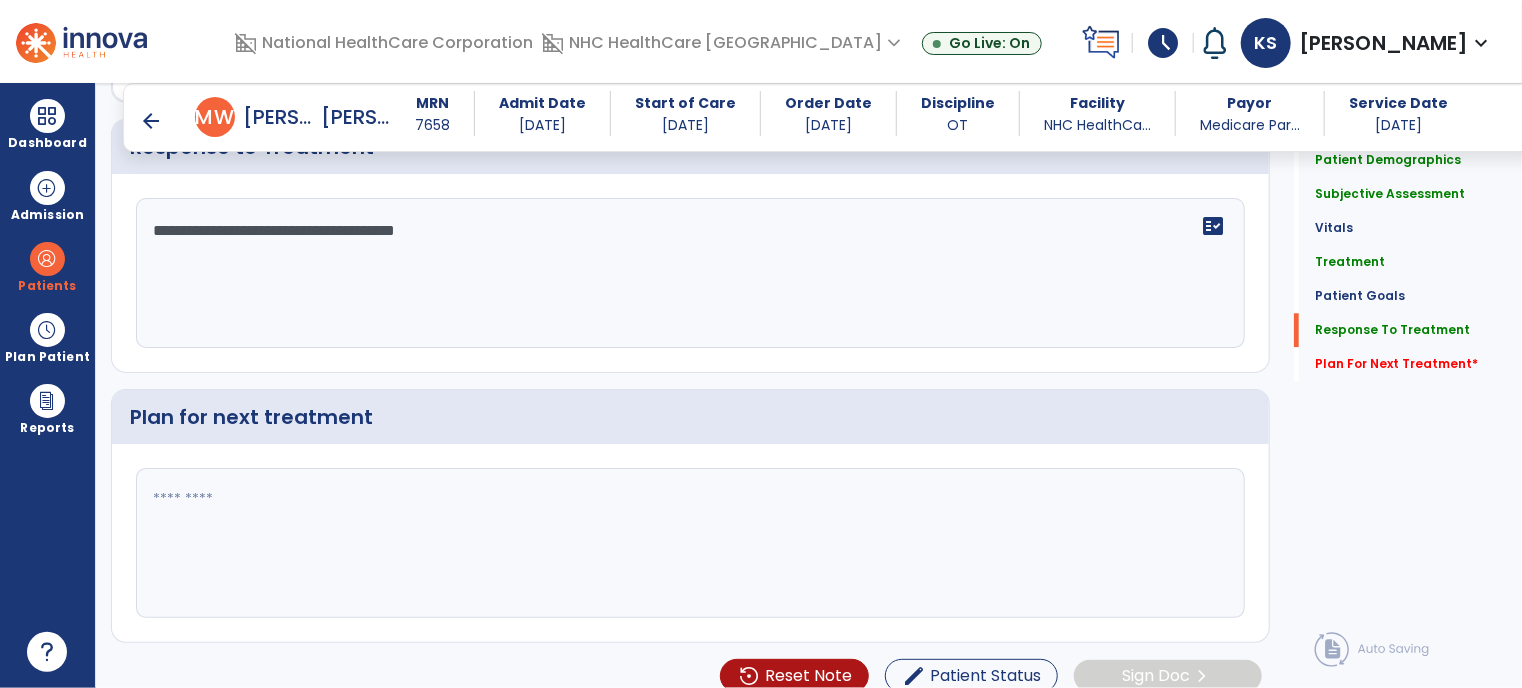 type on "**********" 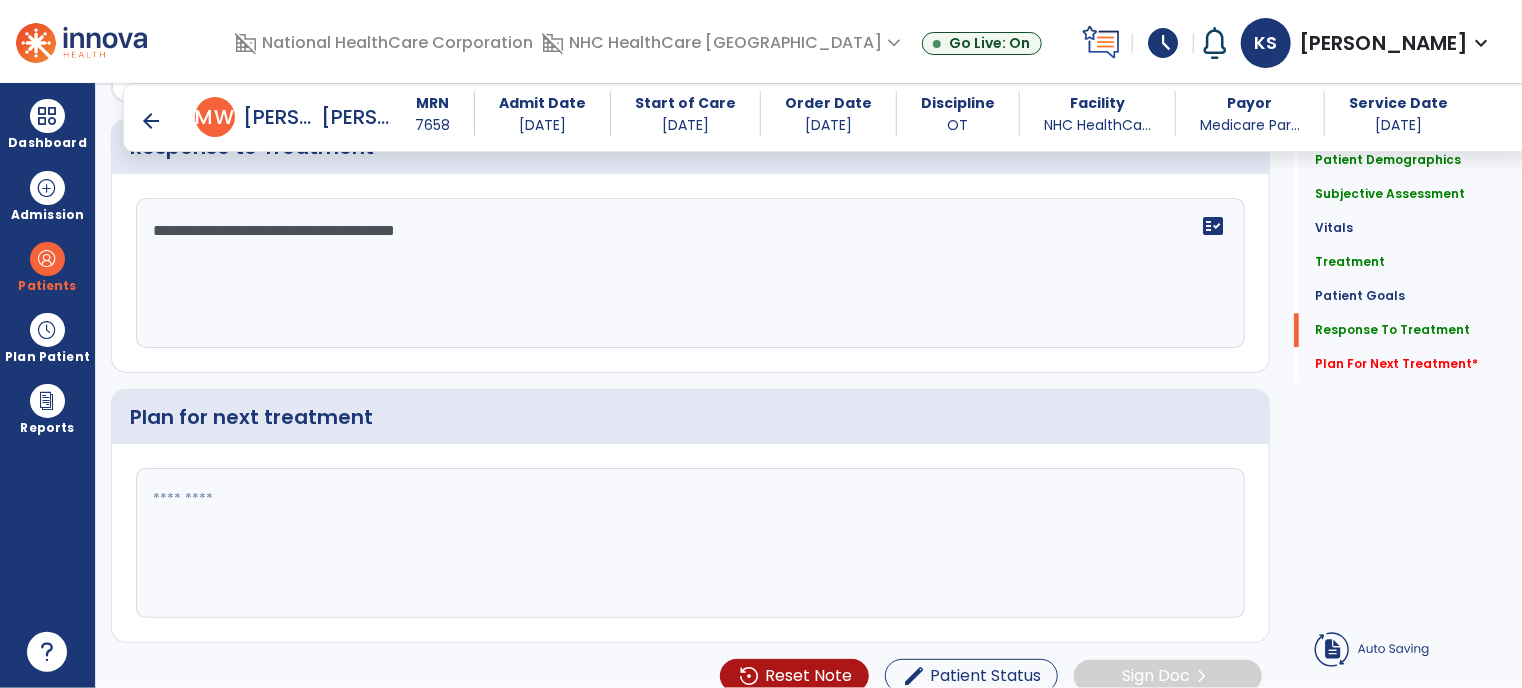 click 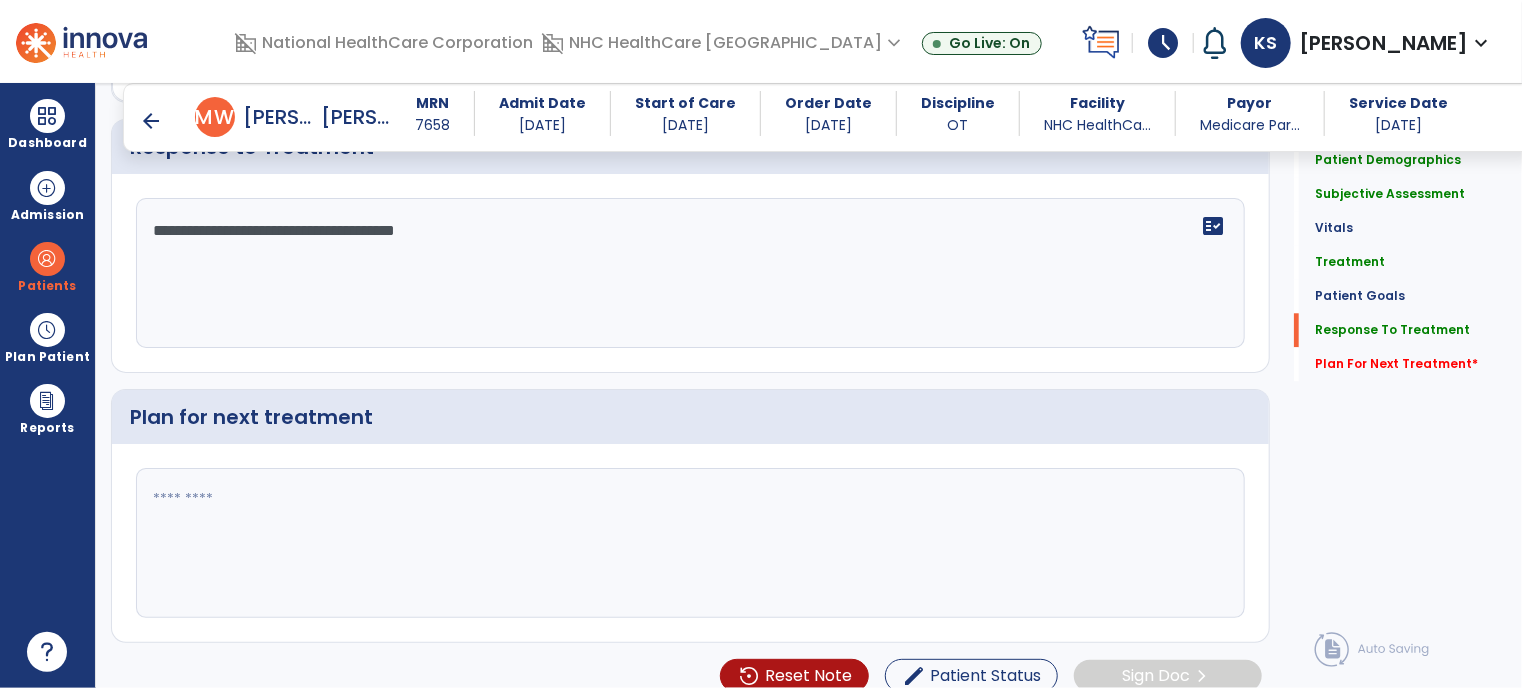 click 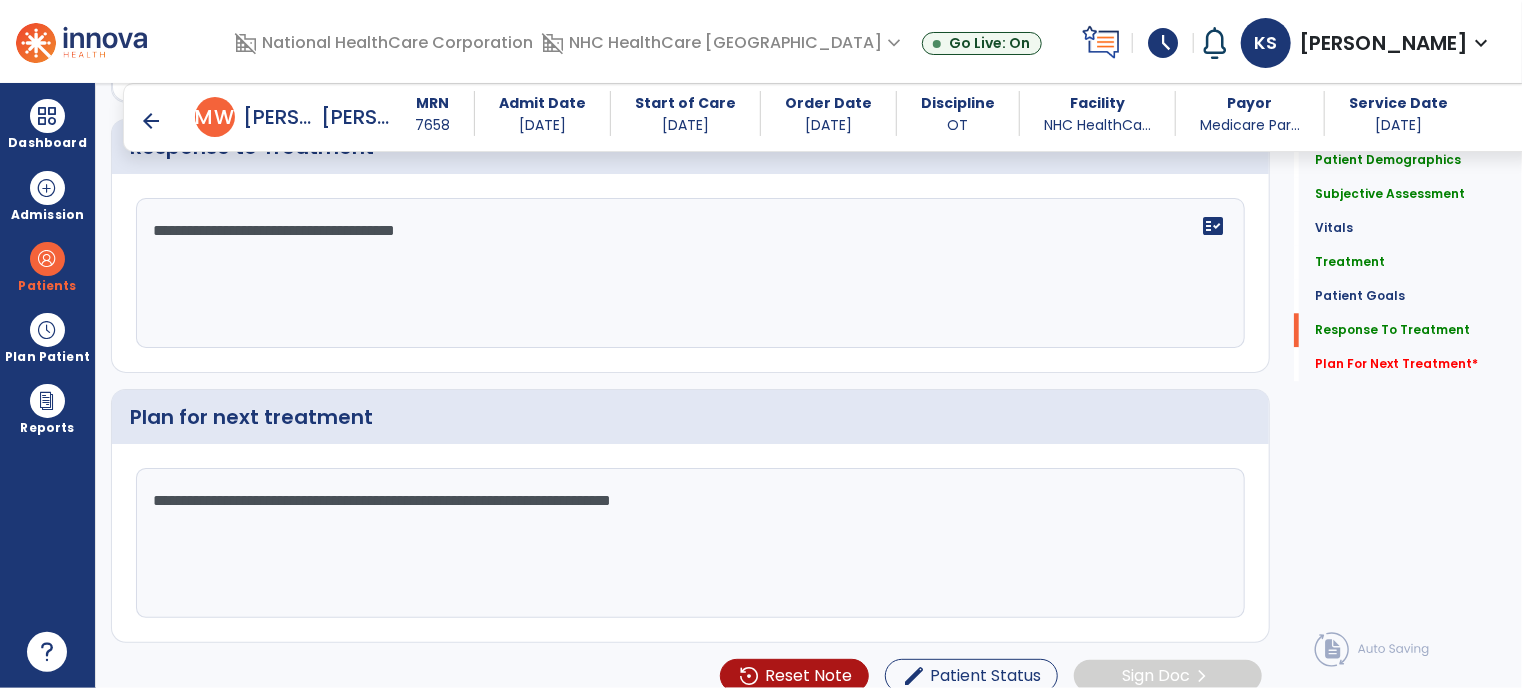 click on "**********" 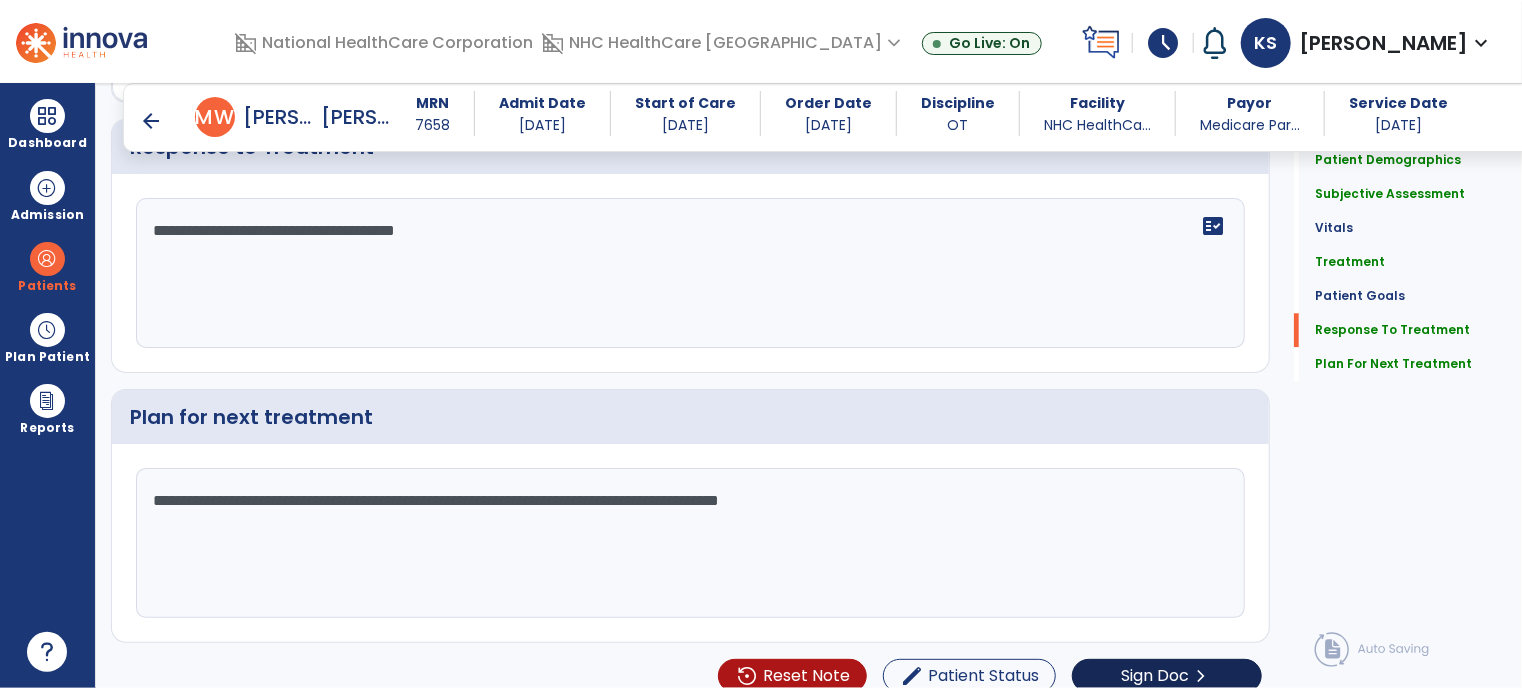 type on "**********" 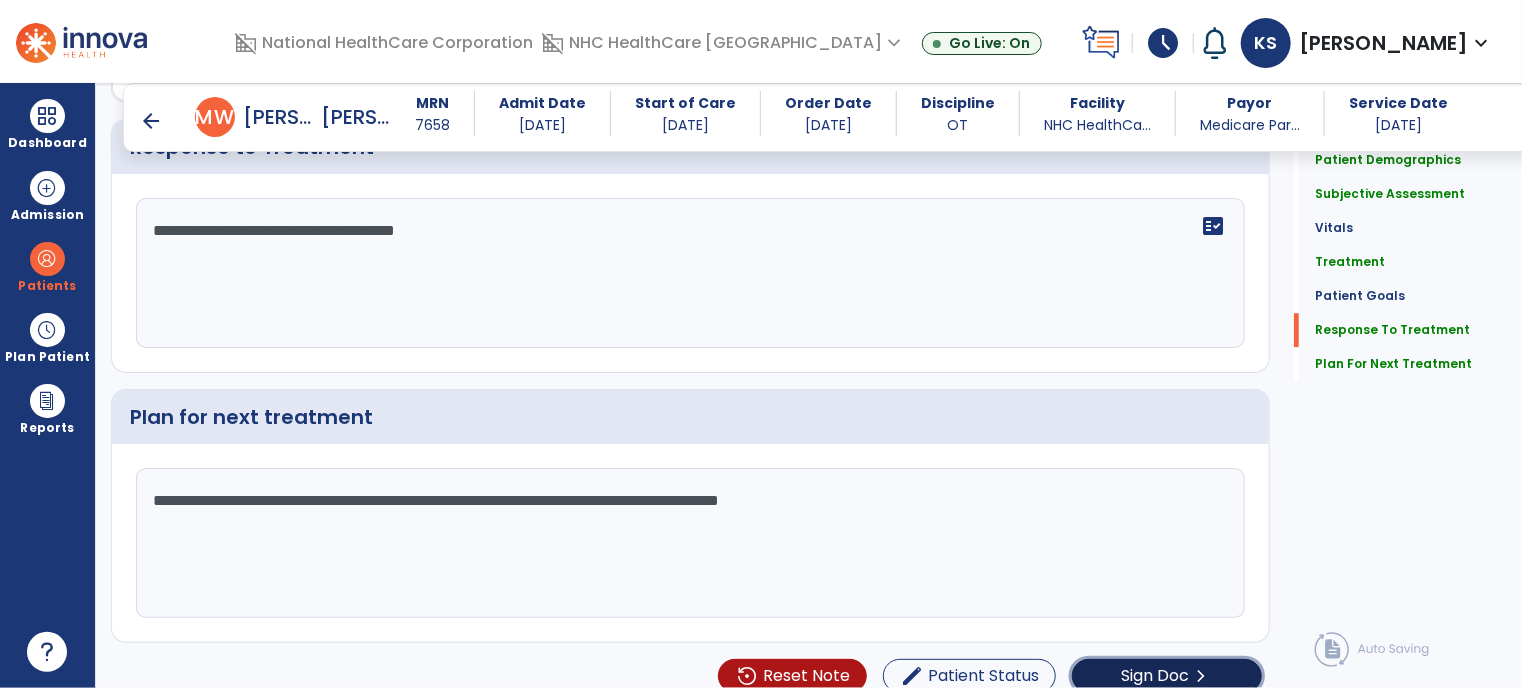 click on "Sign Doc" 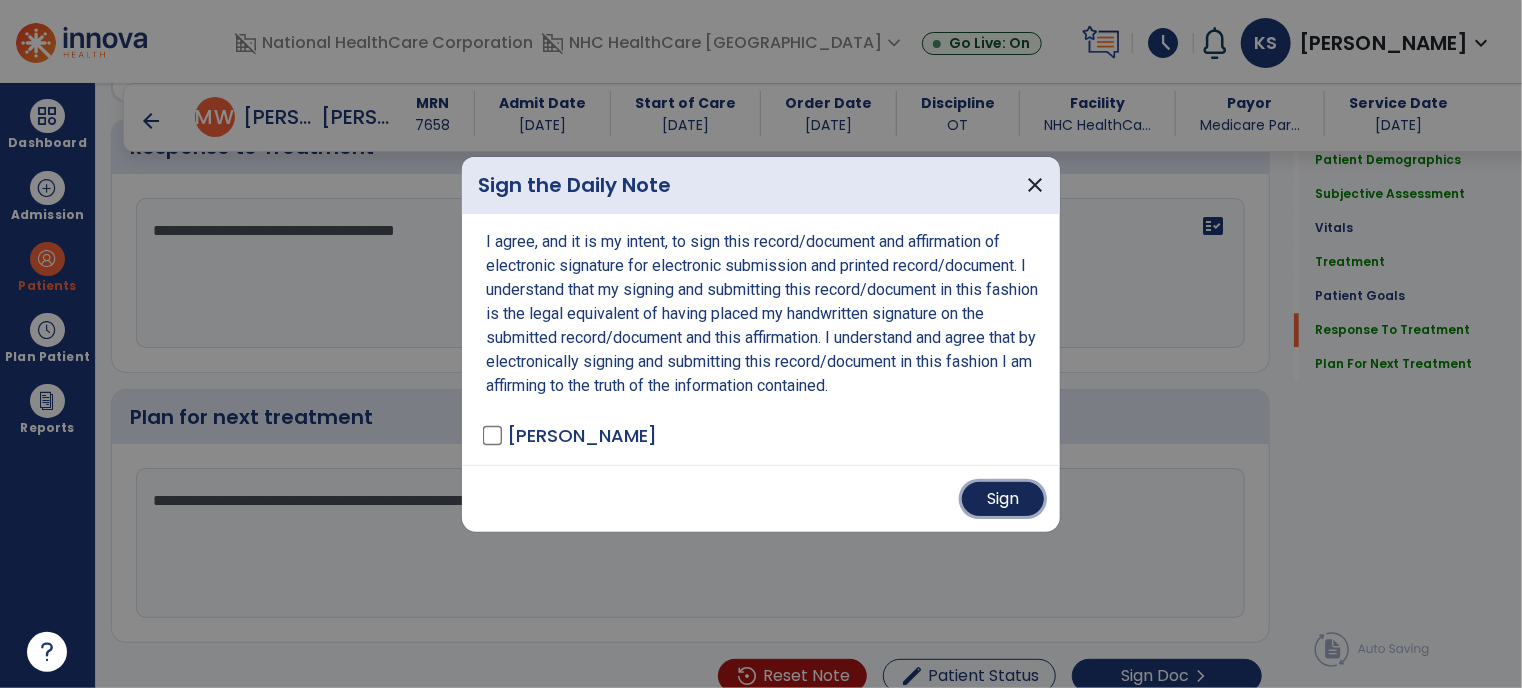 click on "Sign" at bounding box center (1003, 499) 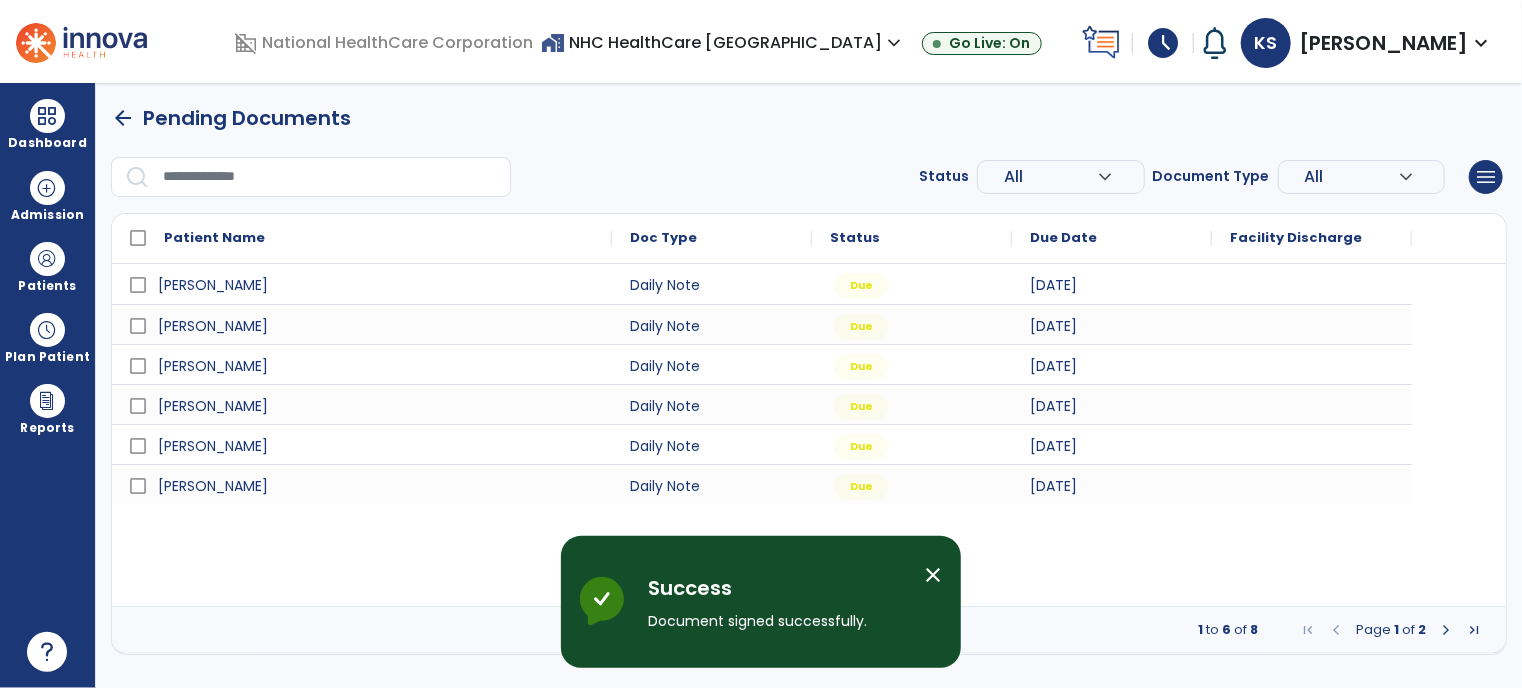 scroll, scrollTop: 0, scrollLeft: 0, axis: both 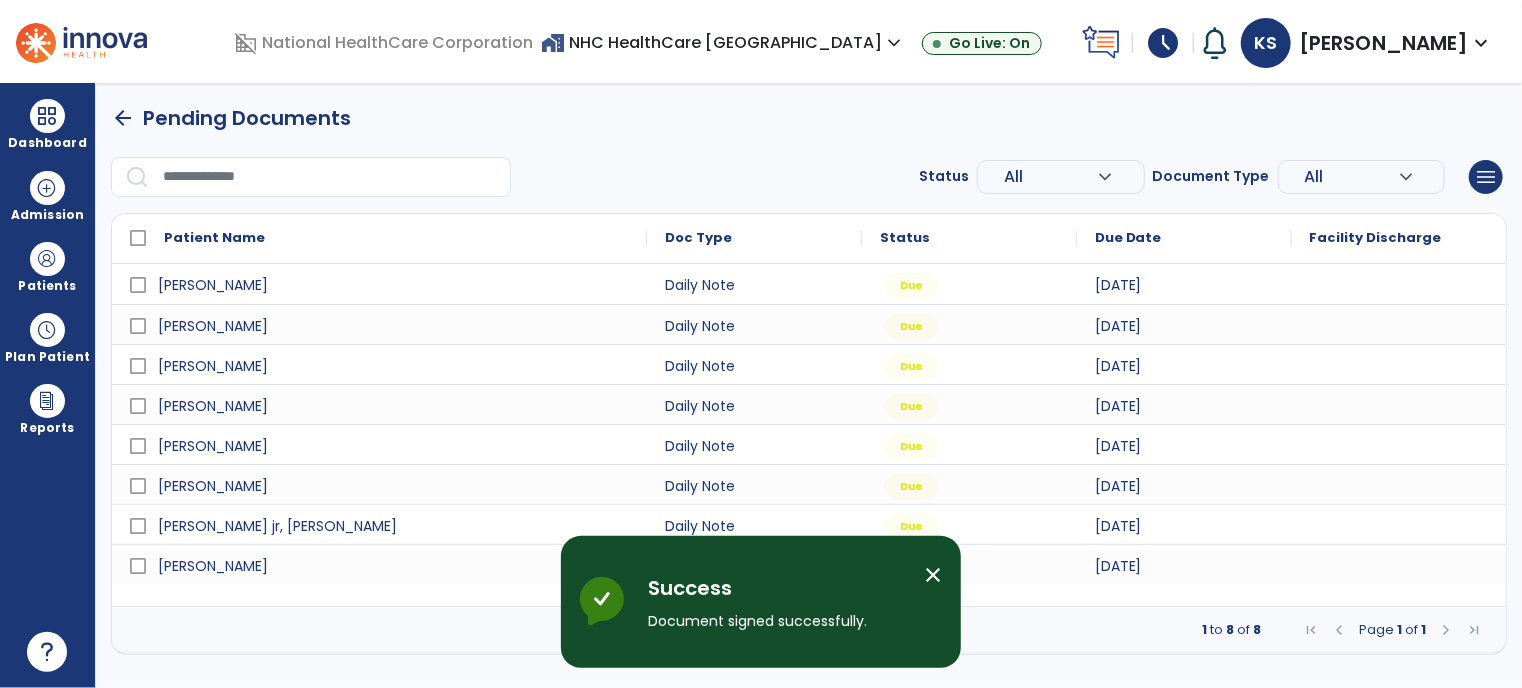 click on "close" at bounding box center (933, 575) 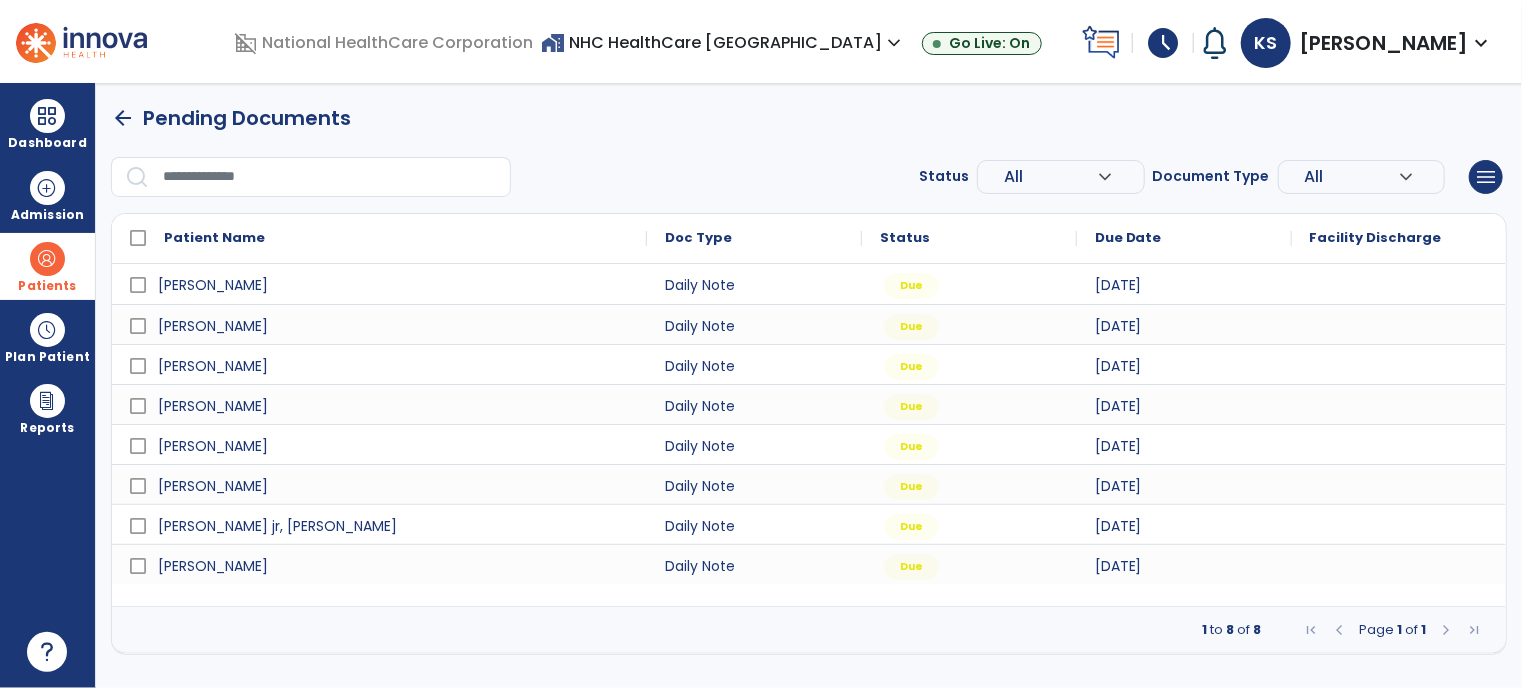 click on "Patients" at bounding box center [47, 266] 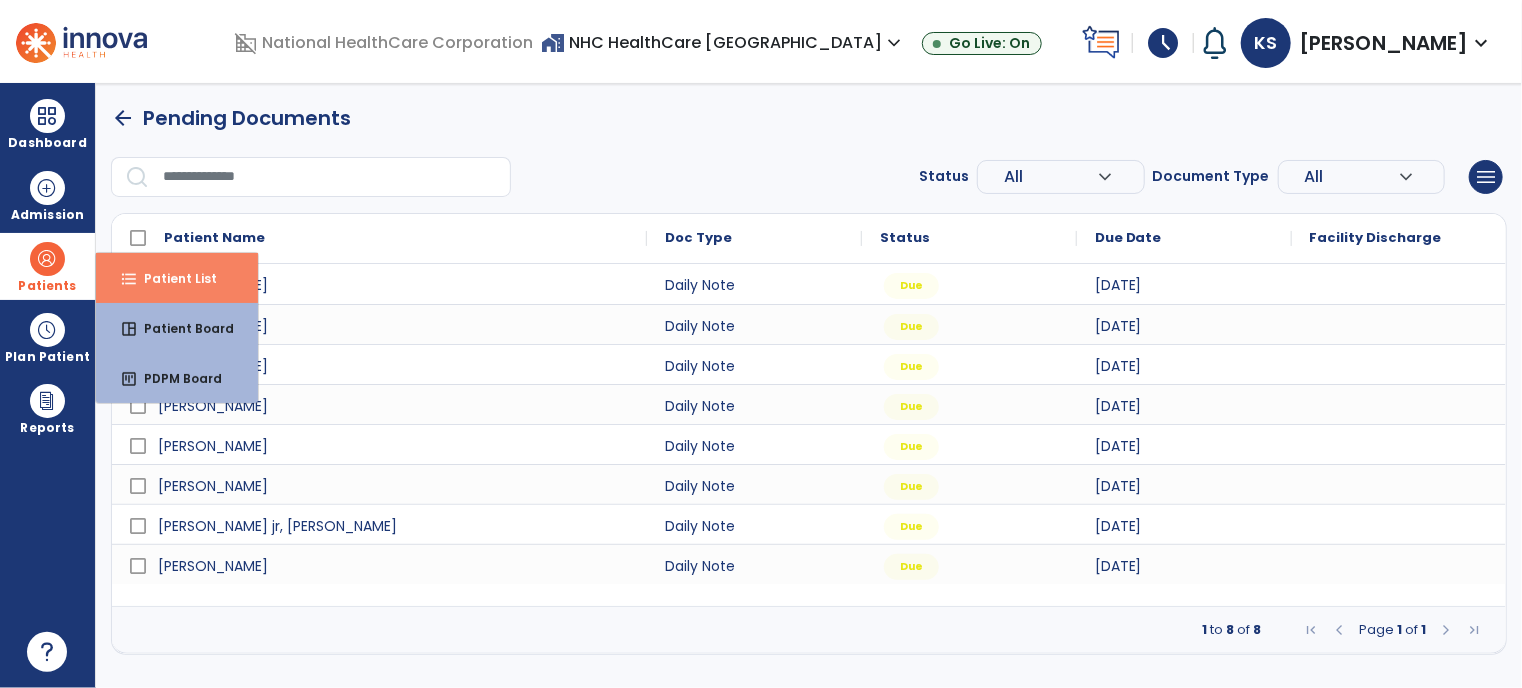 click on "Patient List" at bounding box center [172, 278] 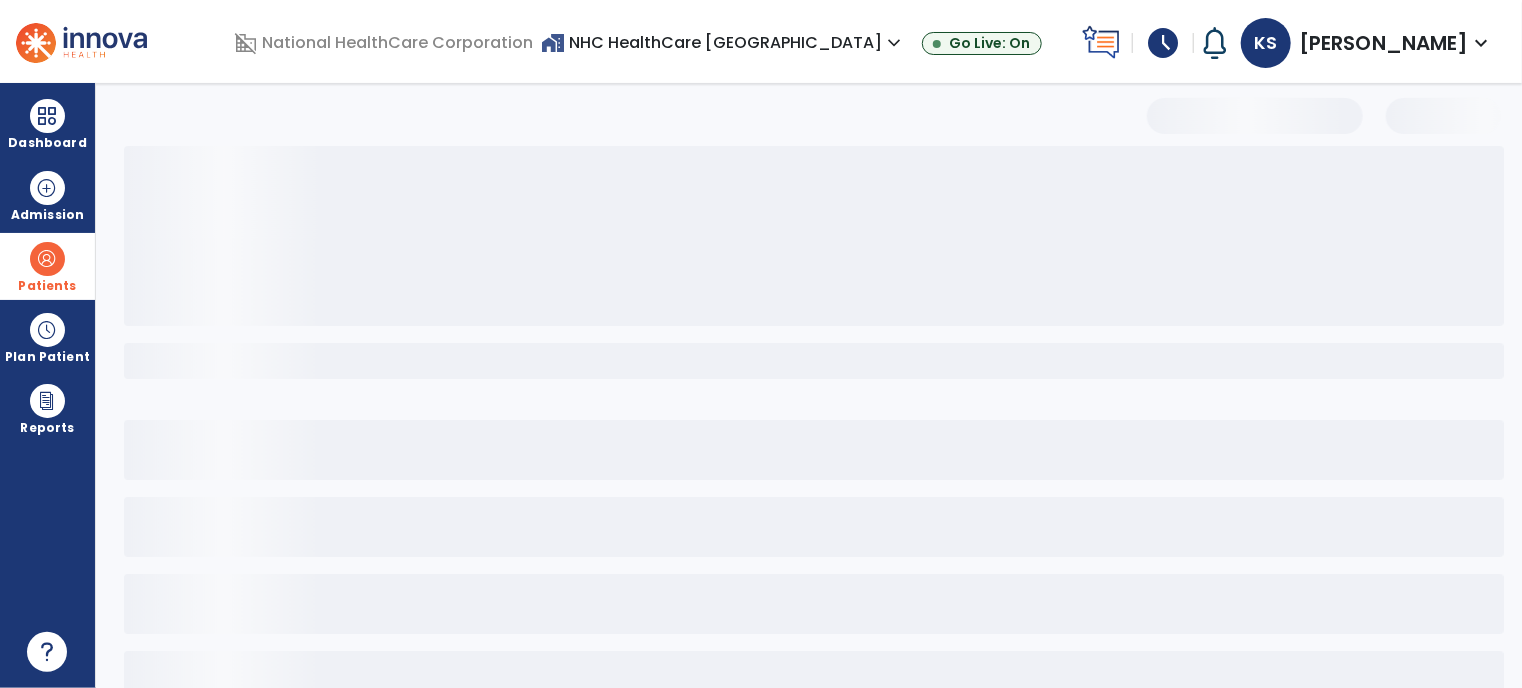 select on "***" 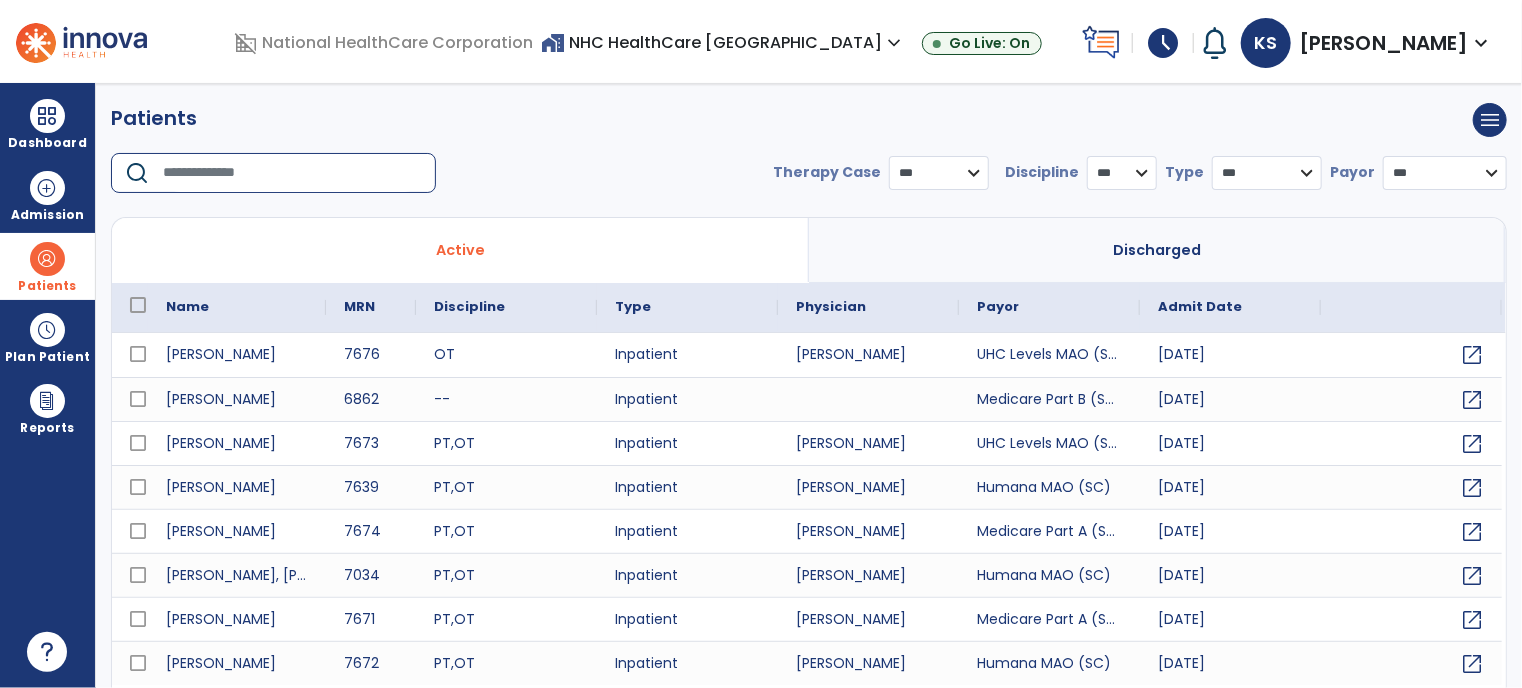 click at bounding box center (292, 173) 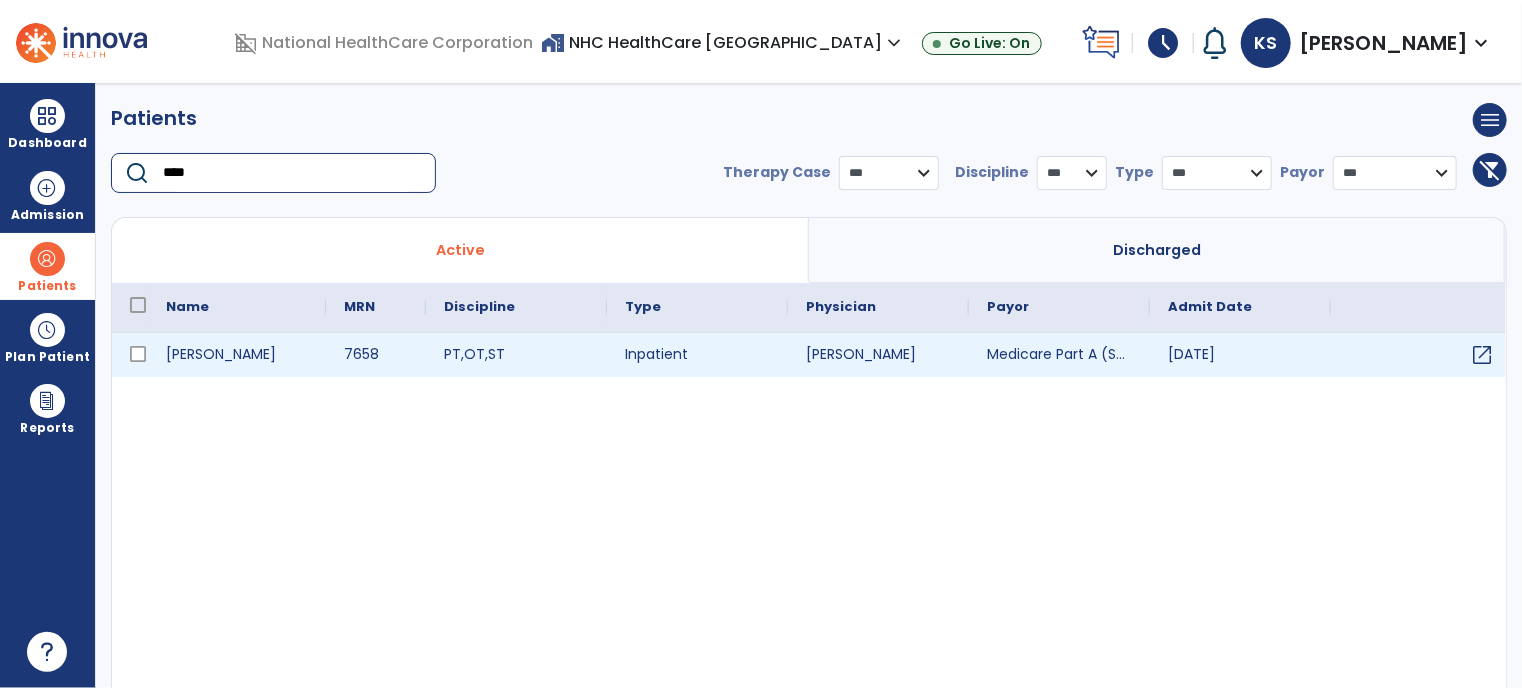type on "****" 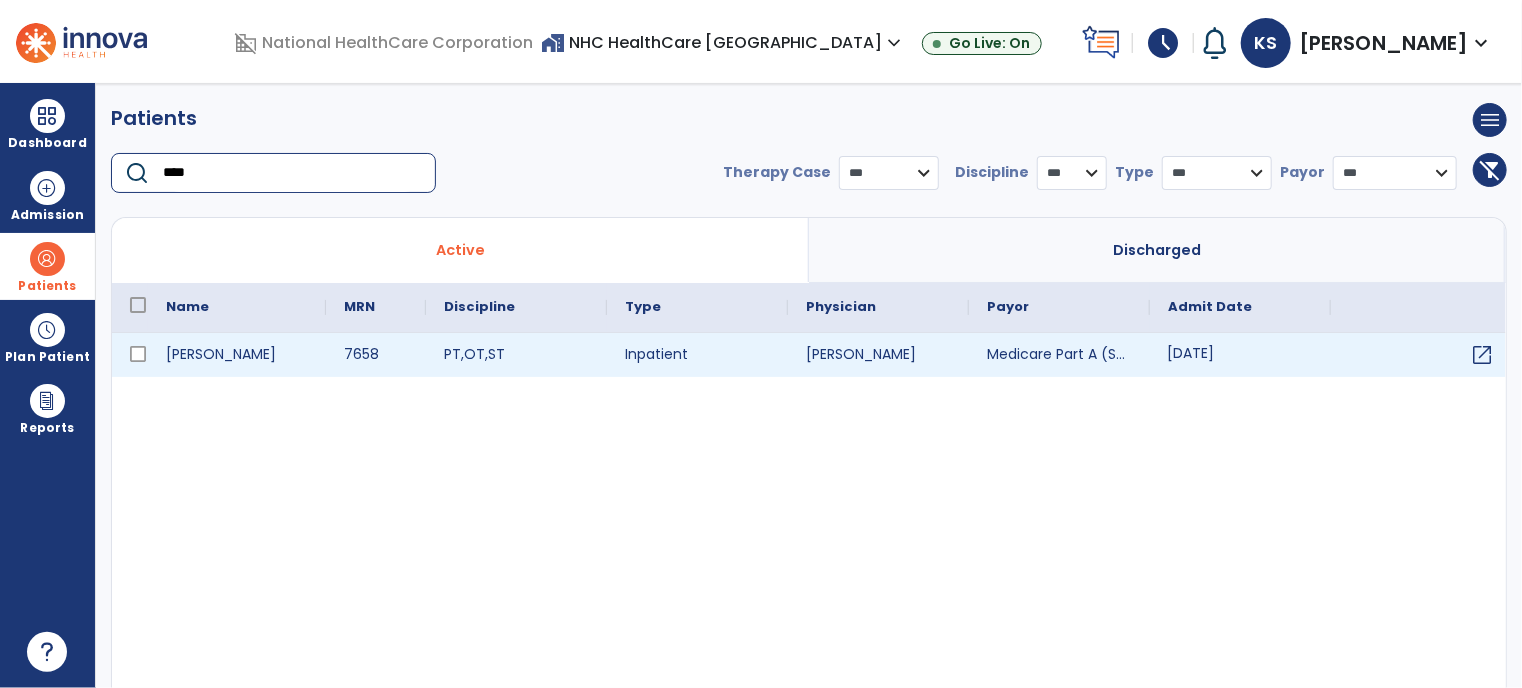 click on "[DATE]" at bounding box center [1240, 355] 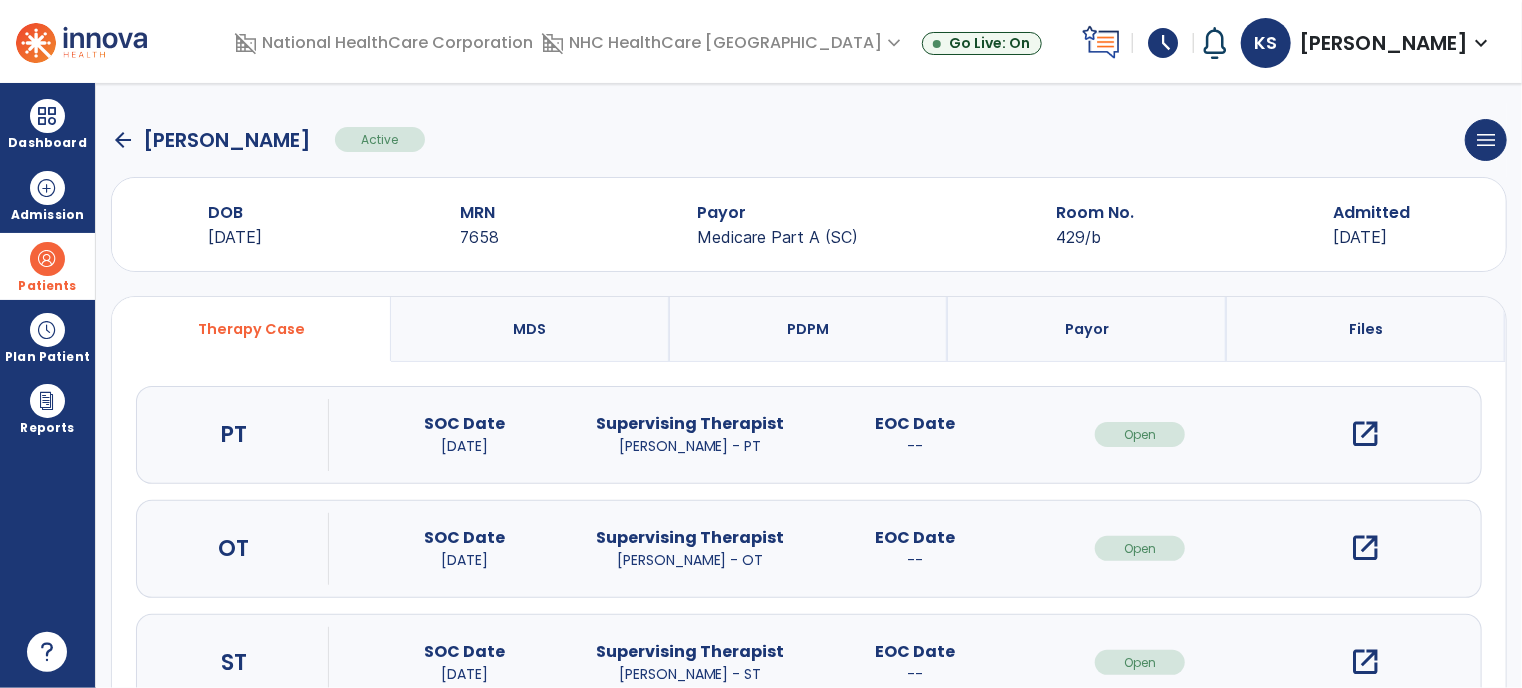 click on "open_in_new" at bounding box center (1365, 548) 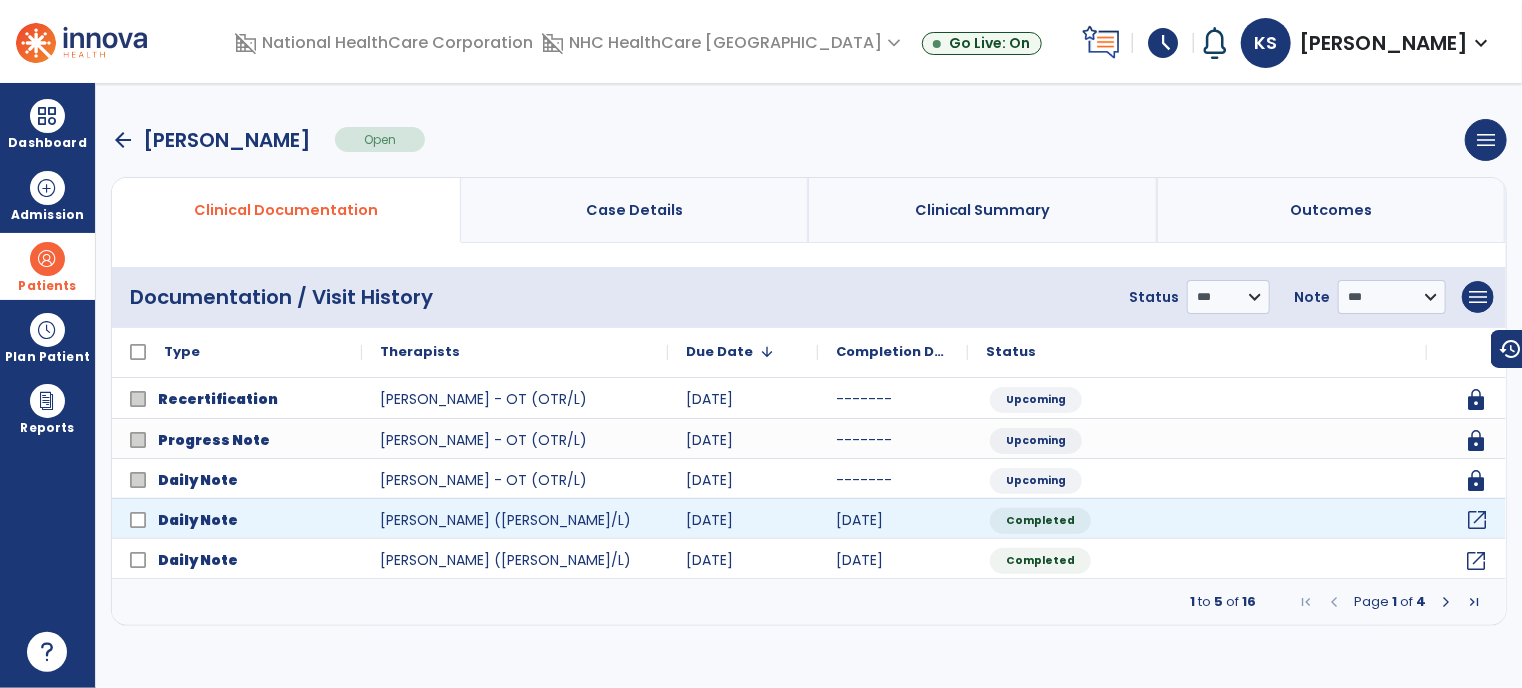 click on "open_in_new" 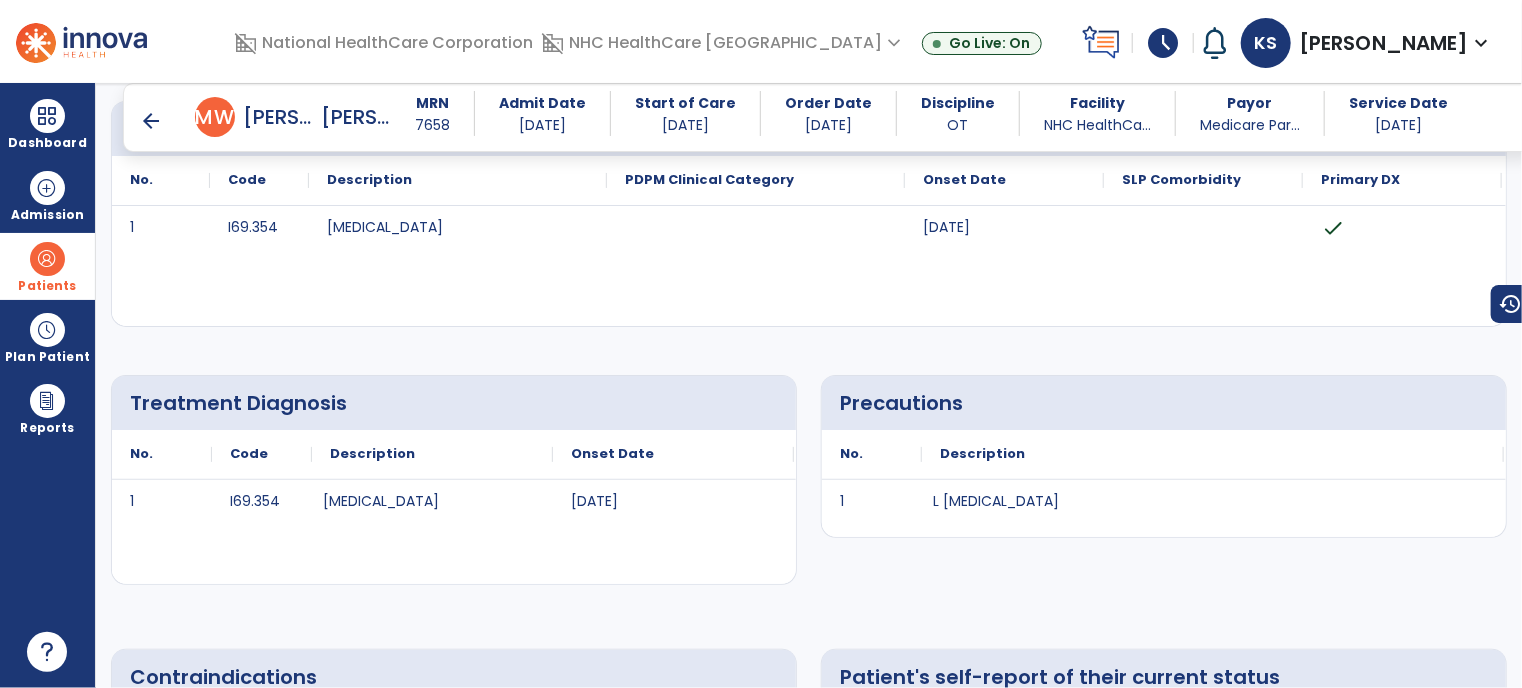 scroll, scrollTop: 0, scrollLeft: 0, axis: both 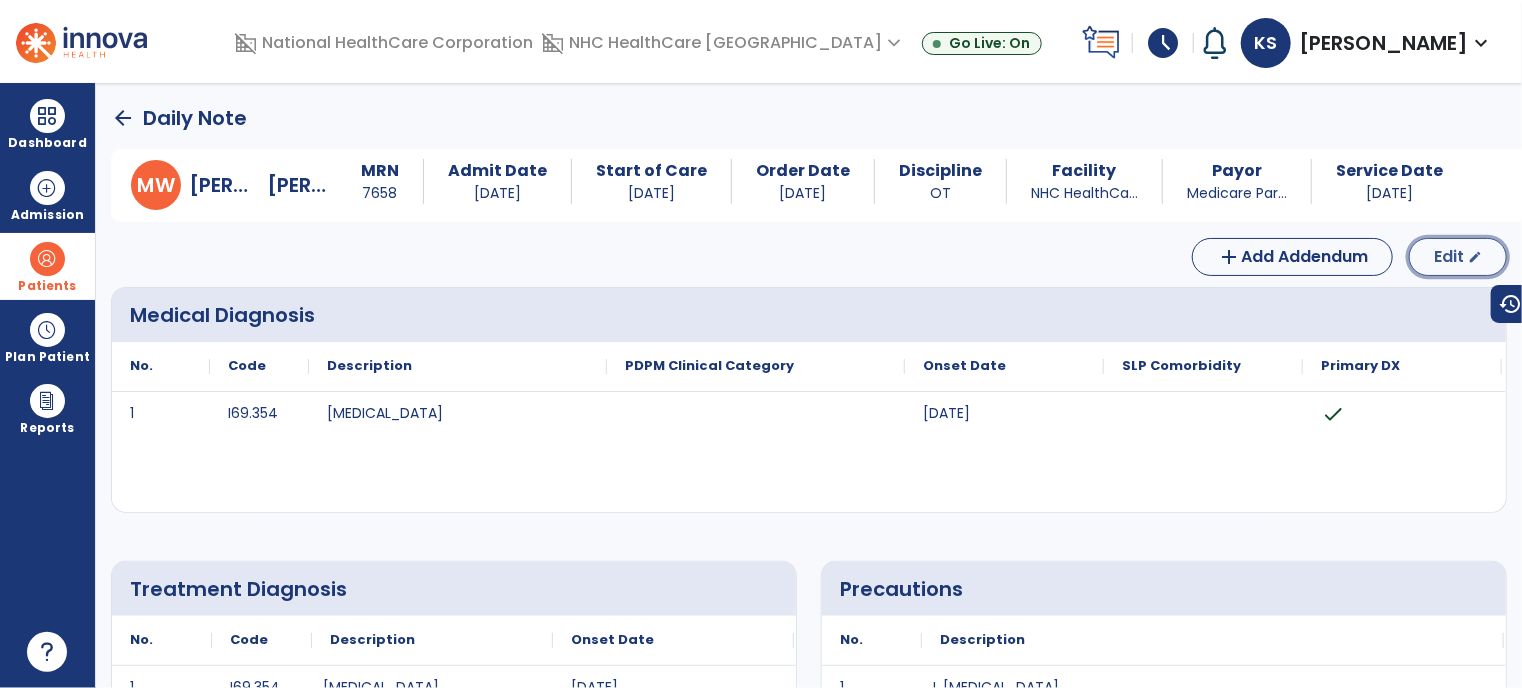 click on "edit" 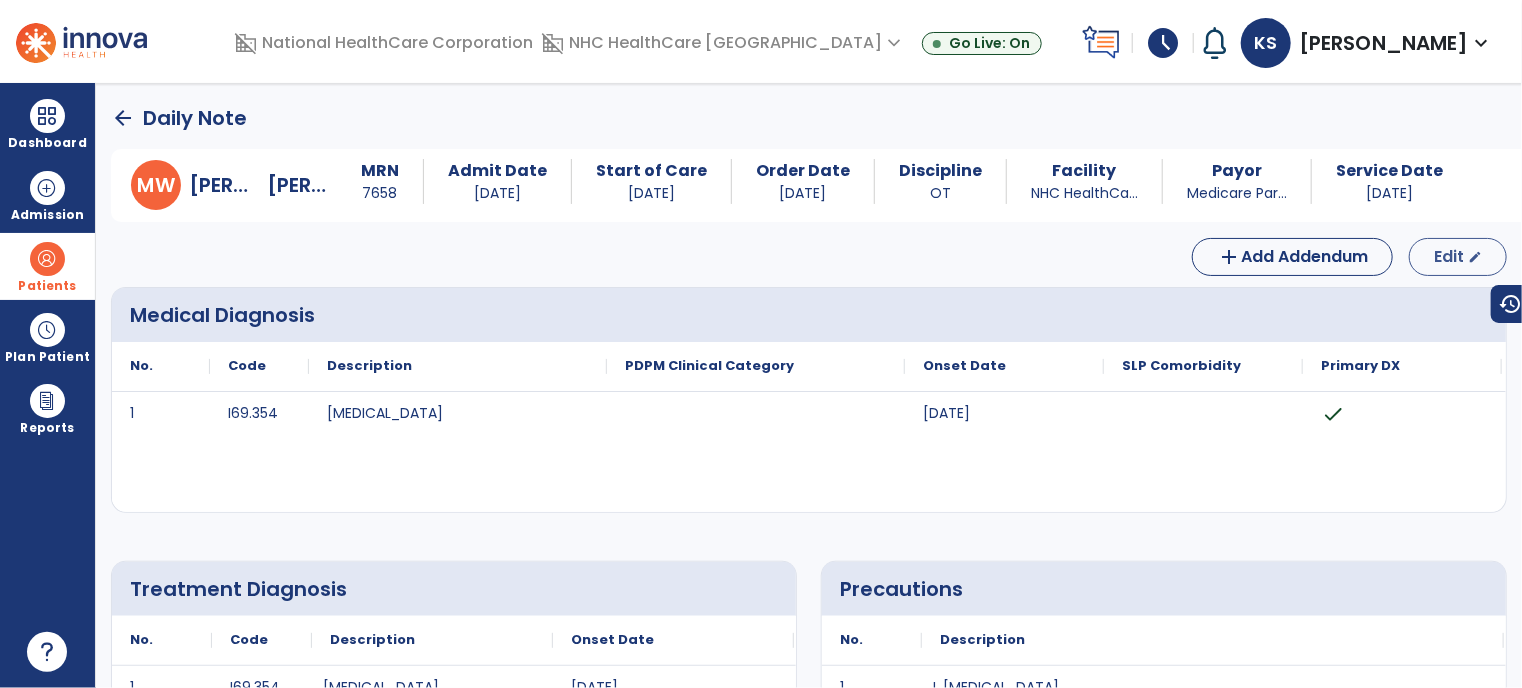 select on "*" 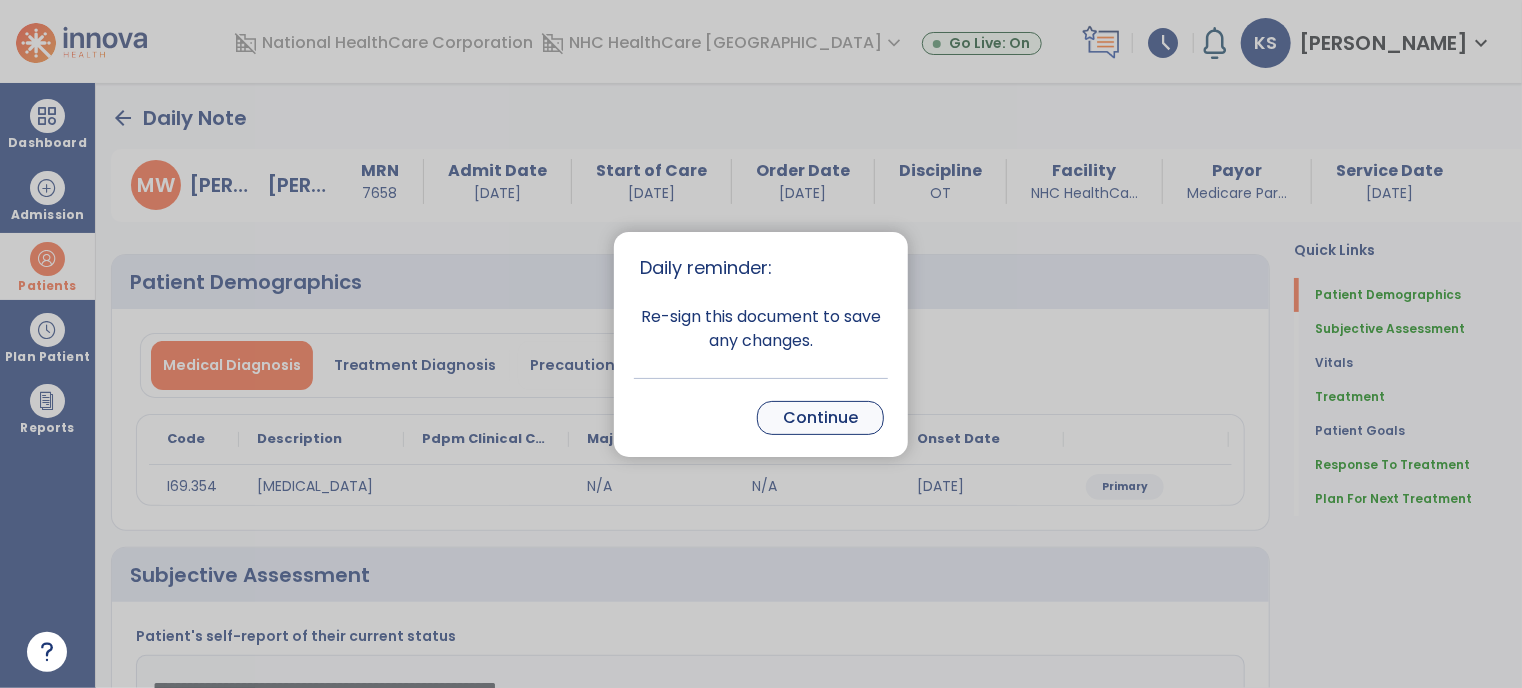 click on "Continue" at bounding box center (820, 418) 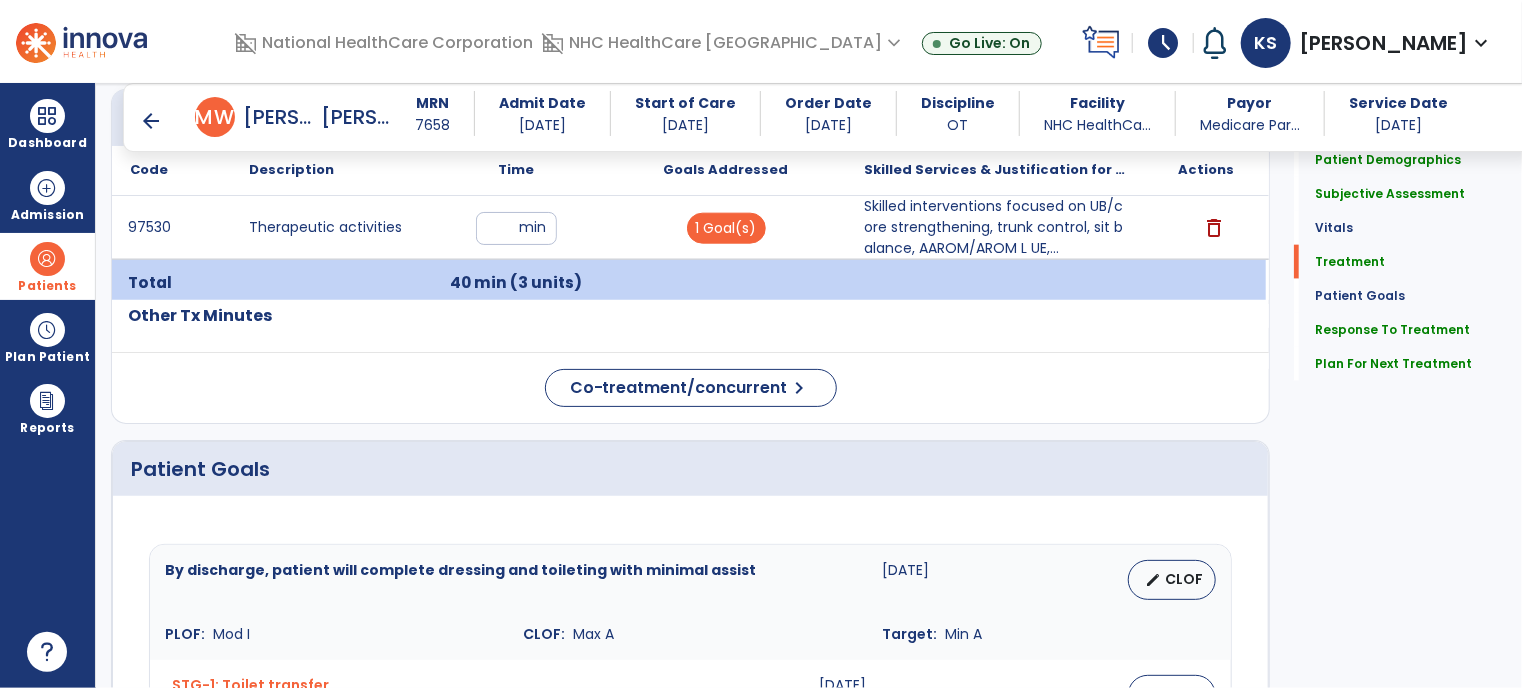 scroll, scrollTop: 1164, scrollLeft: 0, axis: vertical 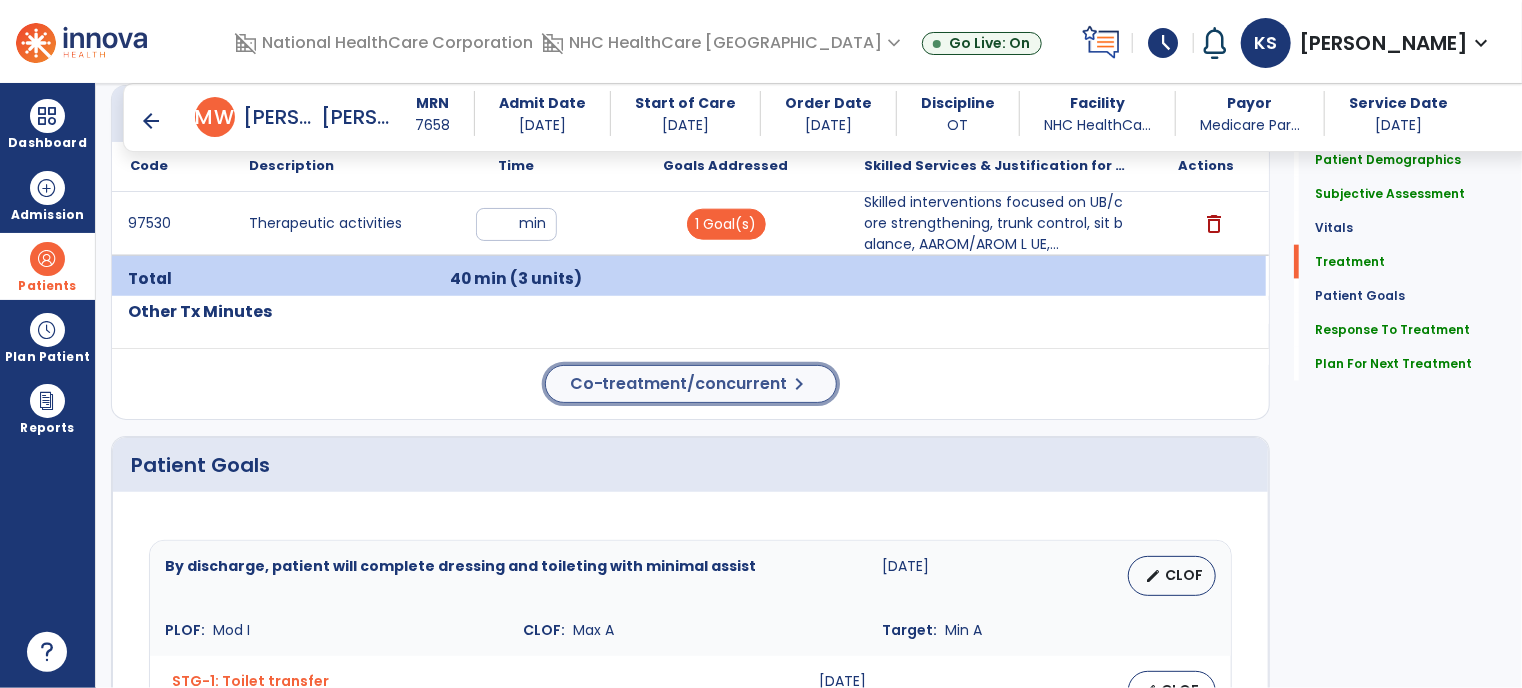 click on "Co-treatment/concurrent" 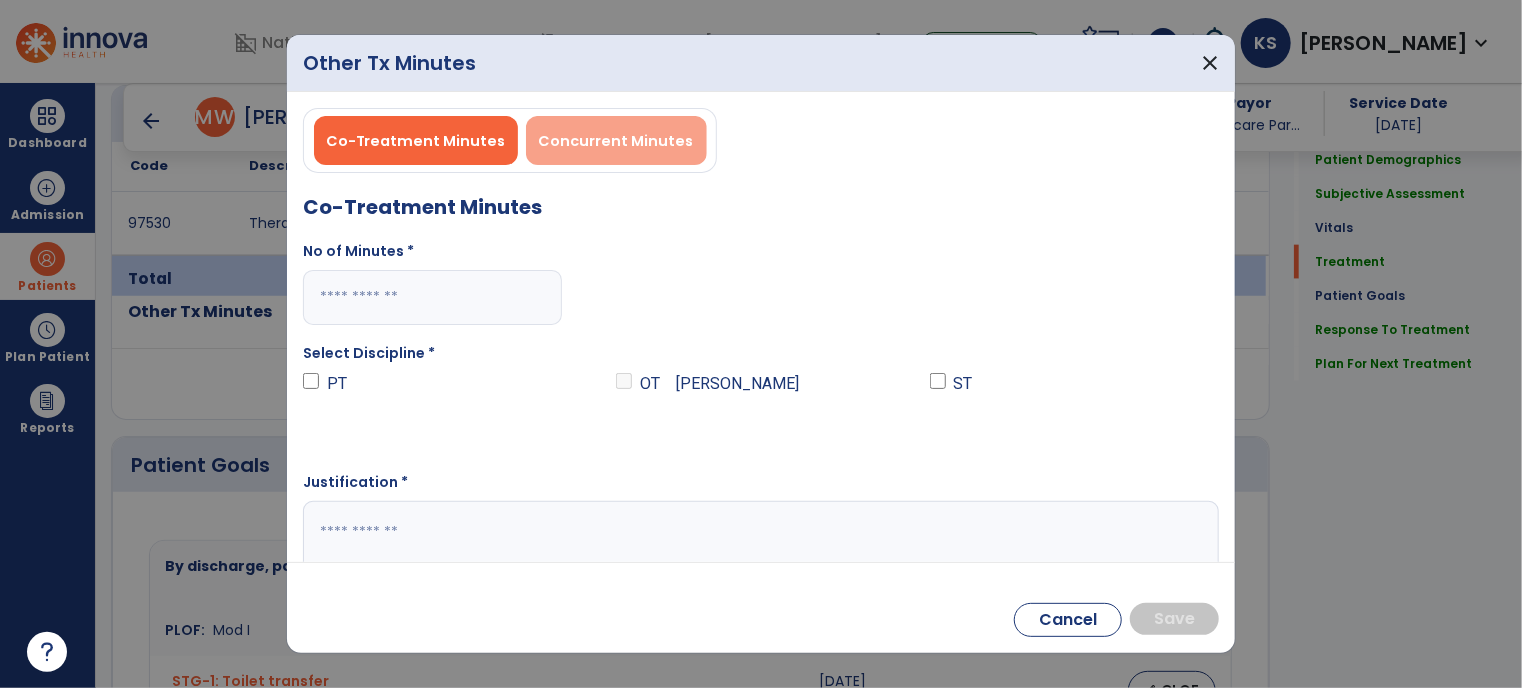 click on "Concurrent Minutes" at bounding box center [616, 141] 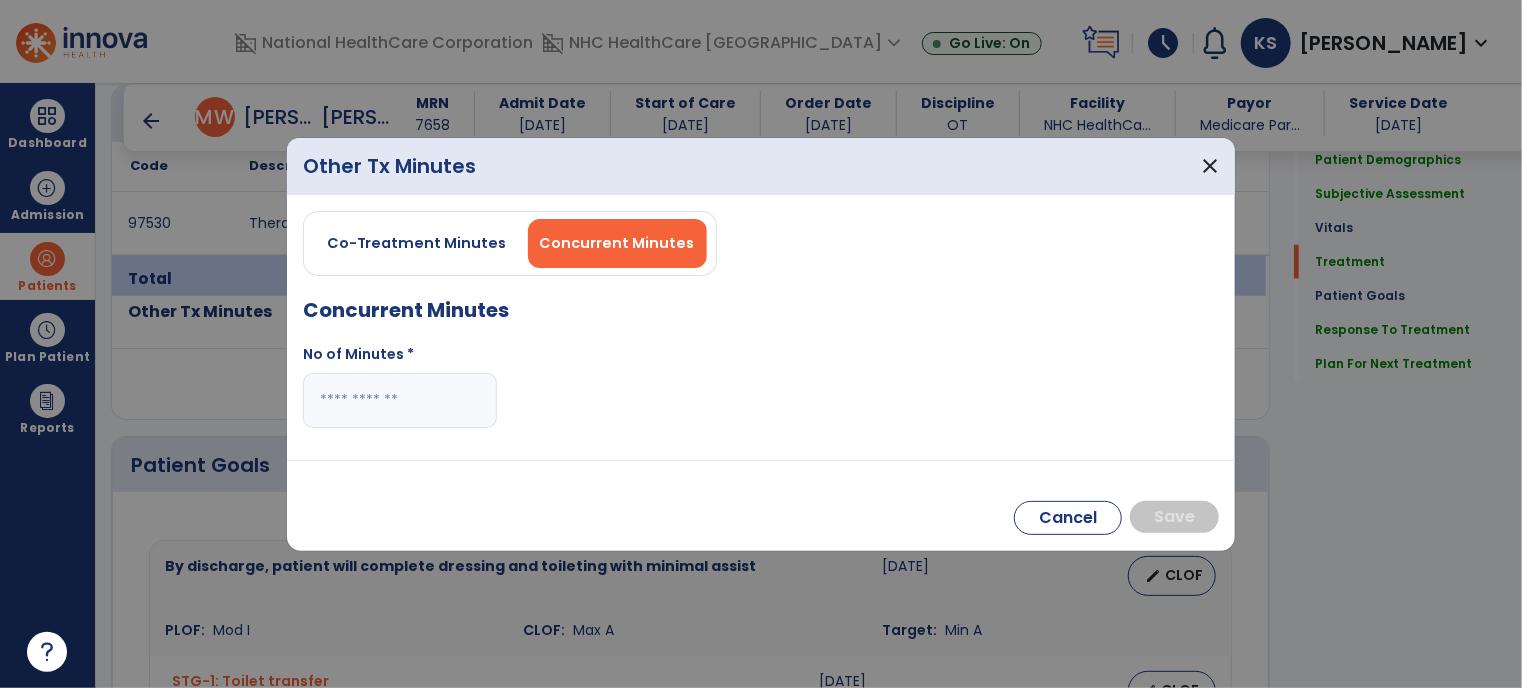 click at bounding box center [400, 400] 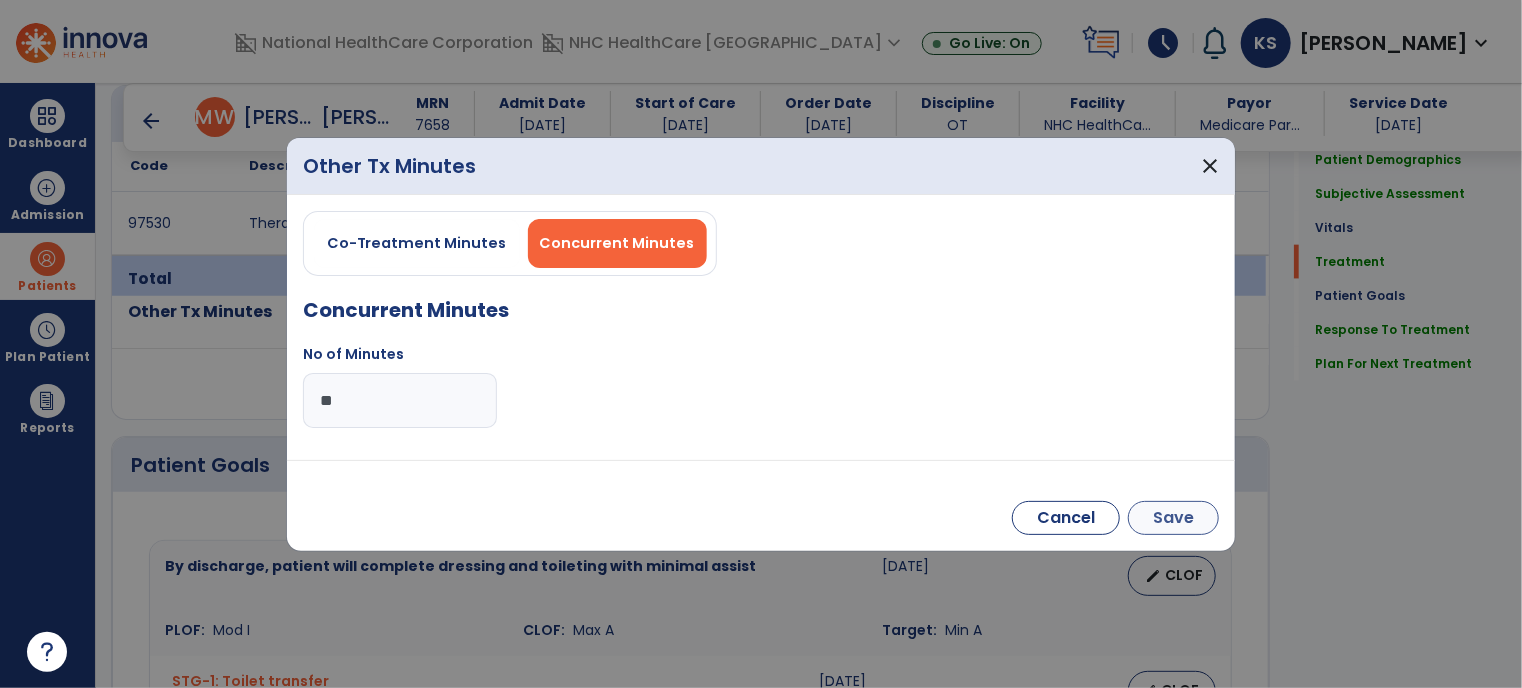 type on "**" 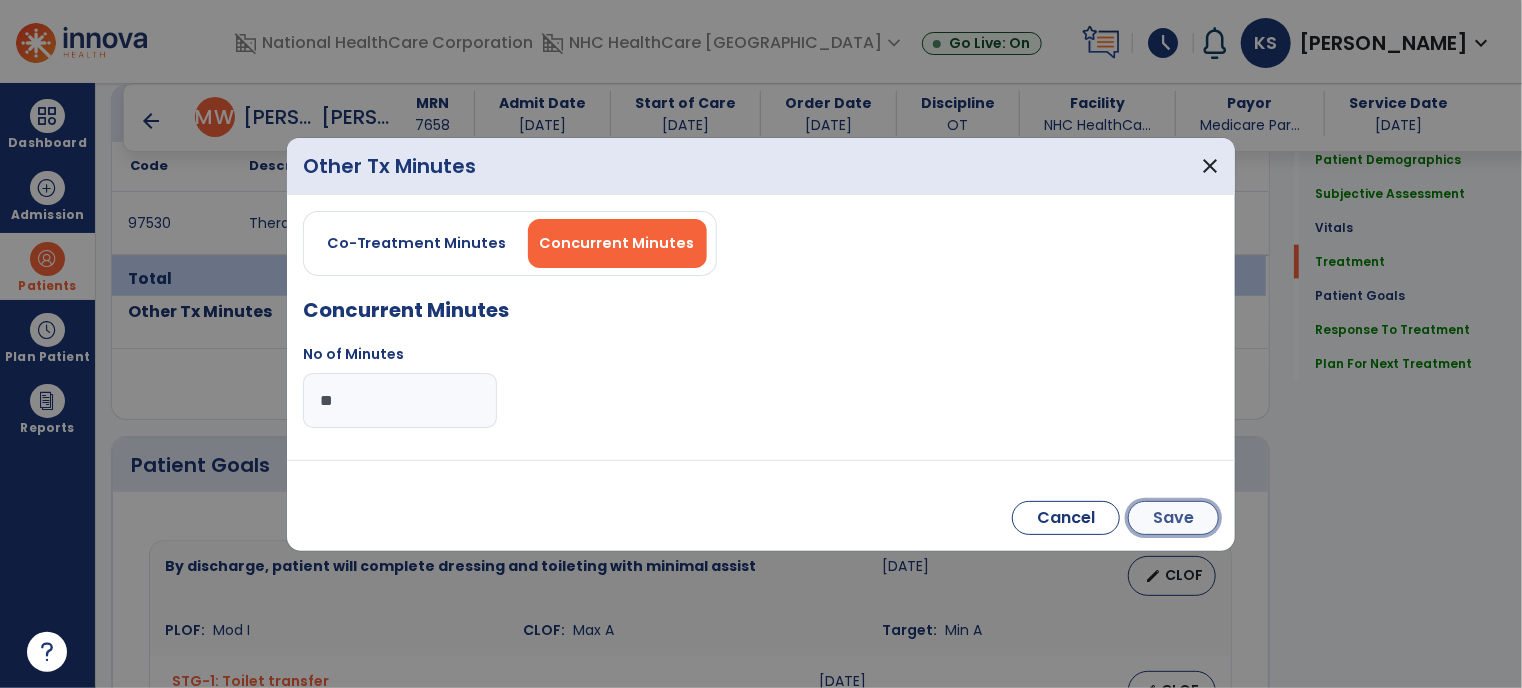 click on "Save" at bounding box center [1173, 518] 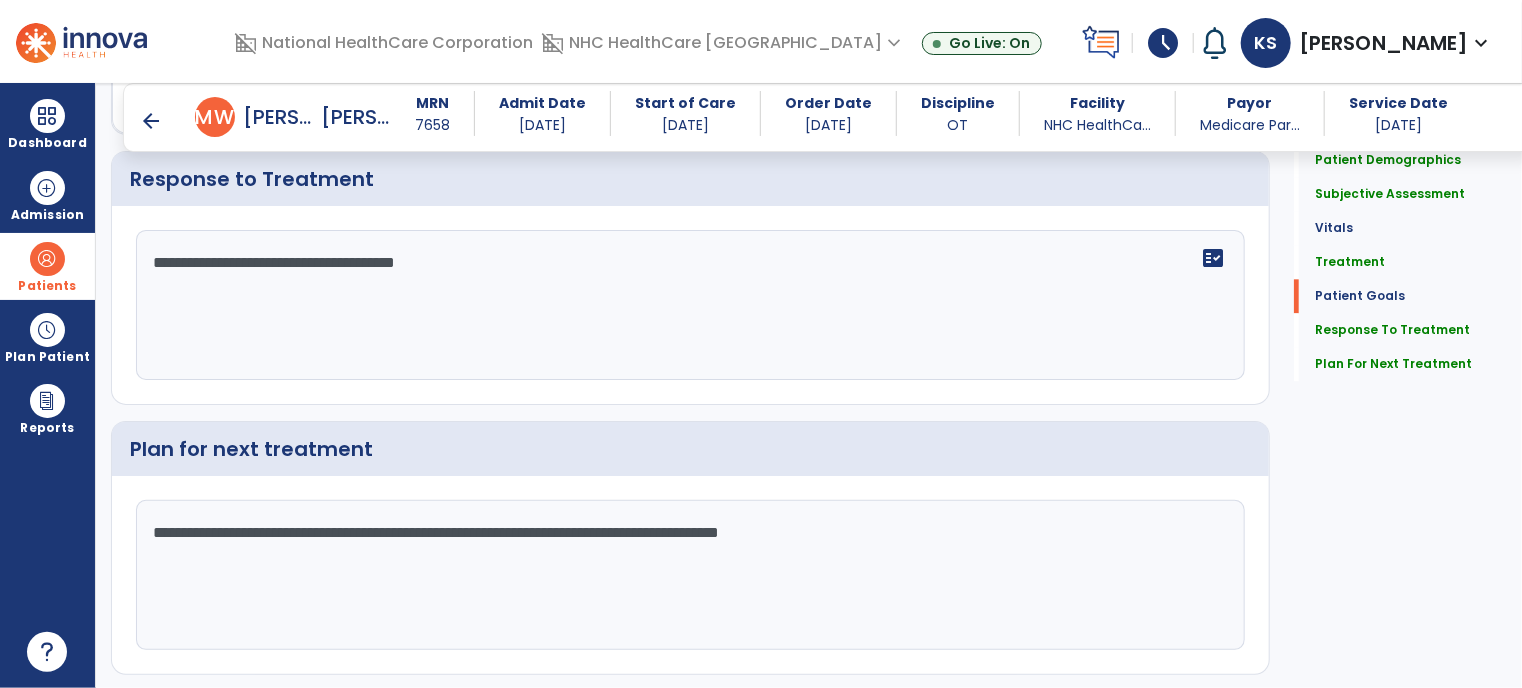 scroll, scrollTop: 2386, scrollLeft: 0, axis: vertical 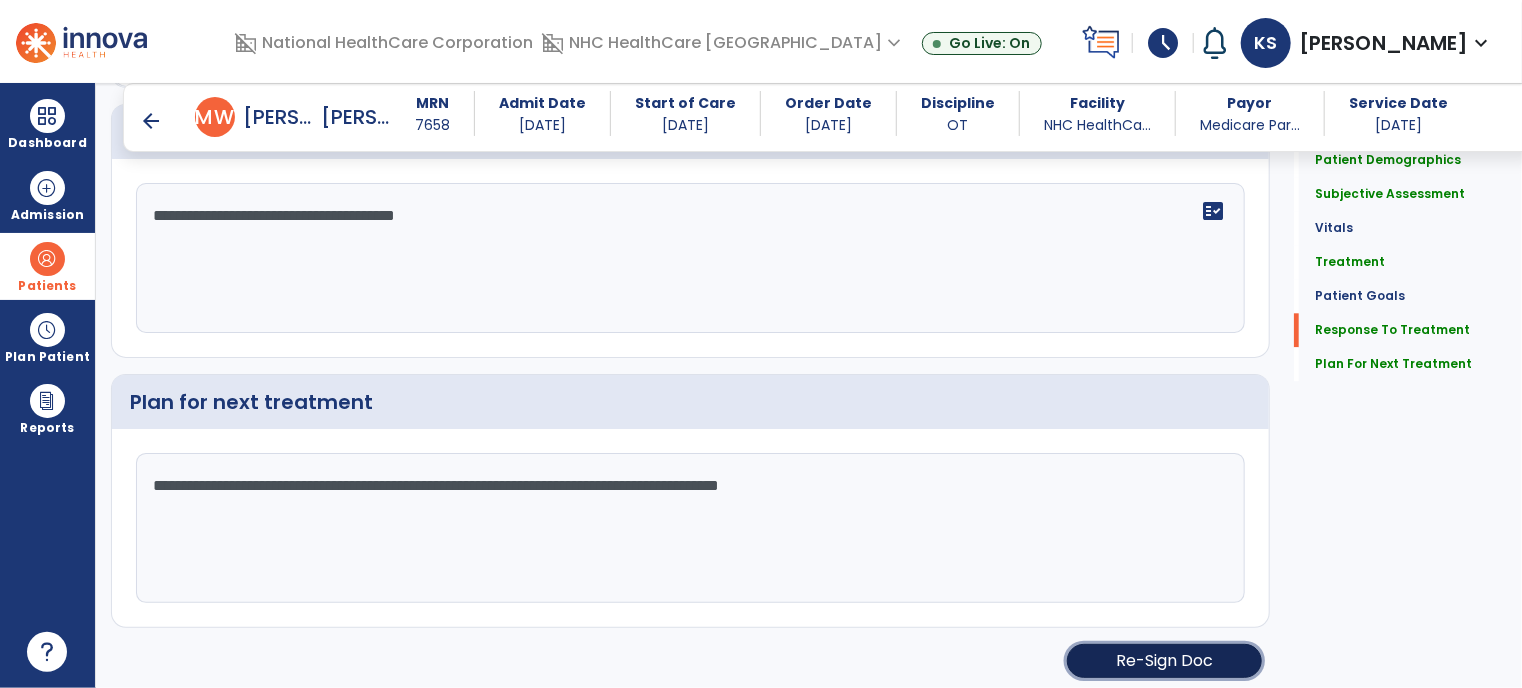 click on "Re-Sign Doc" 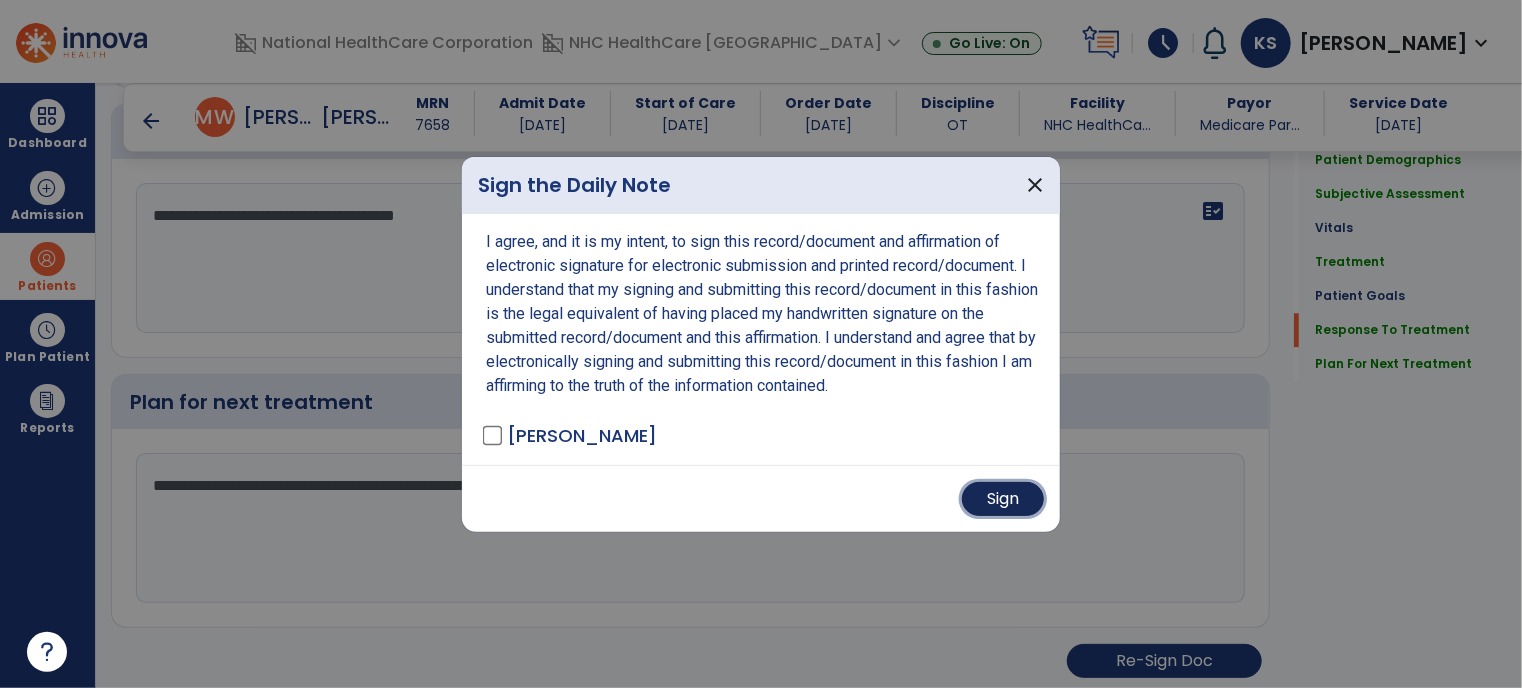 click on "Sign" at bounding box center [1003, 499] 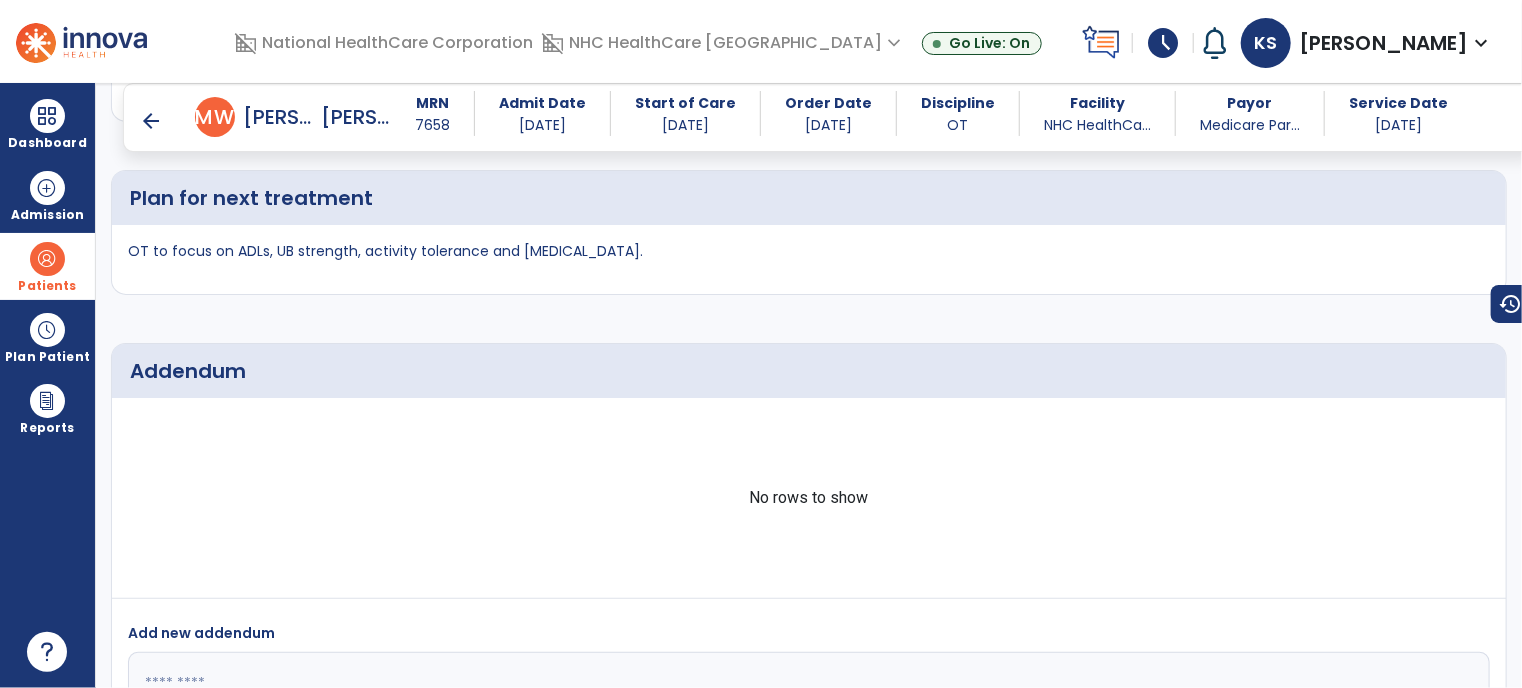 scroll, scrollTop: 3064, scrollLeft: 0, axis: vertical 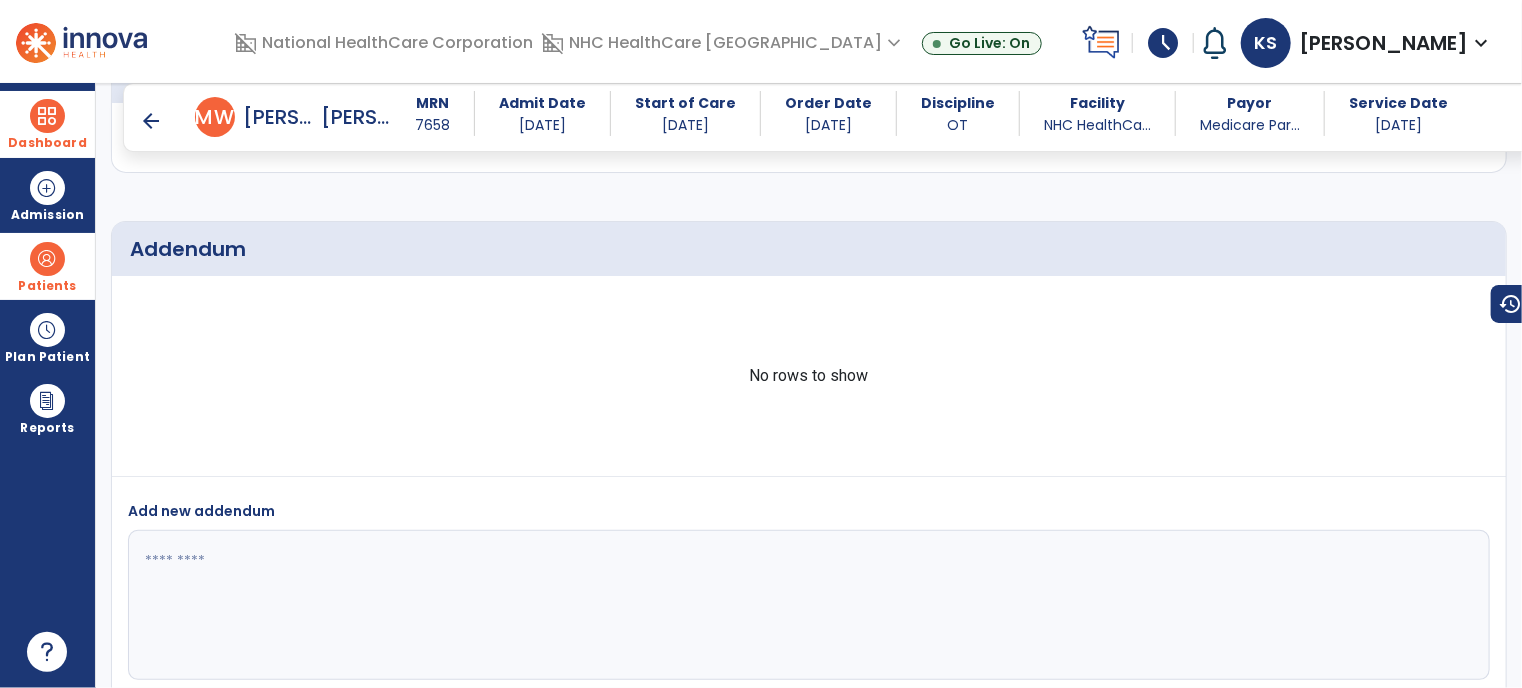 click at bounding box center [47, 116] 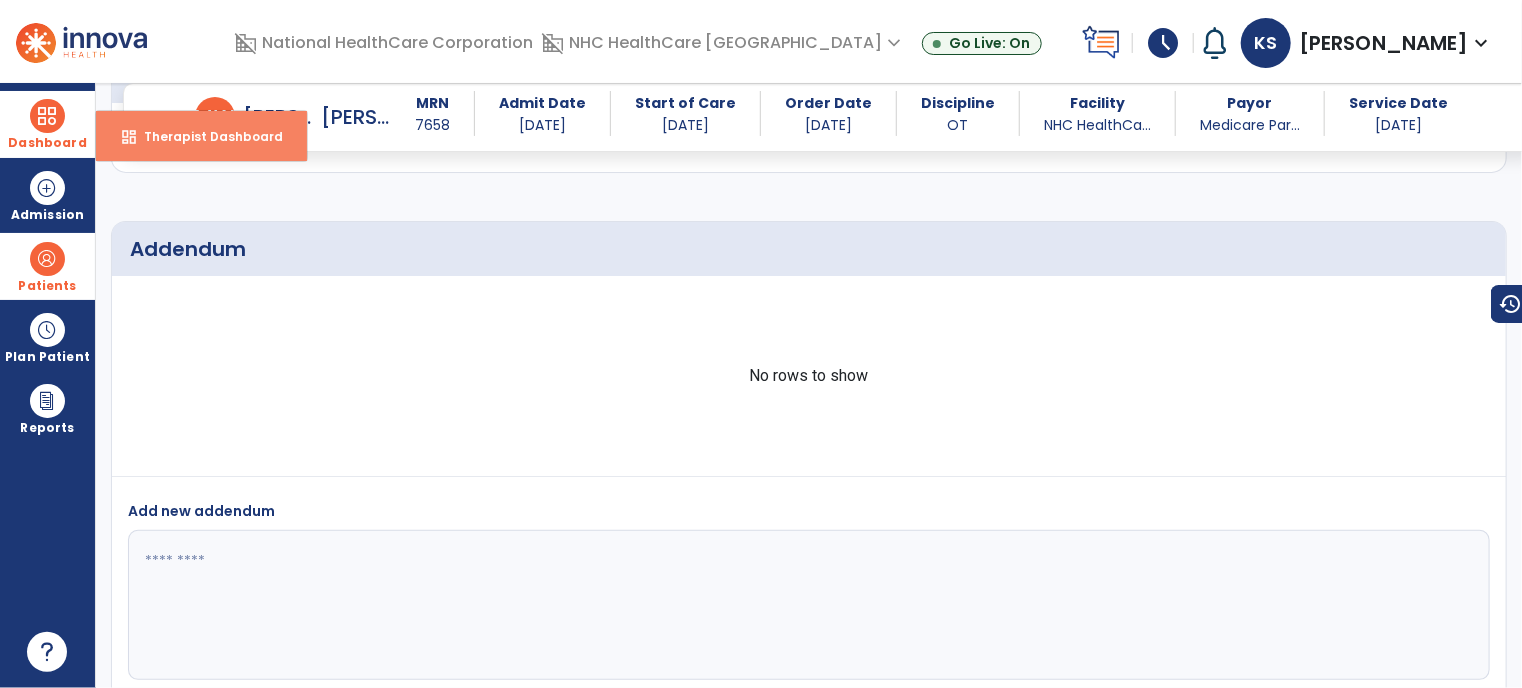 click on "Therapist Dashboard" at bounding box center (205, 136) 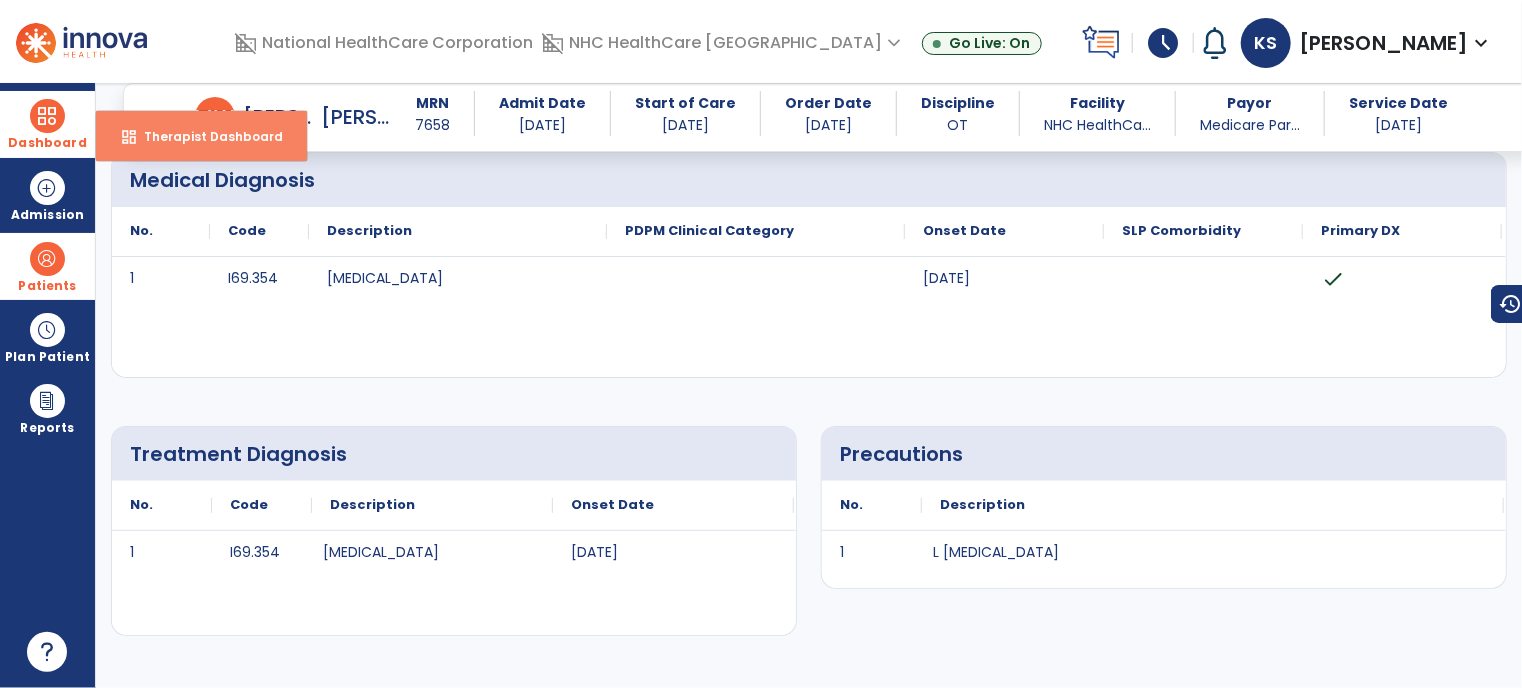 select on "****" 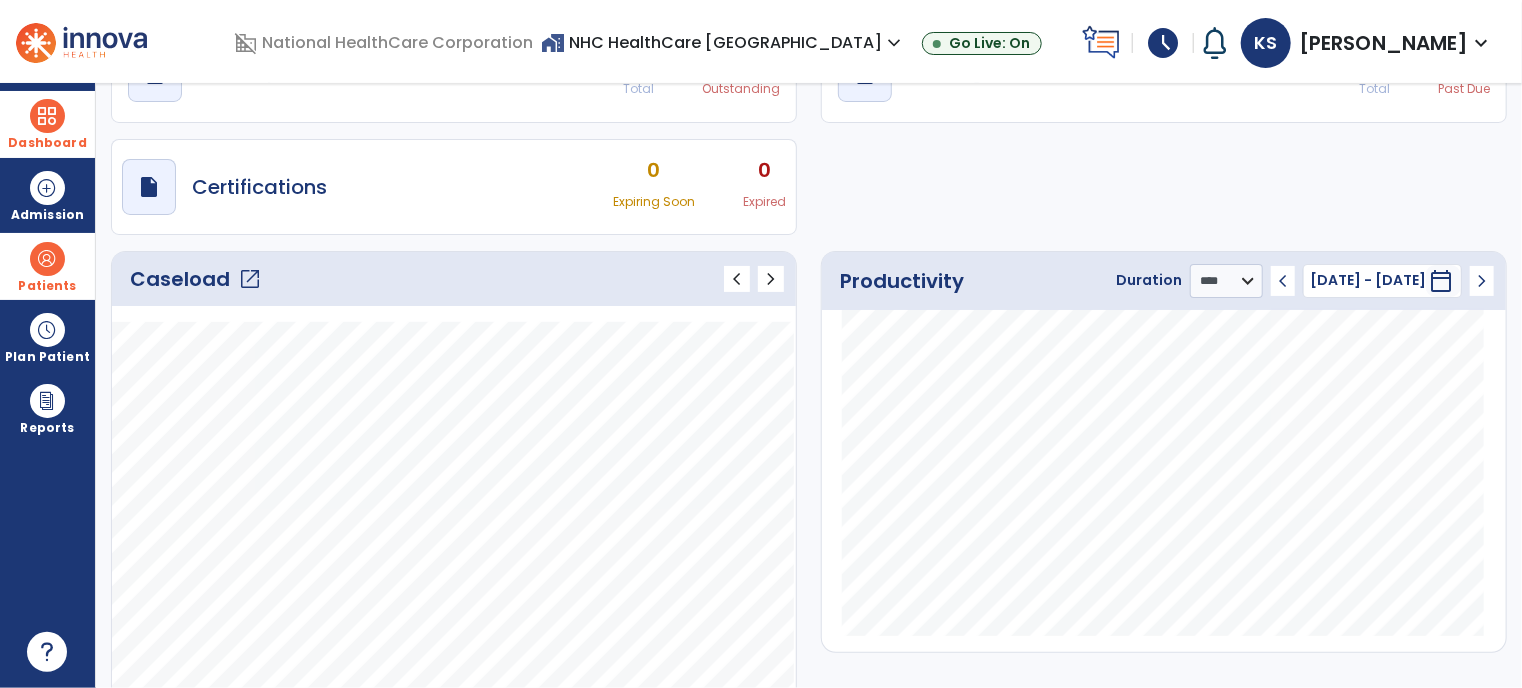 scroll, scrollTop: 0, scrollLeft: 0, axis: both 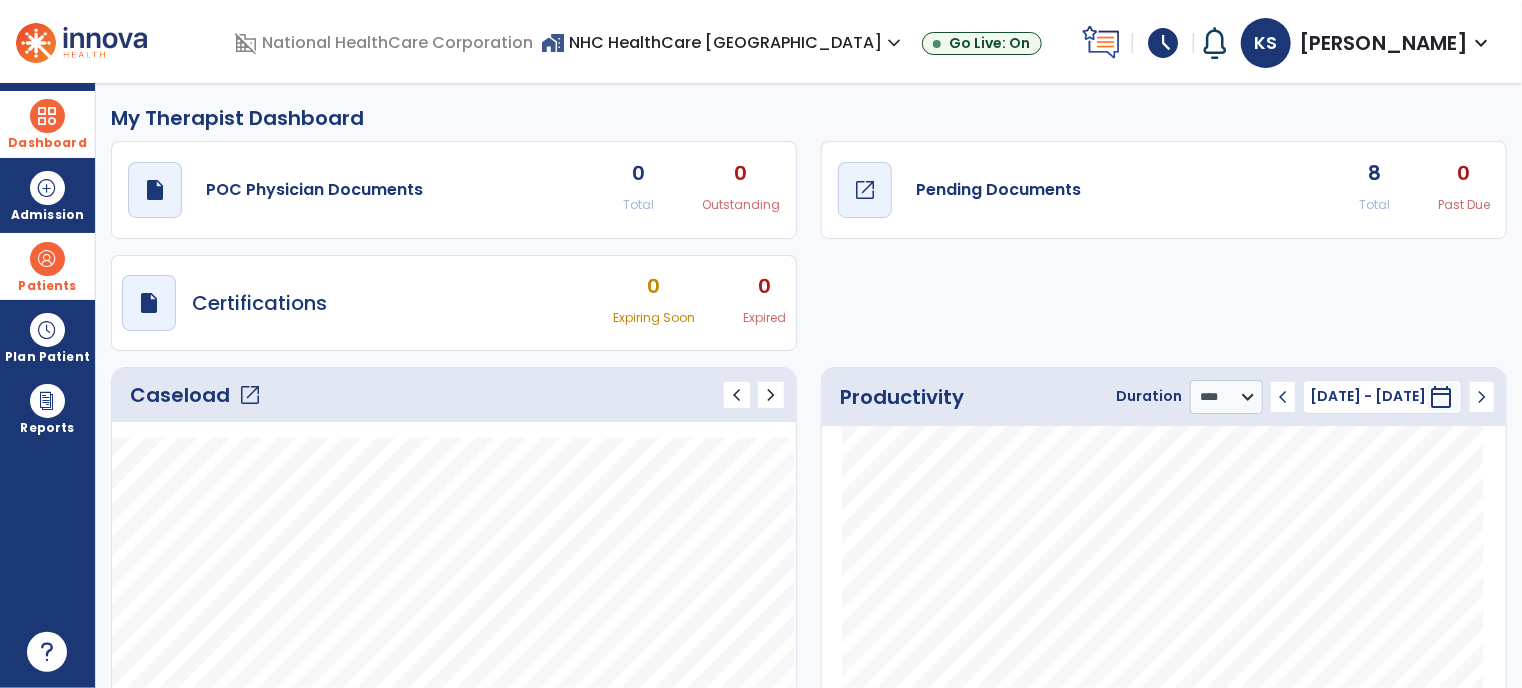 click on "open_in_new" 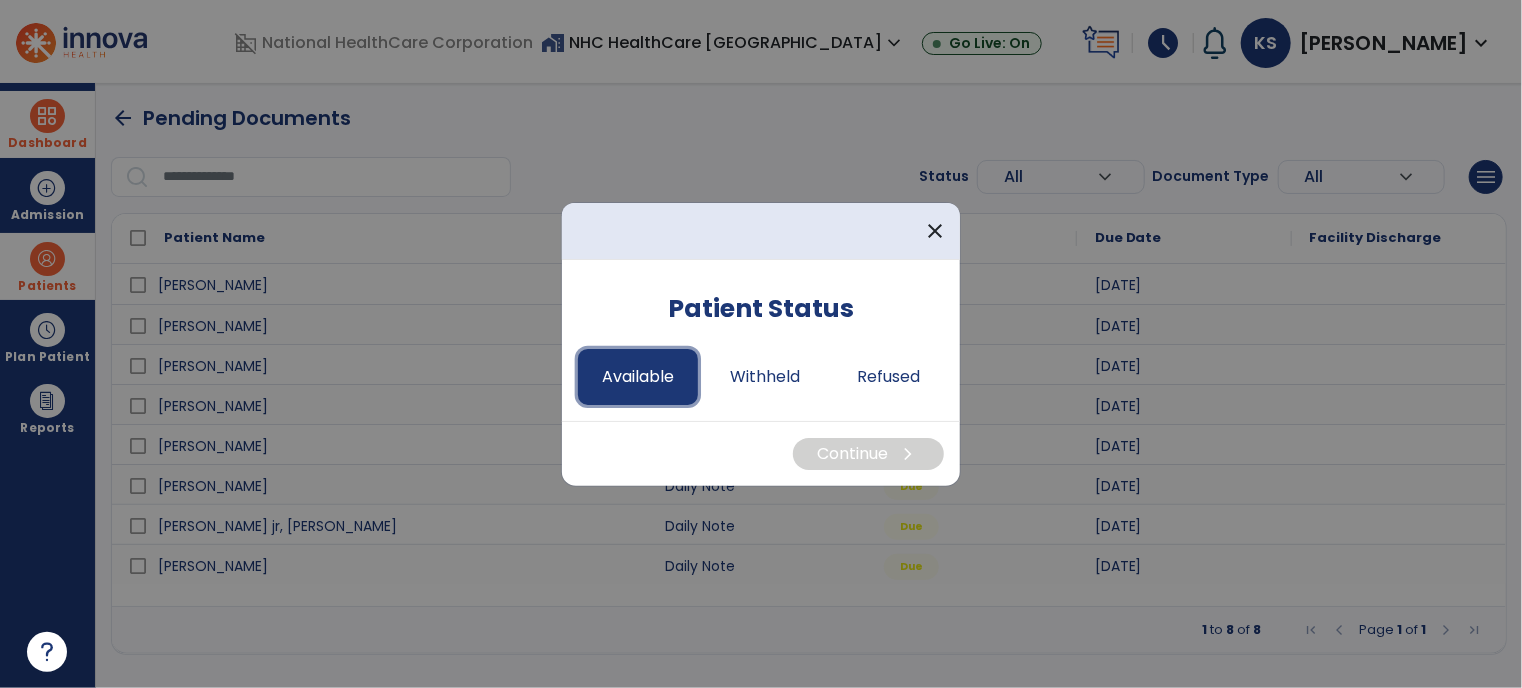 click on "Available" at bounding box center [638, 377] 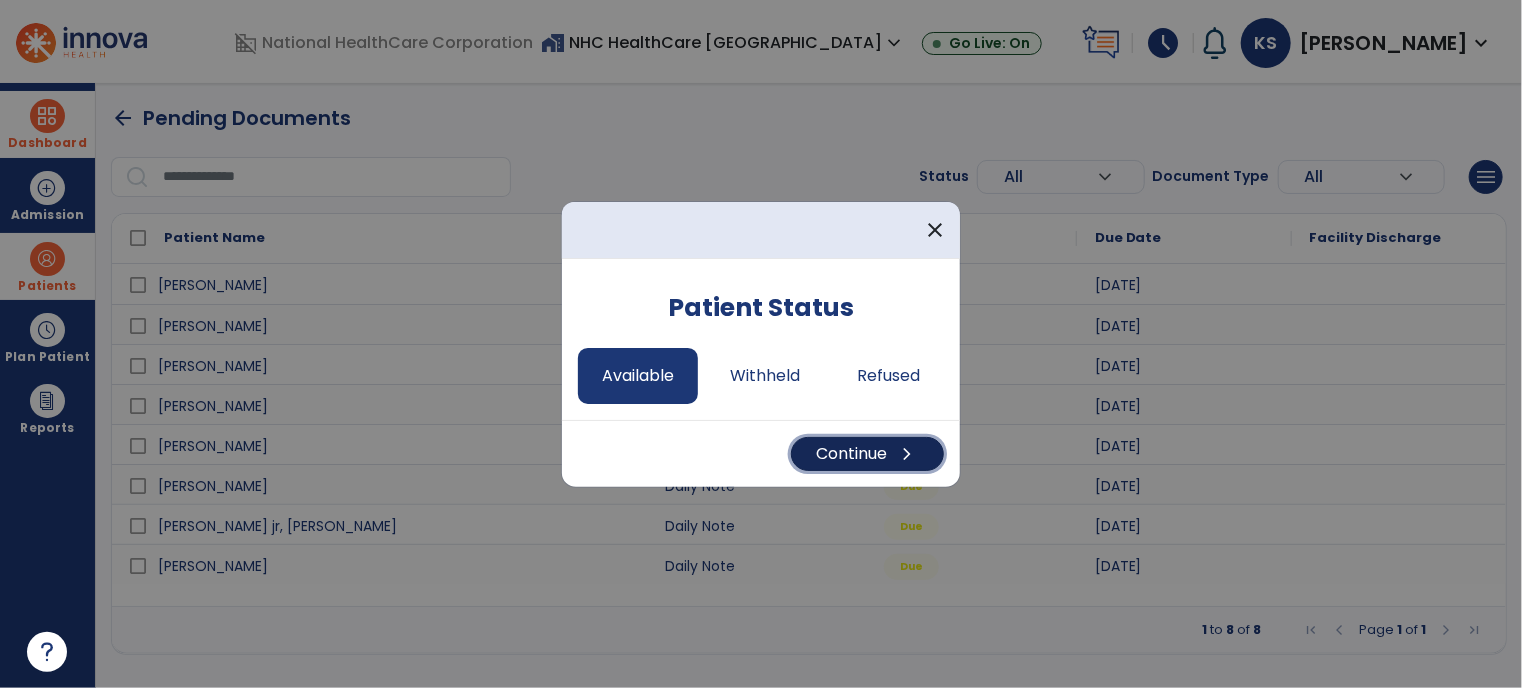 click on "chevron_right" at bounding box center (907, 454) 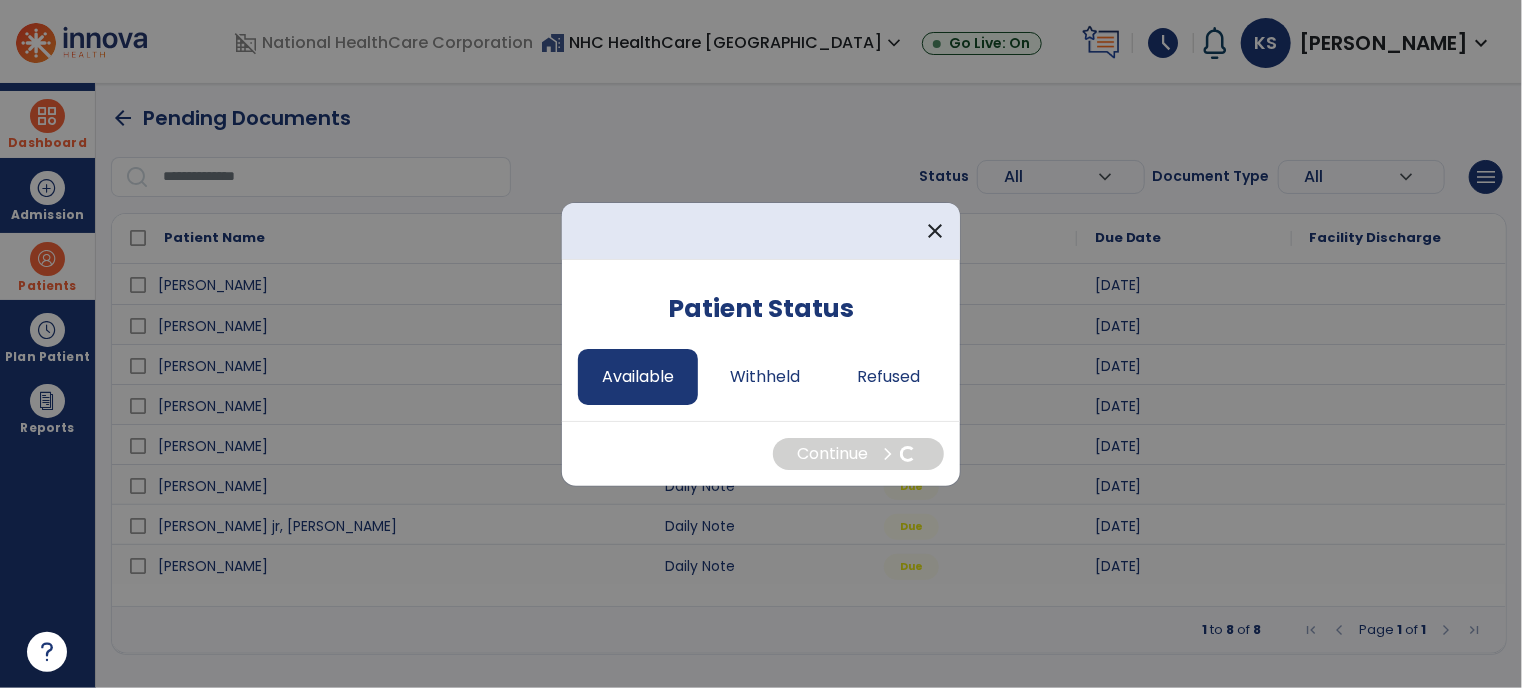 select on "*" 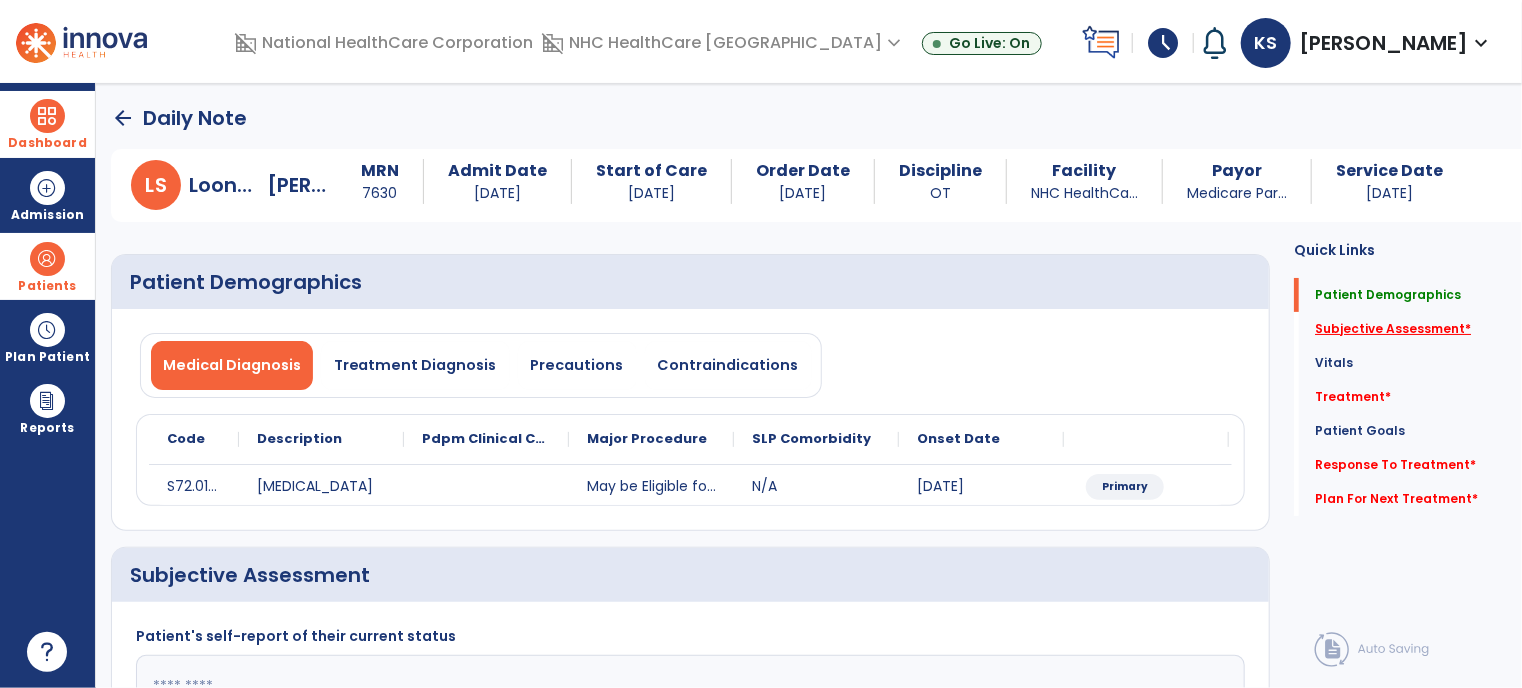 click on "Subjective Assessment   *" 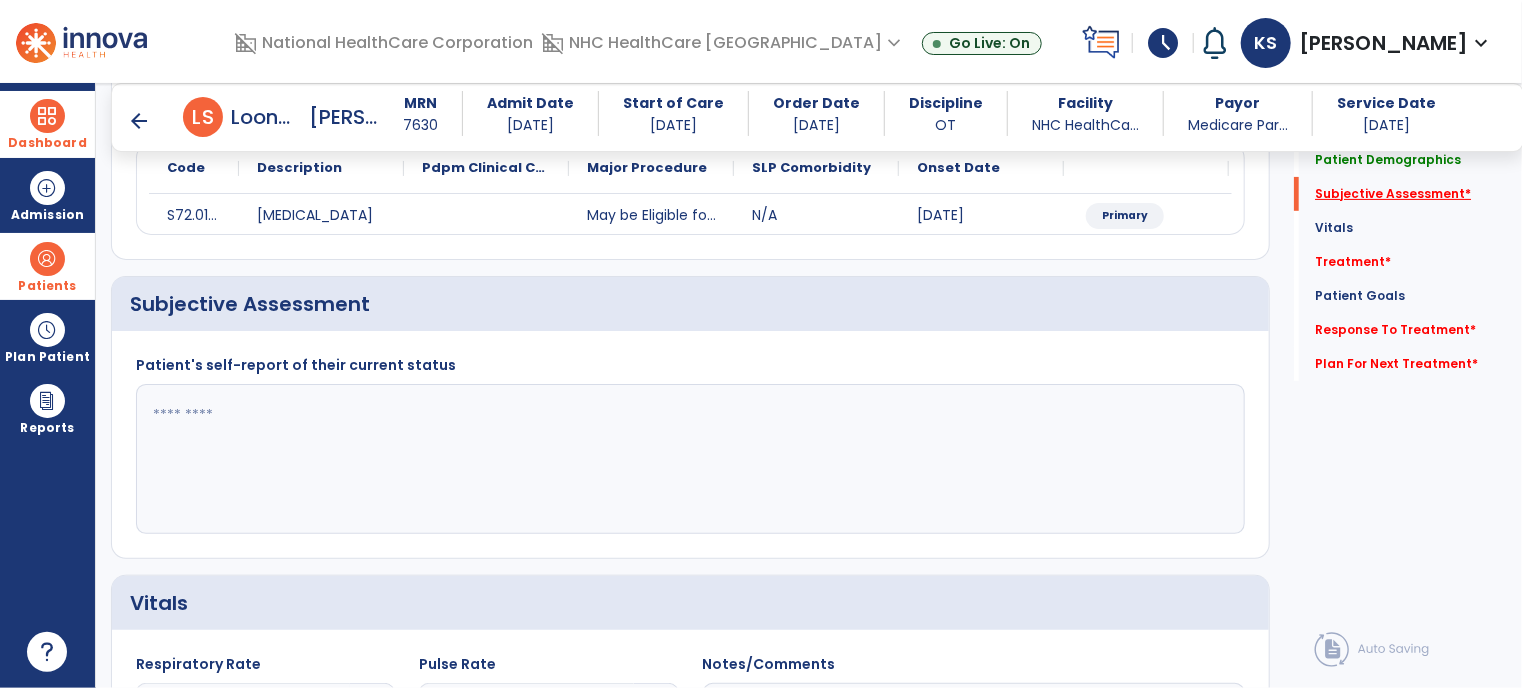 scroll, scrollTop: 301, scrollLeft: 0, axis: vertical 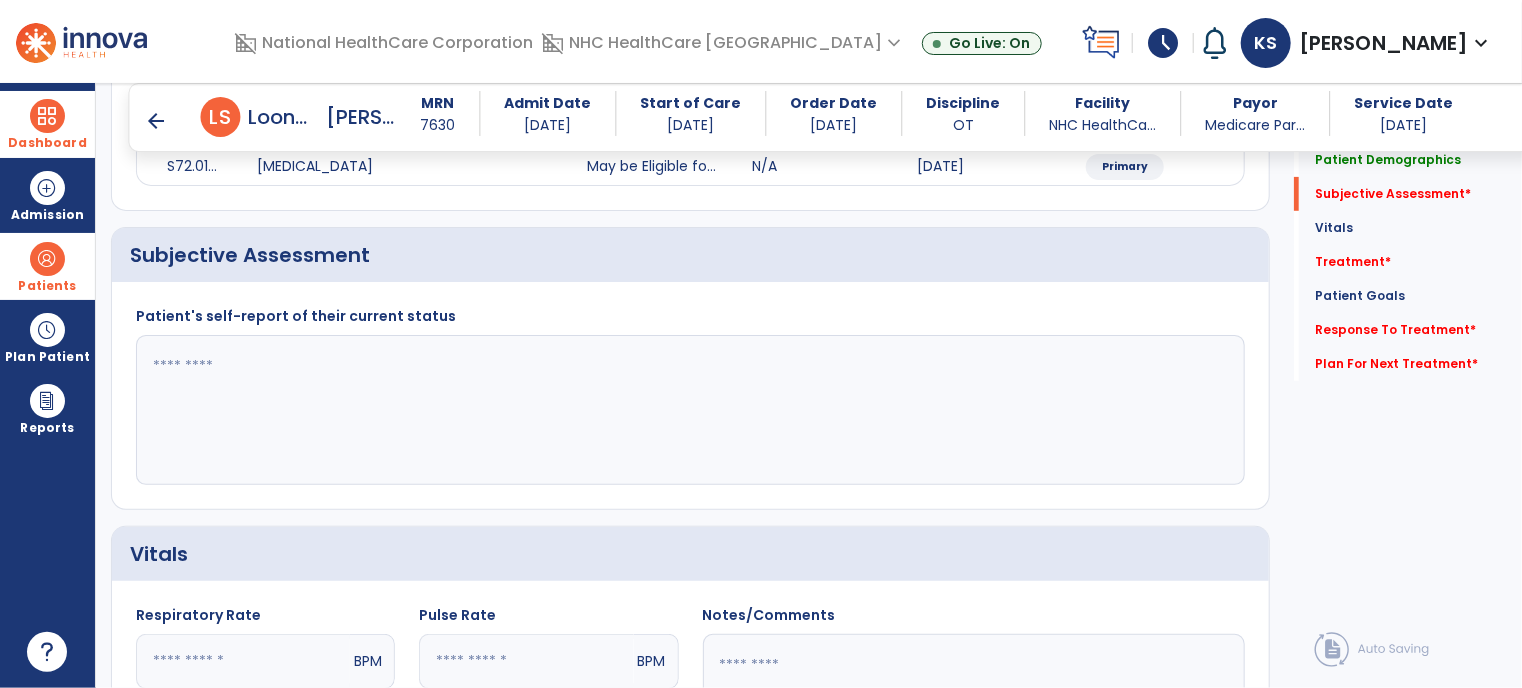 click 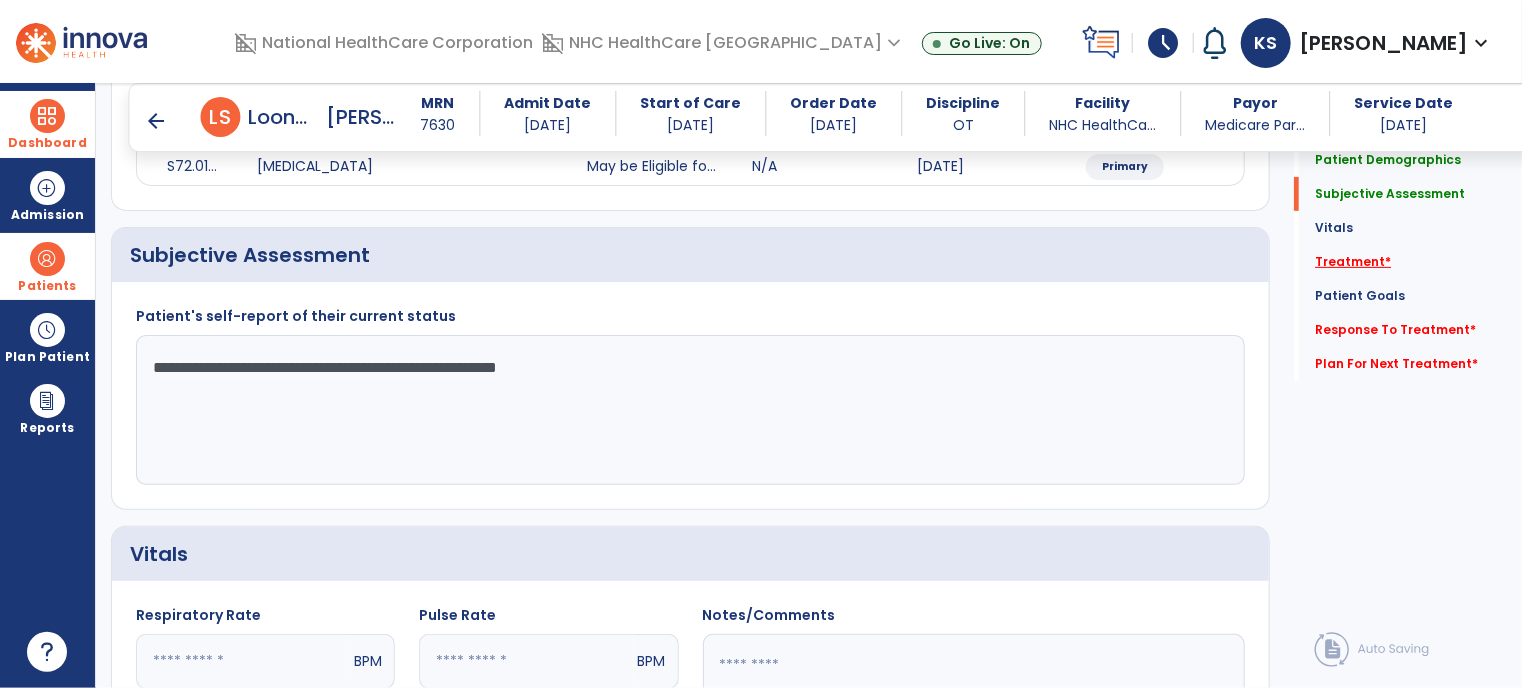 type on "**********" 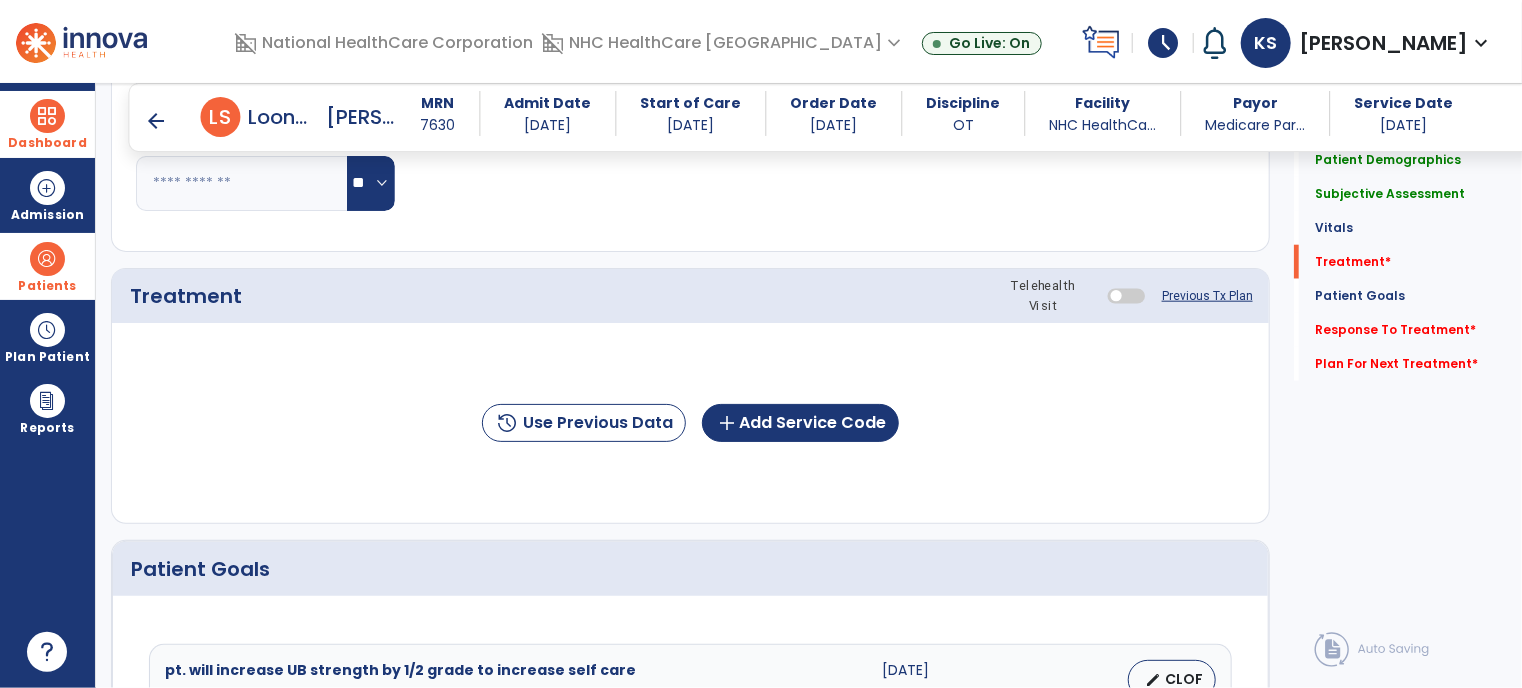 scroll, scrollTop: 990, scrollLeft: 0, axis: vertical 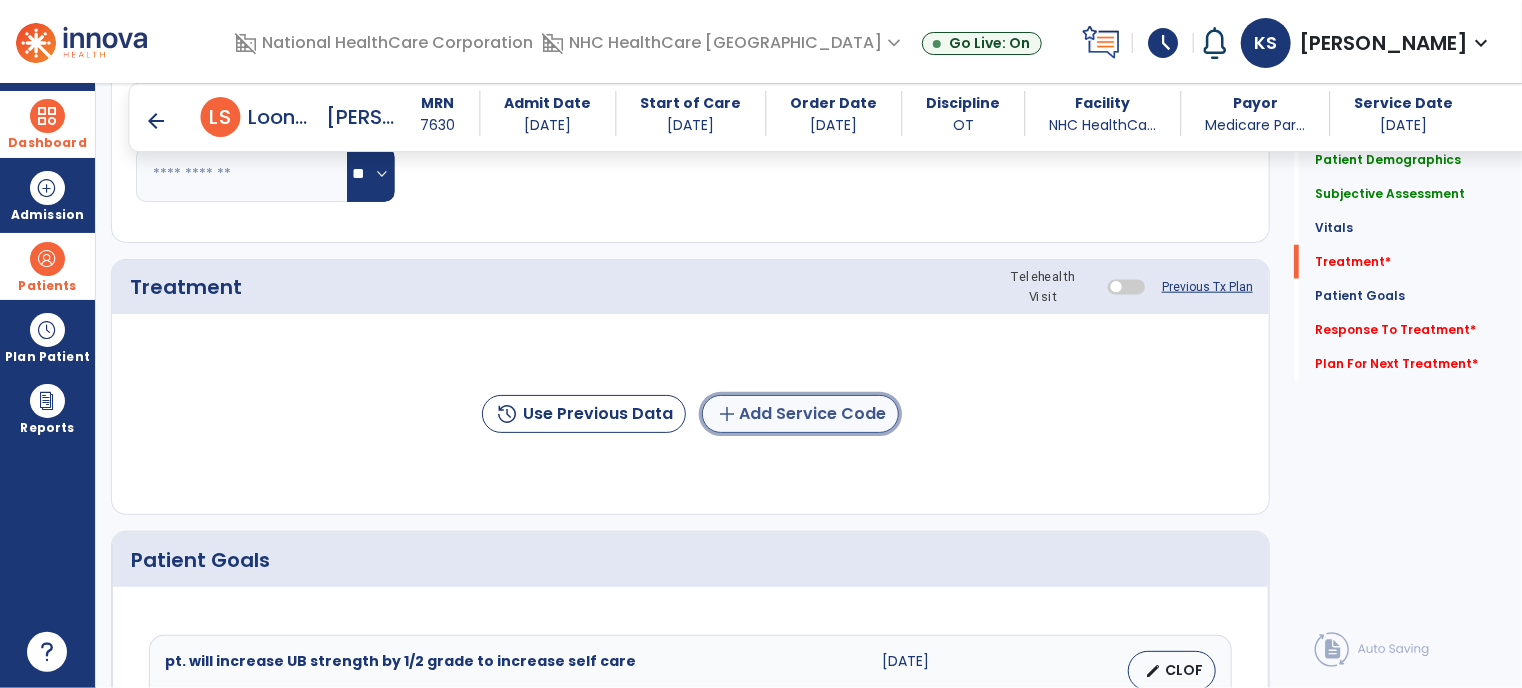 click on "add  Add Service Code" 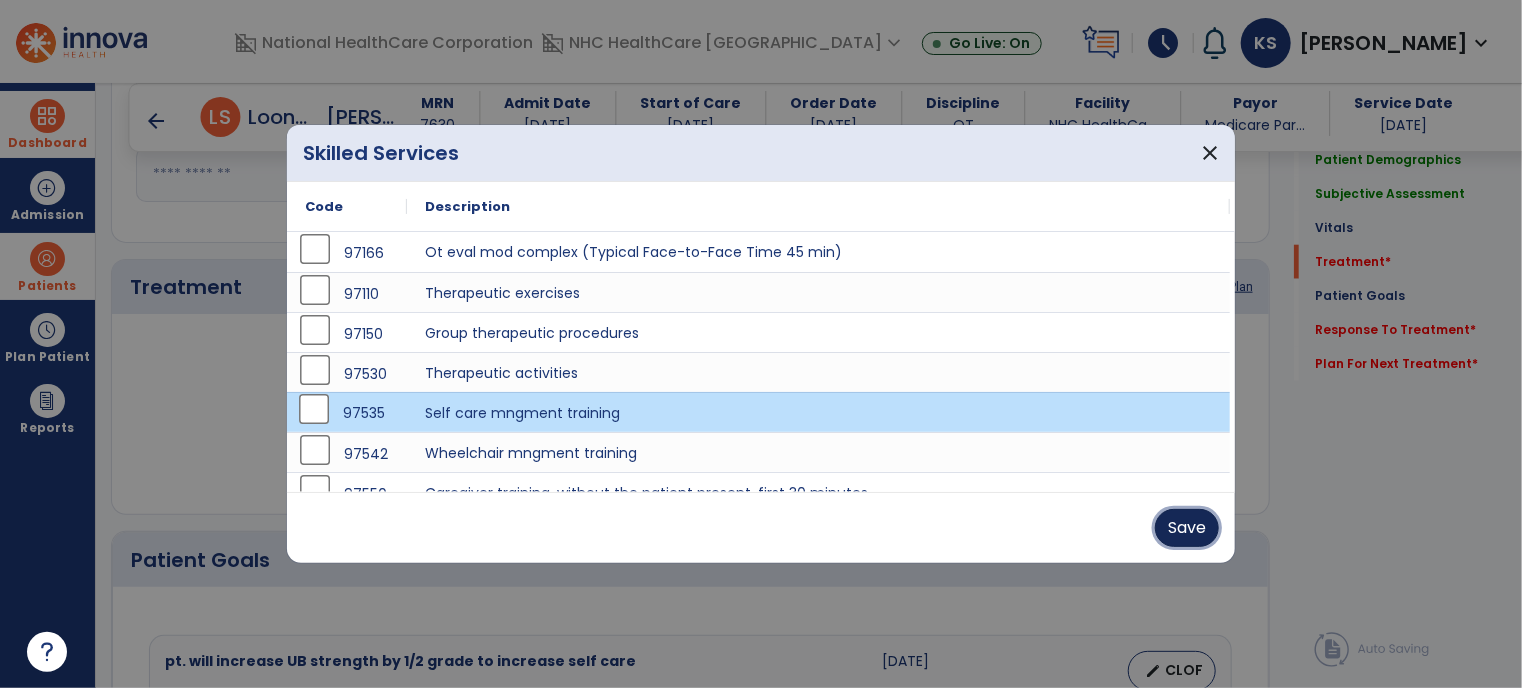 click on "Save" at bounding box center (1187, 528) 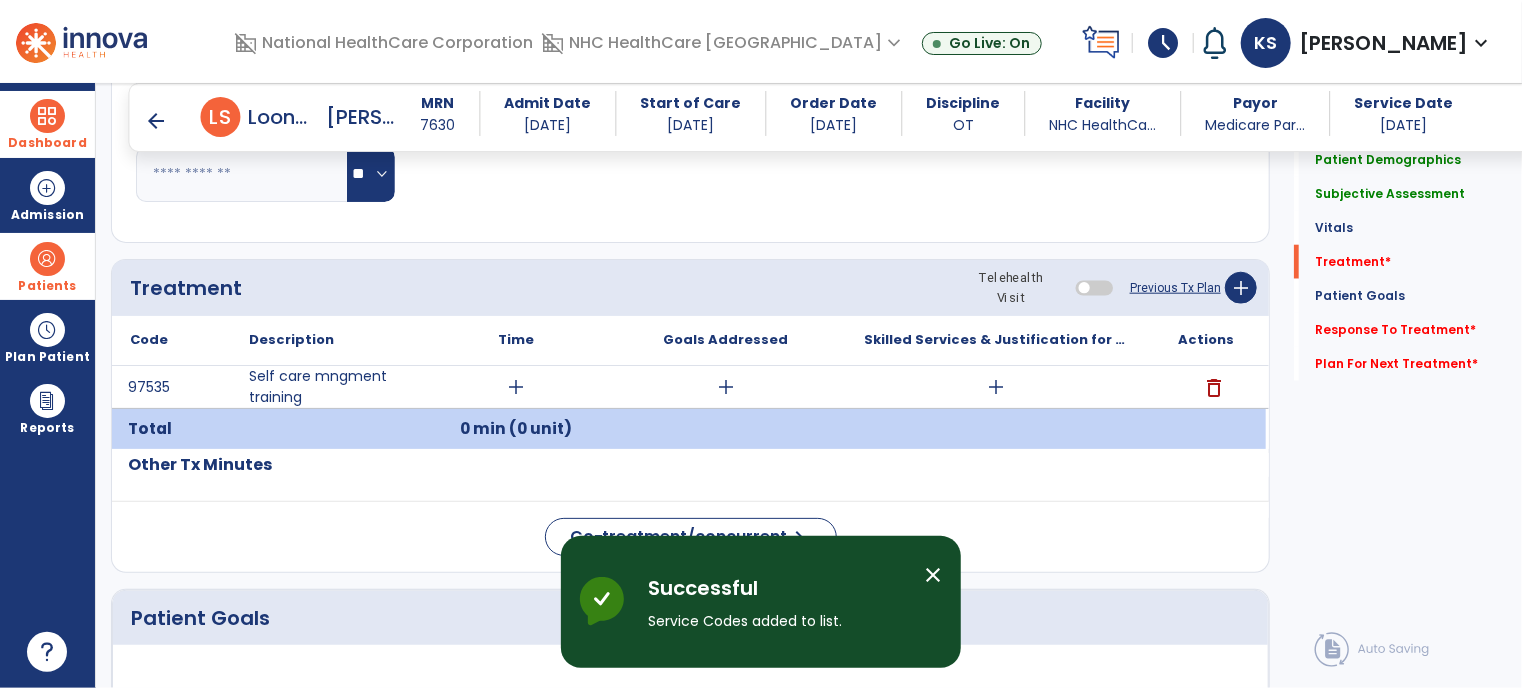 click on "close" at bounding box center (933, 575) 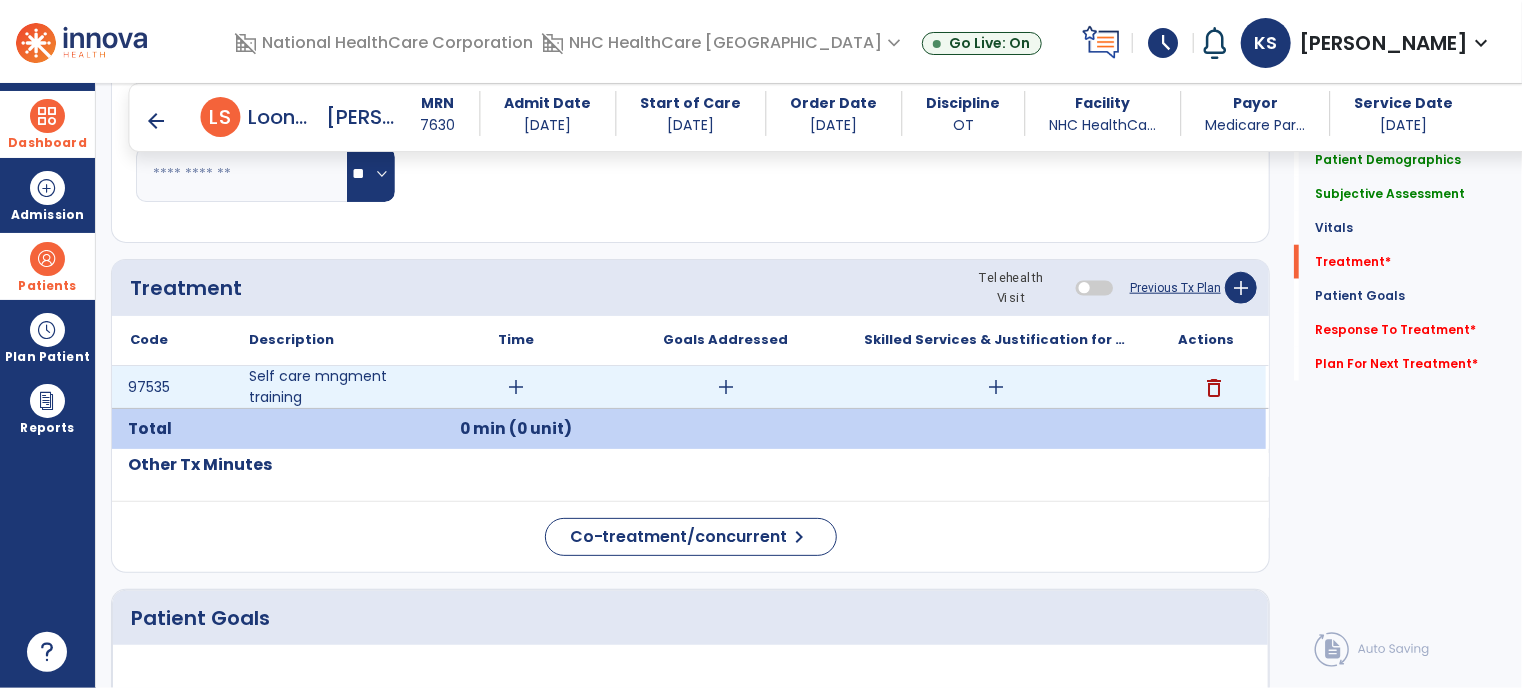 click on "add" at bounding box center [516, 387] 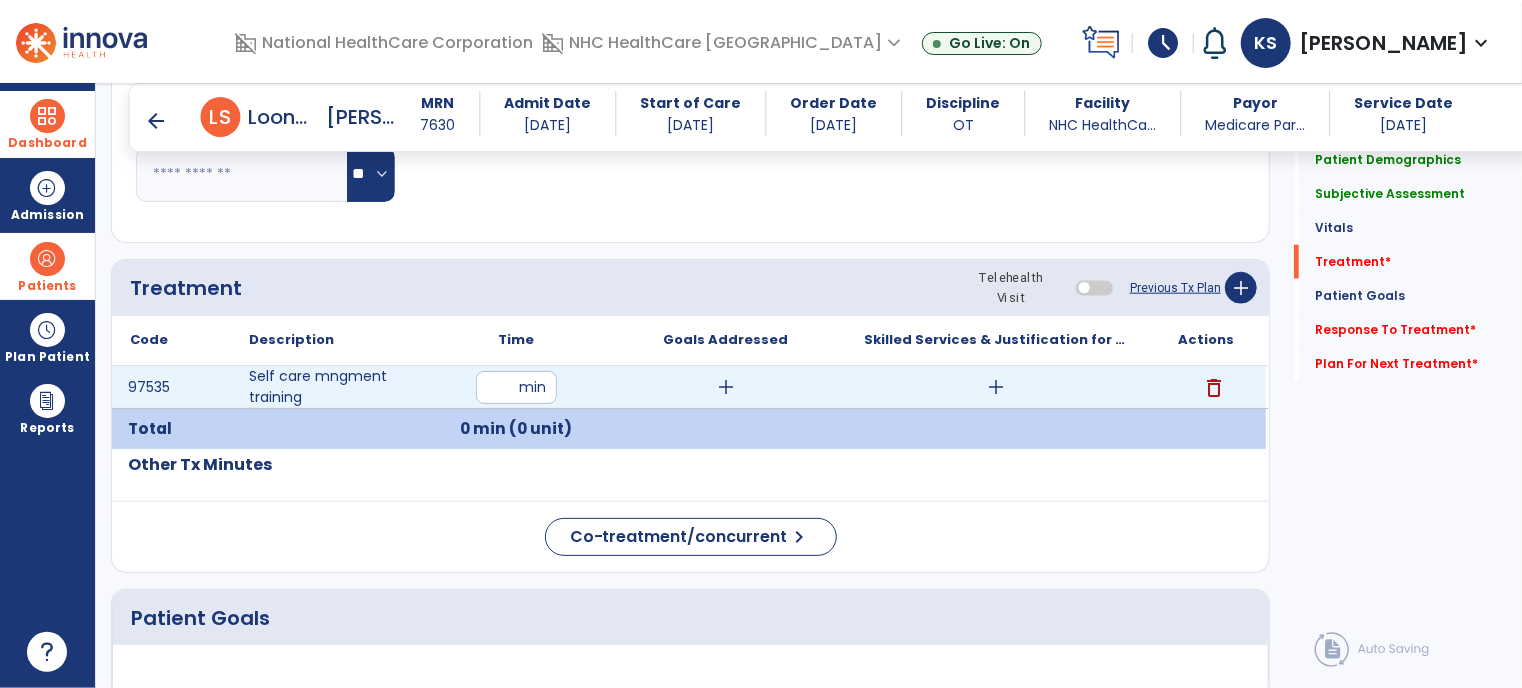 type on "**" 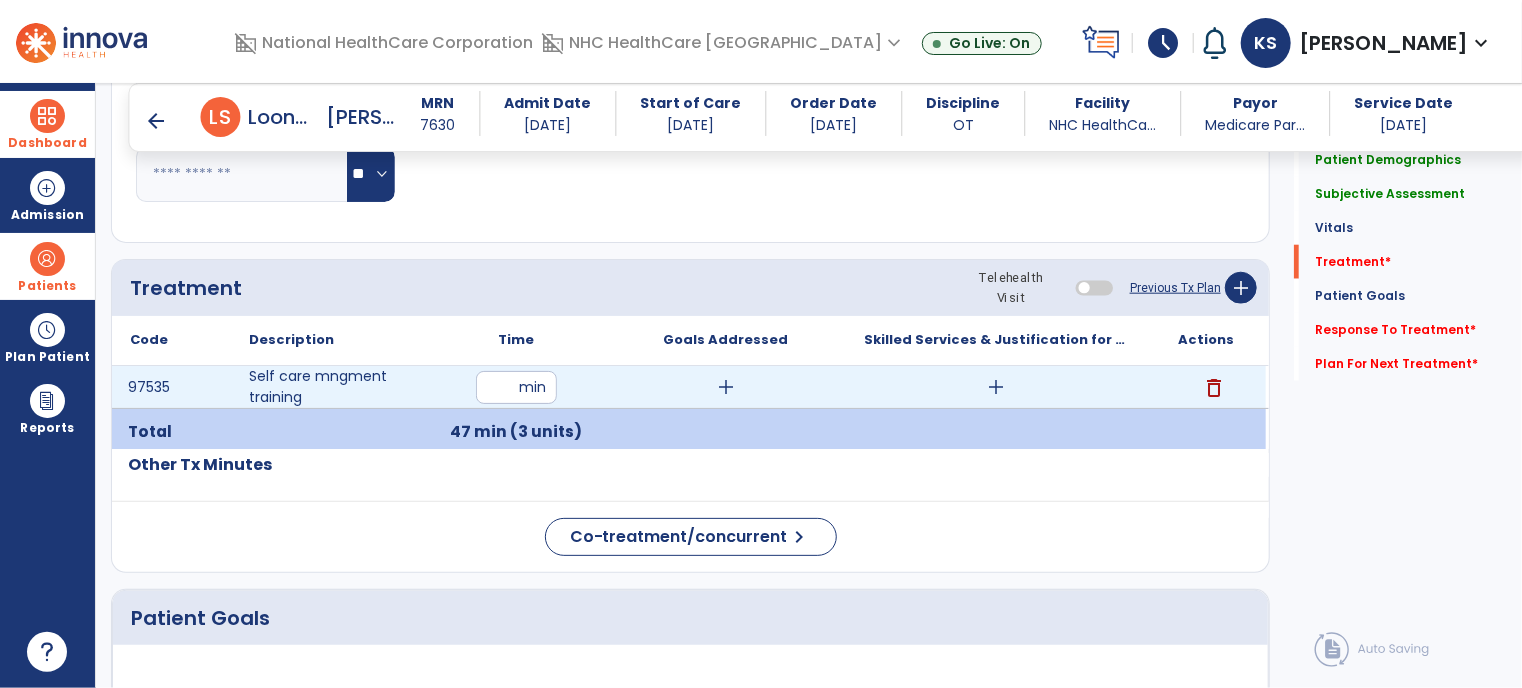 click on "add" at bounding box center [726, 387] 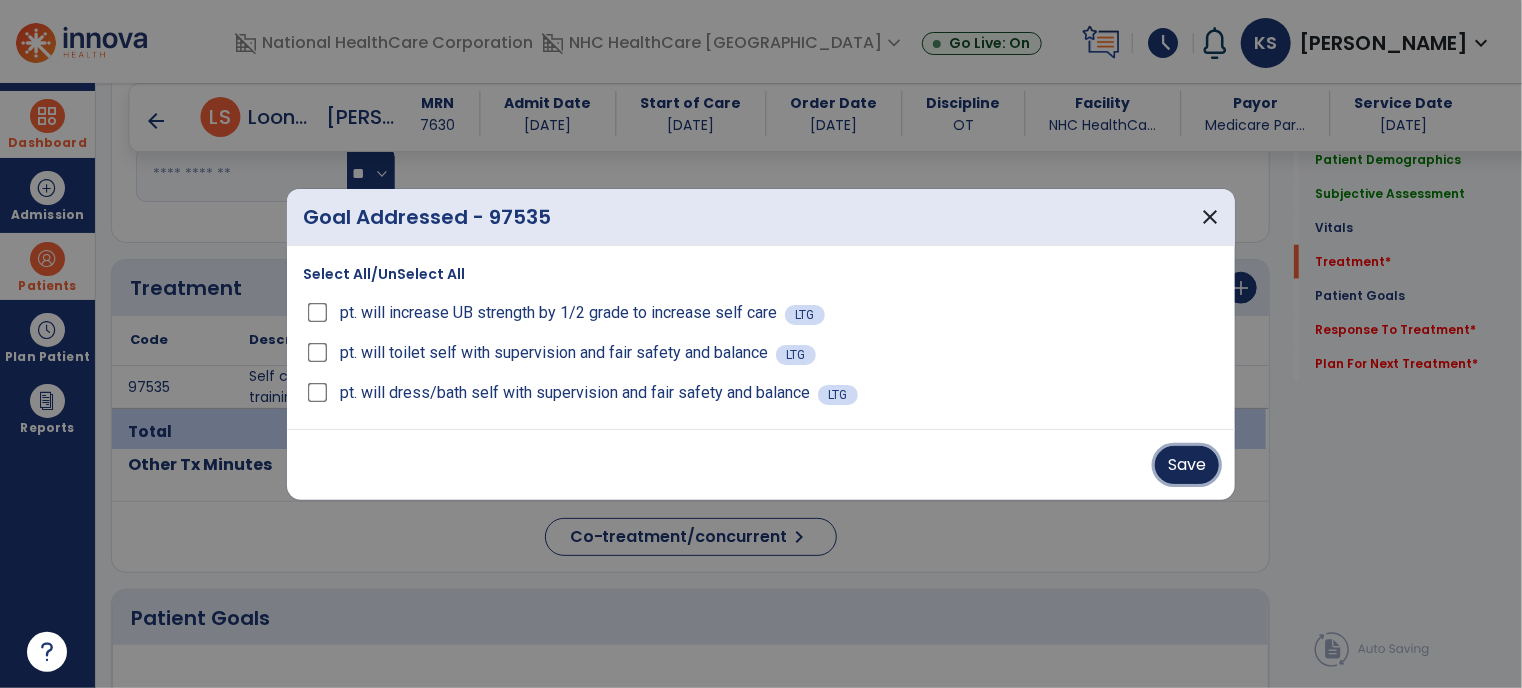 click on "Save" at bounding box center [1187, 465] 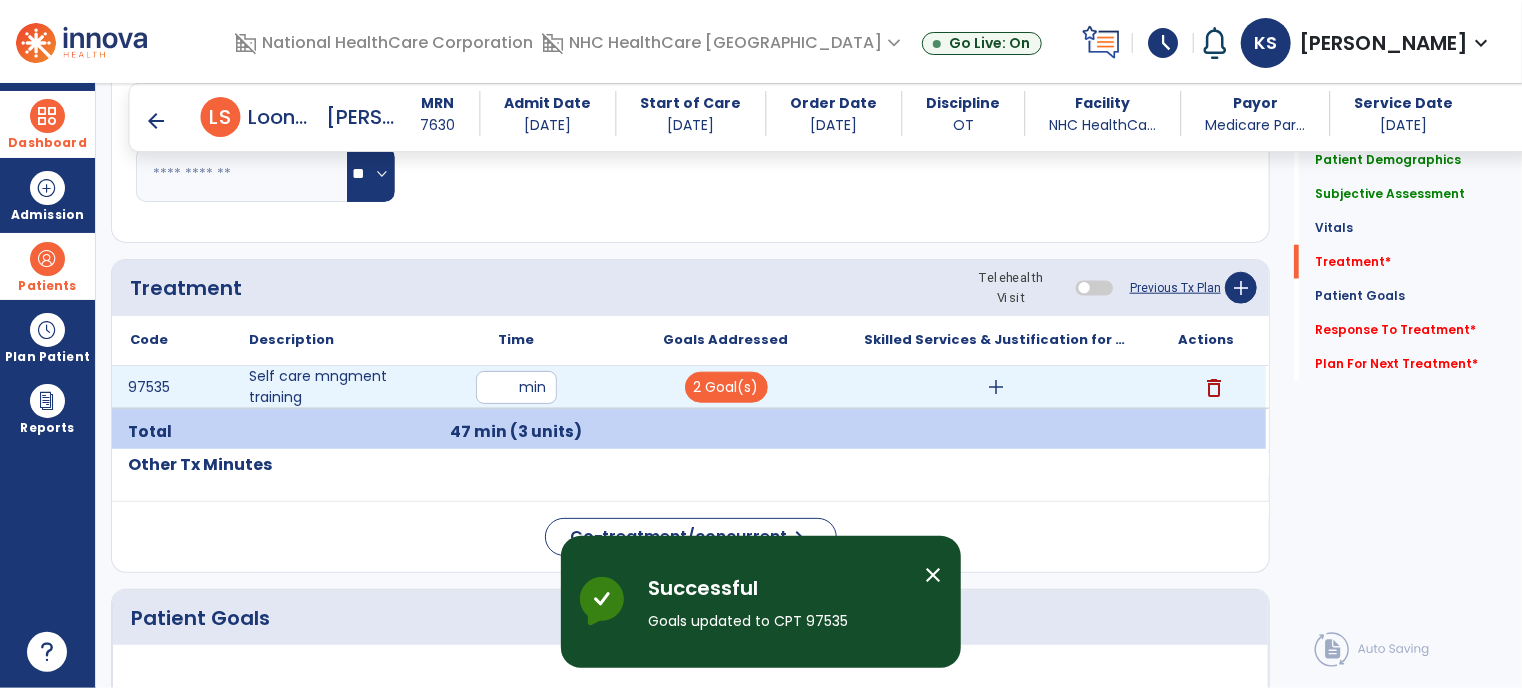 click on "add" at bounding box center (996, 387) 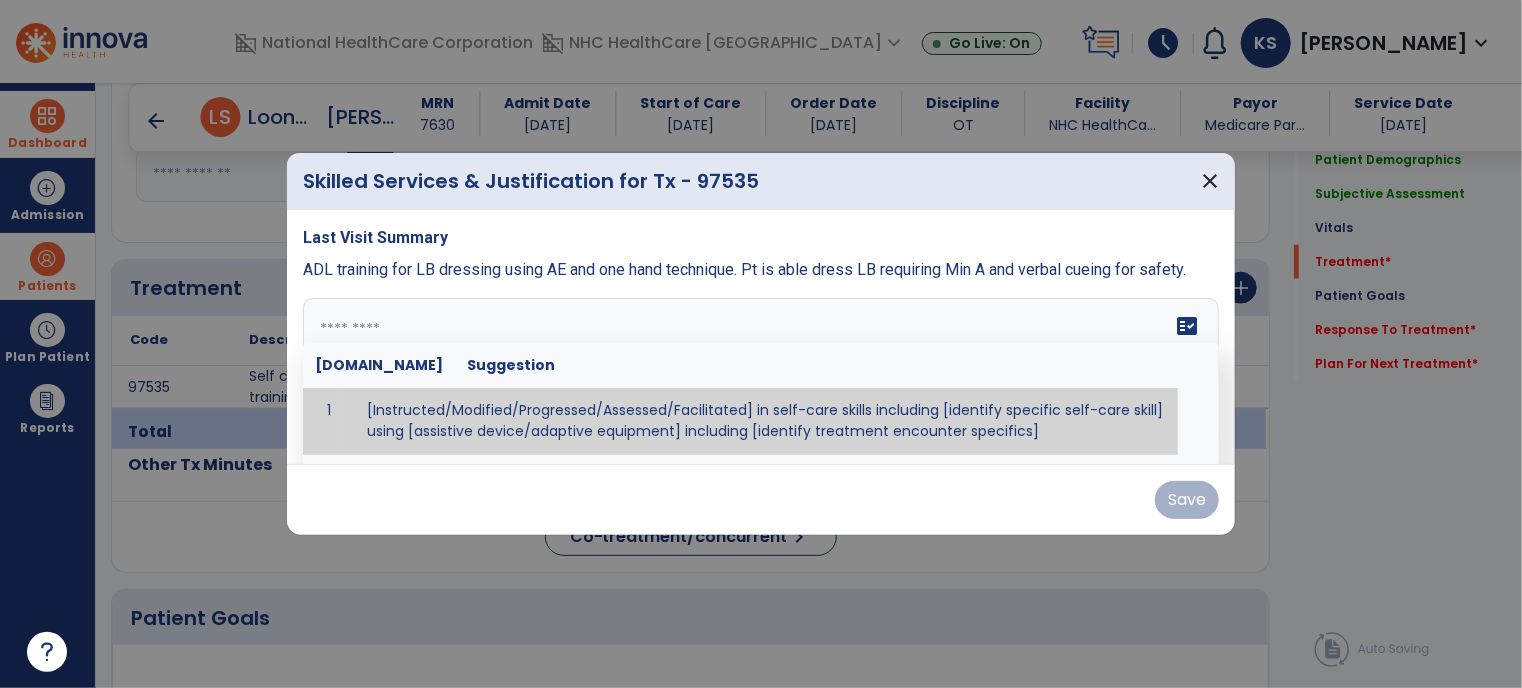 click on "fact_check  [DOMAIN_NAME] Suggestion 1 [Instructed/Modified/Progressed/Assessed/Facilitated] in self-care skills including [identify specific self-care skill] using [assistive device/adaptive equipment] including [identify treatment encounter specifics]" at bounding box center [761, 373] 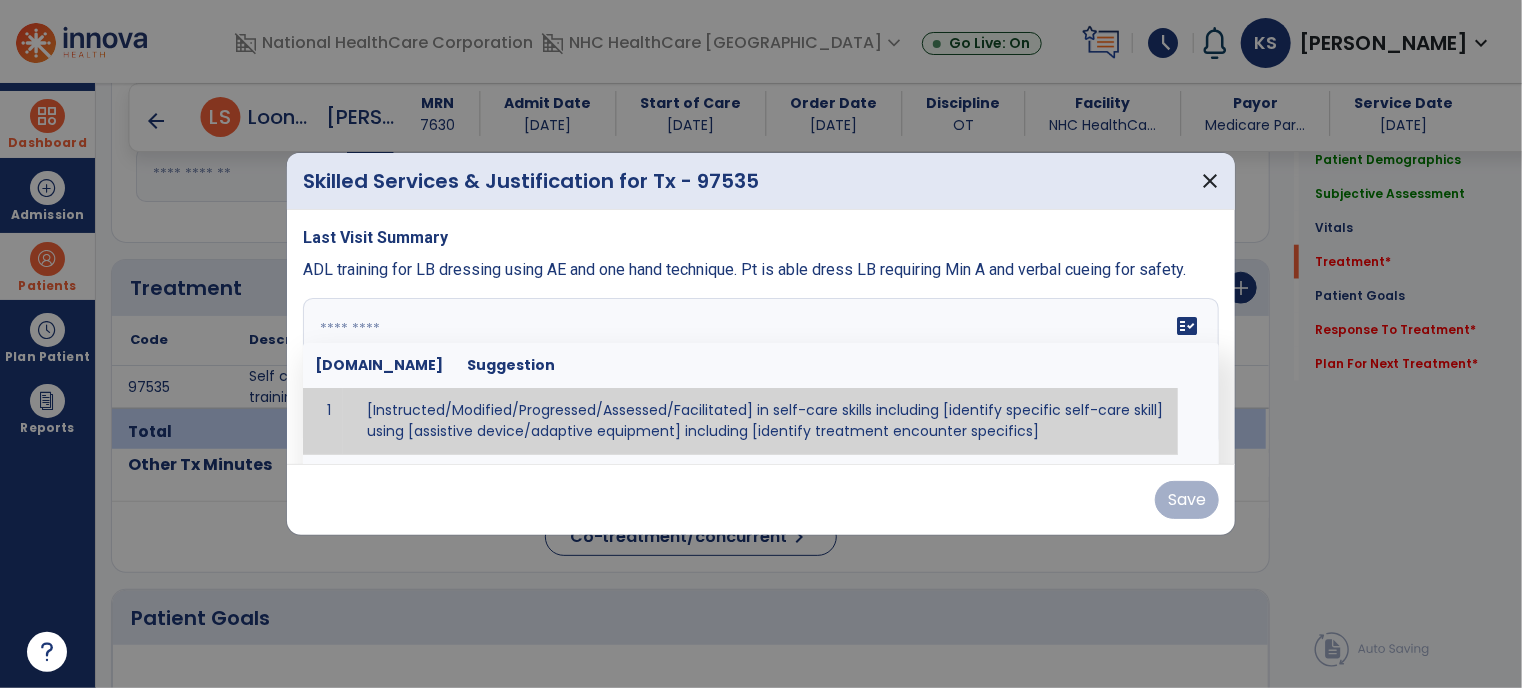 paste on "**********" 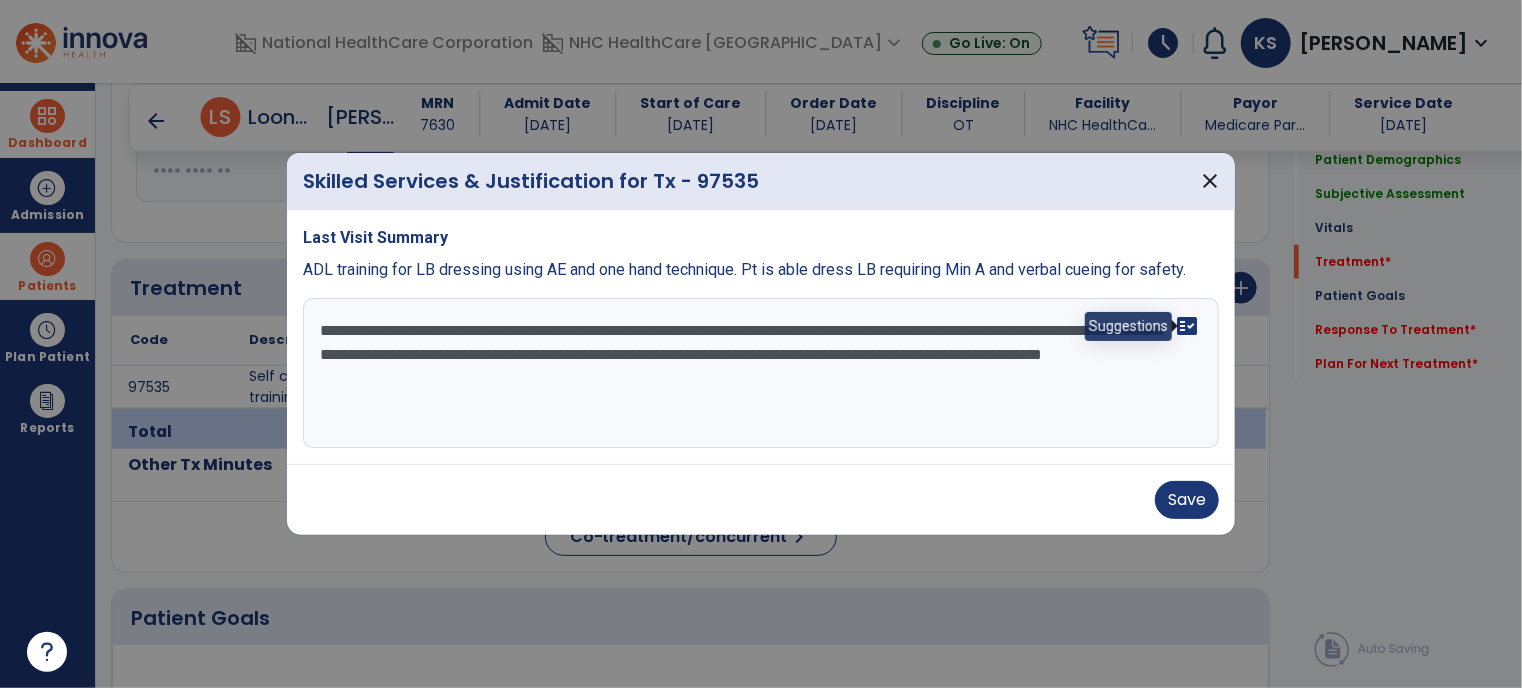 click on "fact_check" at bounding box center (1187, 326) 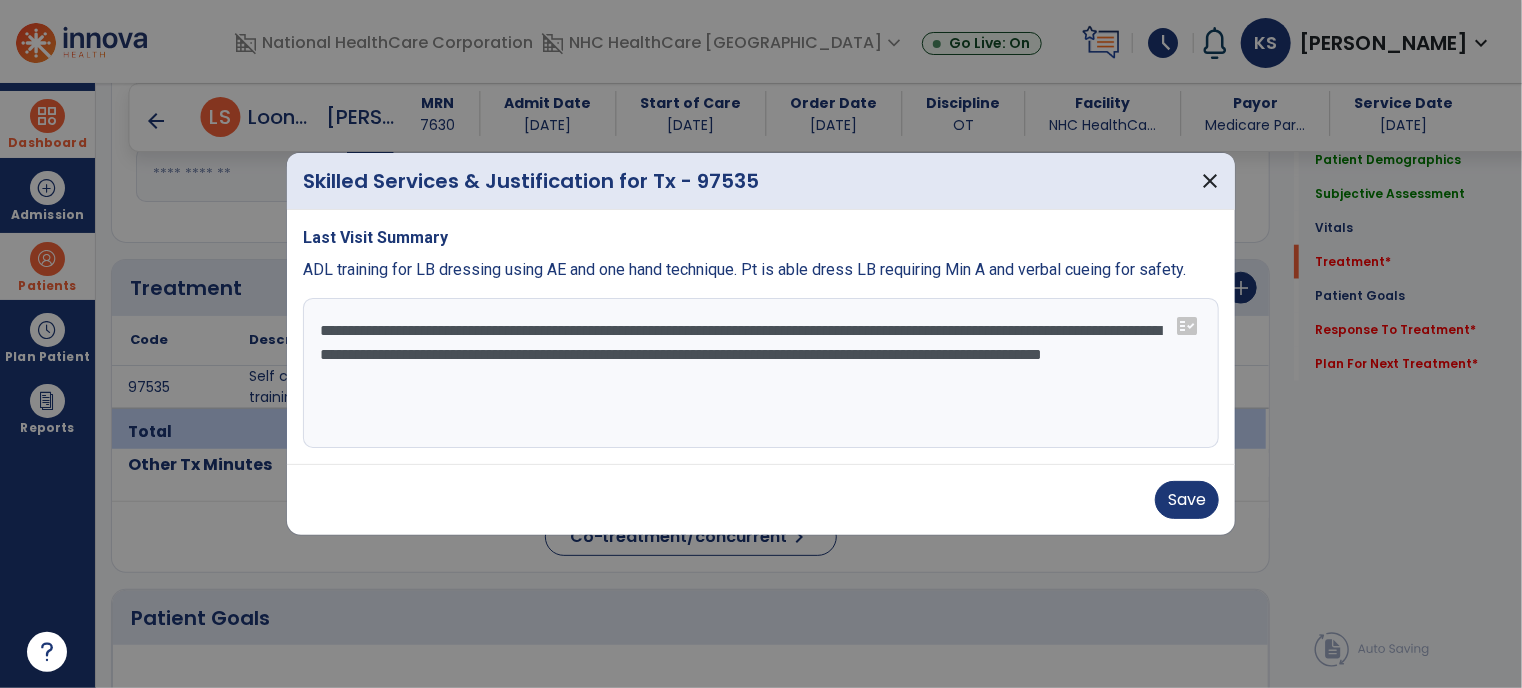 click on "**********" at bounding box center (761, 373) 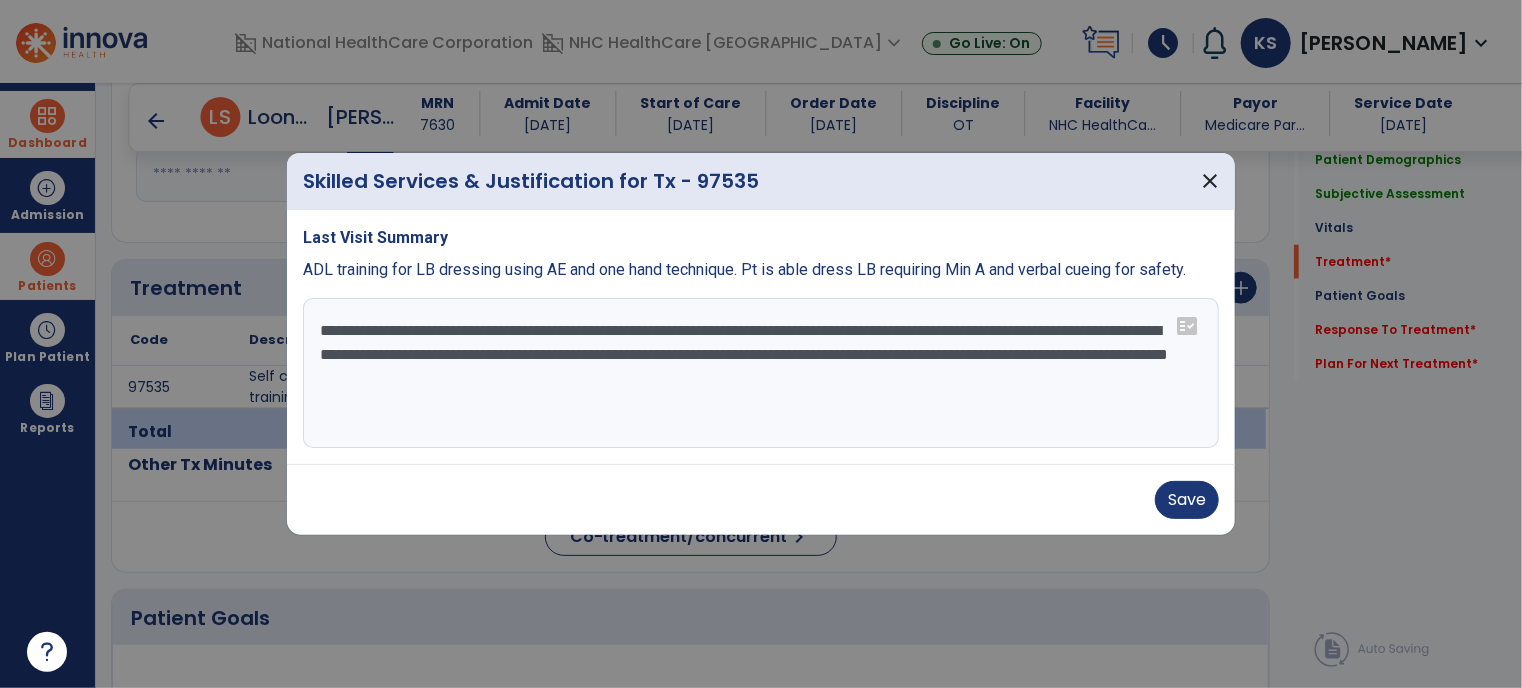 click on "**********" at bounding box center [761, 373] 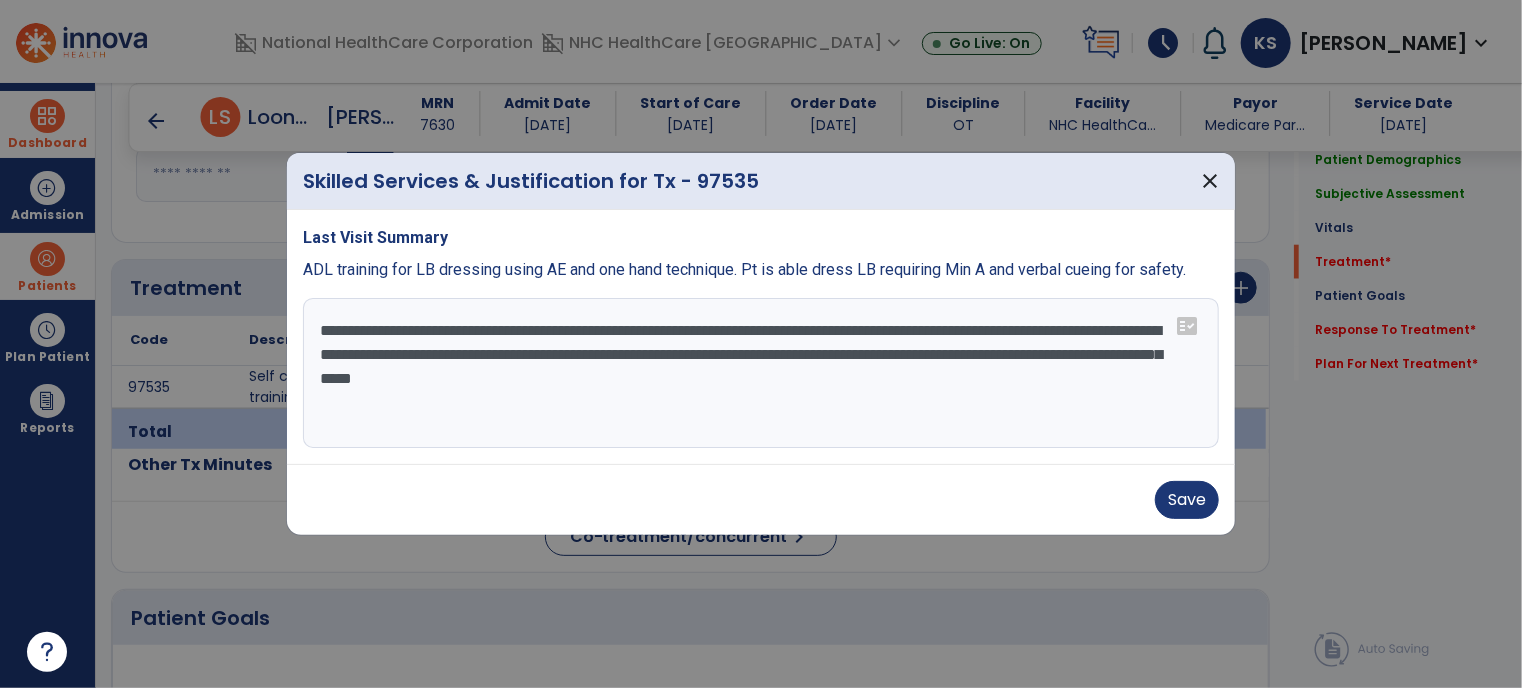 click on "**********" at bounding box center [761, 373] 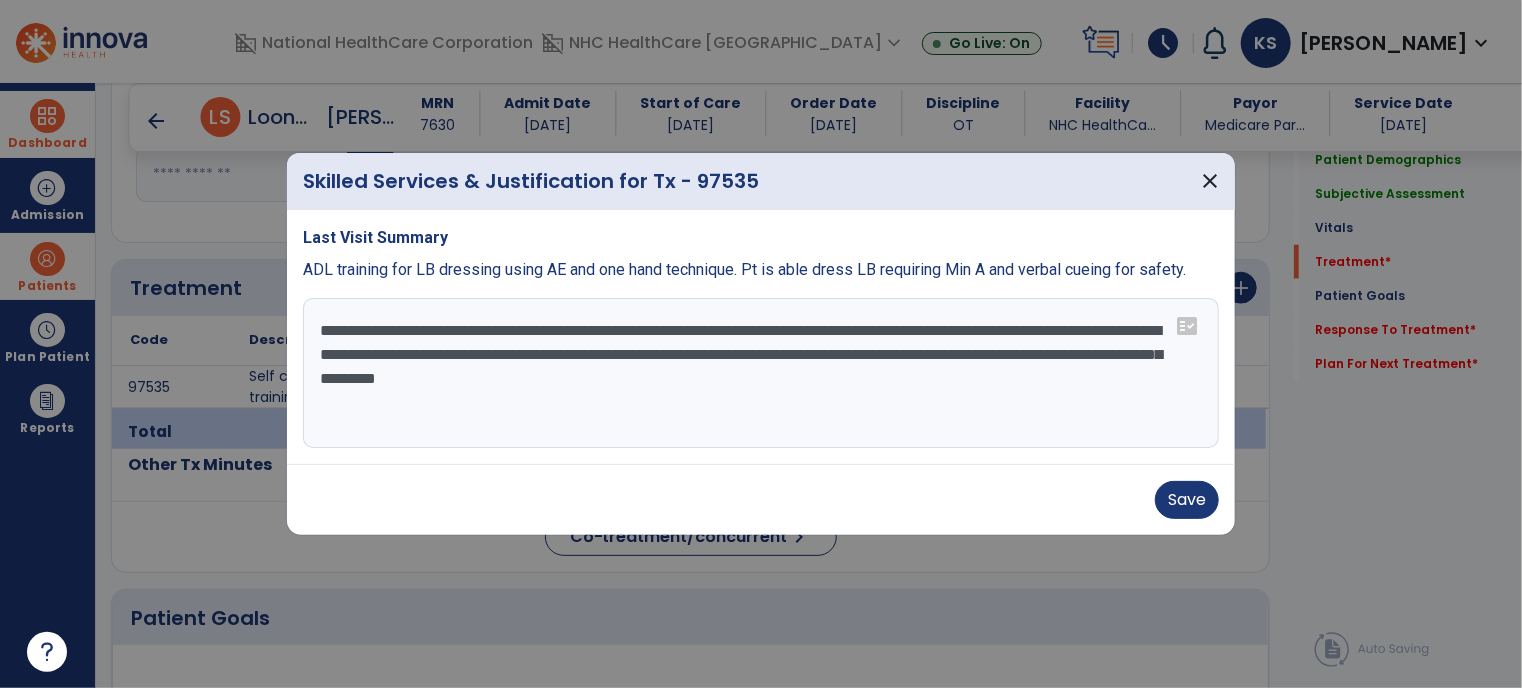 click on "**********" at bounding box center [761, 373] 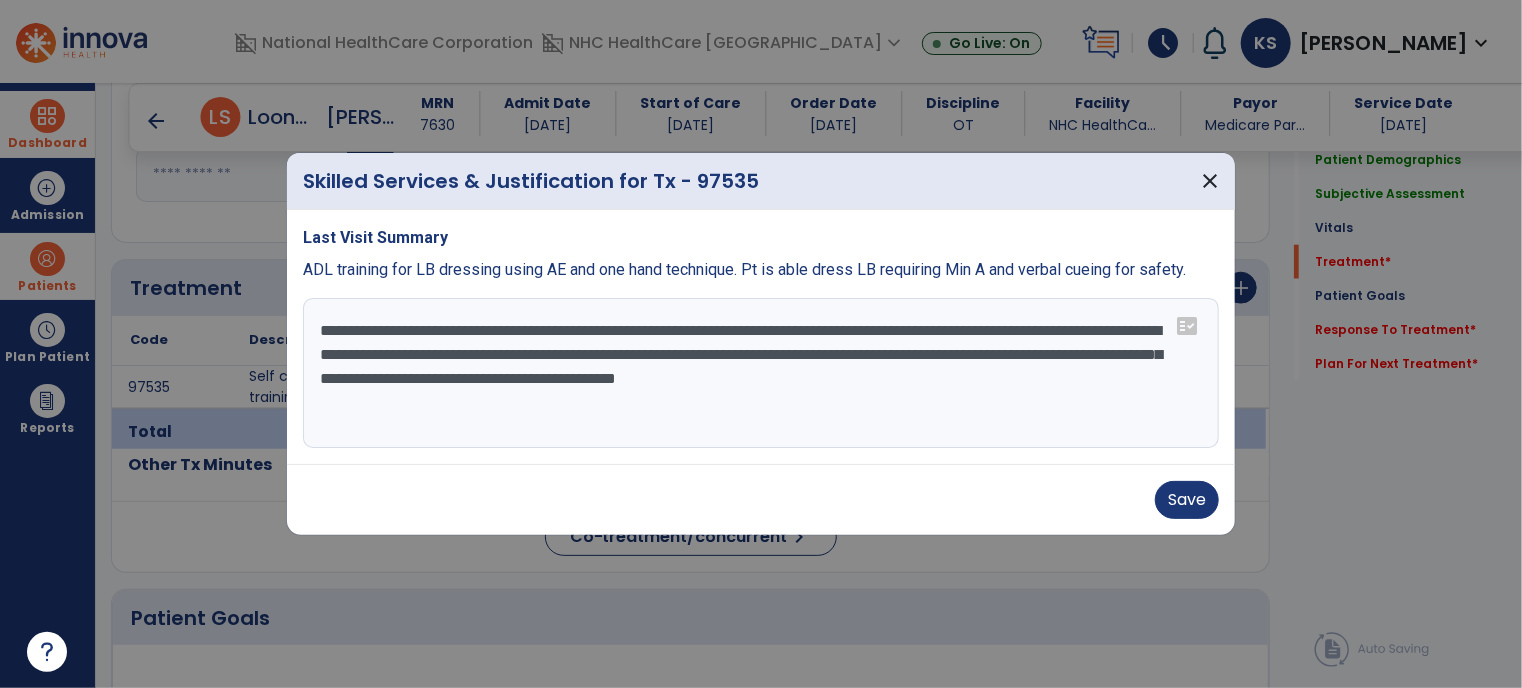 click on "**********" at bounding box center [761, 373] 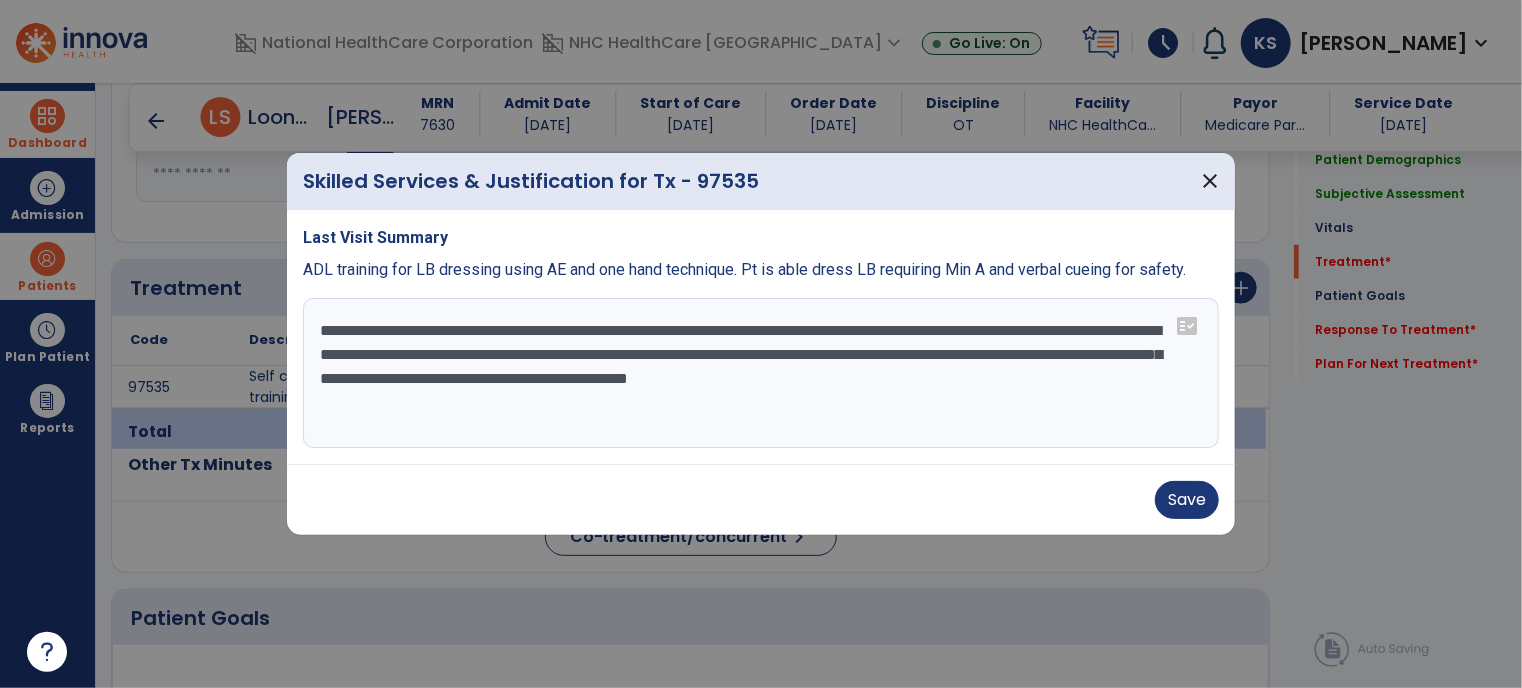 click on "**********" at bounding box center [761, 373] 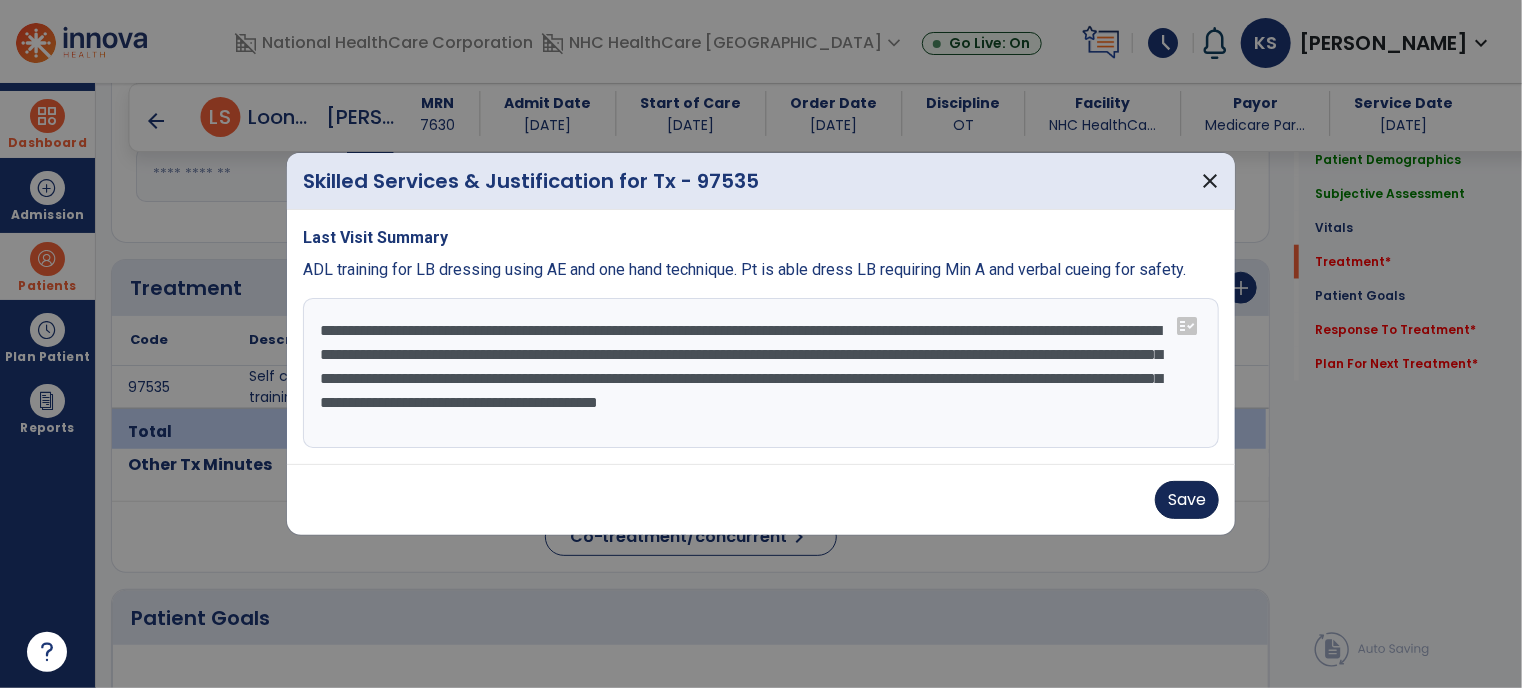 type on "**********" 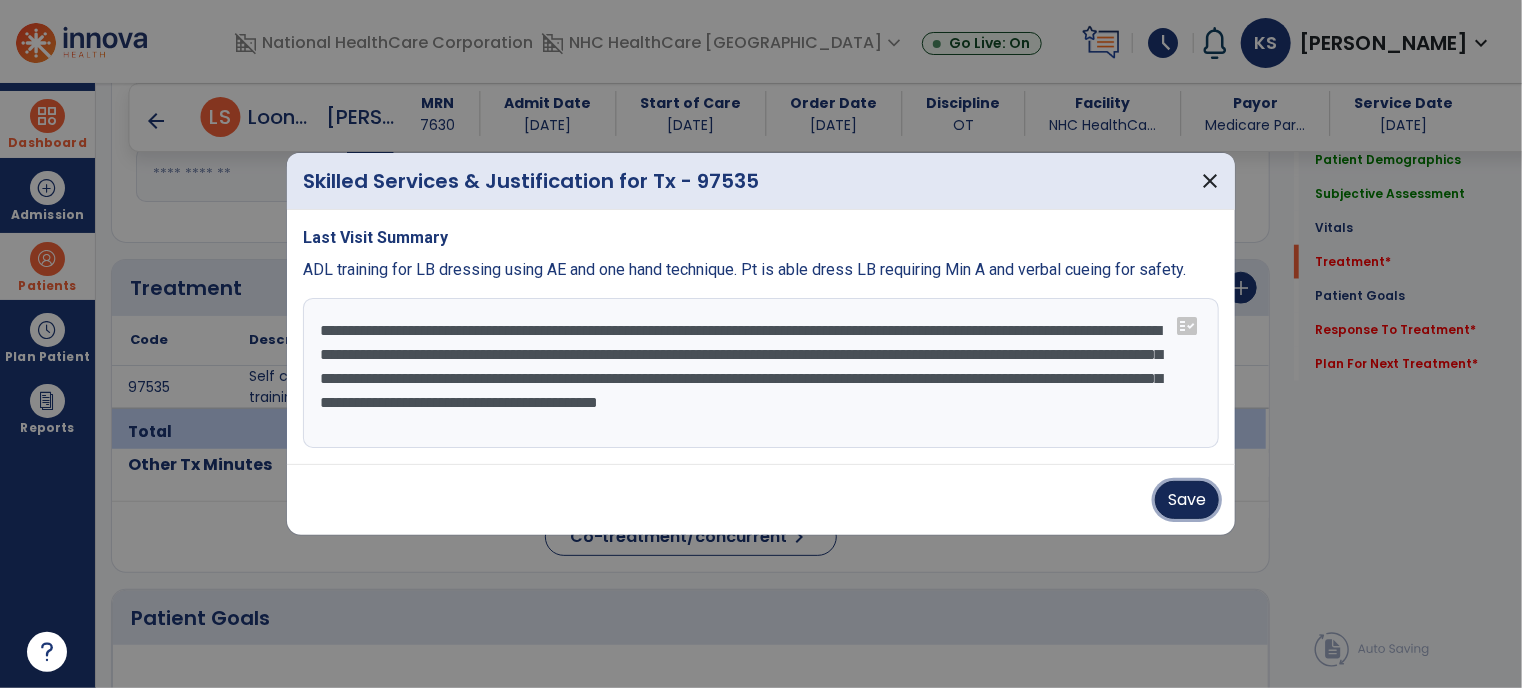 click on "Save" at bounding box center (1187, 500) 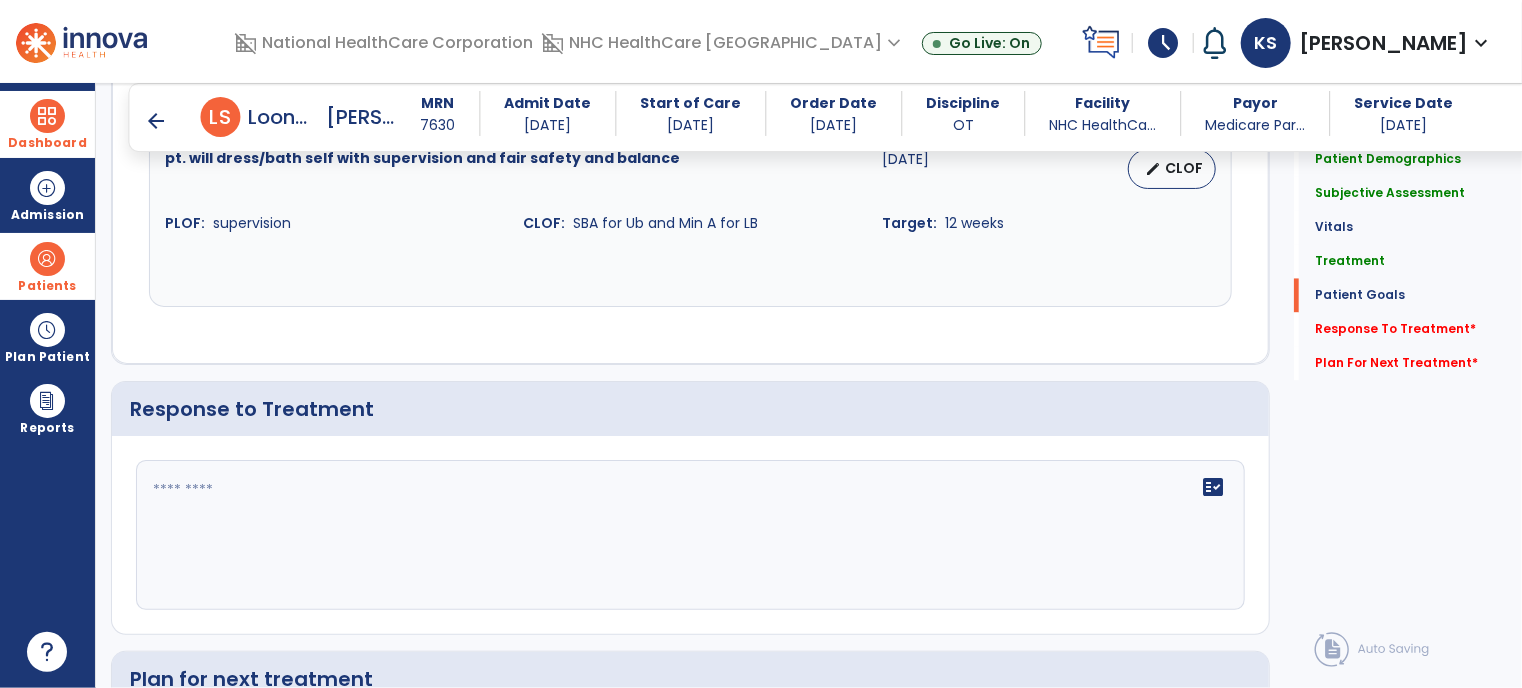 scroll, scrollTop: 1936, scrollLeft: 0, axis: vertical 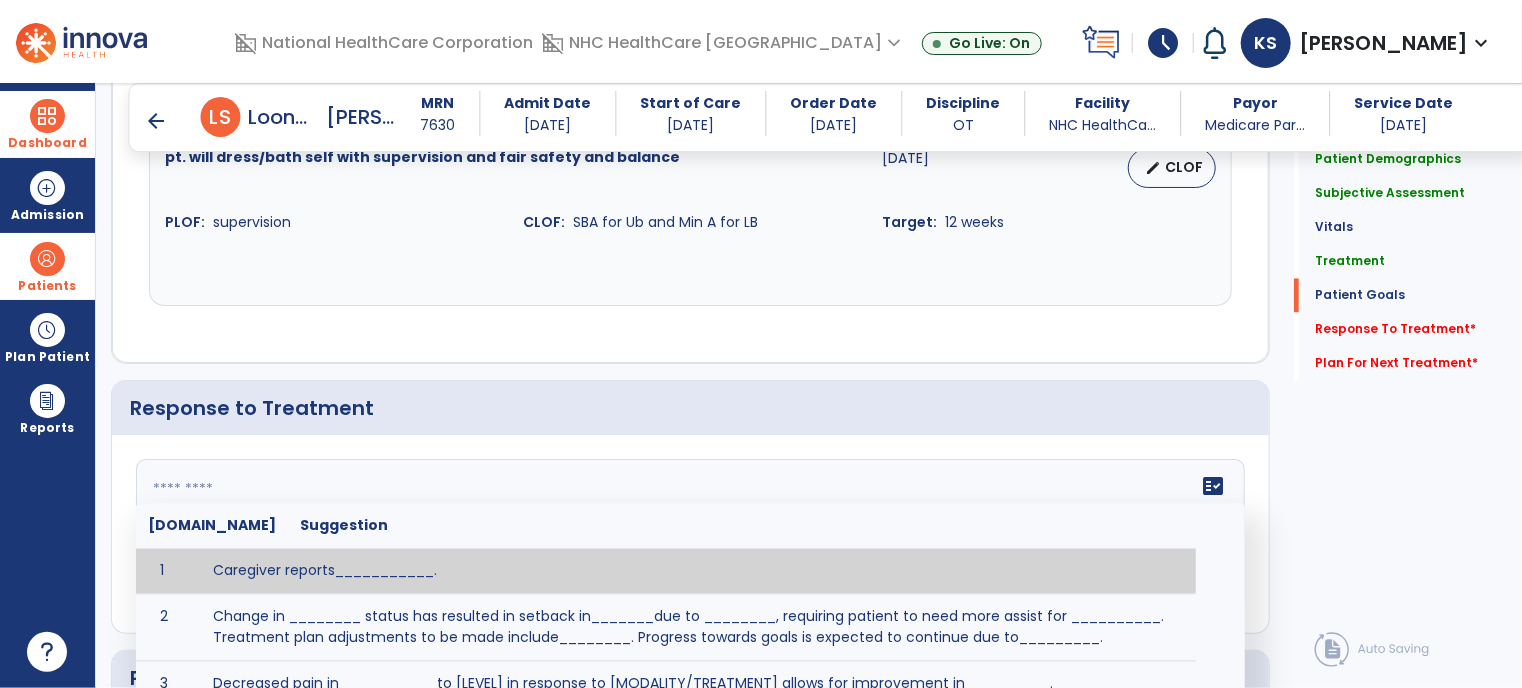 click on "fact_check  [DOMAIN_NAME] Suggestion 1 Caregiver reports___________. 2 Change in ________ status has resulted in setback in_______due to ________, requiring patient to need more assist for __________.   Treatment plan adjustments to be made include________.  Progress towards goals is expected to continue due to_________. 3 Decreased pain in __________ to [LEVEL] in response to [MODALITY/TREATMENT] allows for improvement in _________. 4 Functional gains in _______ have impacted the patient's ability to perform_________ with a reduction in assist levels to_________. 5 Functional progress this week has been significant due to__________. 6 Gains in ________ have improved the patient's ability to perform ______with decreased levels of assist to___________. 7 Improvement in ________allows patient to tolerate higher levels of challenges in_________. 8 Pain in [AREA] has decreased to [LEVEL] in response to [TREATMENT/MODALITY], allowing fore ease in completing__________. 9 10 11 12 13 14 15 16 17 18 19 20 21" 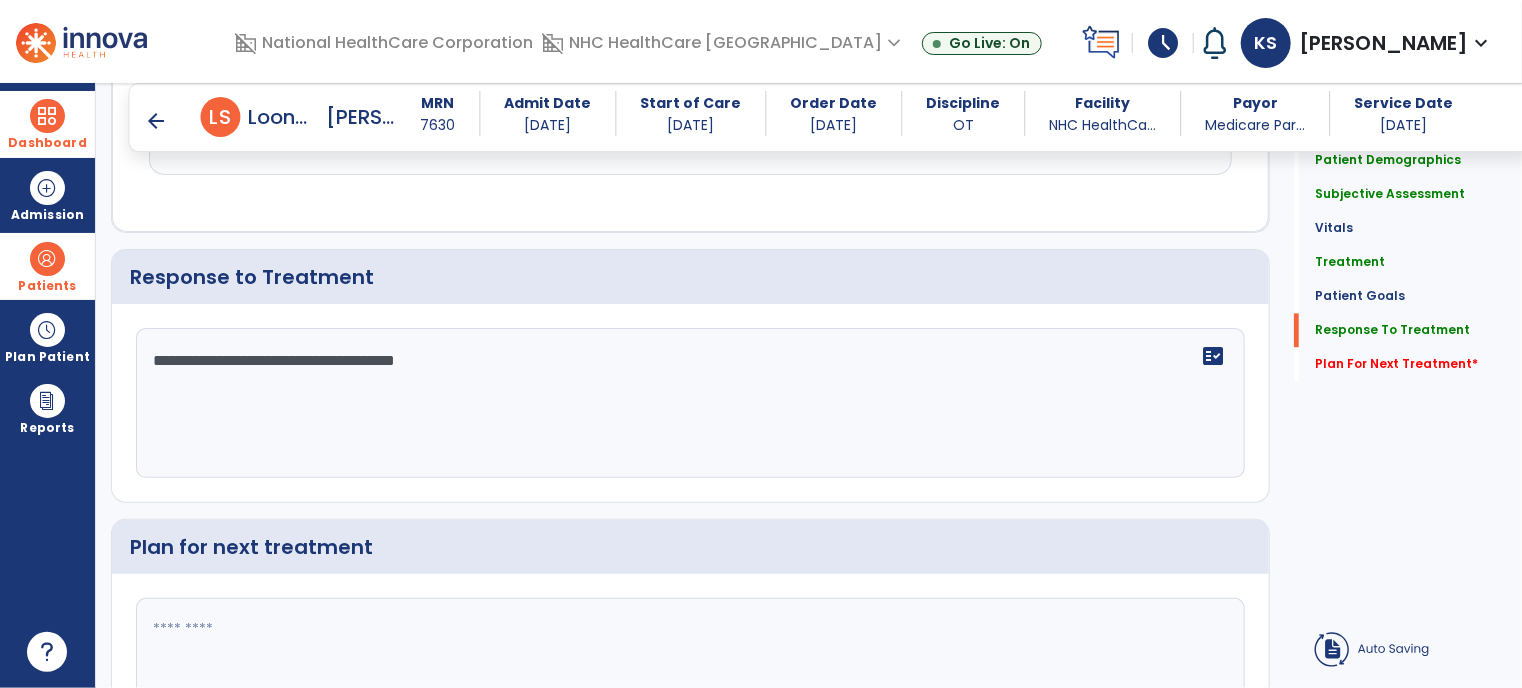 type on "**********" 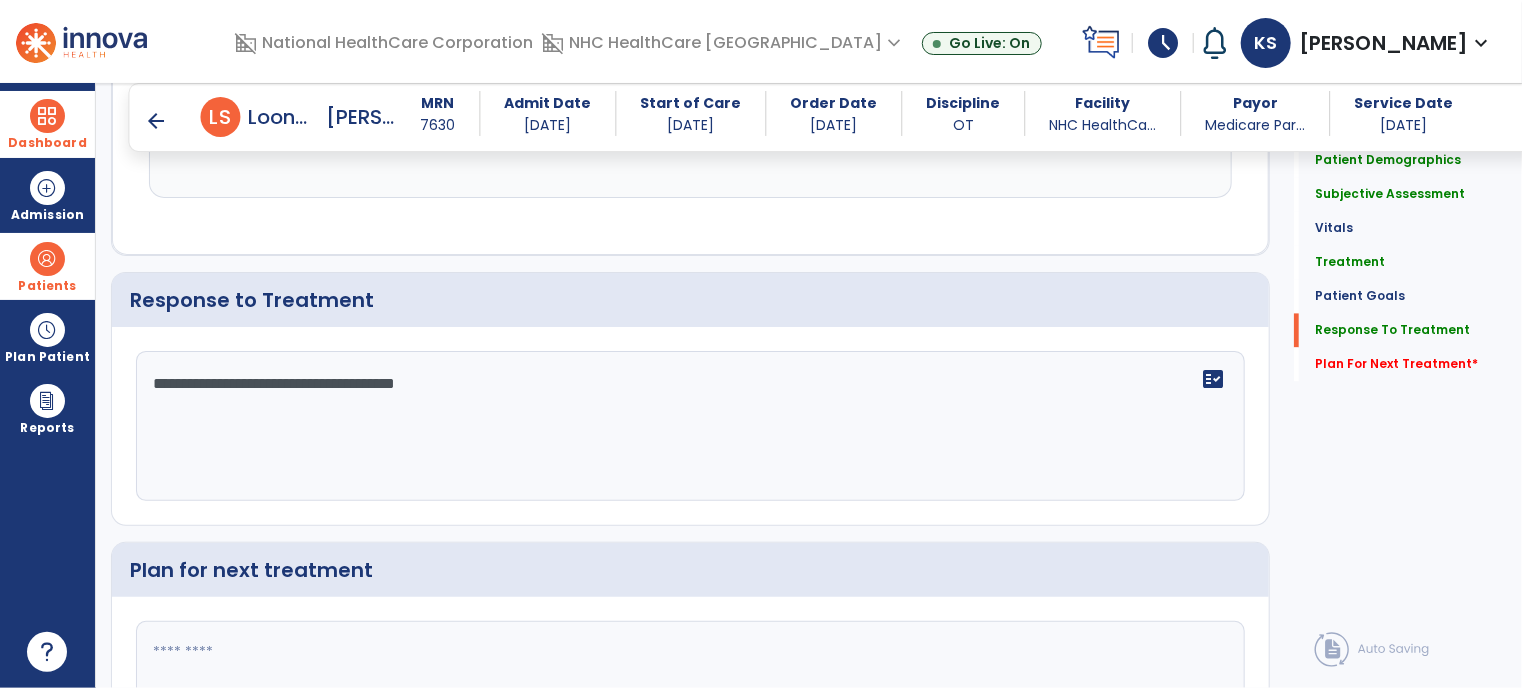 scroll, scrollTop: 2067, scrollLeft: 0, axis: vertical 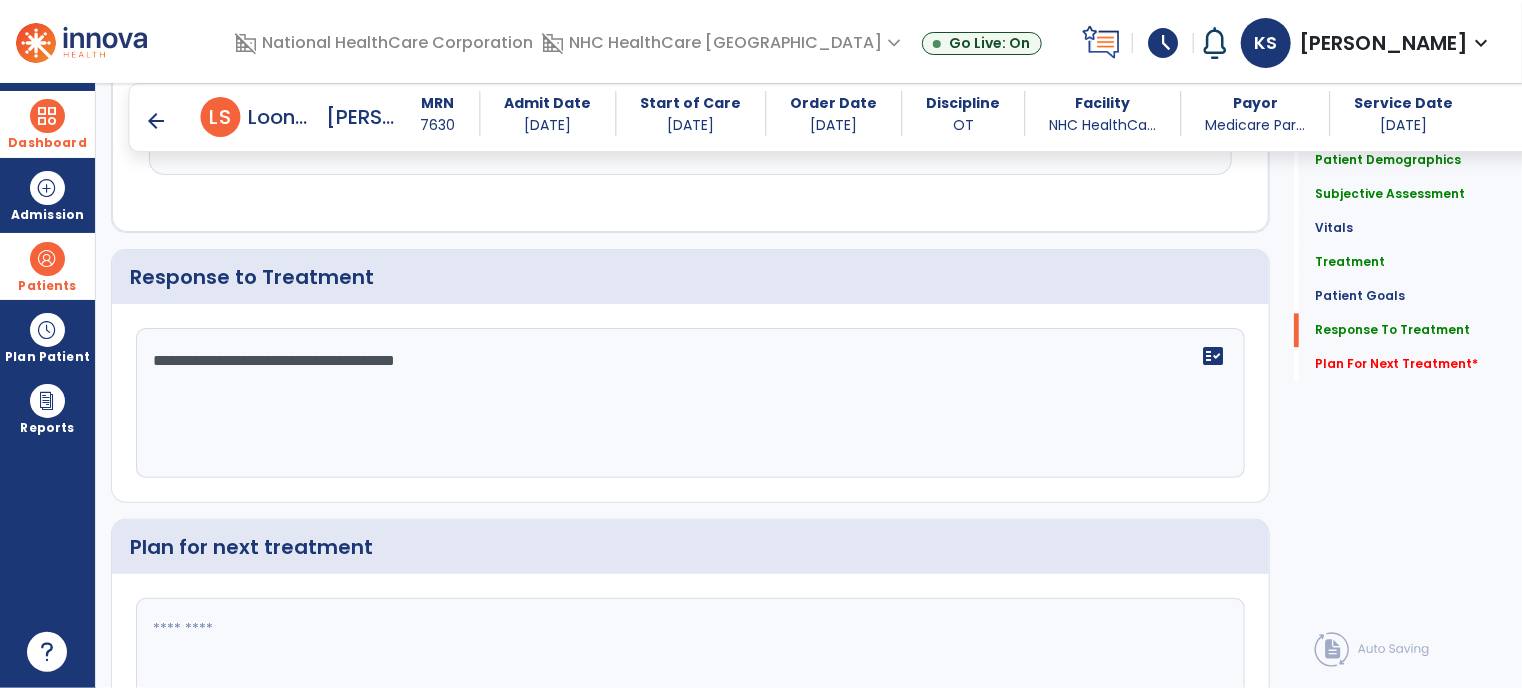click 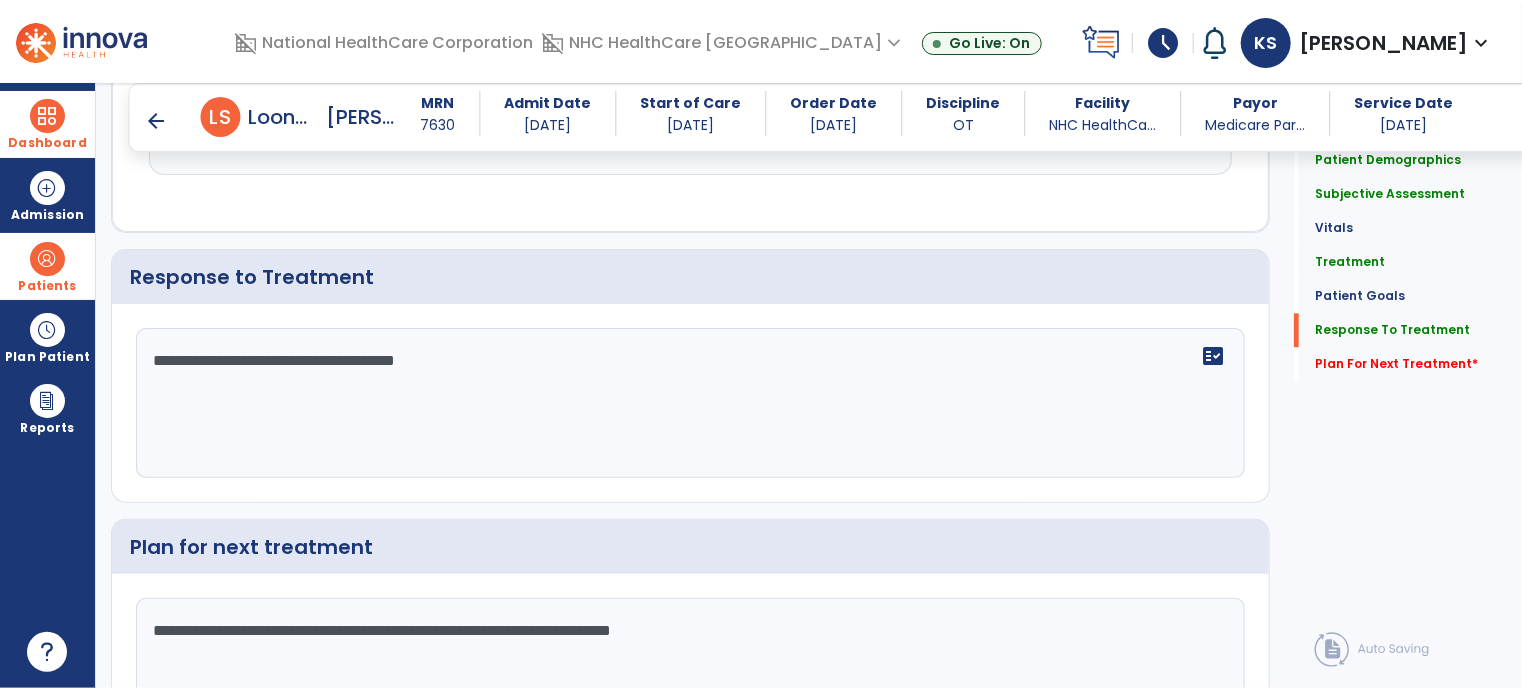scroll, scrollTop: 2212, scrollLeft: 0, axis: vertical 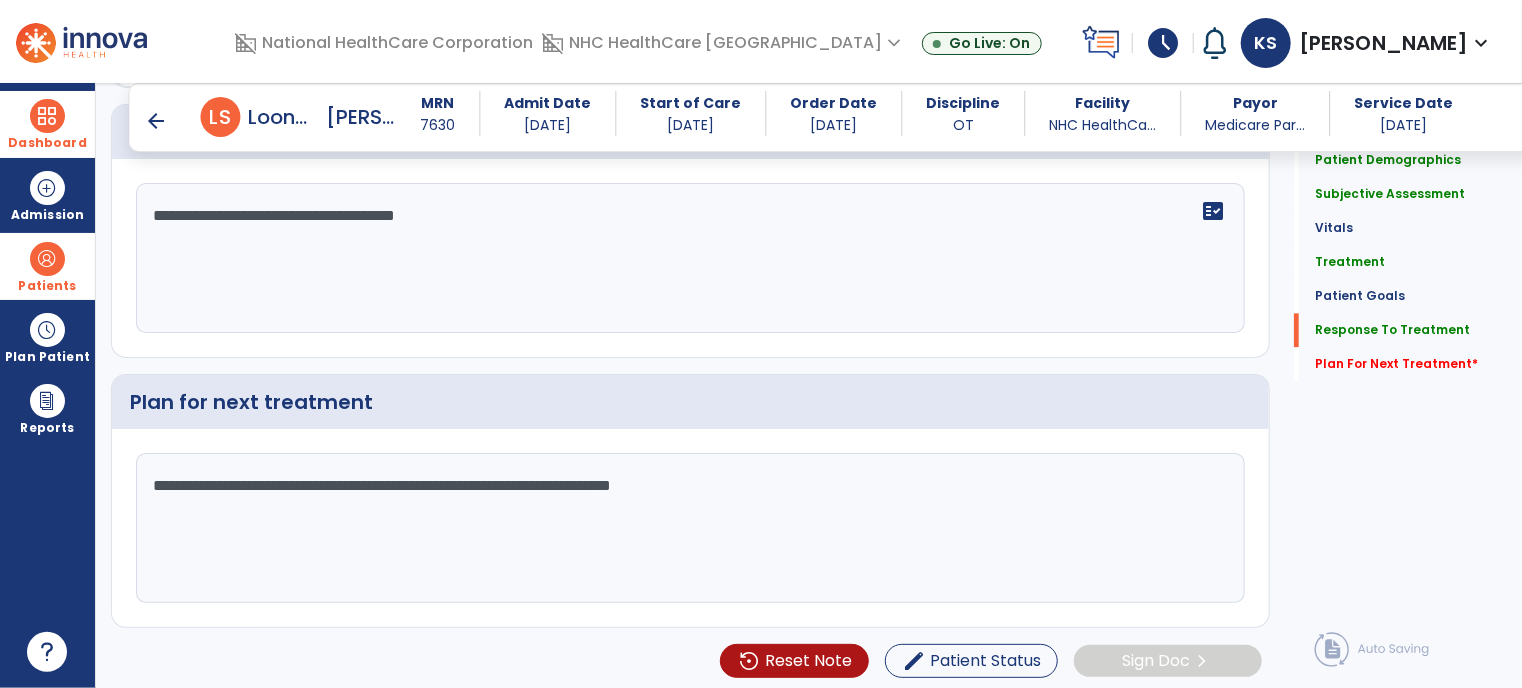 click on "**********" 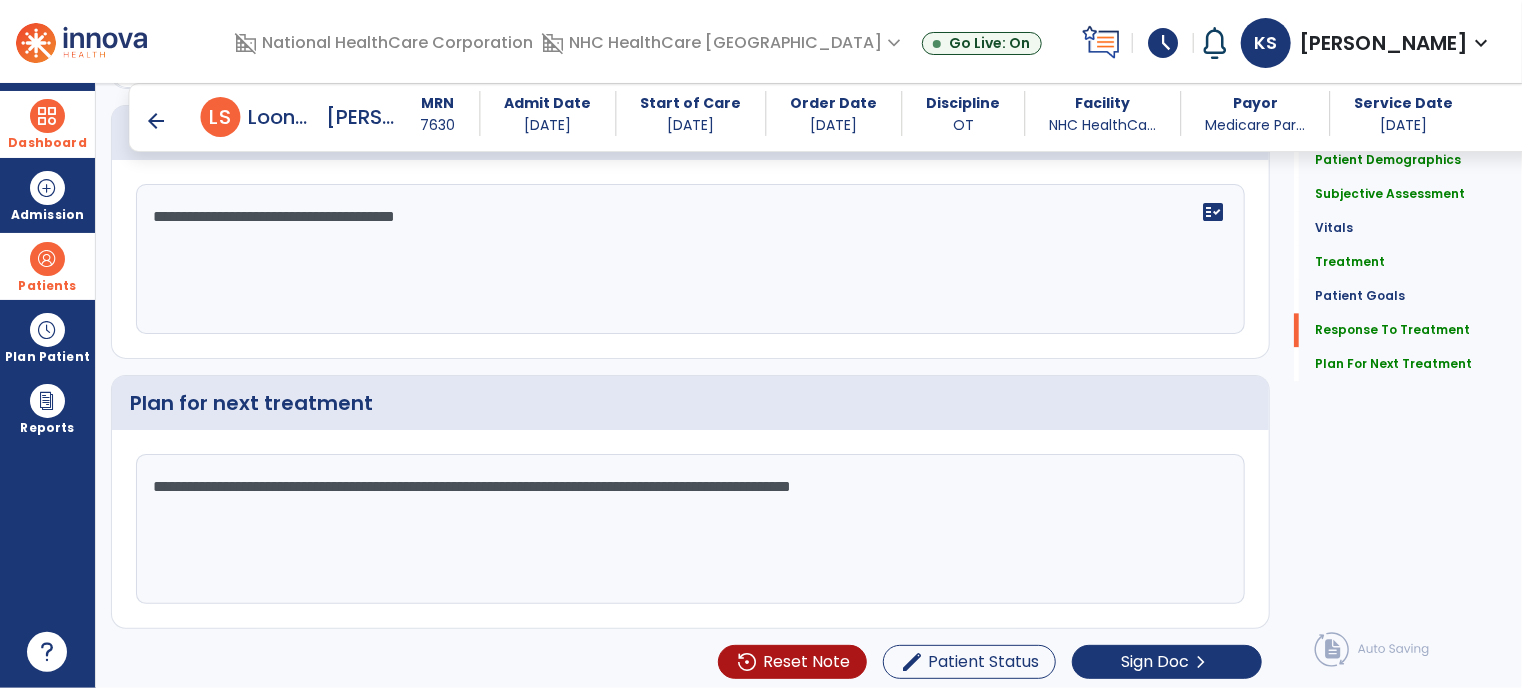 scroll, scrollTop: 2212, scrollLeft: 0, axis: vertical 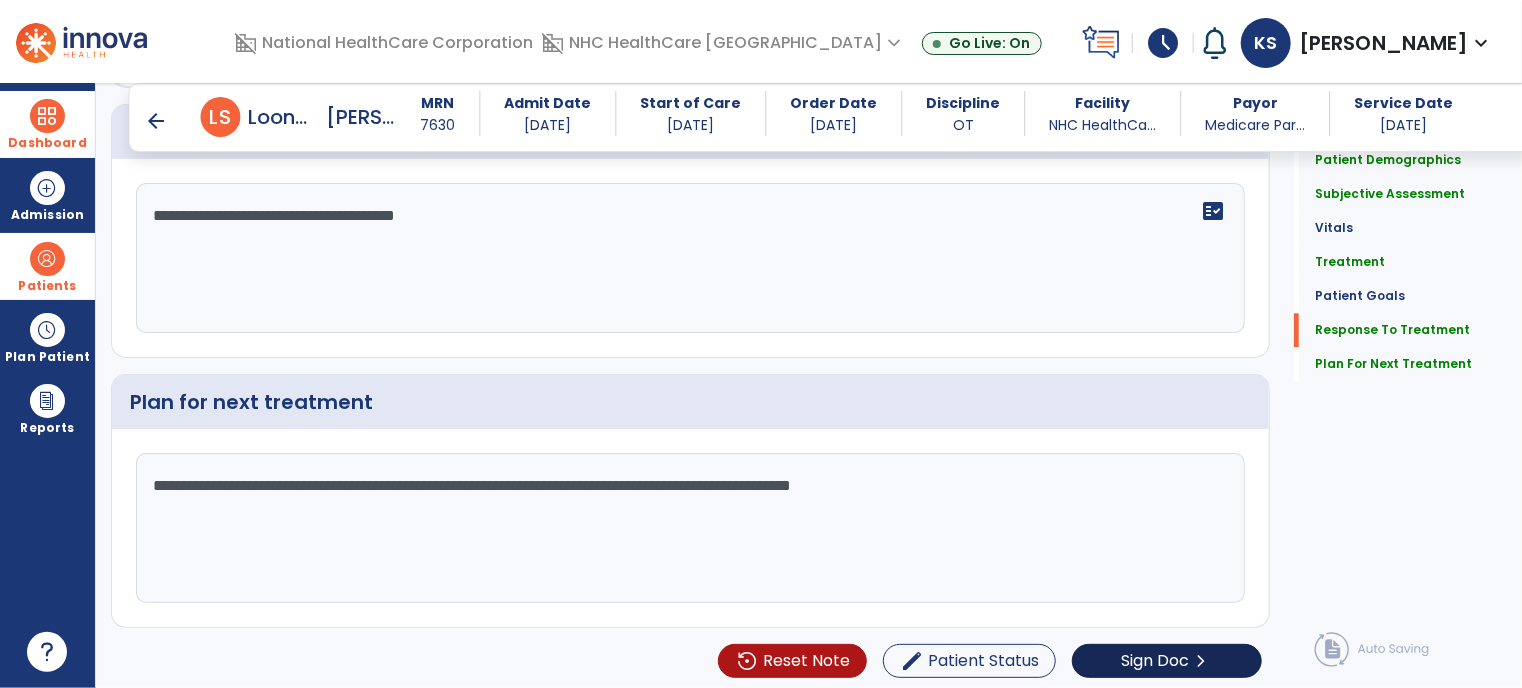 type on "**********" 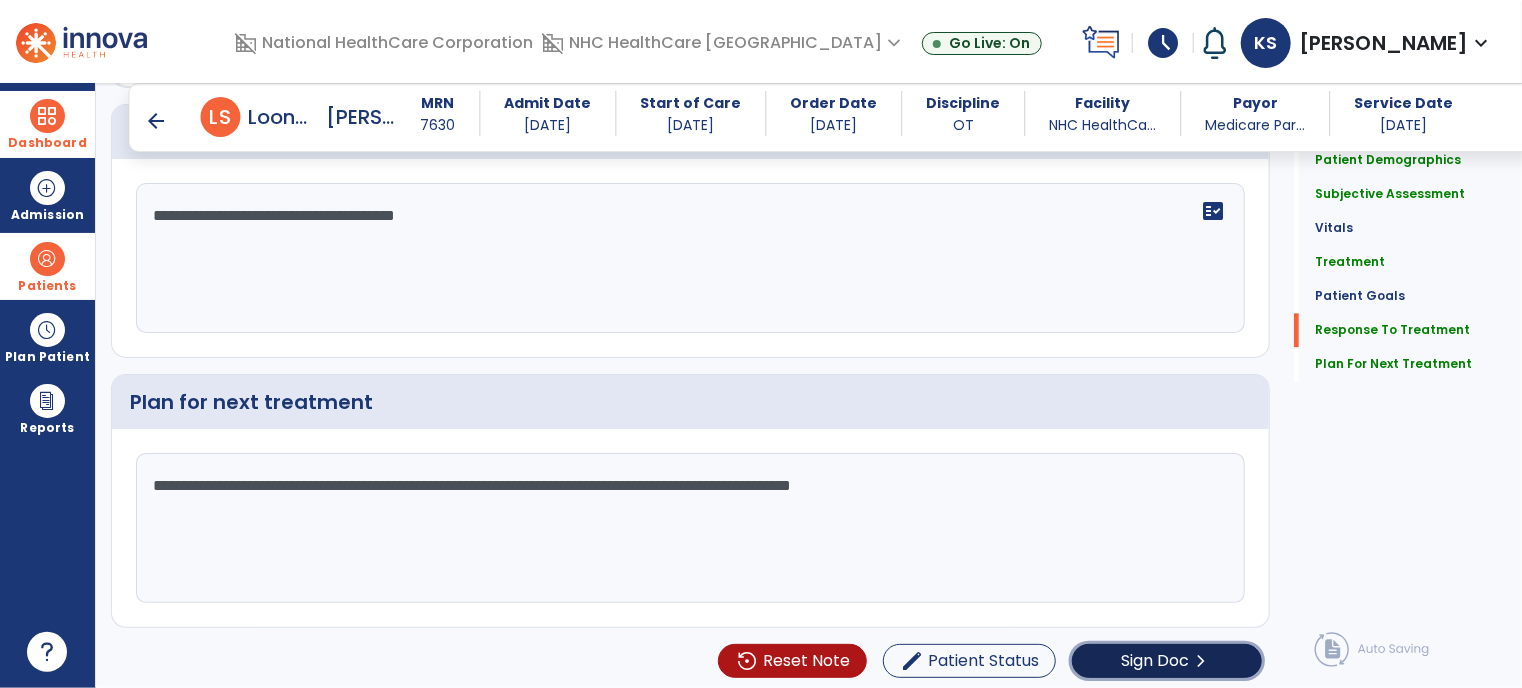 click on "Sign Doc" 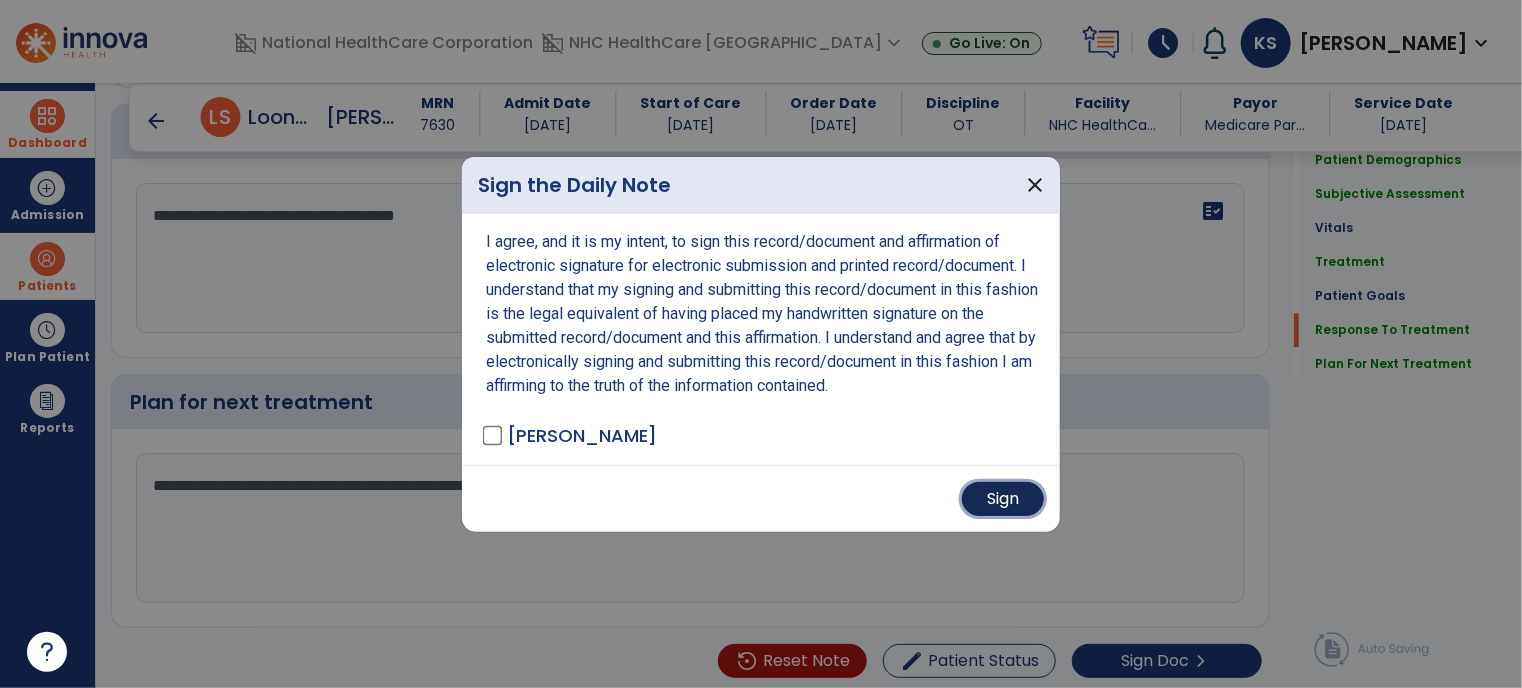 click on "Sign" at bounding box center (1003, 499) 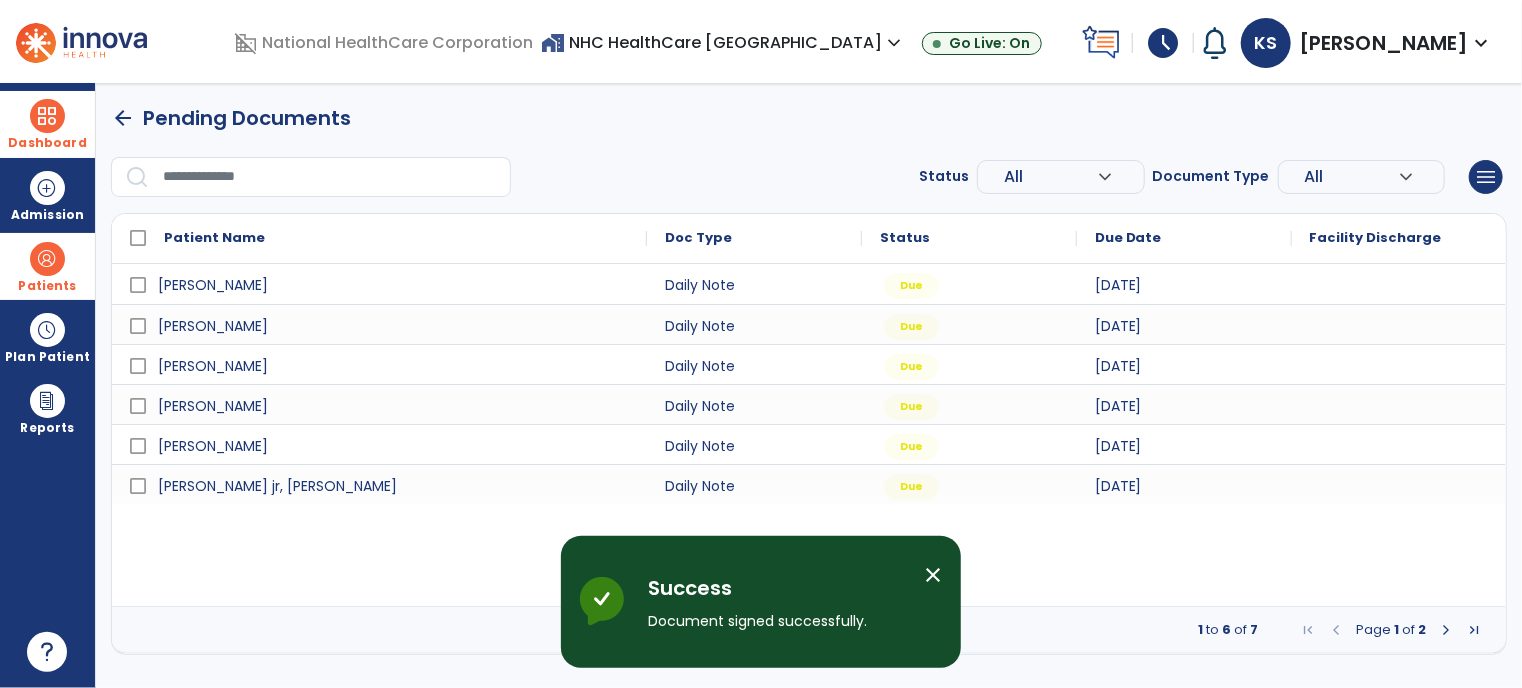 scroll, scrollTop: 0, scrollLeft: 0, axis: both 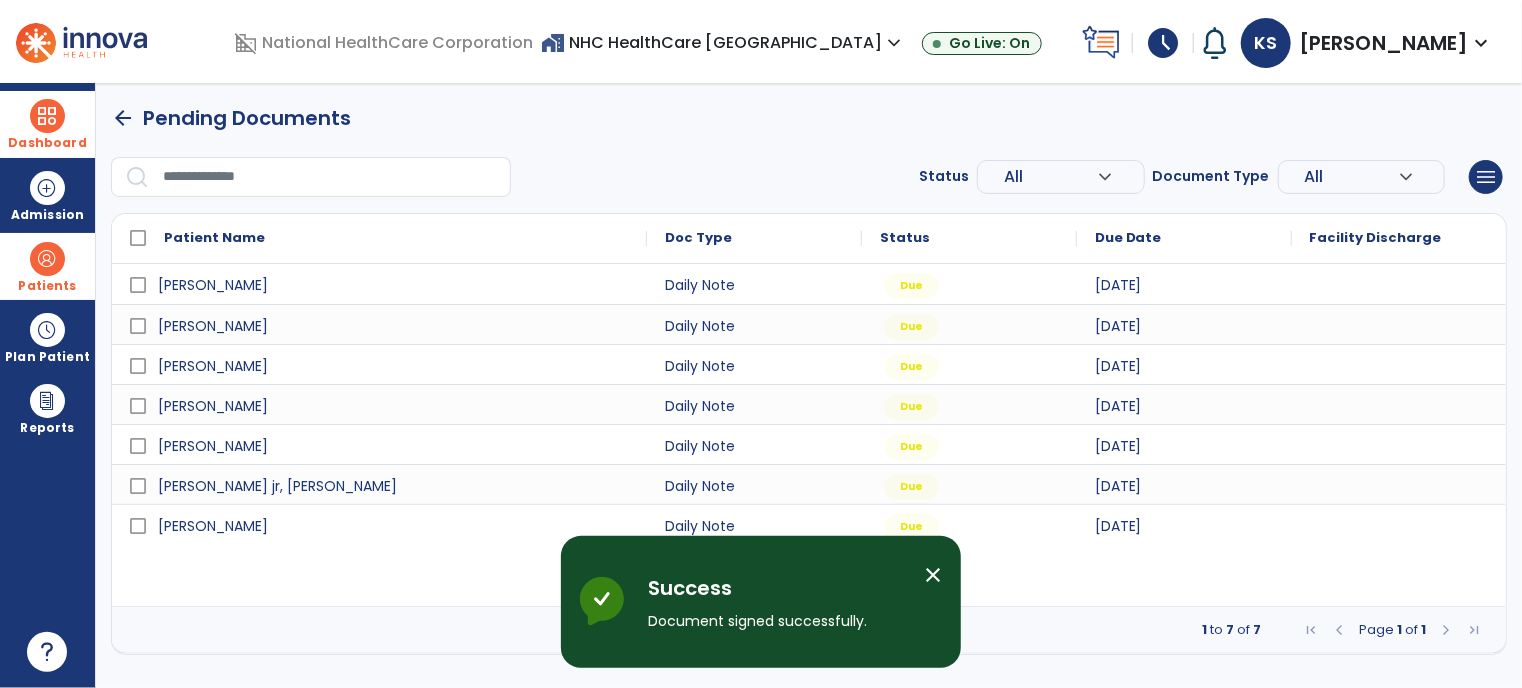 click on "close" at bounding box center [933, 575] 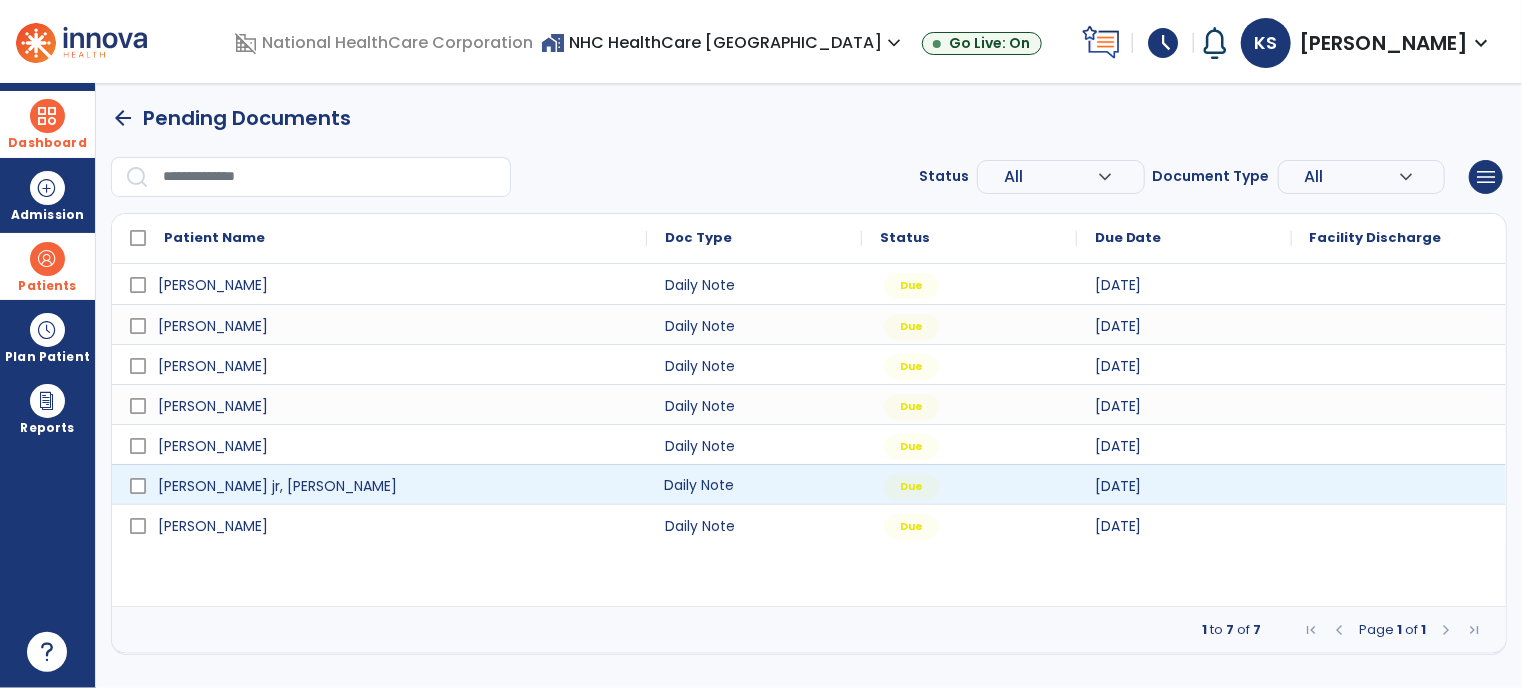 click on "Daily Note" at bounding box center (754, 484) 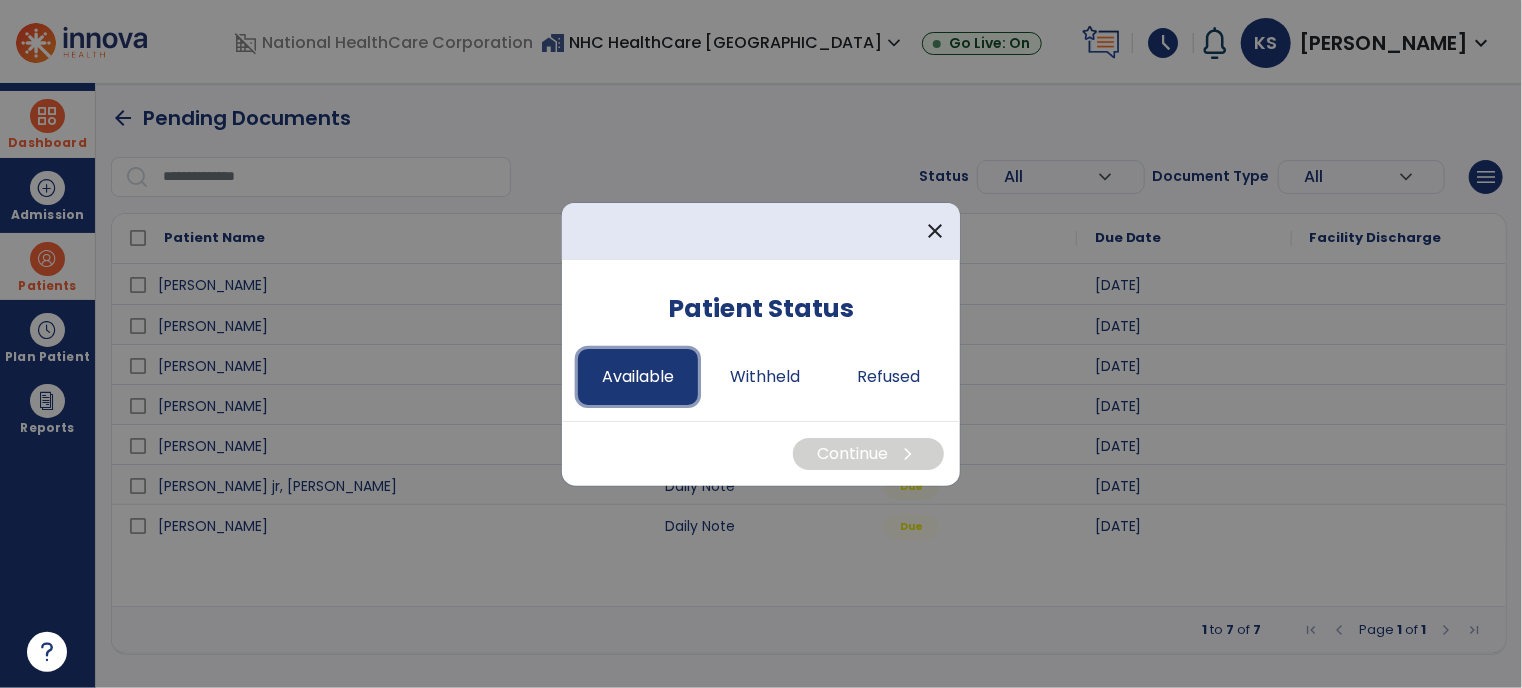 click on "Available" at bounding box center [638, 377] 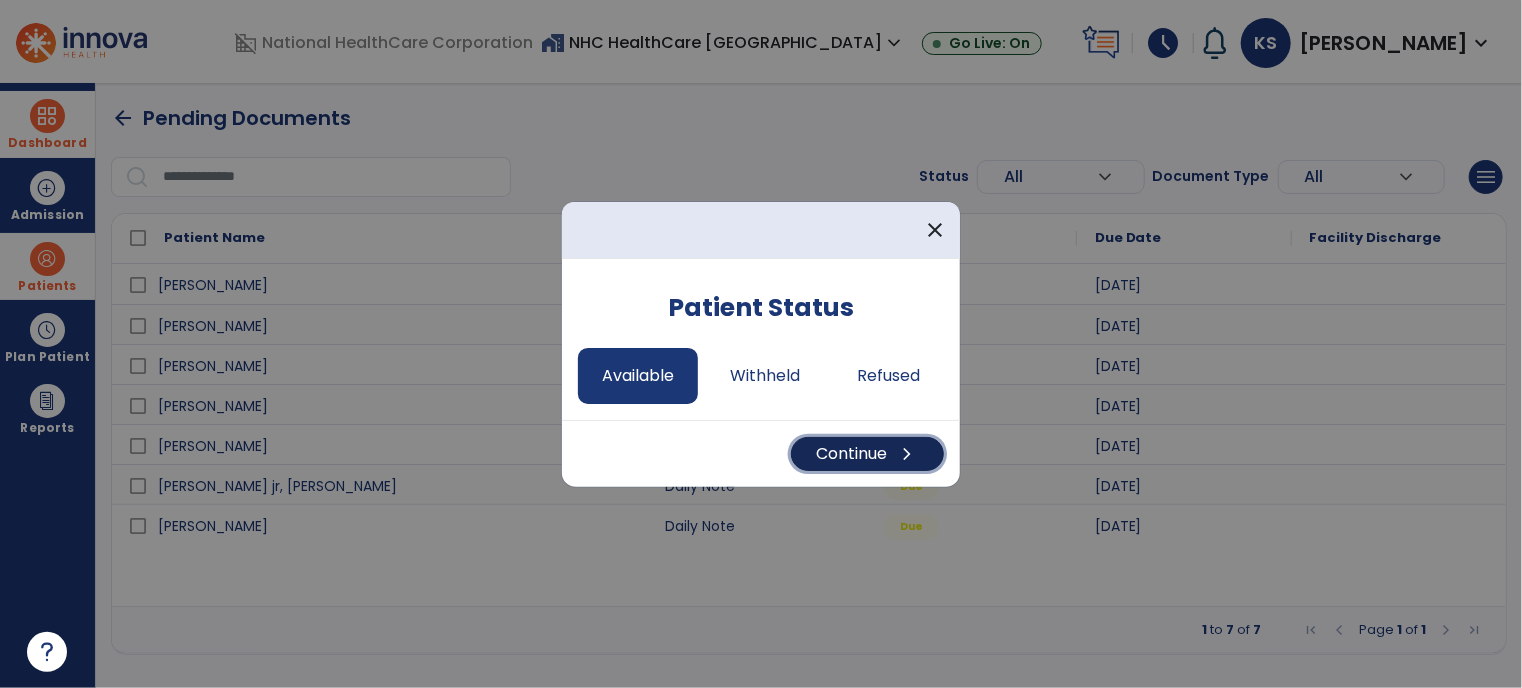 click on "Continue   chevron_right" at bounding box center [867, 454] 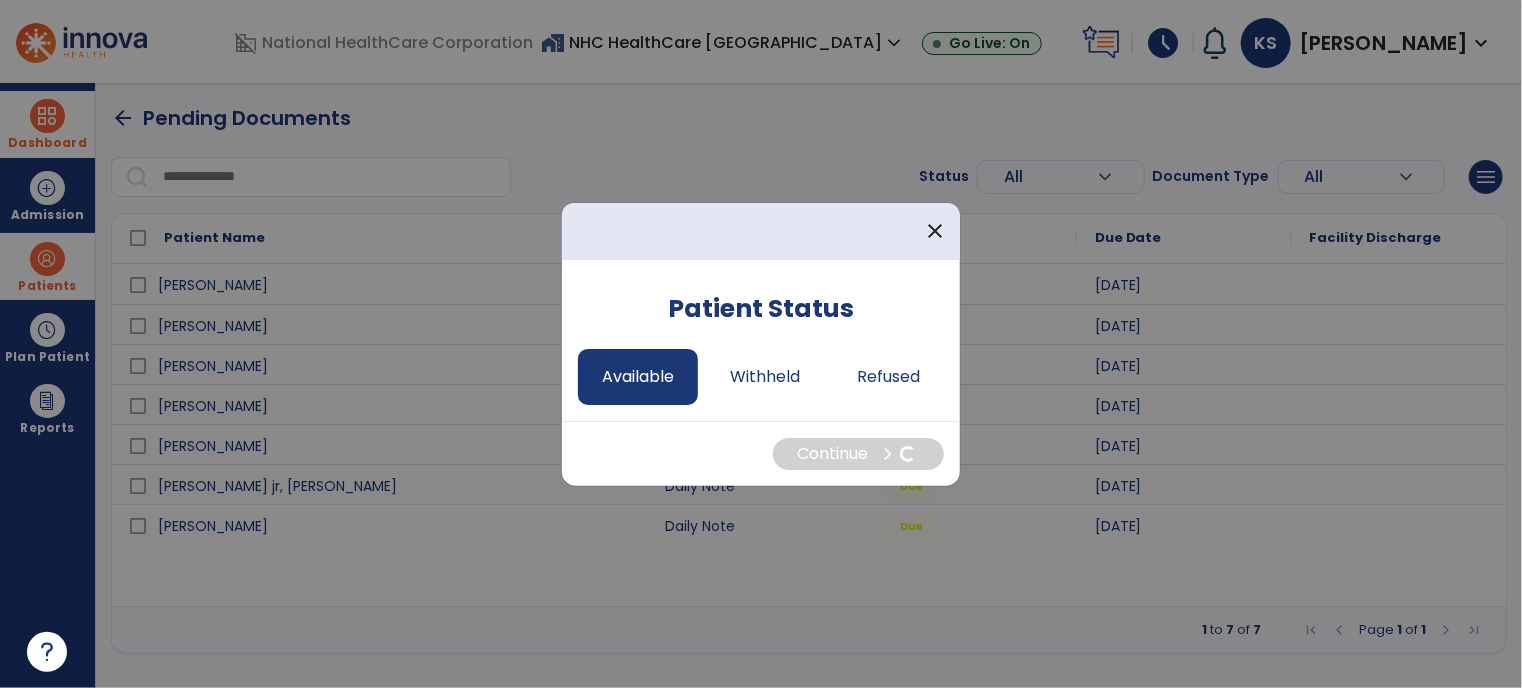 select on "*" 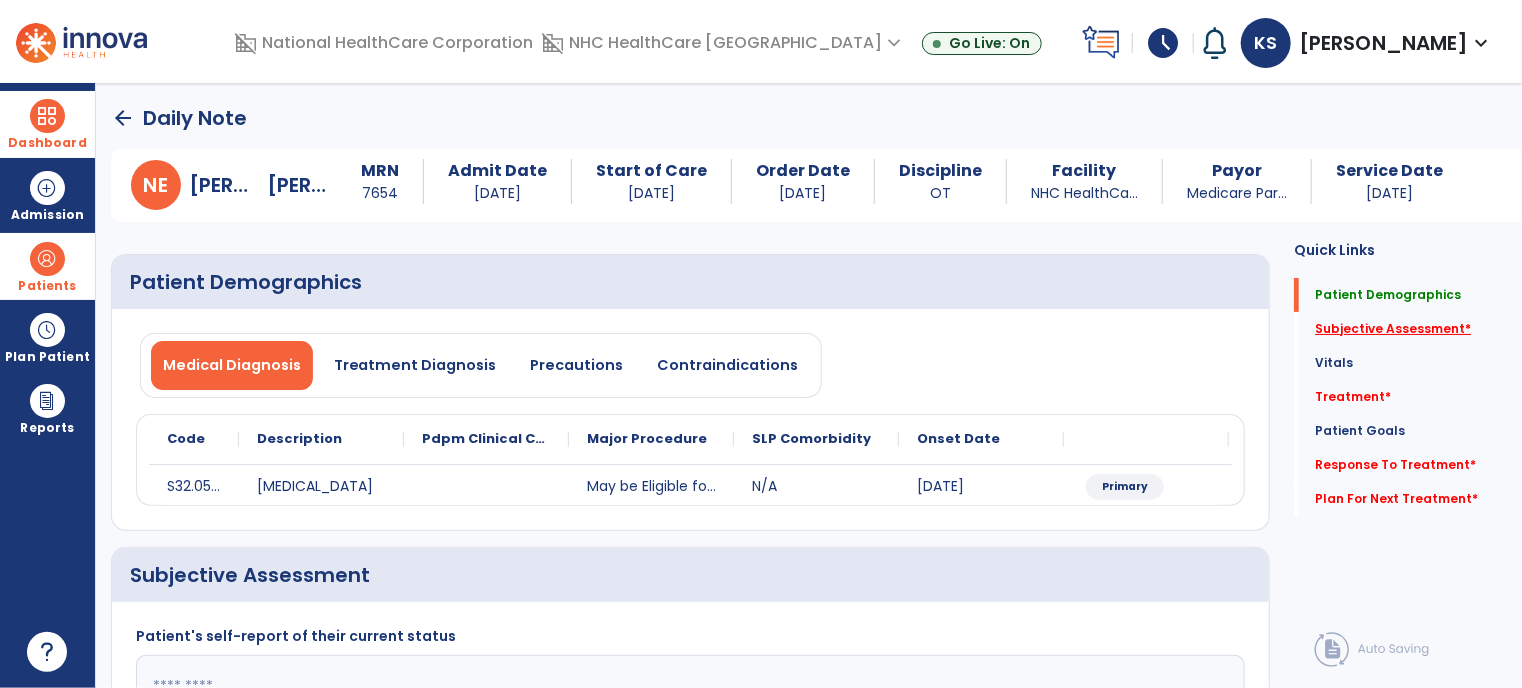 click on "Subjective Assessment   *" 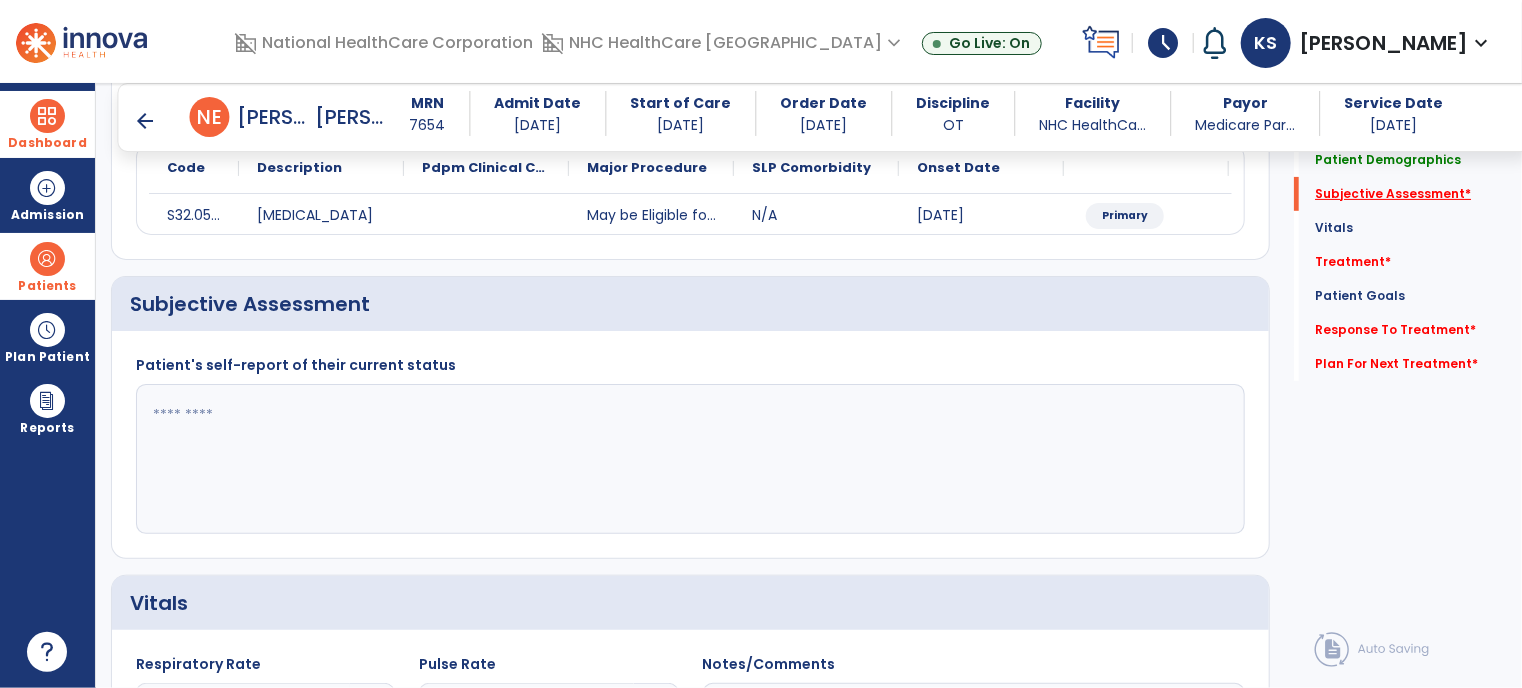 scroll, scrollTop: 301, scrollLeft: 0, axis: vertical 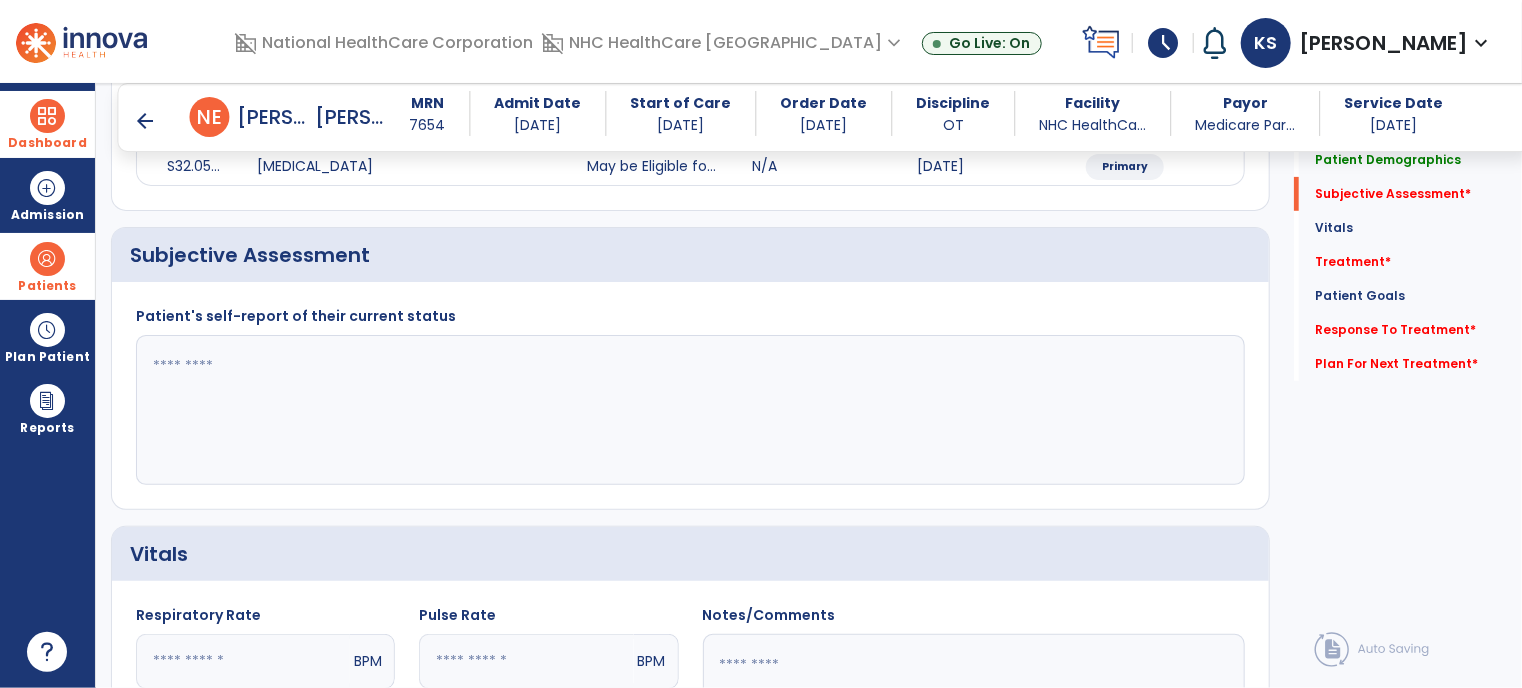 click 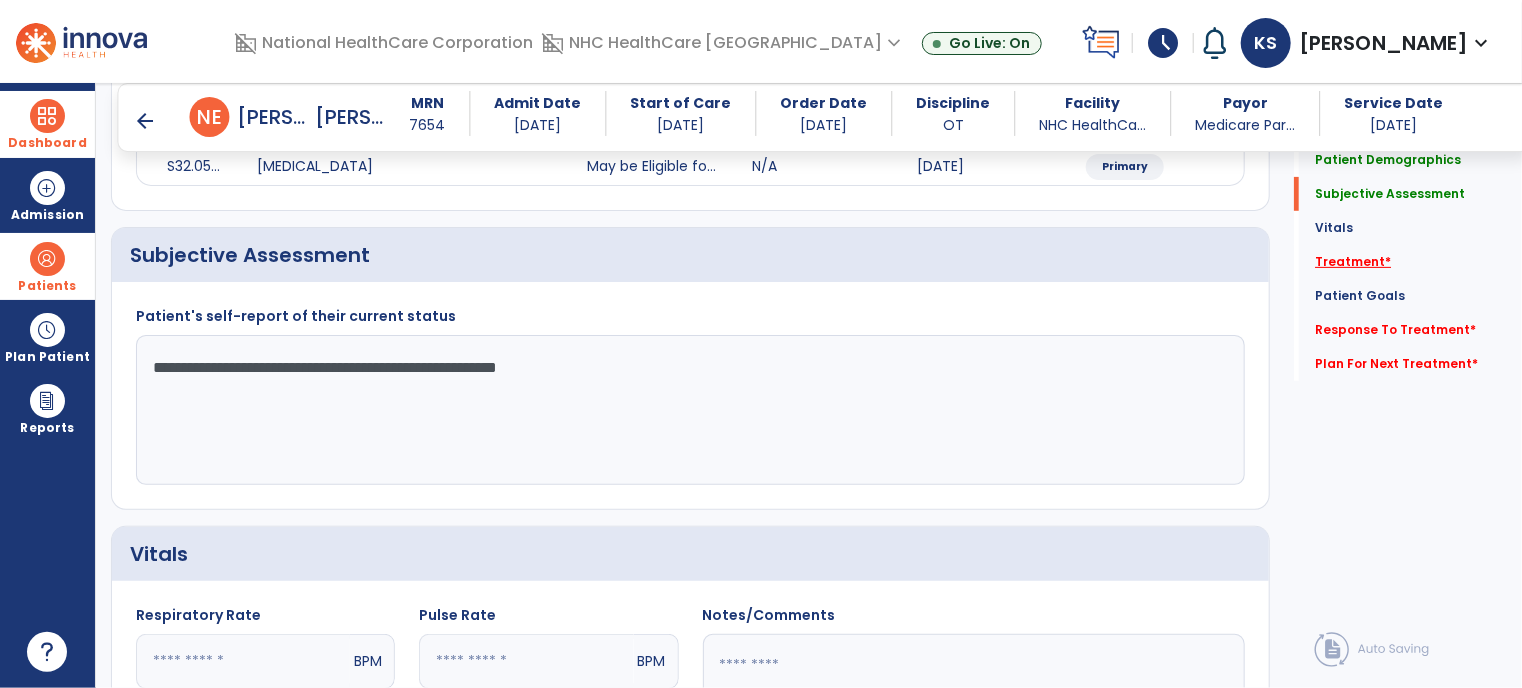 type on "**********" 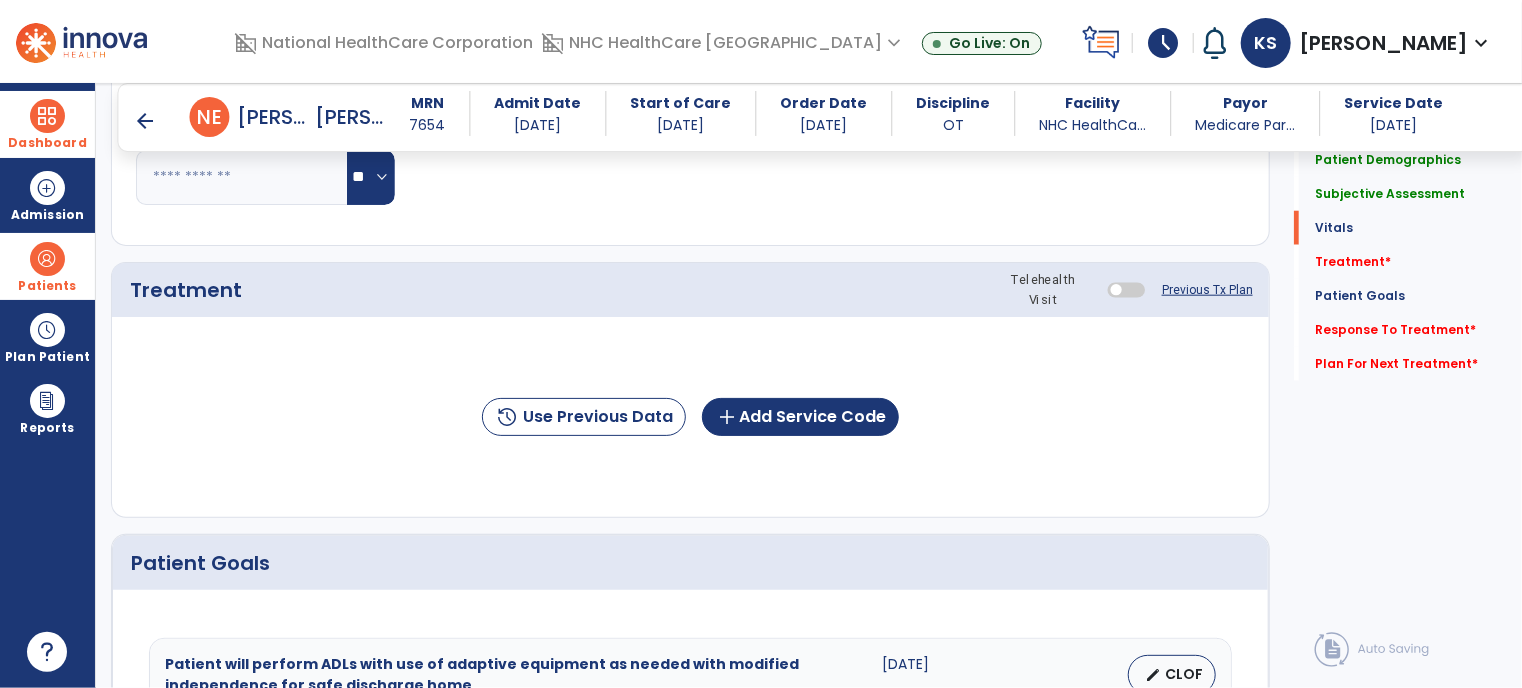 scroll, scrollTop: 990, scrollLeft: 0, axis: vertical 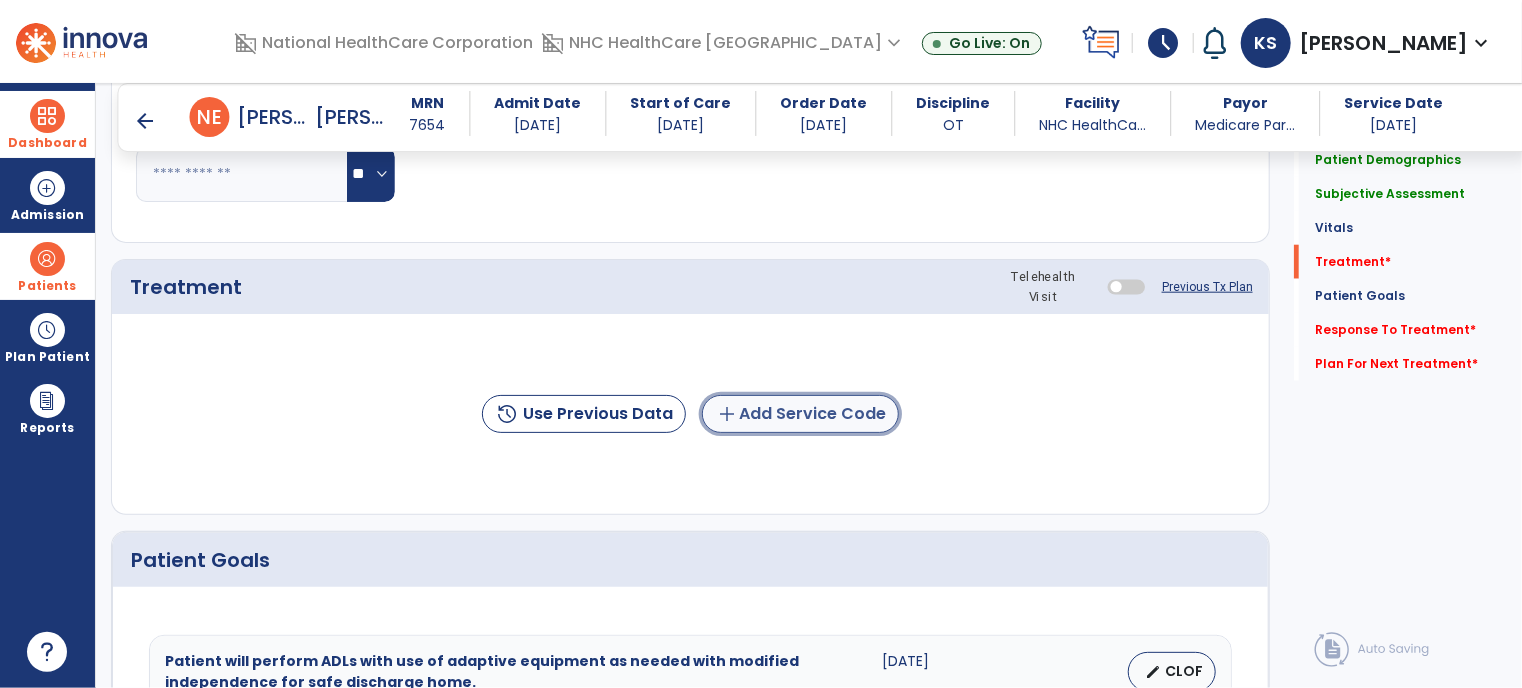 click on "add  Add Service Code" 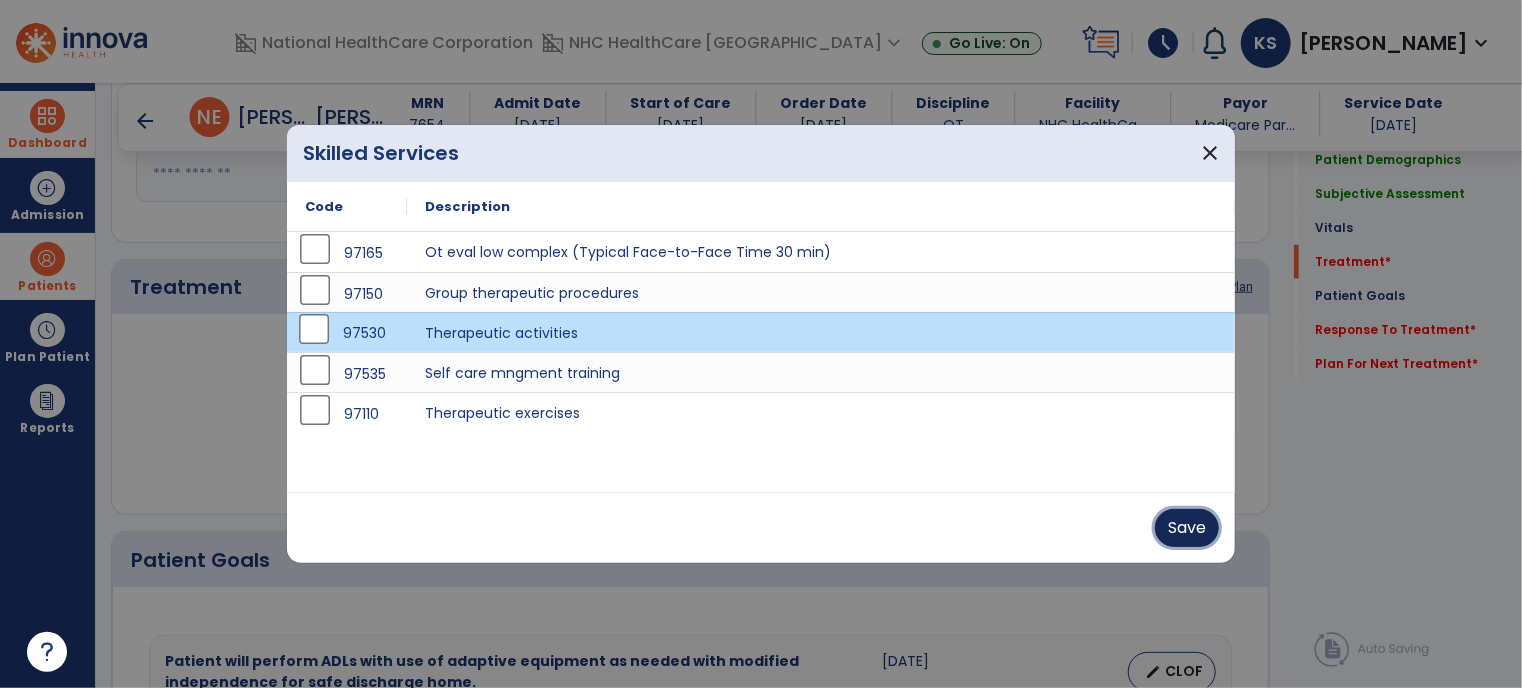 click on "Save" at bounding box center [1187, 528] 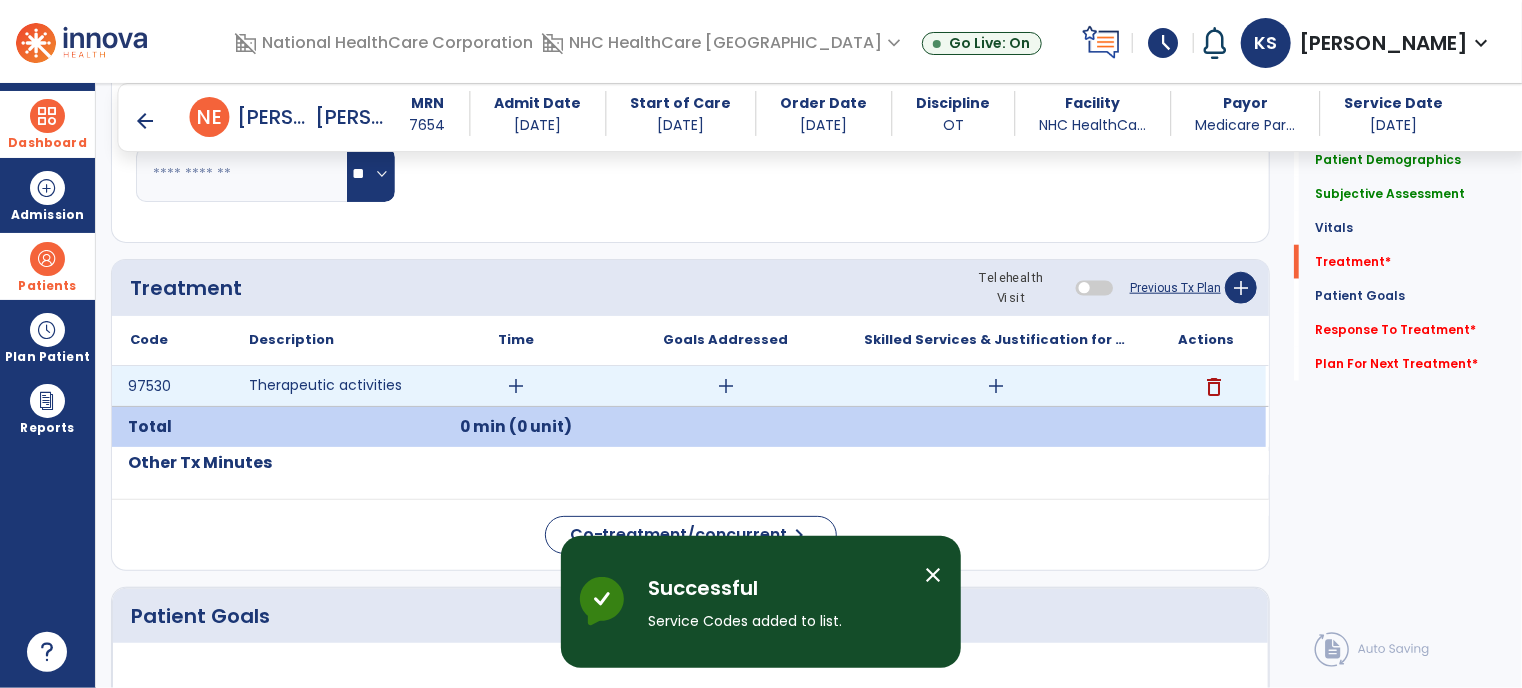 click on "add" at bounding box center (516, 386) 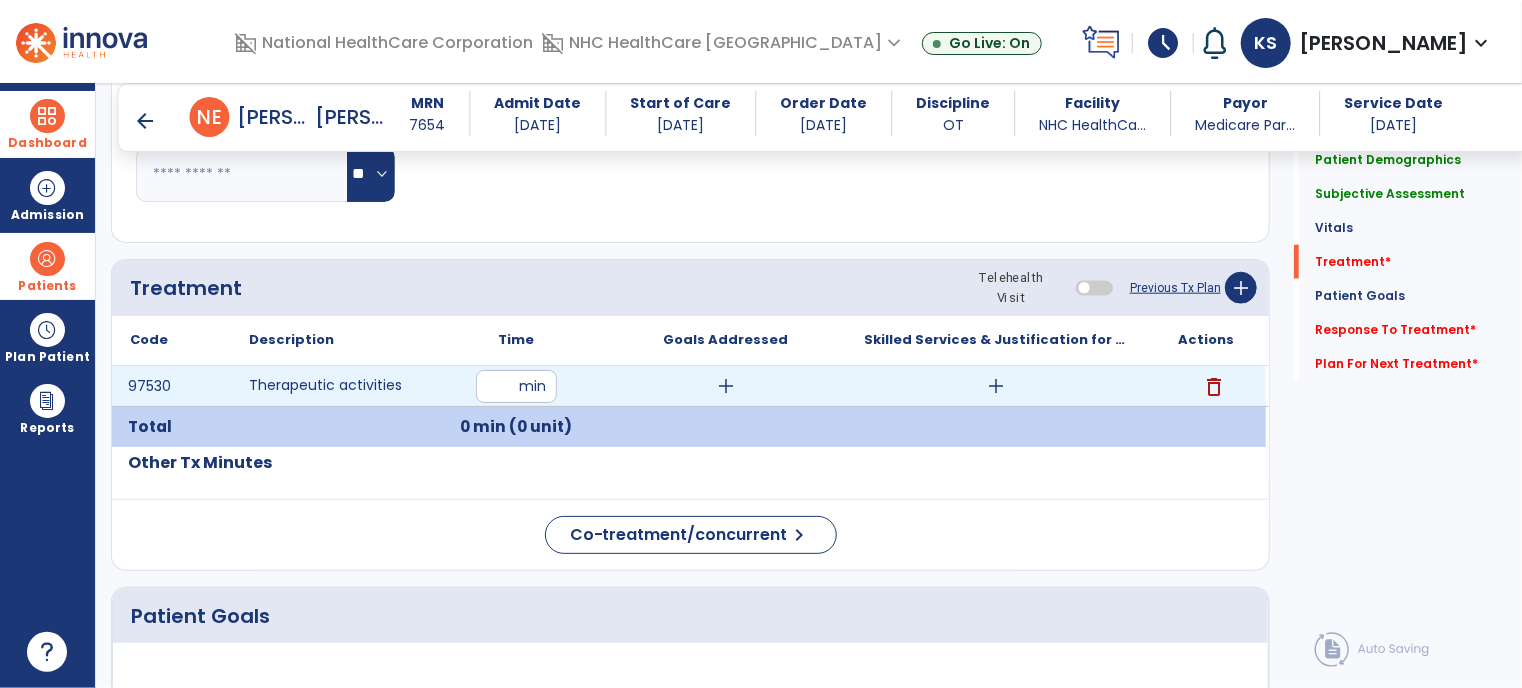 type on "**" 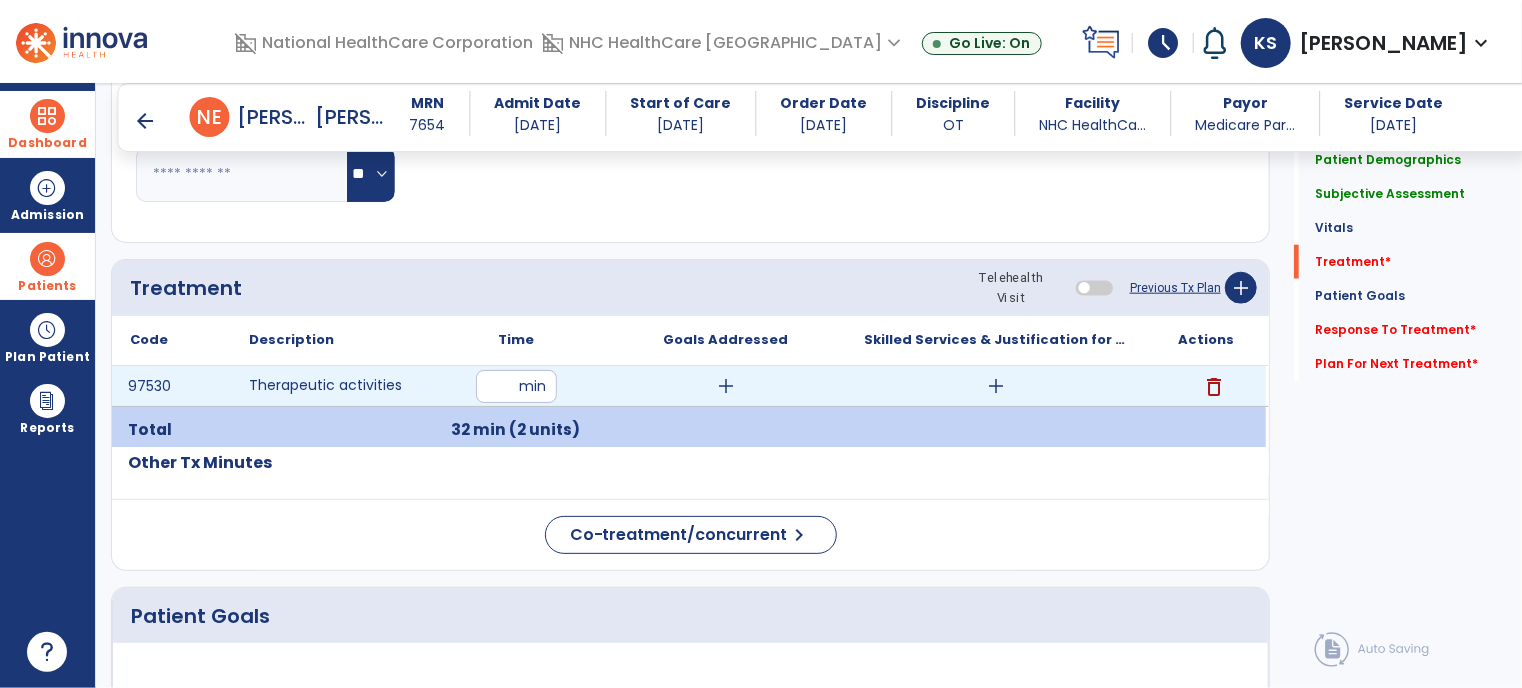 click on "add" at bounding box center (726, 386) 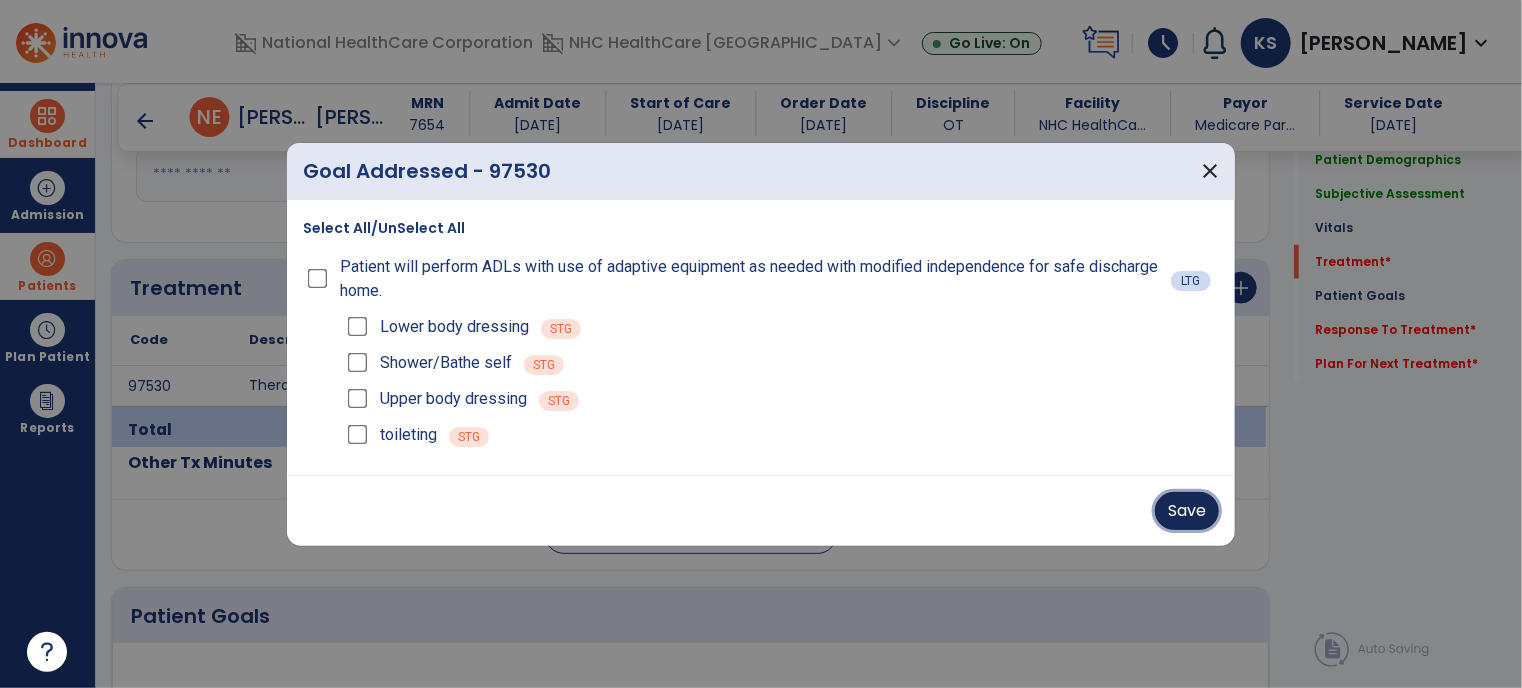 click on "Save" at bounding box center [1187, 511] 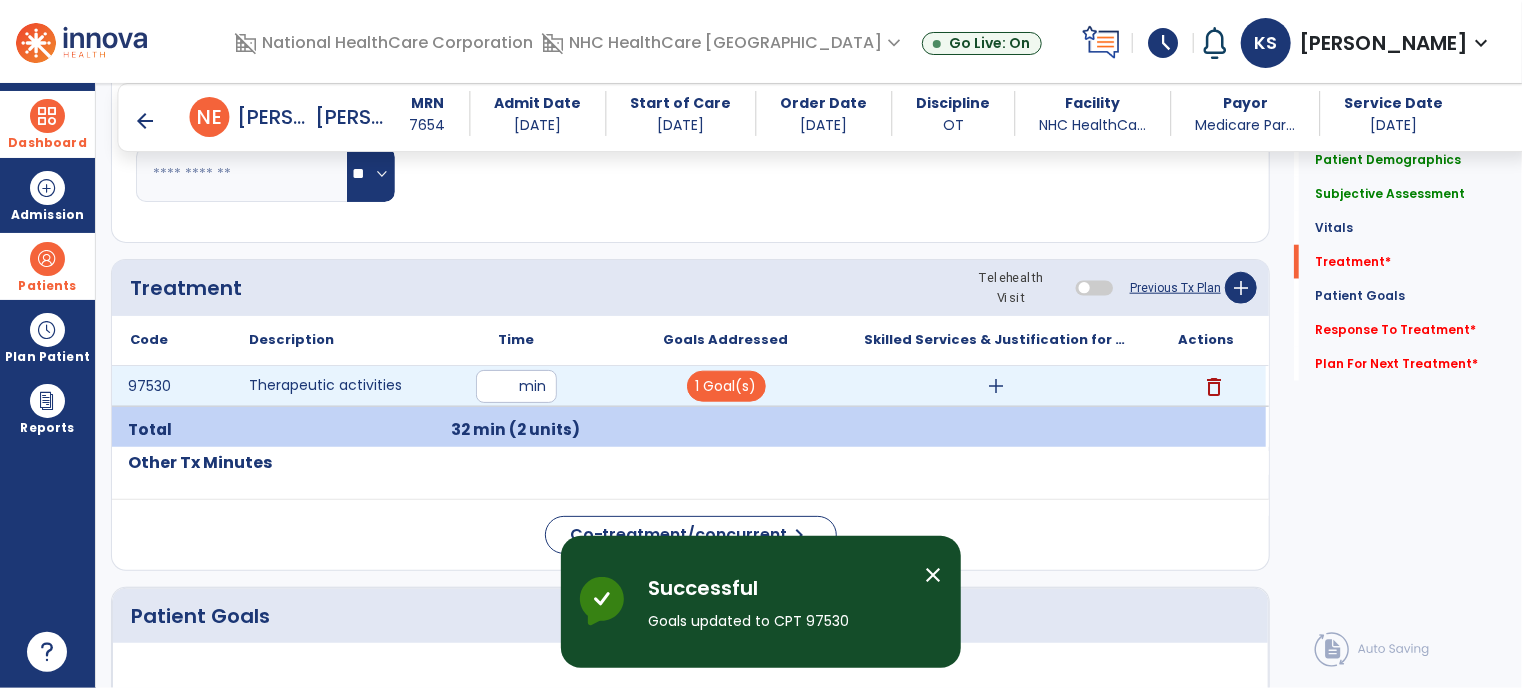 click on "add" at bounding box center [996, 386] 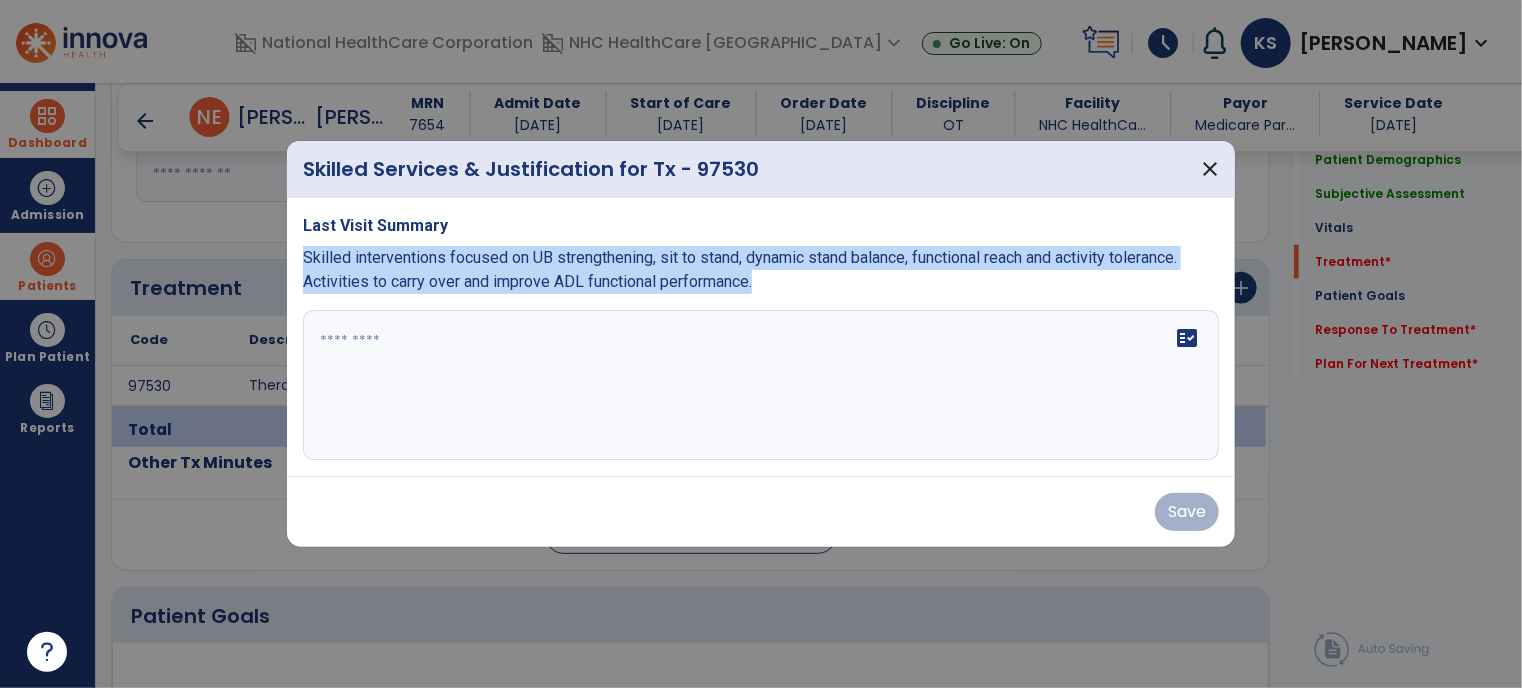 drag, startPoint x: 301, startPoint y: 256, endPoint x: 985, endPoint y: 294, distance: 685.05475 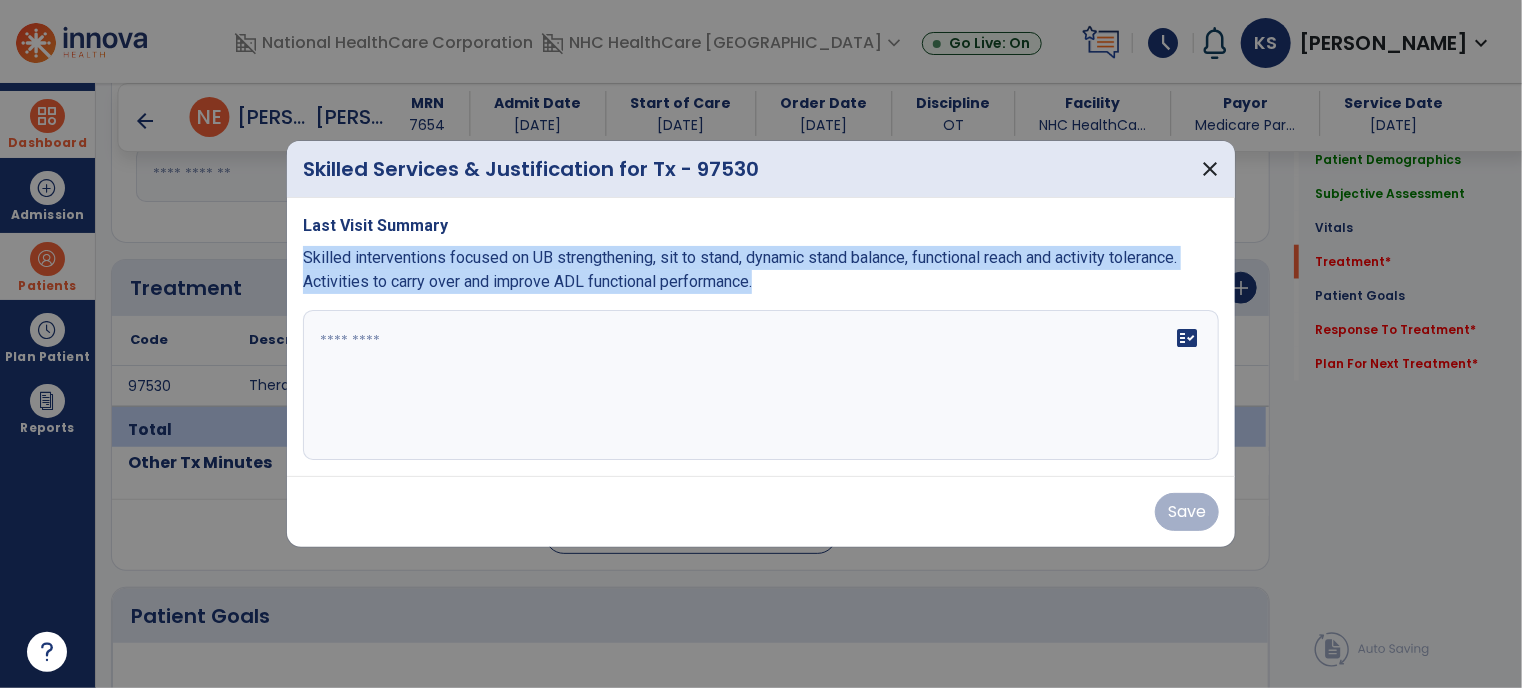 click on "Last Visit Summary Skilled interventions focused on UB strengthening, sit to stand, dynamic stand balance, functional reach and activity tolerance. Activities to carry over and improve ADL functional performance.   fact_check" at bounding box center [761, 337] 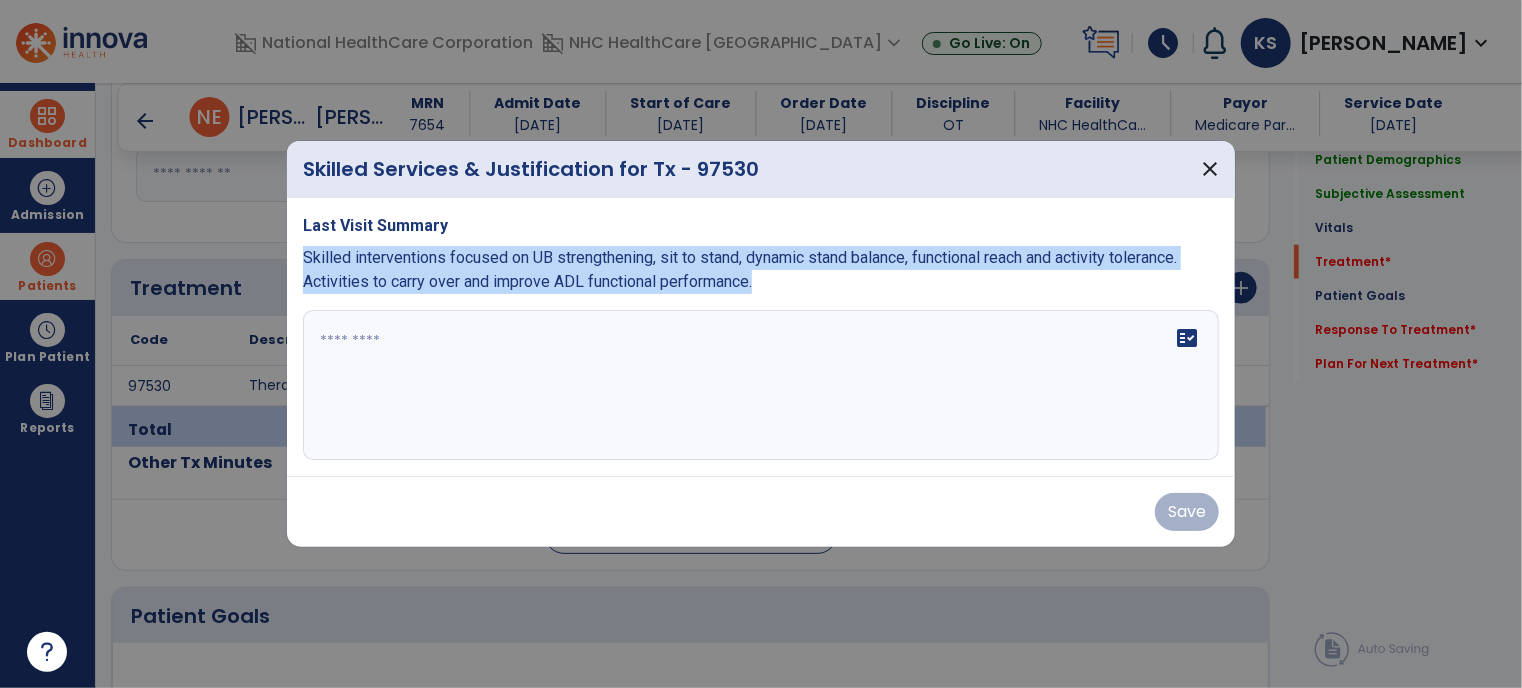 copy on "Skilled interventions focused on UB strengthening, sit to stand, dynamic stand balance, functional reach and activity tolerance. Activities to carry over and improve ADL functional performance." 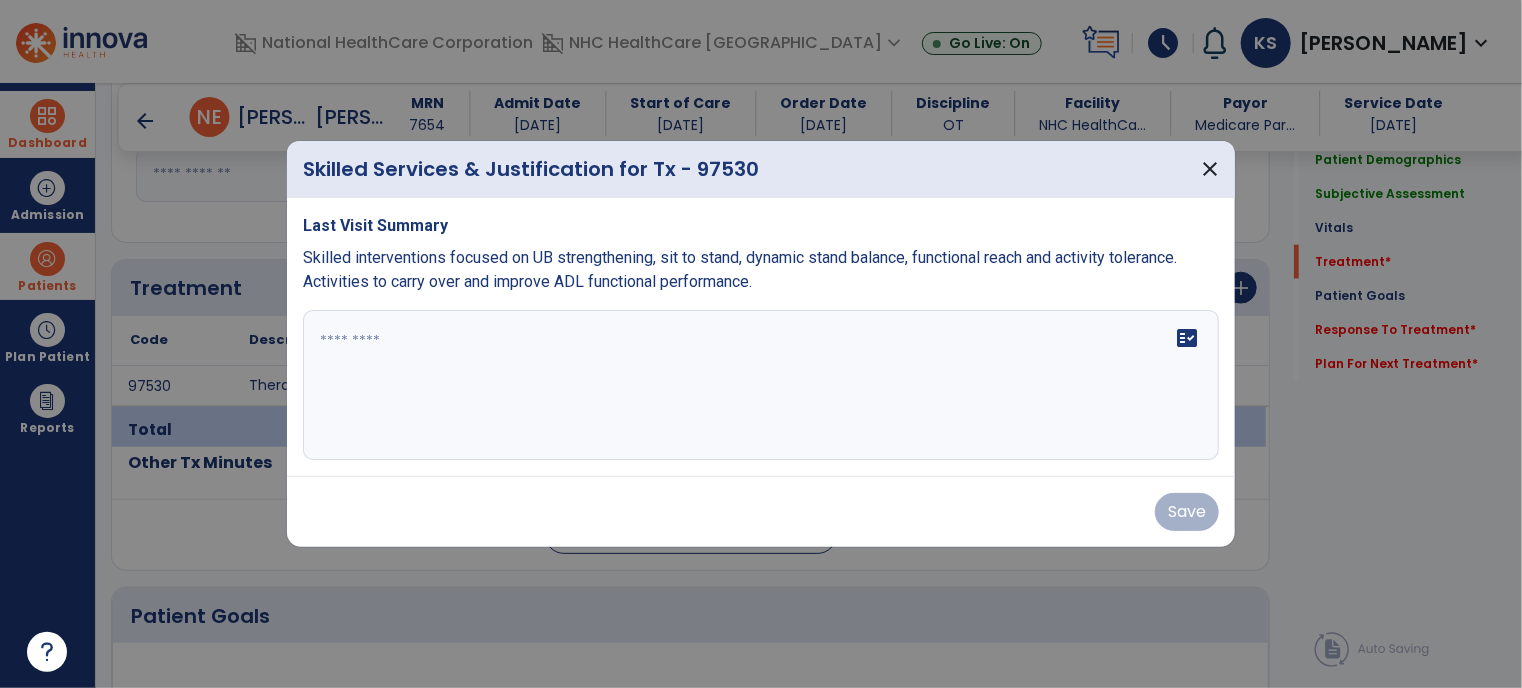 click at bounding box center (761, 385) 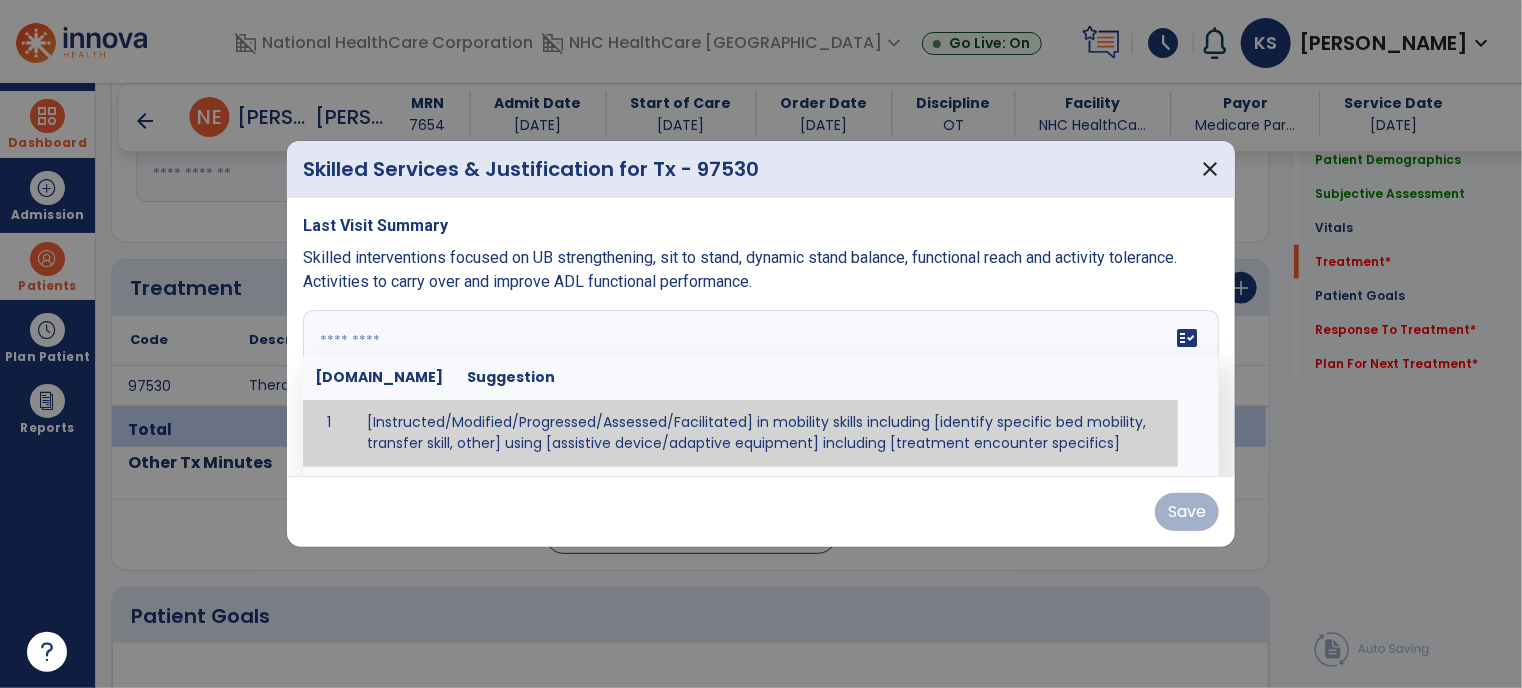 paste on "**********" 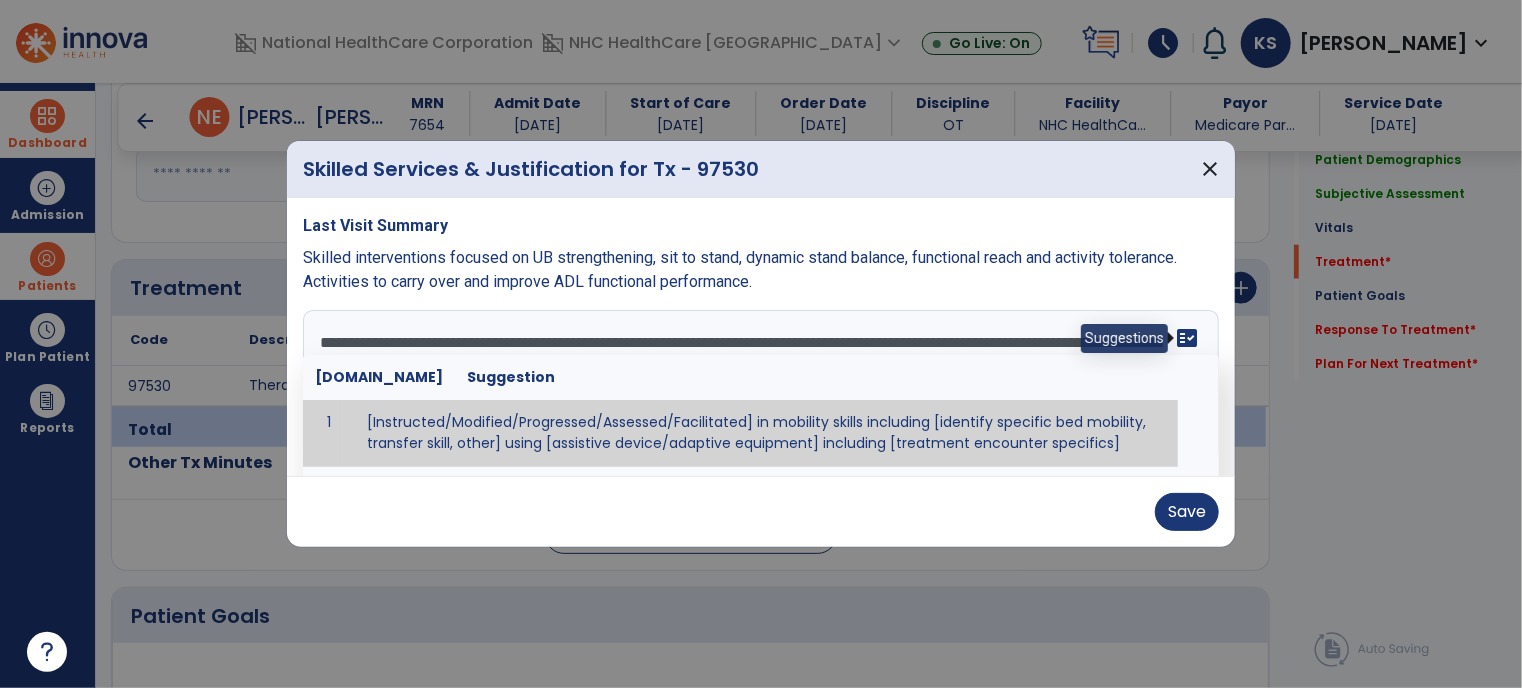 type on "**********" 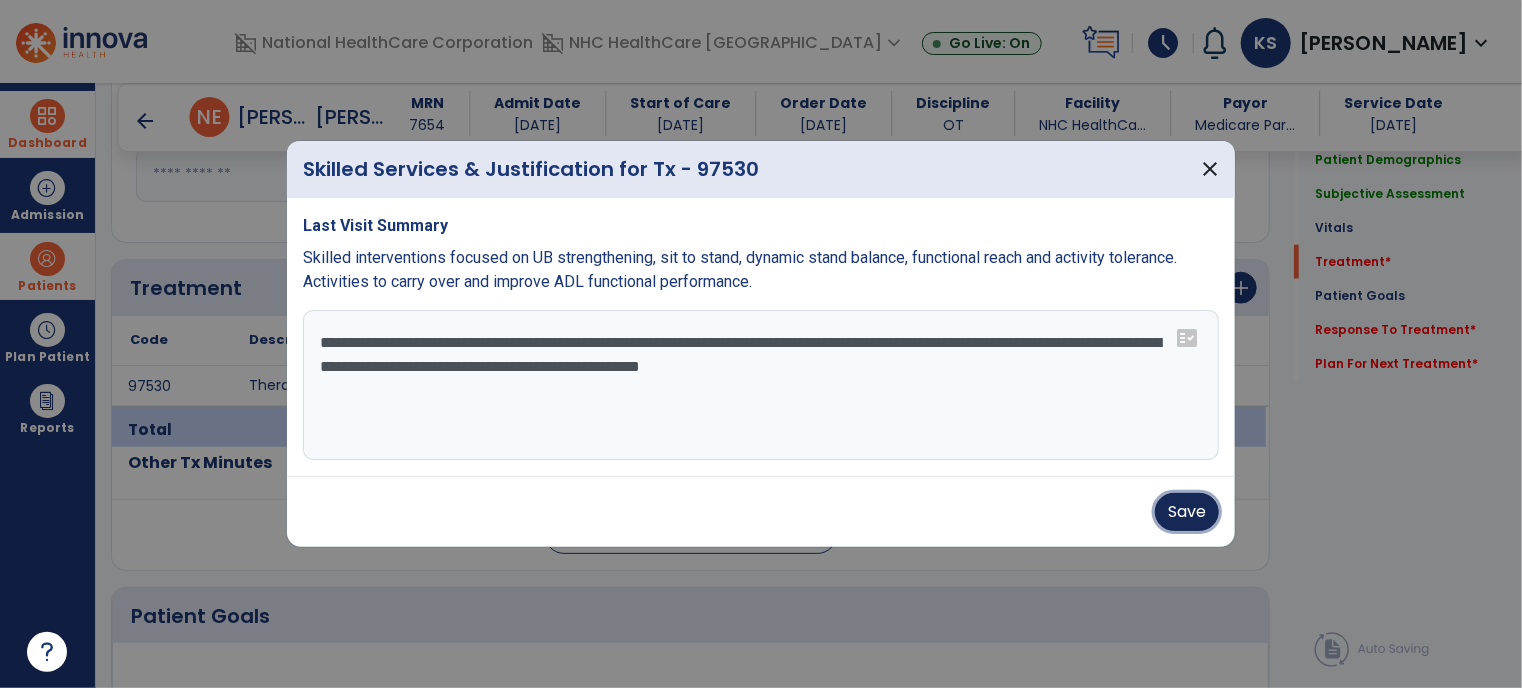 click on "Save" at bounding box center [1187, 512] 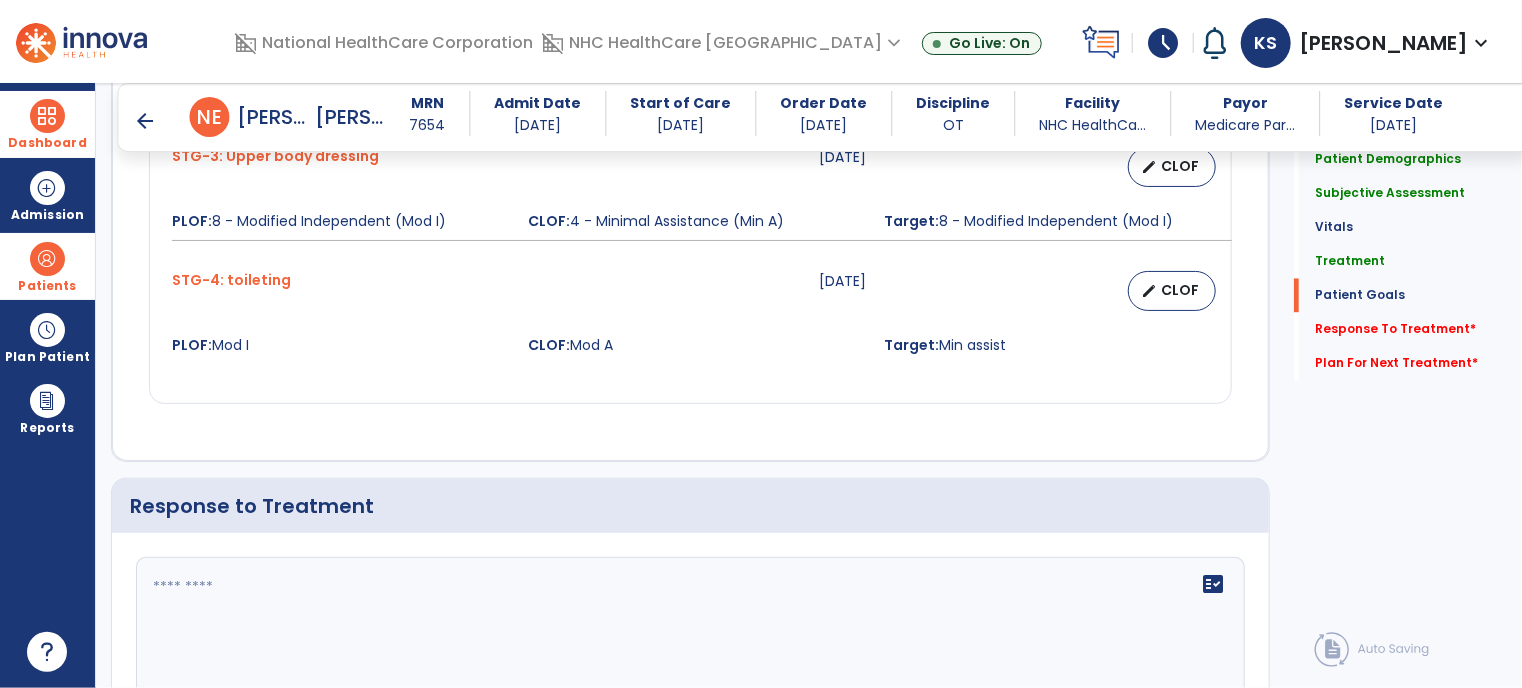 scroll, scrollTop: 1942, scrollLeft: 0, axis: vertical 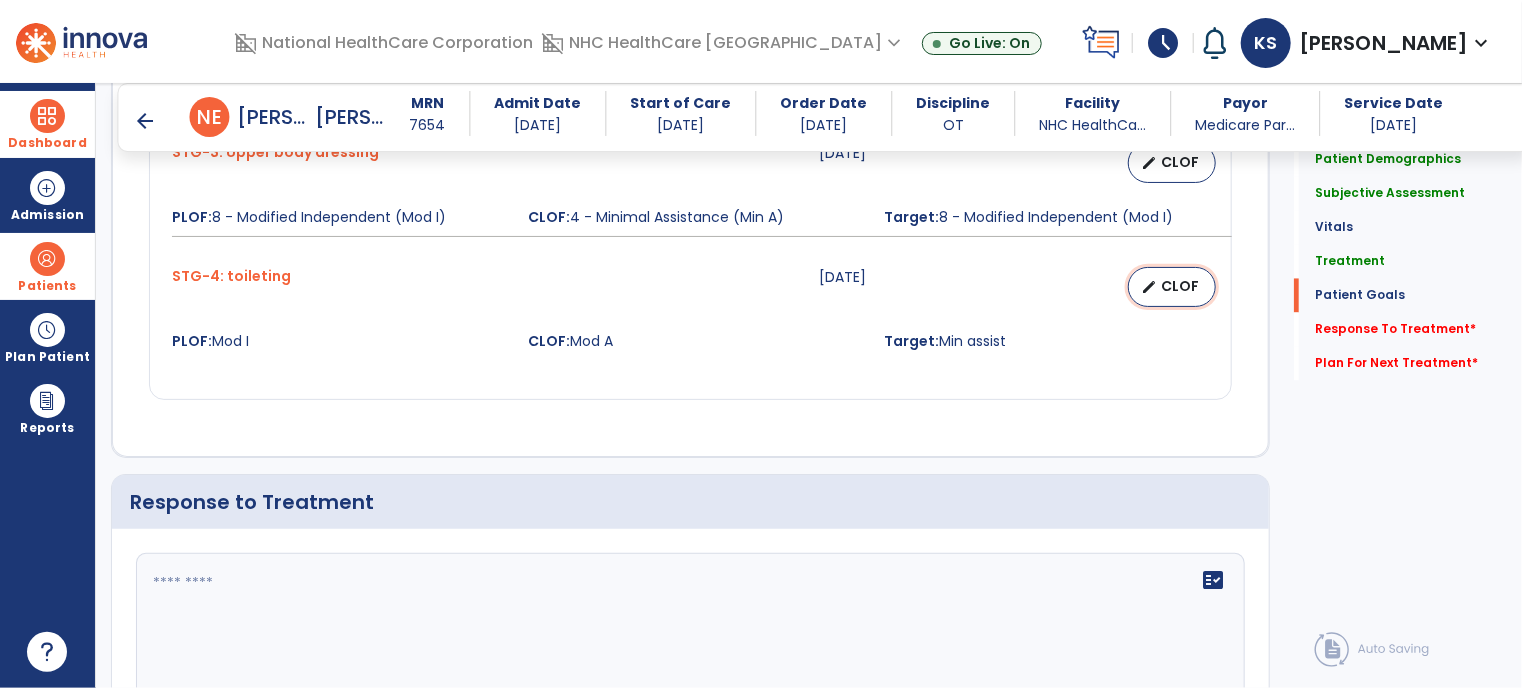 click on "CLOF" at bounding box center (1180, 286) 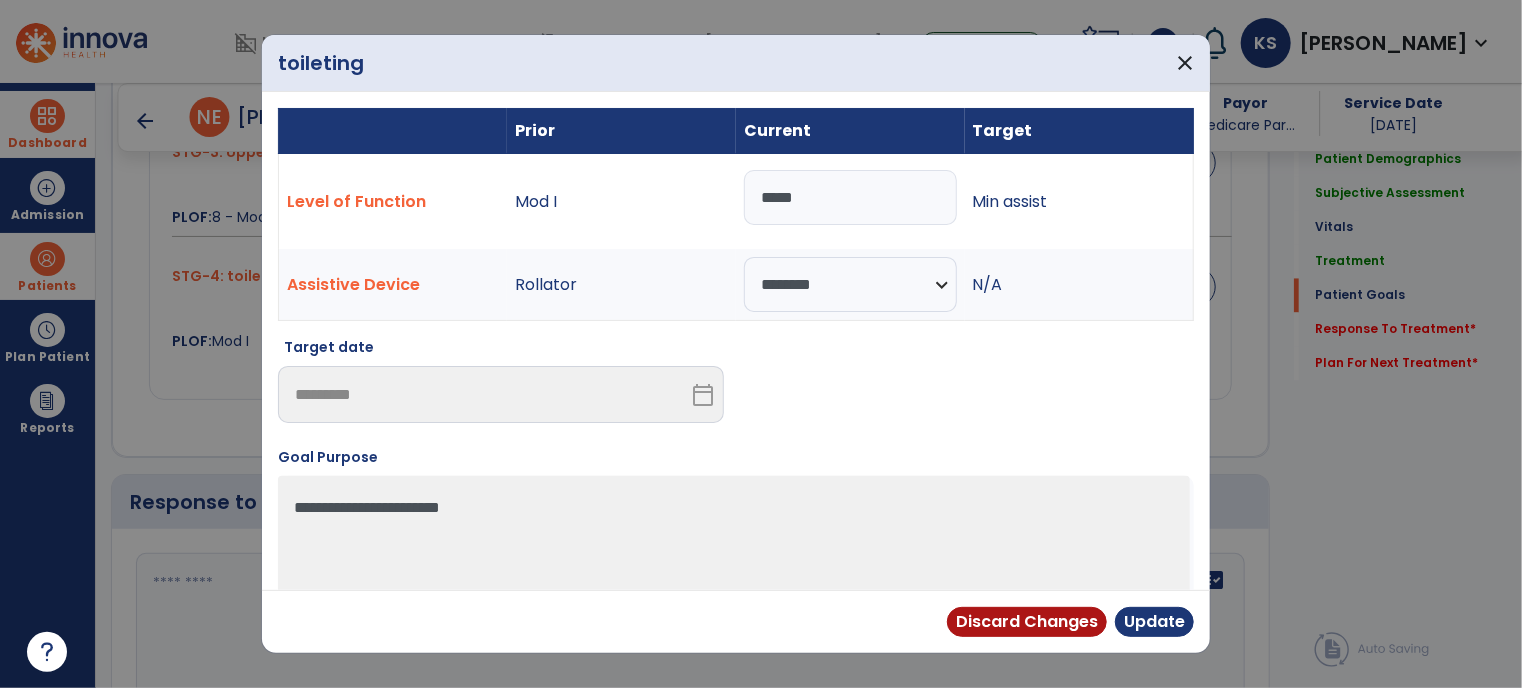 click on "*****" at bounding box center [850, 197] 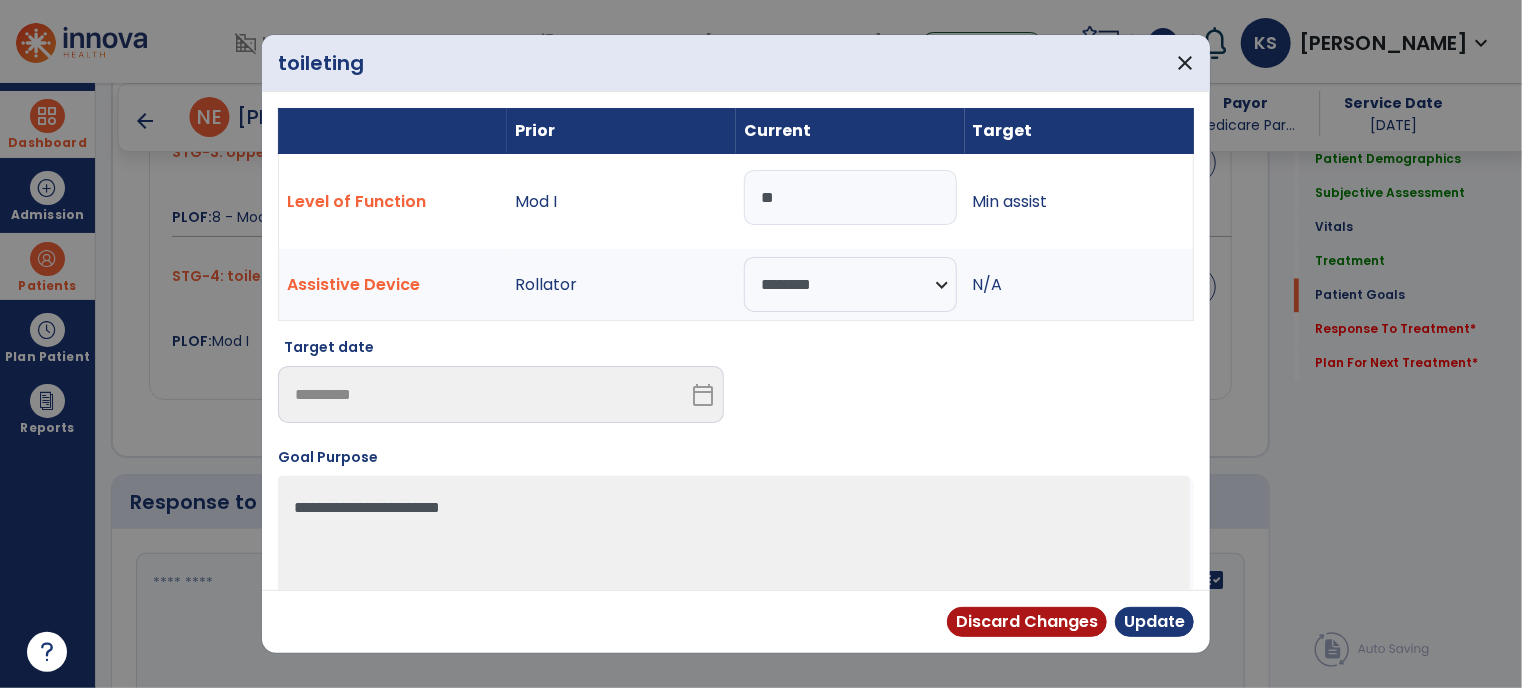 type on "*" 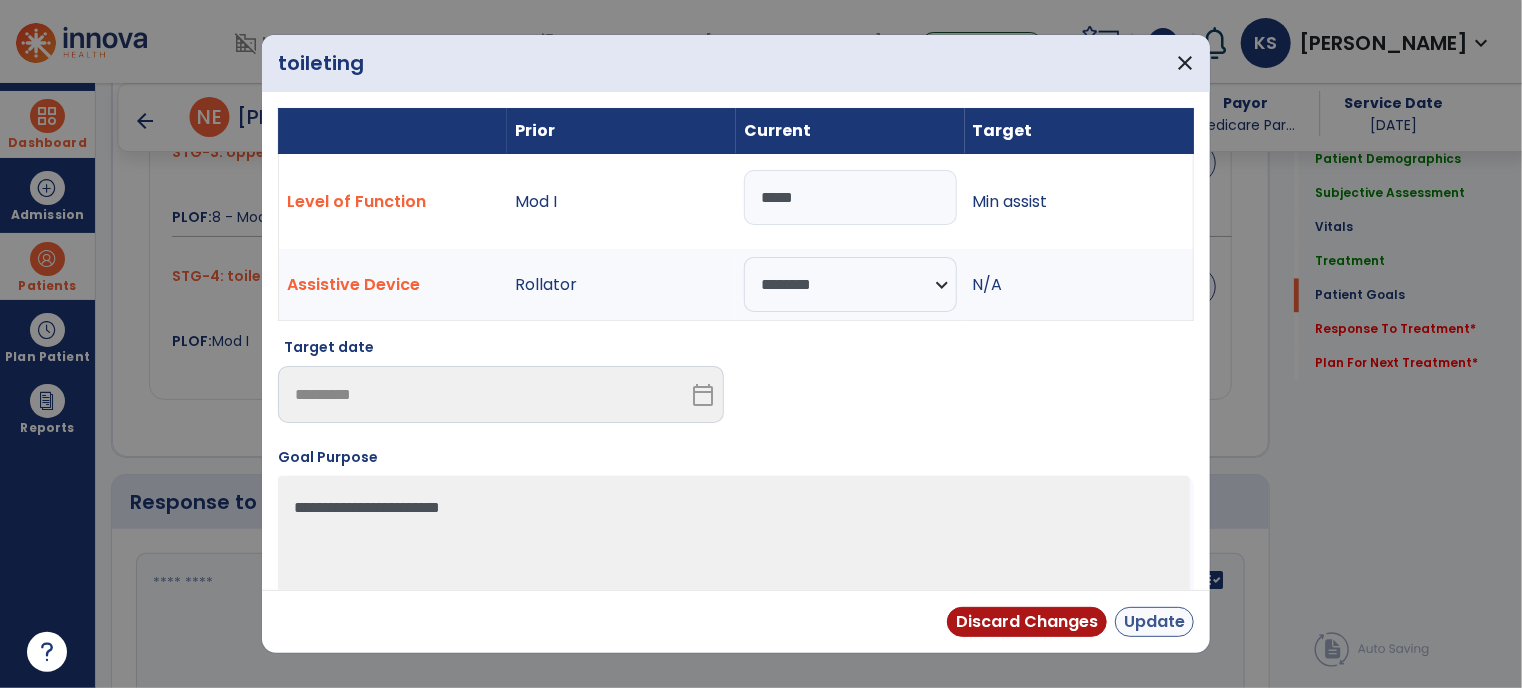 type on "*****" 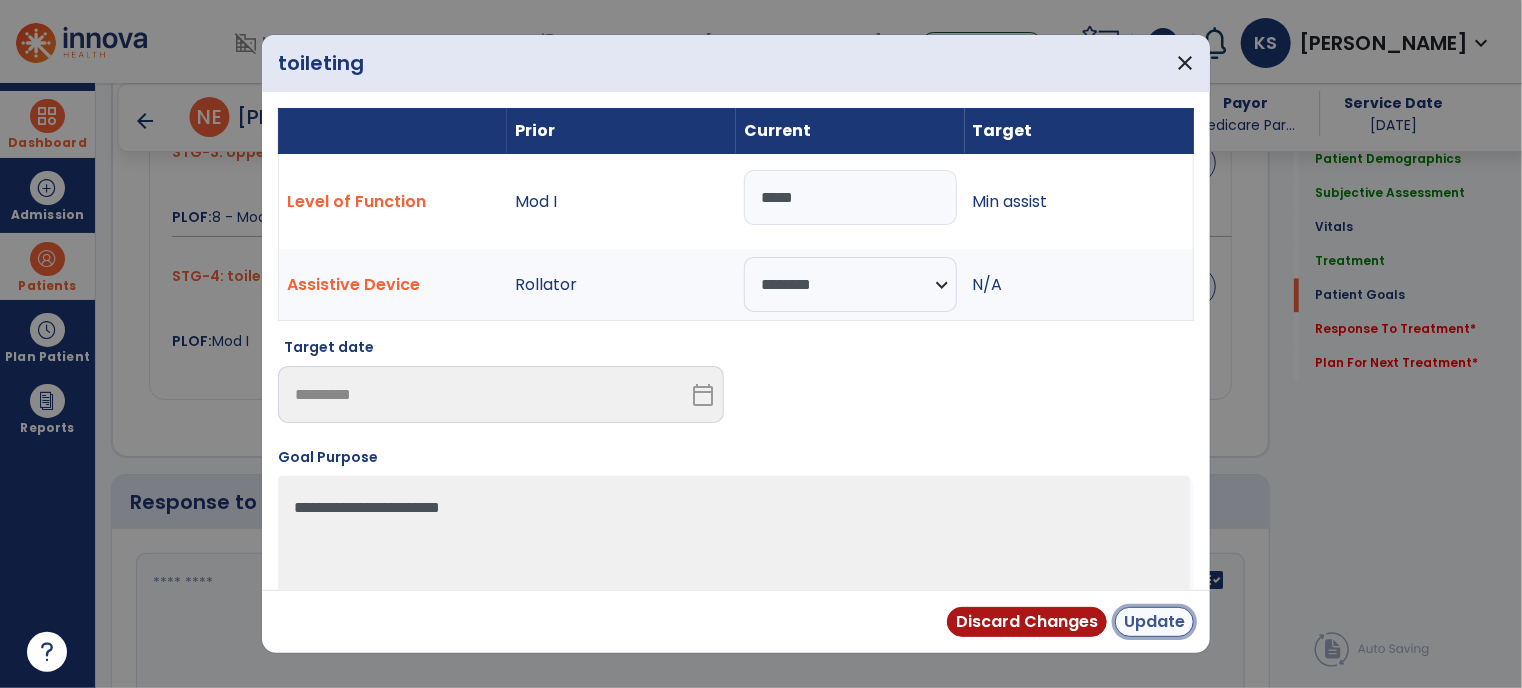 click on "Update" at bounding box center [1154, 622] 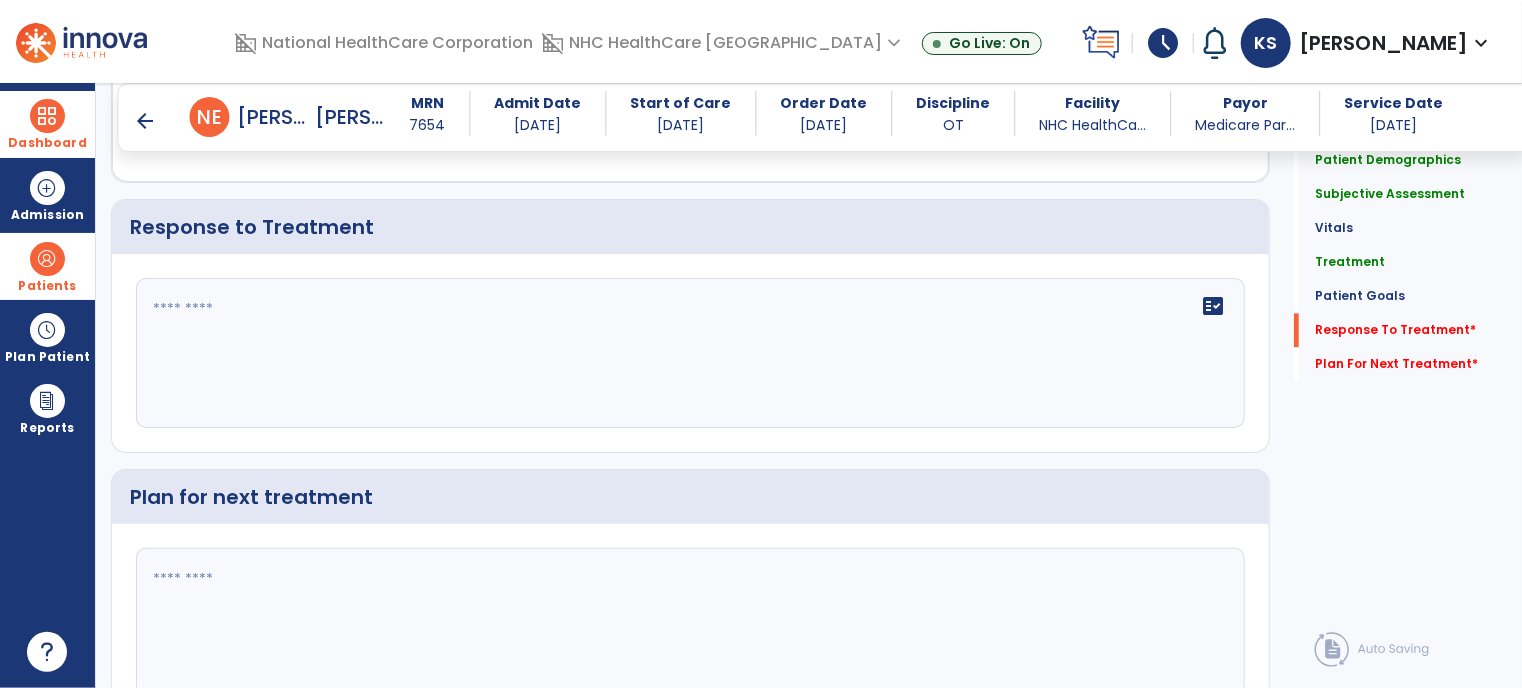 scroll, scrollTop: 2218, scrollLeft: 0, axis: vertical 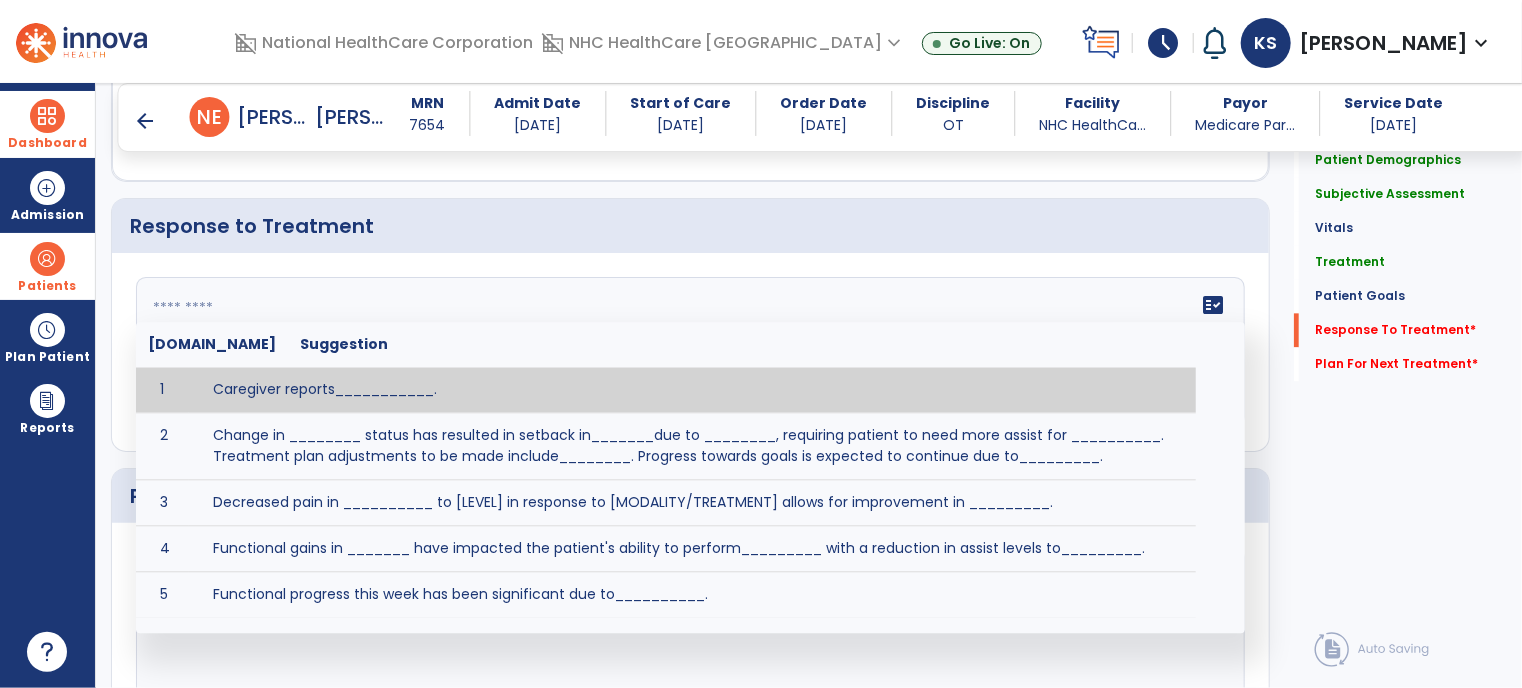 click on "fact_check  [DOMAIN_NAME] Suggestion 1 Caregiver reports___________. 2 Change in ________ status has resulted in setback in_______due to ________, requiring patient to need more assist for __________.   Treatment plan adjustments to be made include________.  Progress towards goals is expected to continue due to_________. 3 Decreased pain in __________ to [LEVEL] in response to [MODALITY/TREATMENT] allows for improvement in _________. 4 Functional gains in _______ have impacted the patient's ability to perform_________ with a reduction in assist levels to_________. 5 Functional progress this week has been significant due to__________. 6 Gains in ________ have improved the patient's ability to perform ______with decreased levels of assist to___________. 7 Improvement in ________allows patient to tolerate higher levels of challenges in_________. 8 Pain in [AREA] has decreased to [LEVEL] in response to [TREATMENT/MODALITY], allowing fore ease in completing__________. 9 10 11 12 13 14 15 16 17 18 19 20 21" 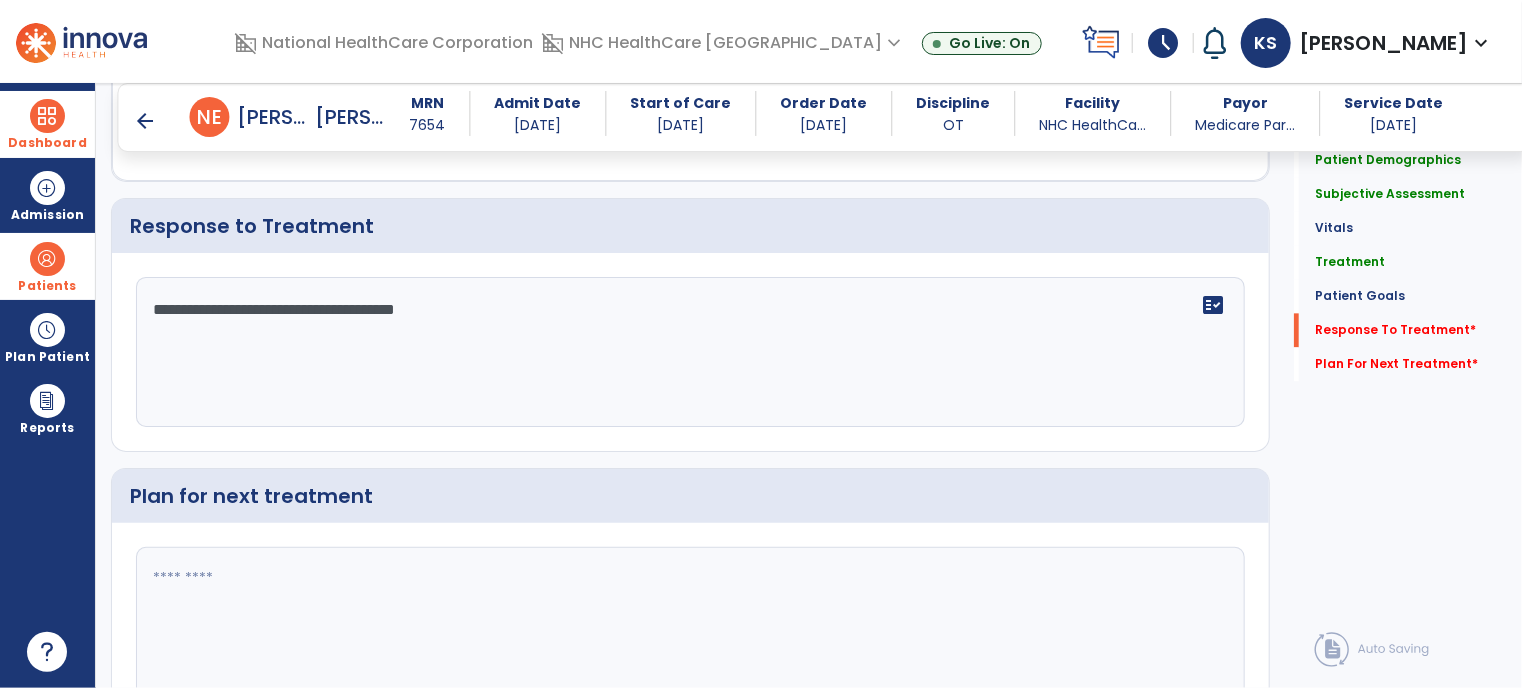 type on "**********" 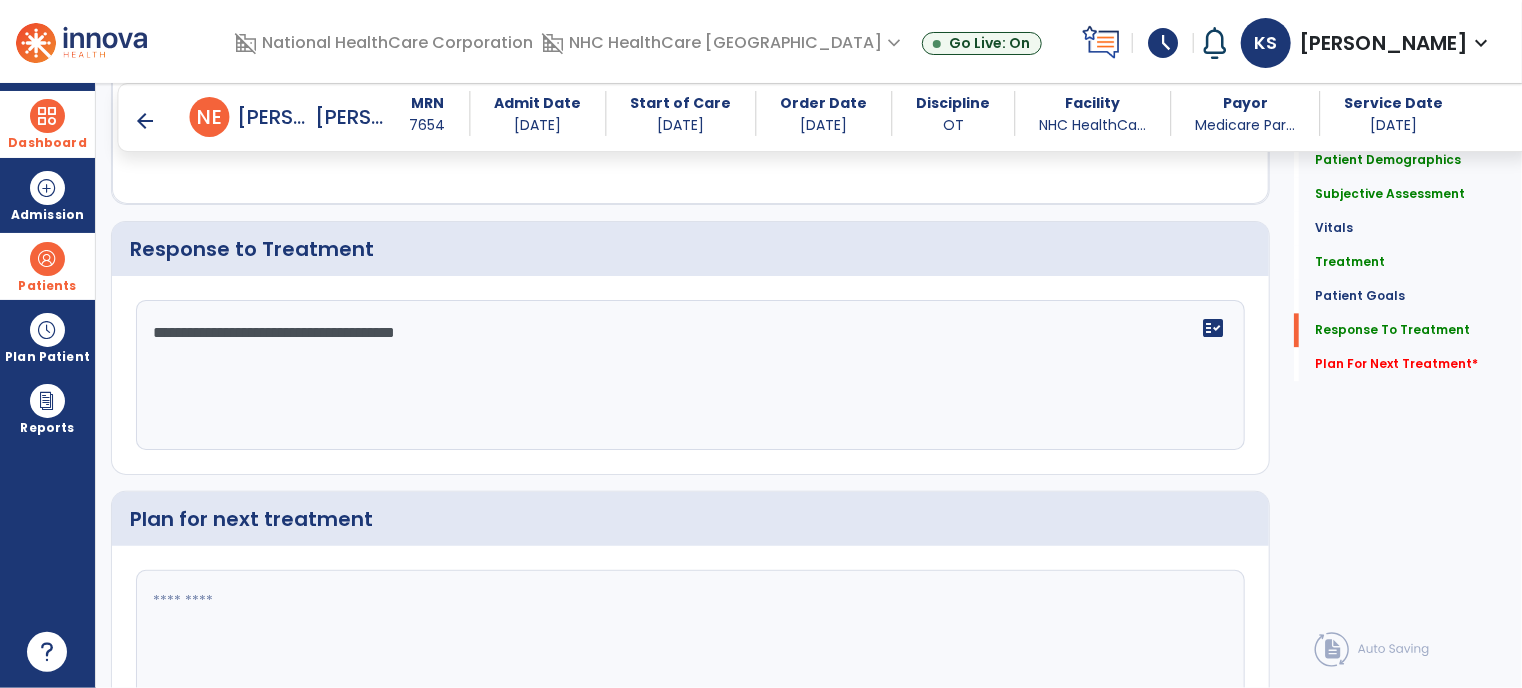 scroll, scrollTop: 2218, scrollLeft: 0, axis: vertical 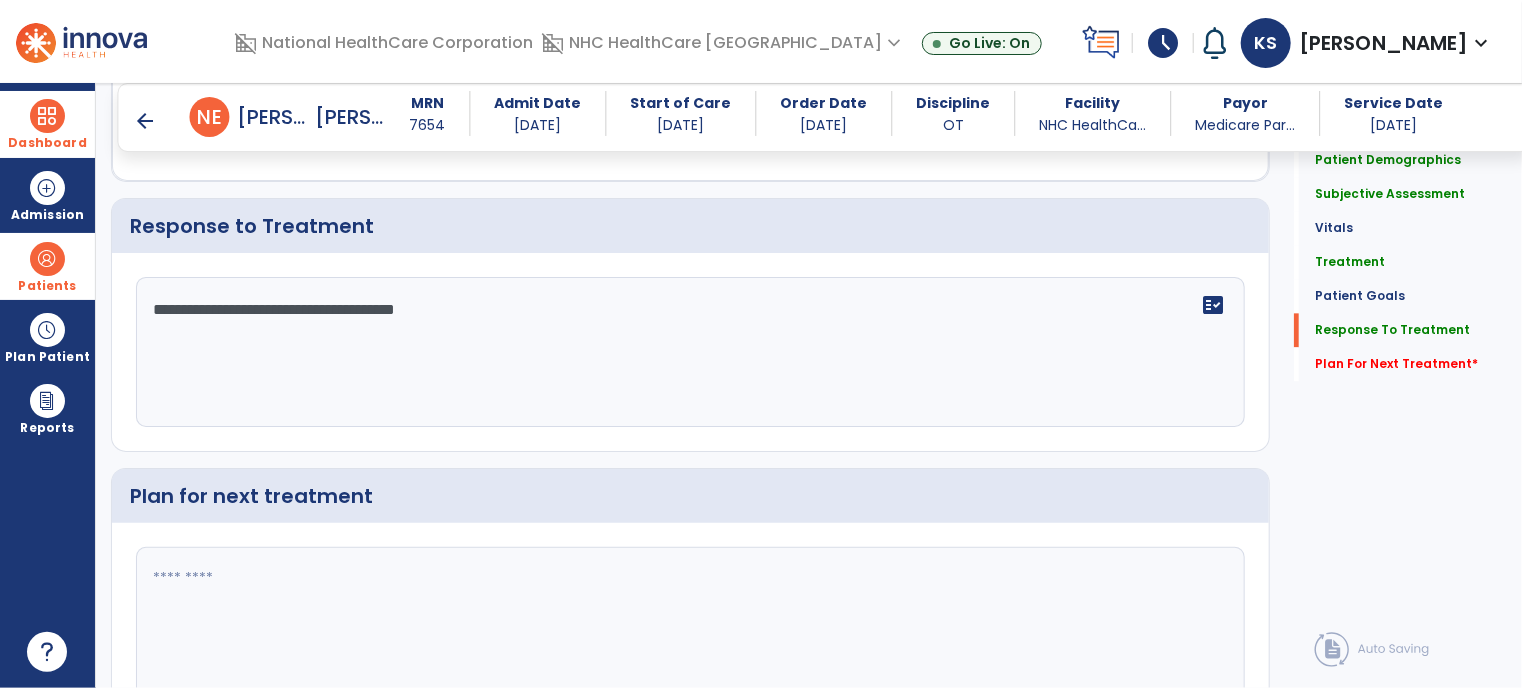 click 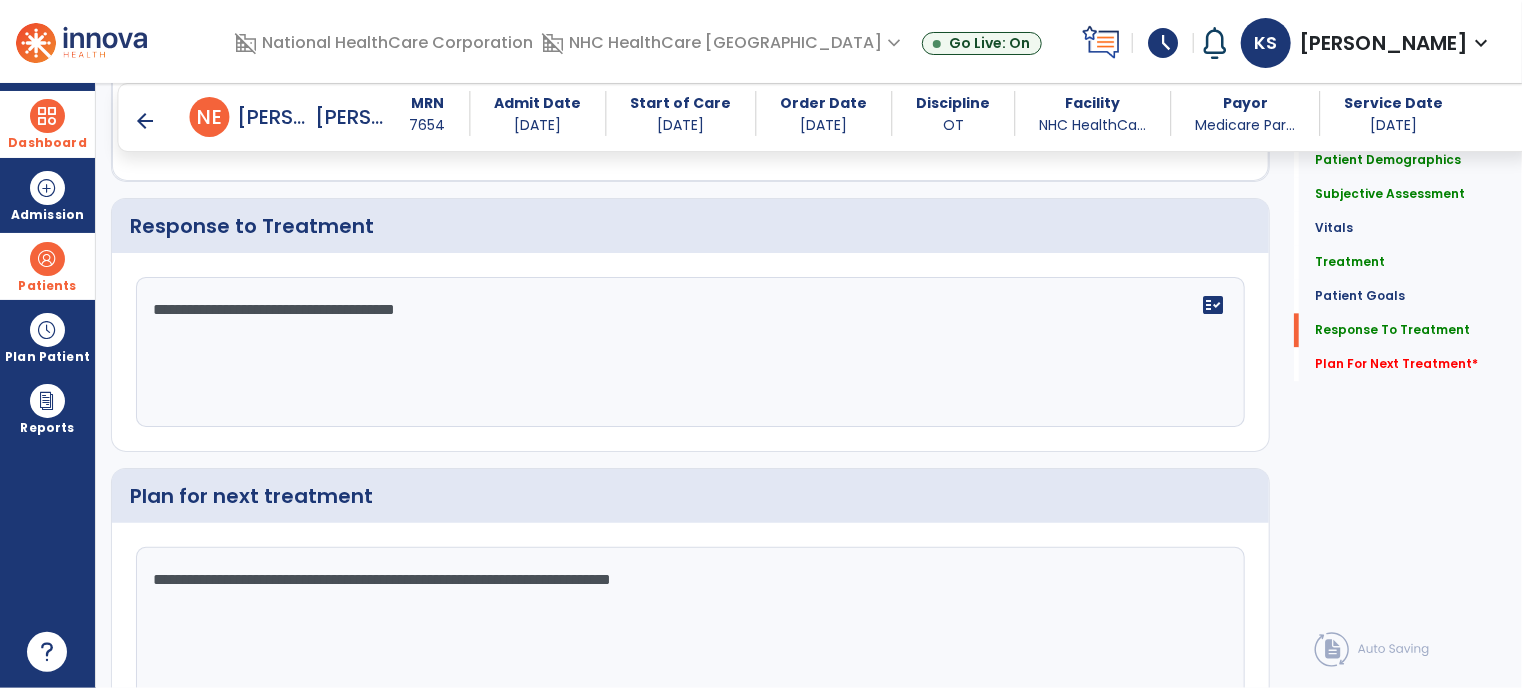 click on "**********" 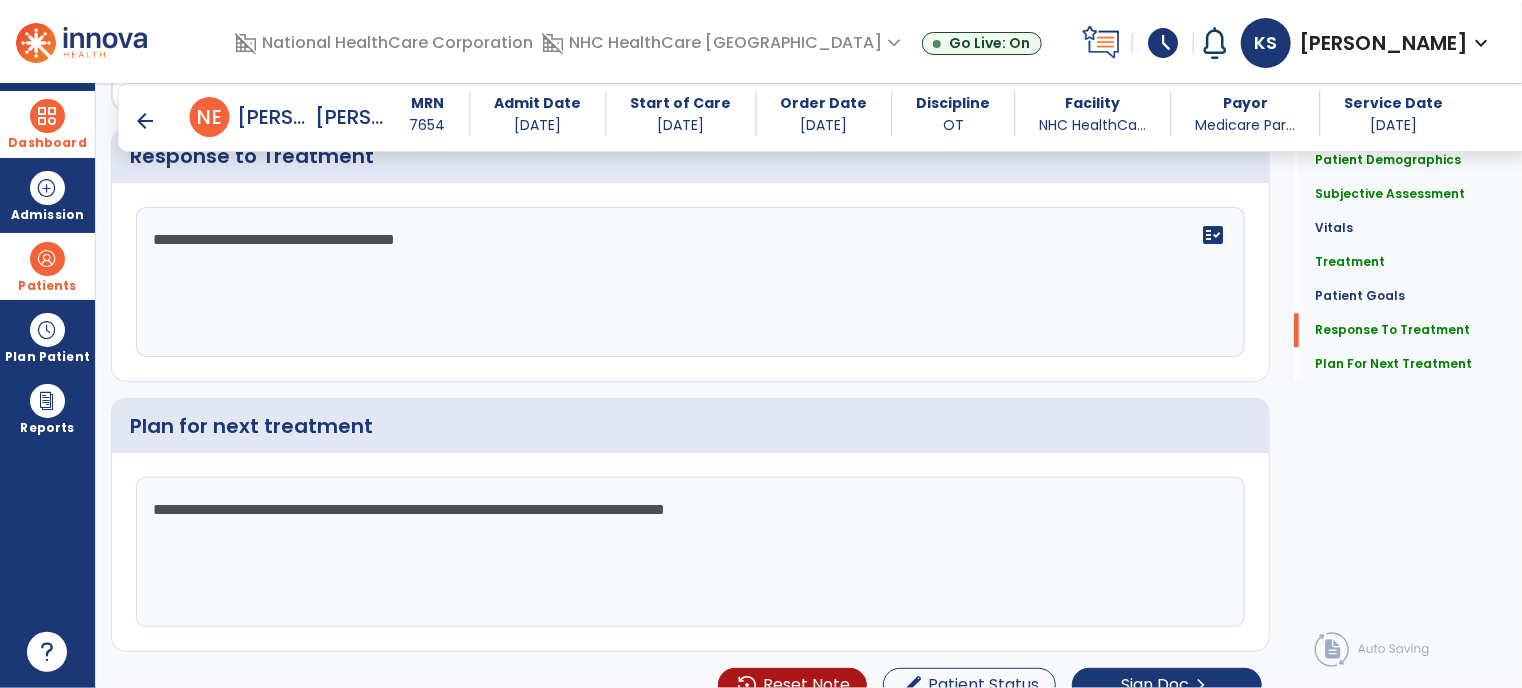 scroll, scrollTop: 2312, scrollLeft: 0, axis: vertical 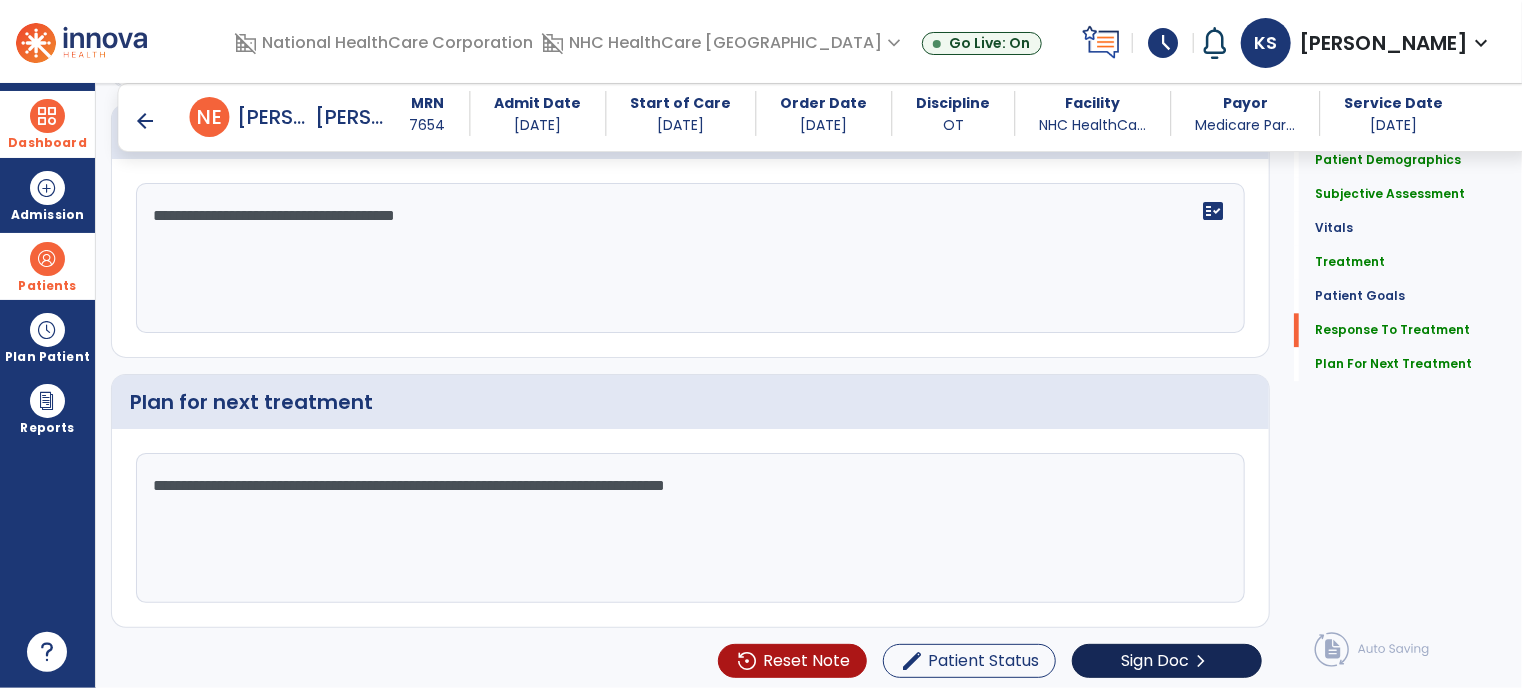 type on "**********" 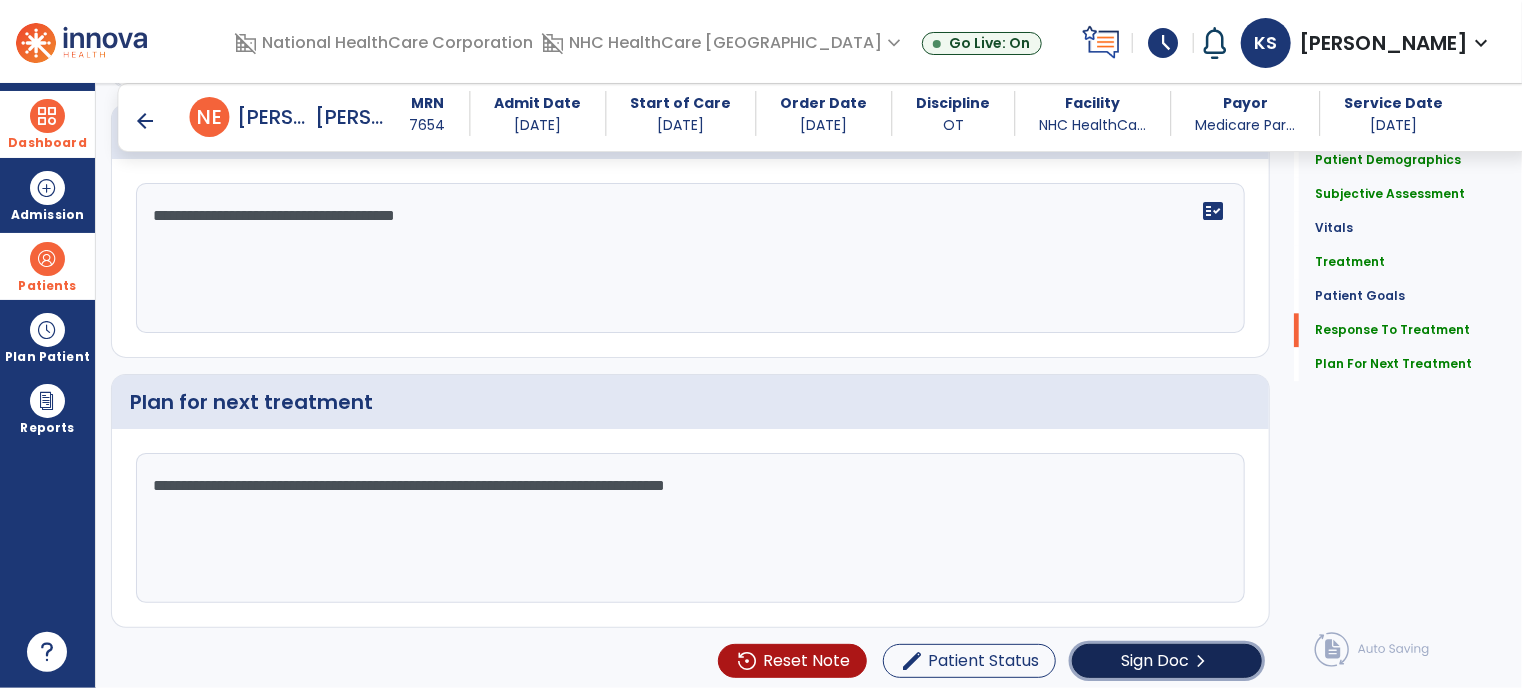 click on "Sign Doc" 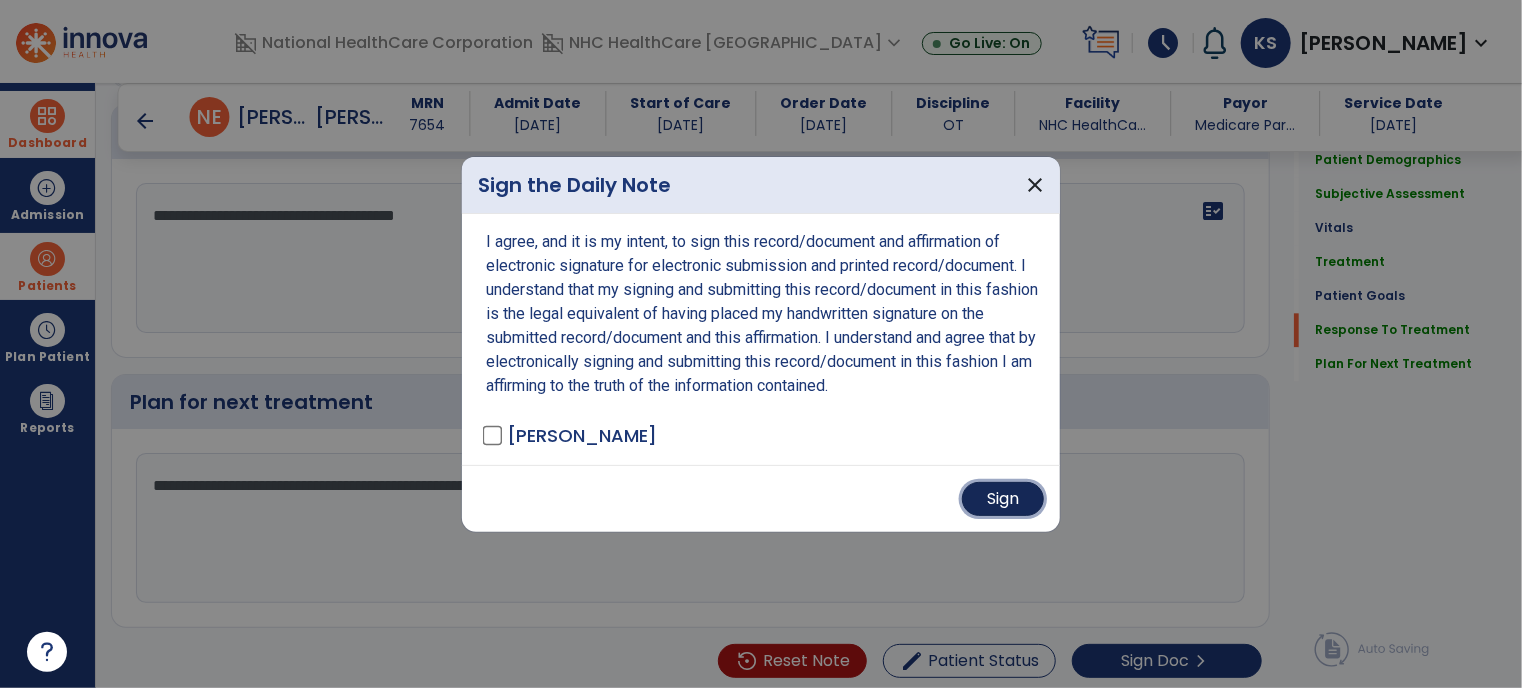 click on "Sign" at bounding box center (1003, 499) 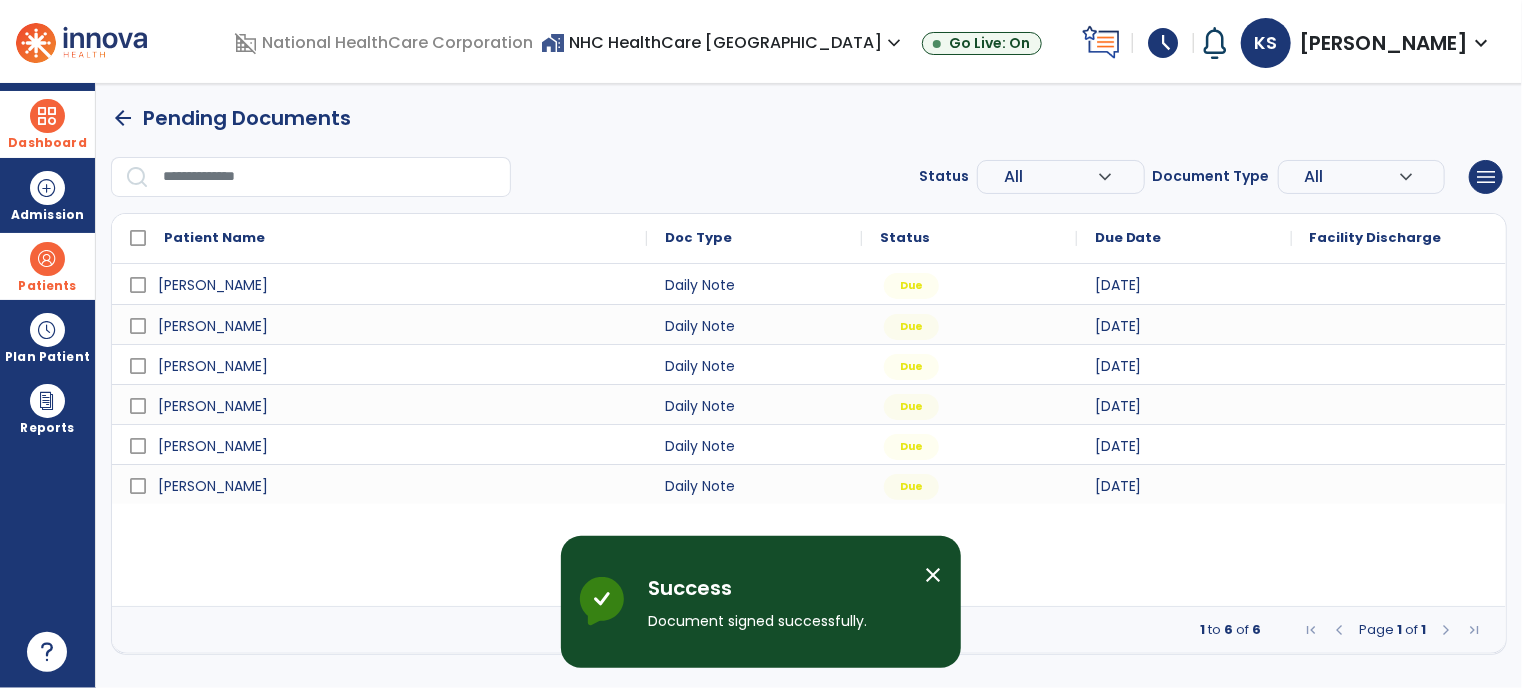 scroll, scrollTop: 0, scrollLeft: 0, axis: both 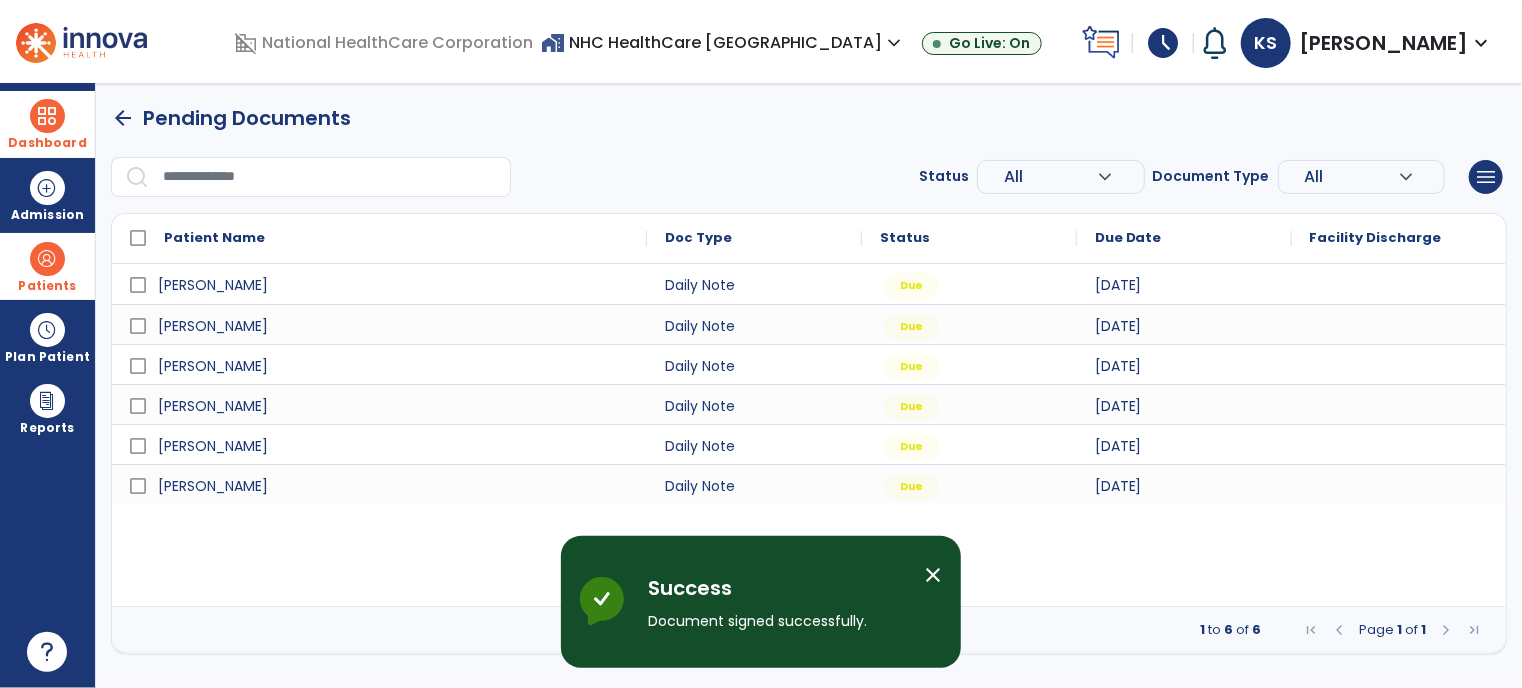 click on "close" at bounding box center (933, 575) 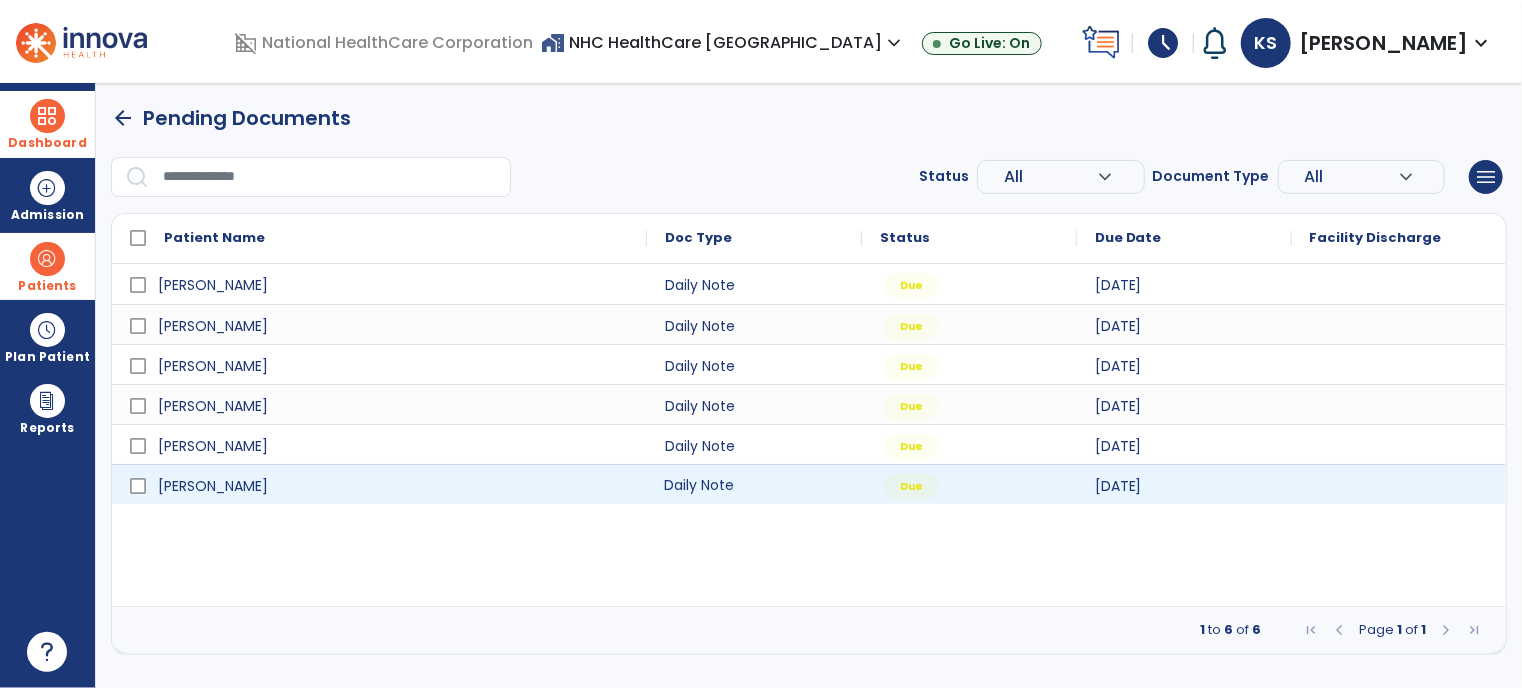 click on "Daily Note" at bounding box center [754, 484] 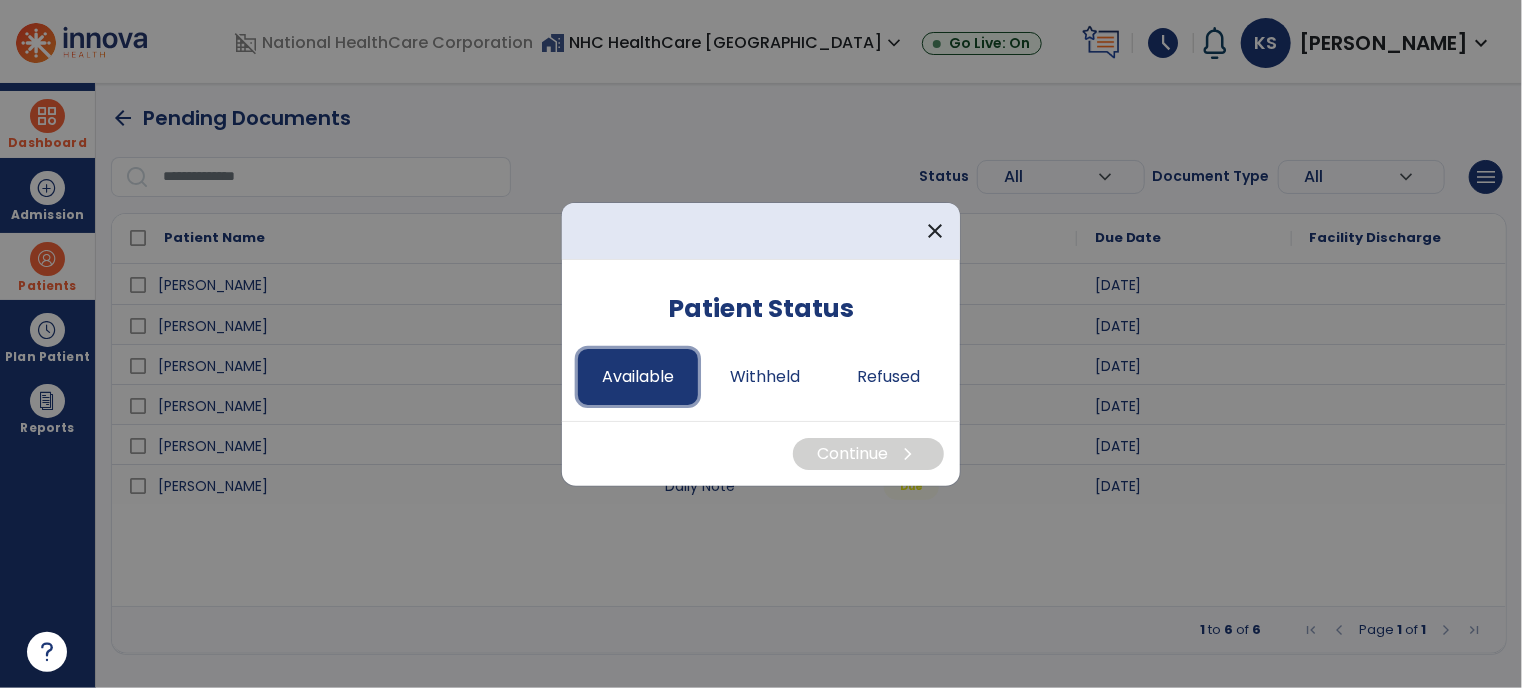 click on "Available" at bounding box center [638, 377] 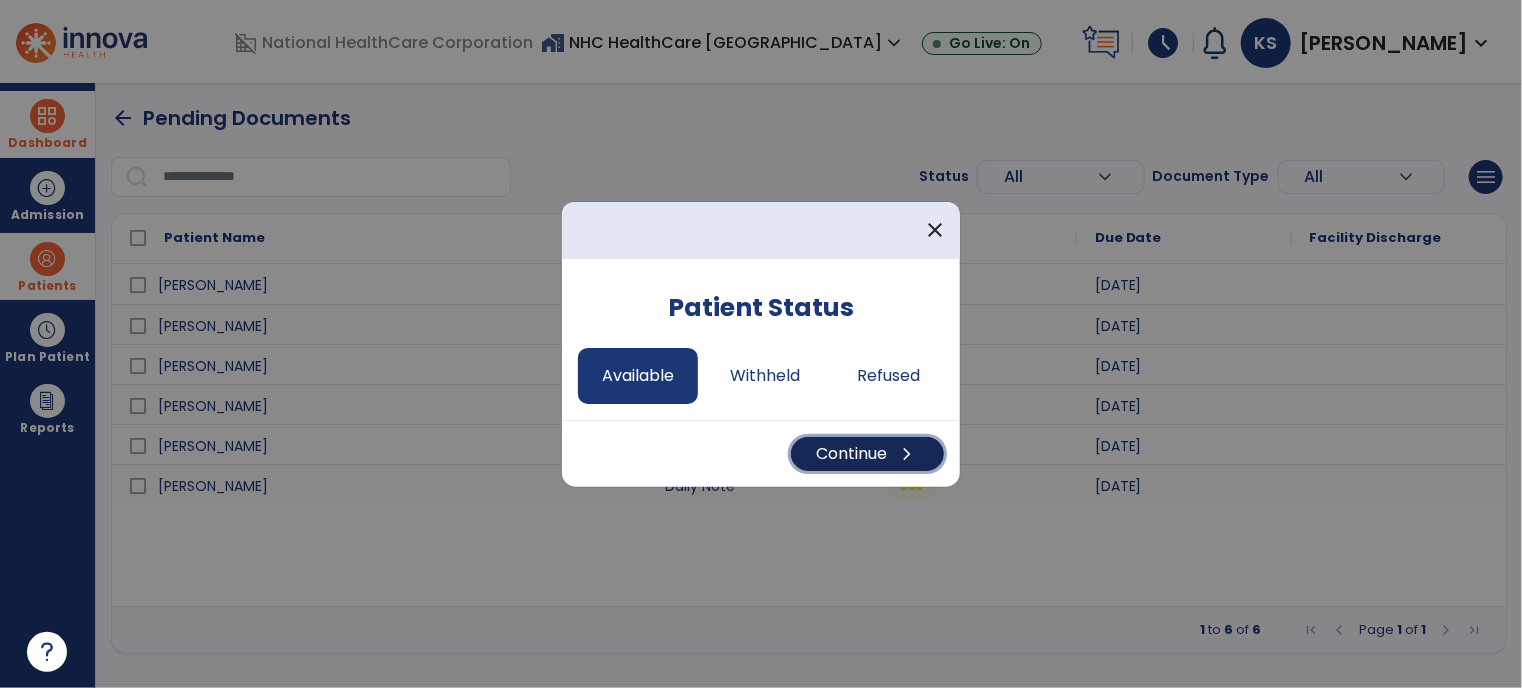 click on "chevron_right" at bounding box center (907, 454) 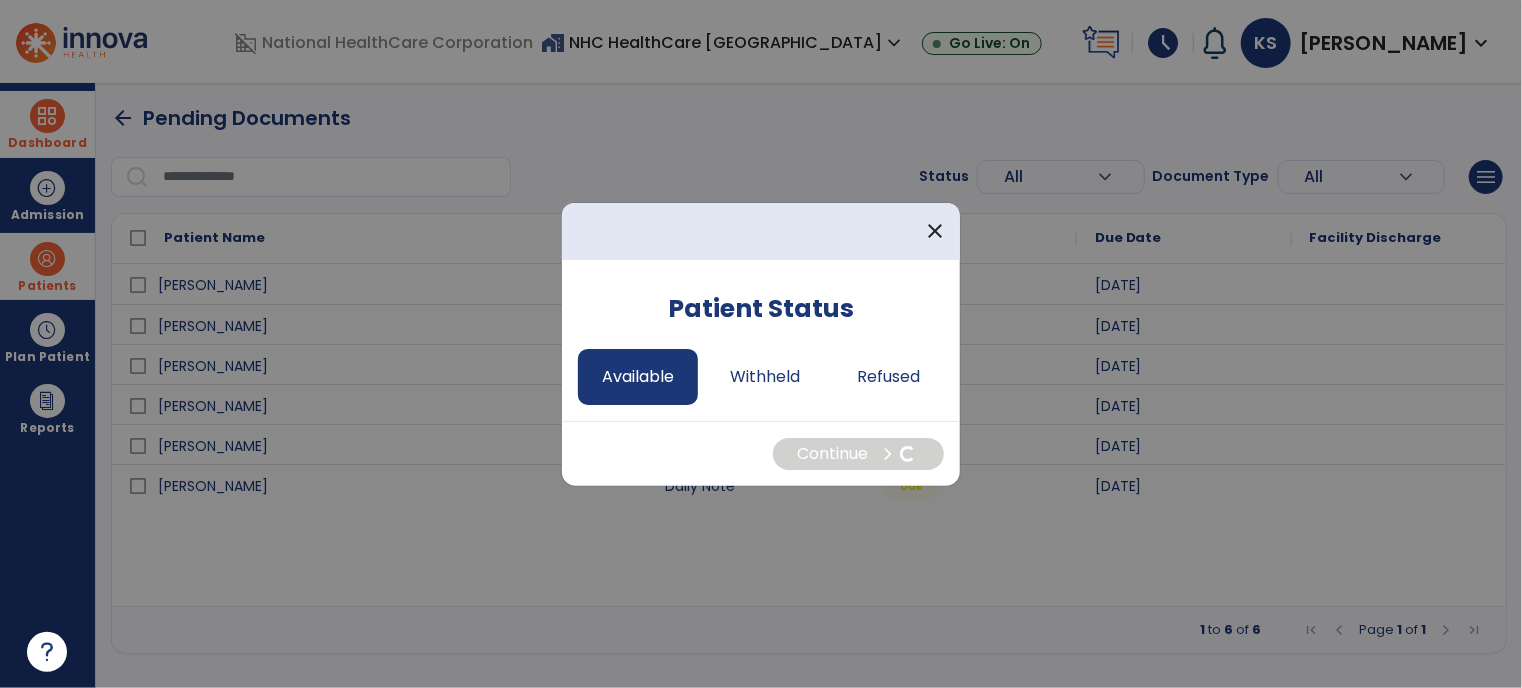 select on "*" 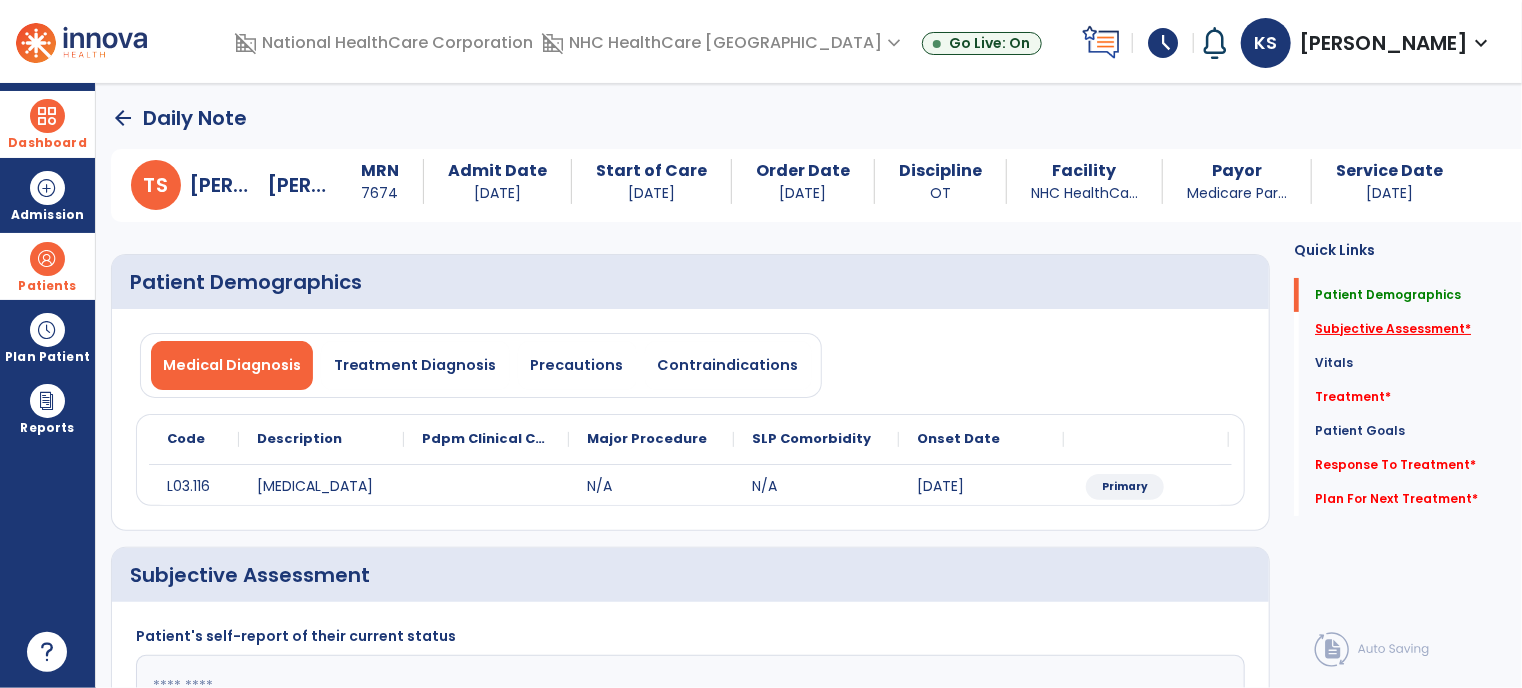 click on "Subjective Assessment   *" 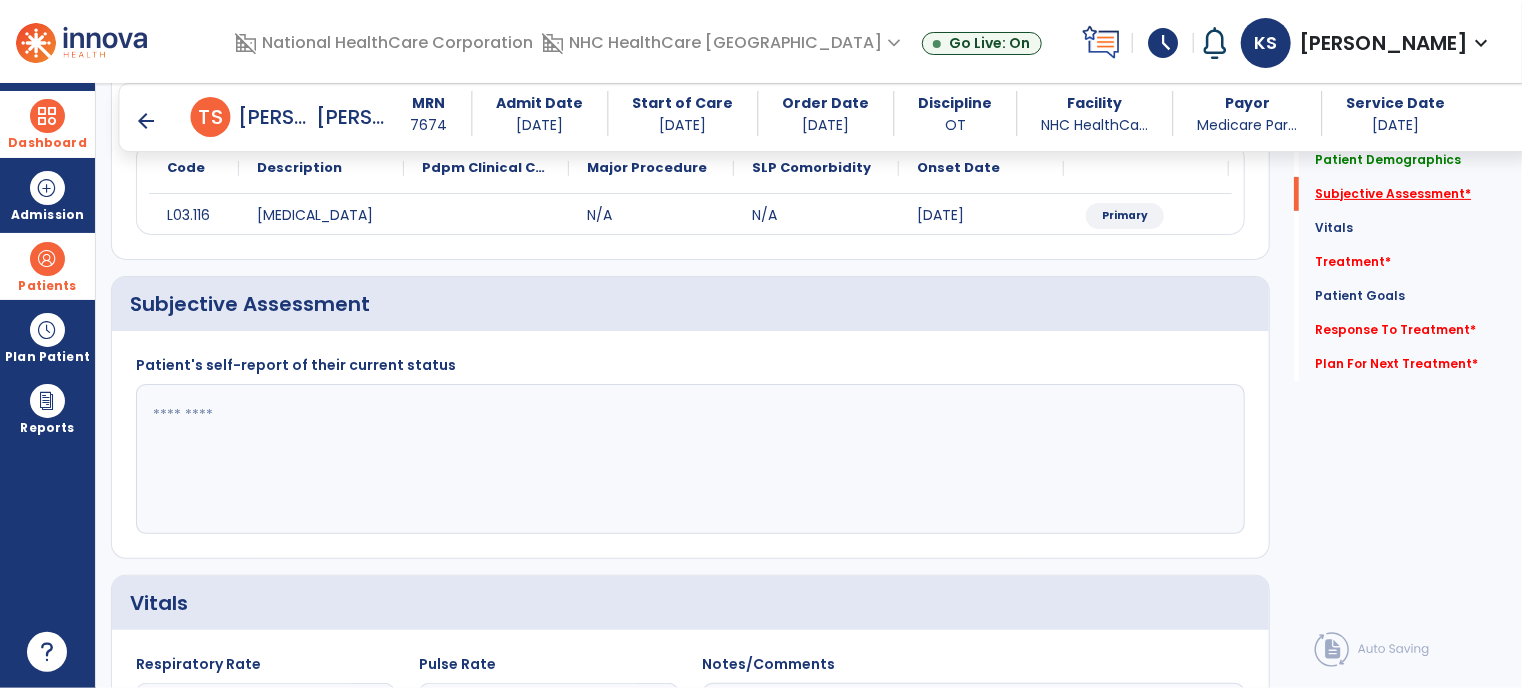 scroll, scrollTop: 301, scrollLeft: 0, axis: vertical 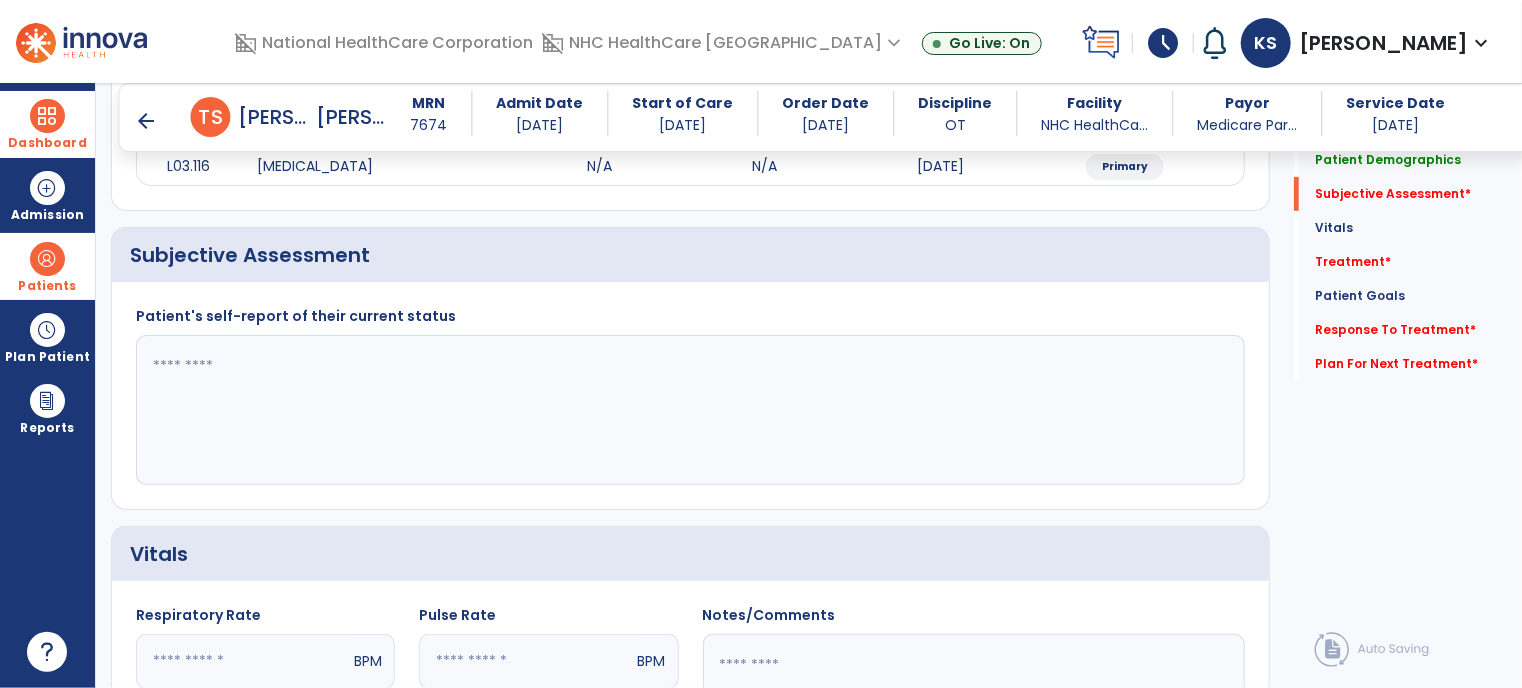 click 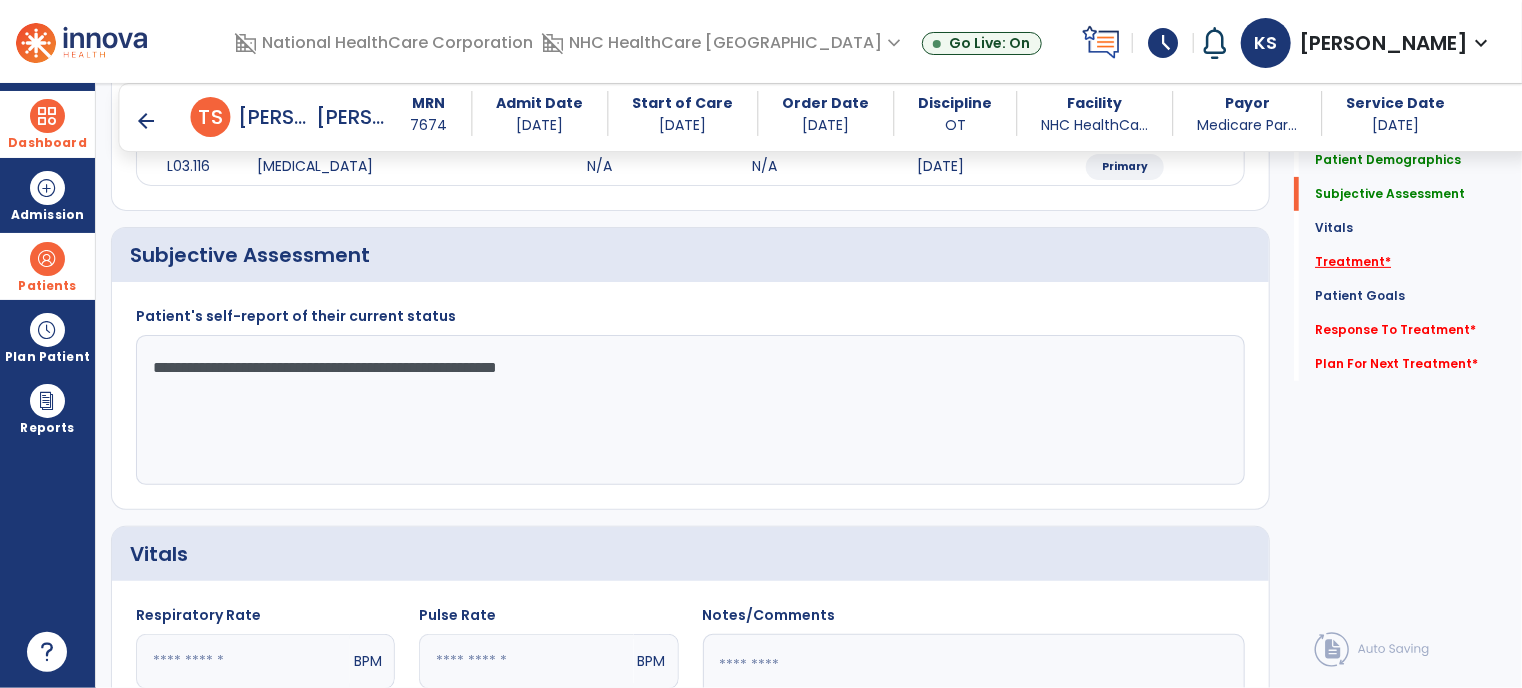 type on "**********" 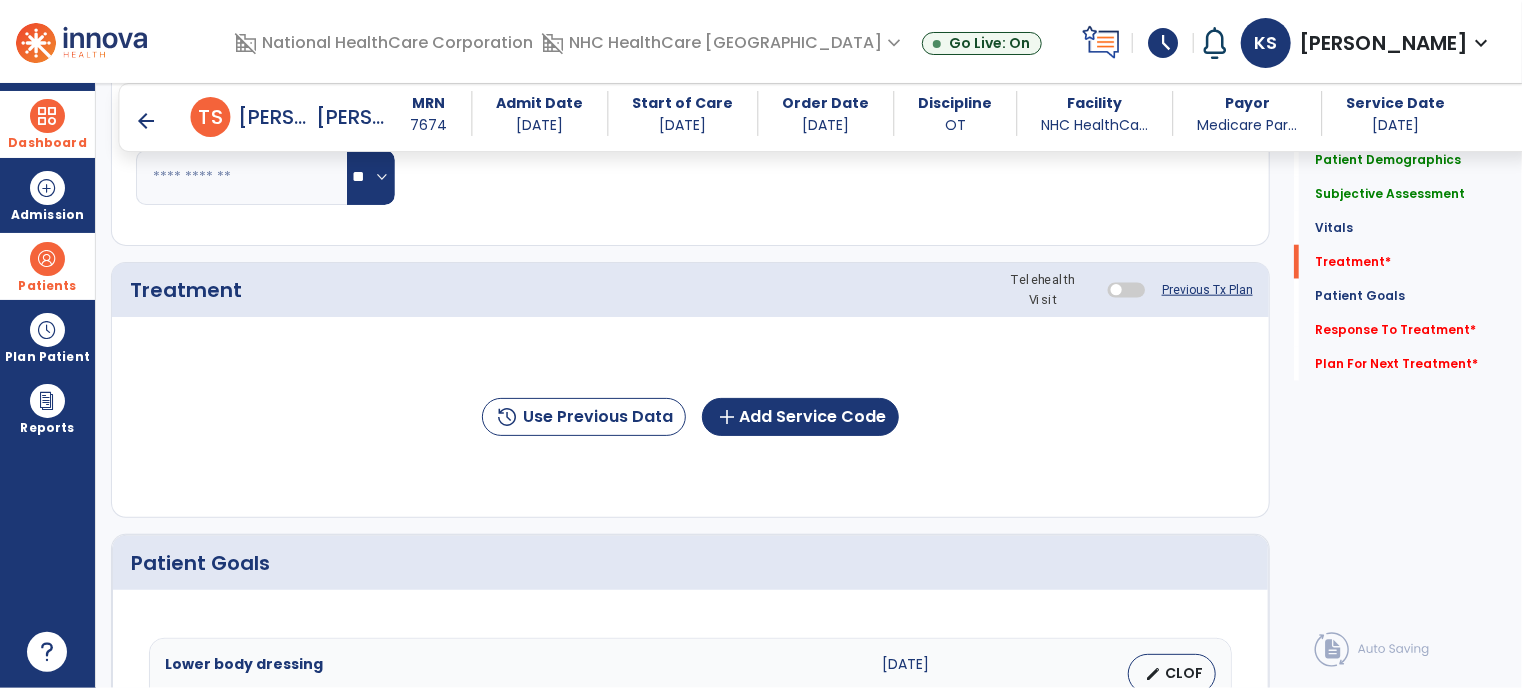 scroll, scrollTop: 990, scrollLeft: 0, axis: vertical 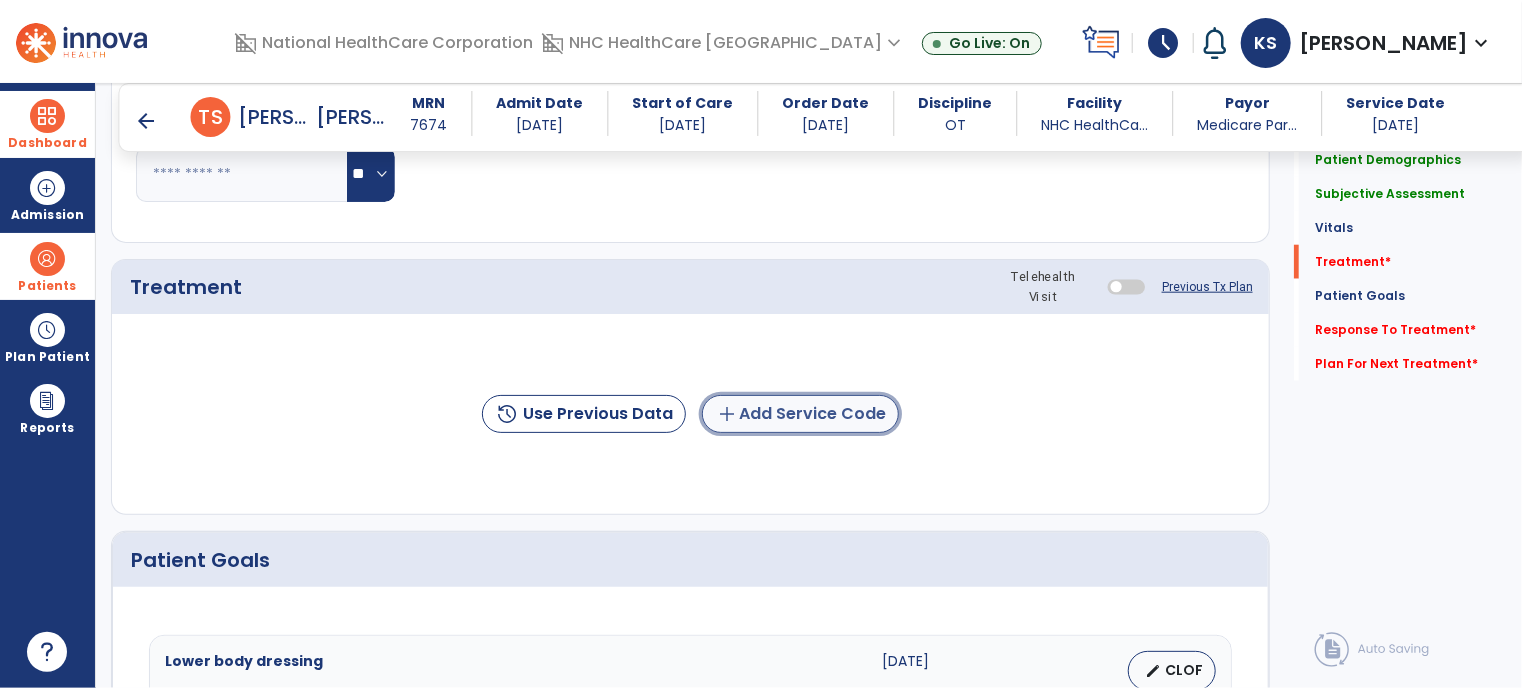 click on "add  Add Service Code" 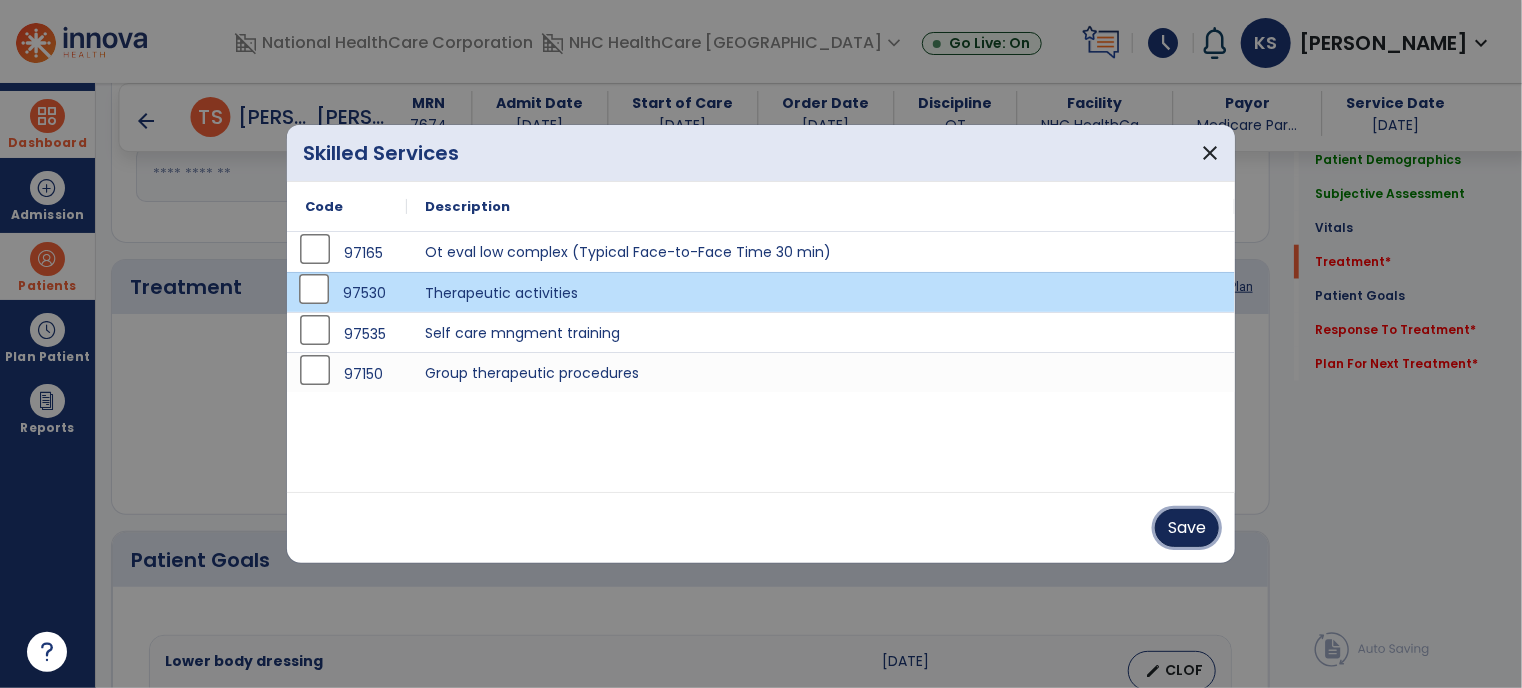 click on "Save" at bounding box center (1187, 528) 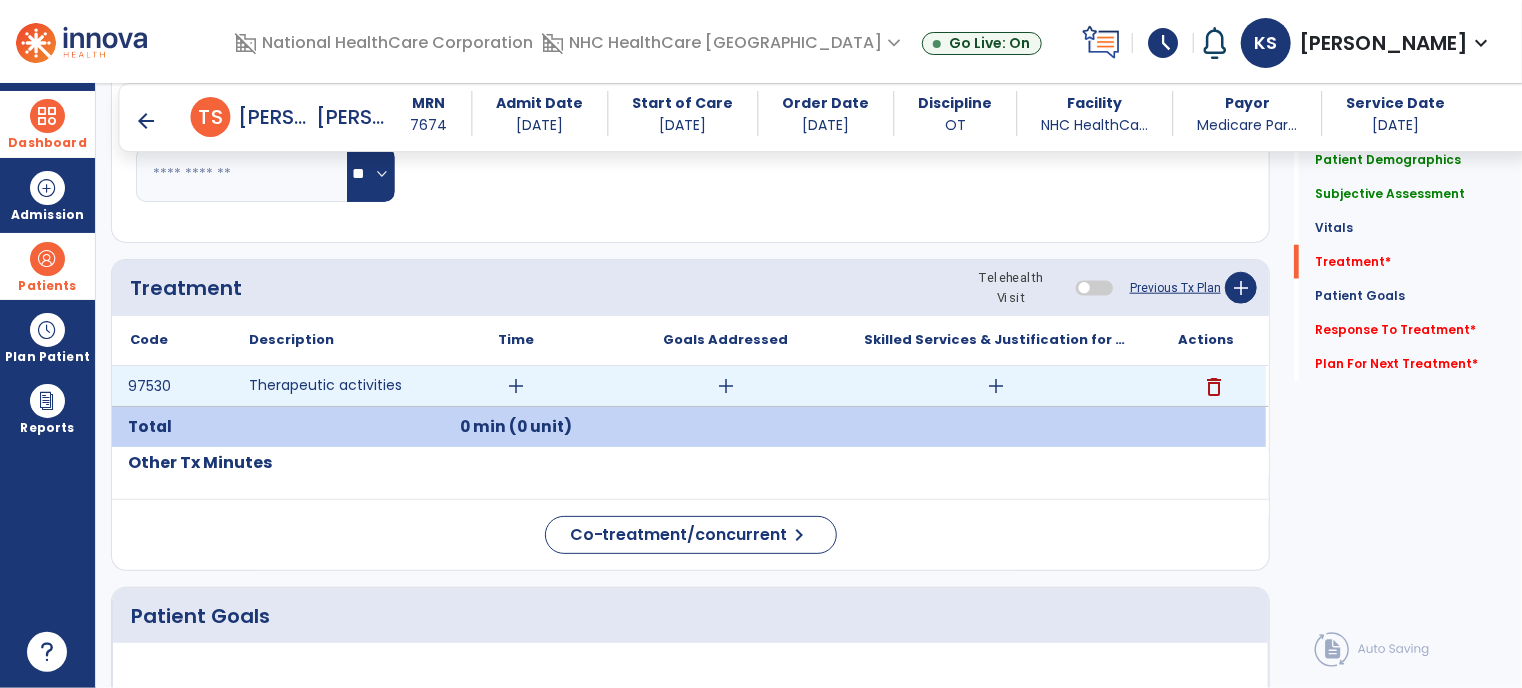 click on "add" at bounding box center [516, 386] 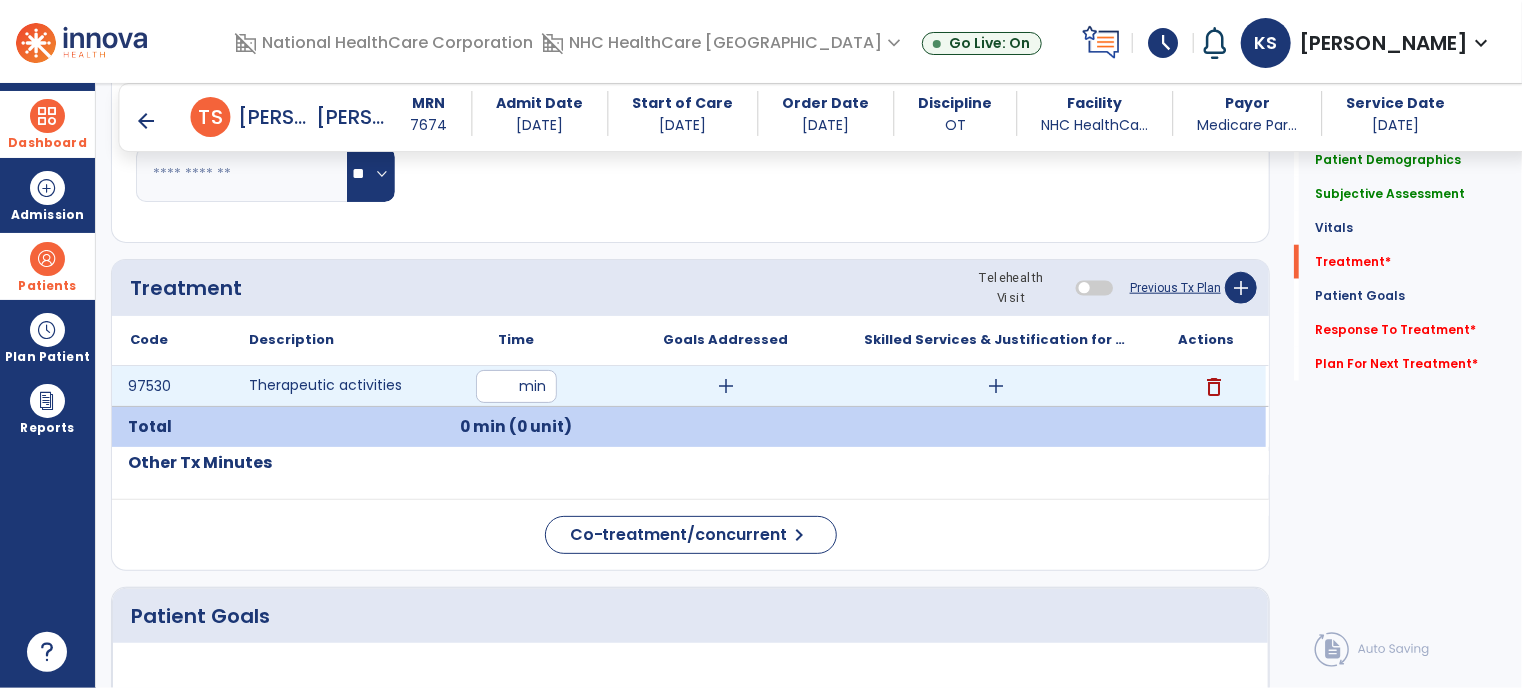 type on "**" 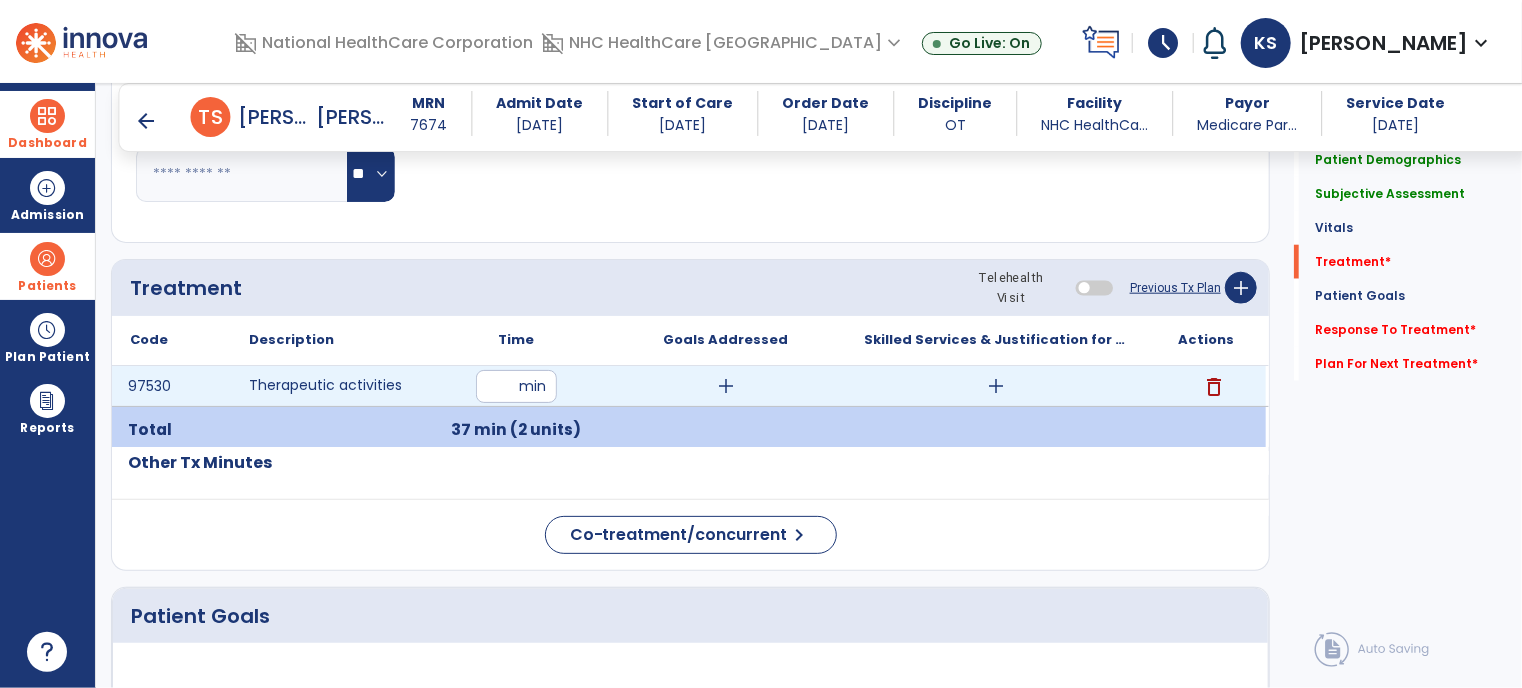 click on "add" at bounding box center [726, 386] 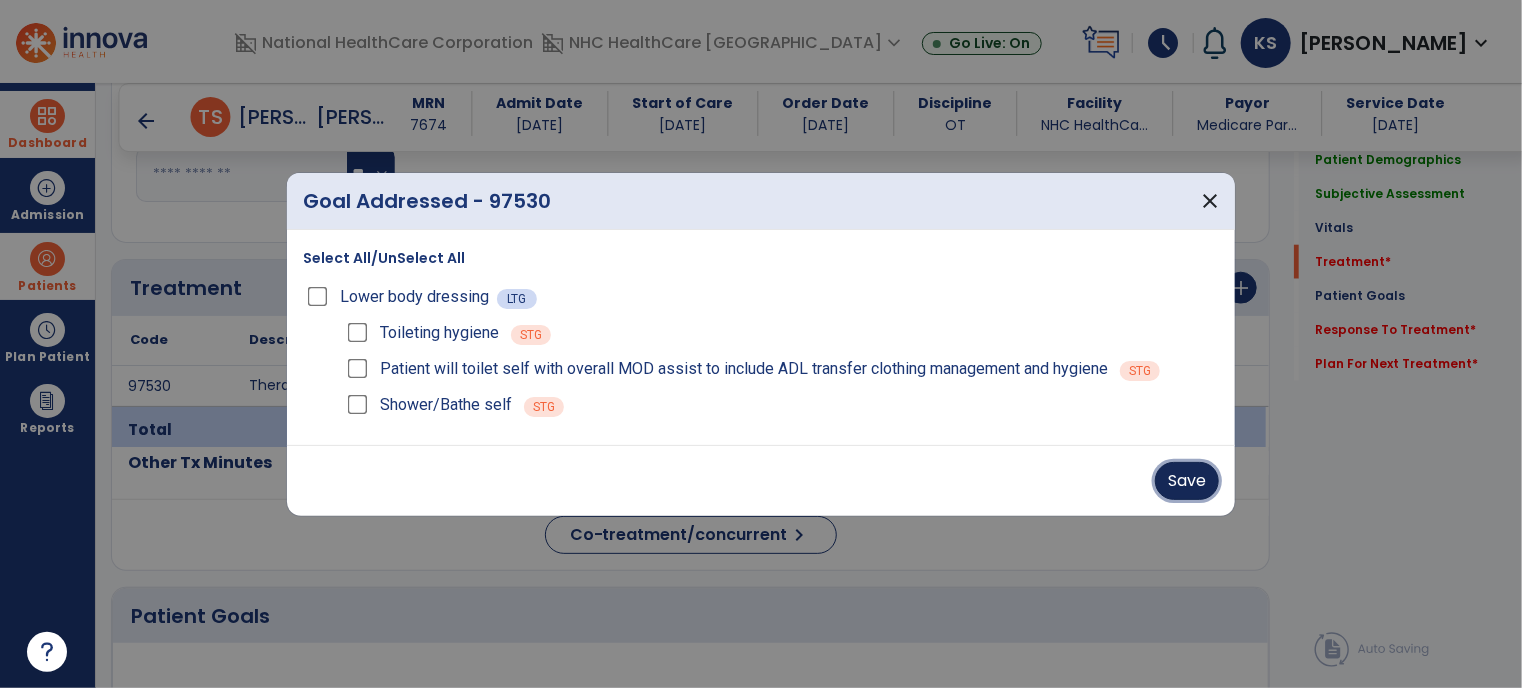 click on "Save" at bounding box center (1187, 481) 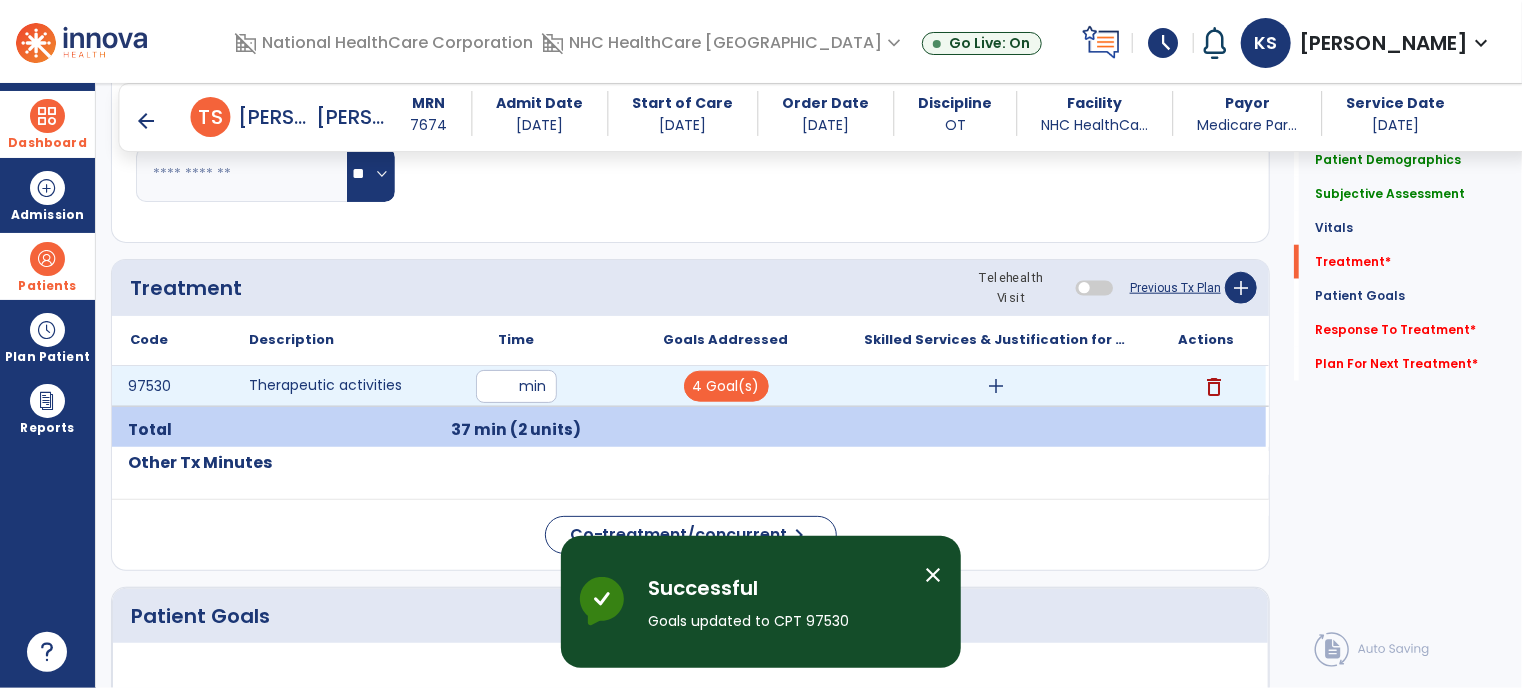 click on "add" at bounding box center [996, 386] 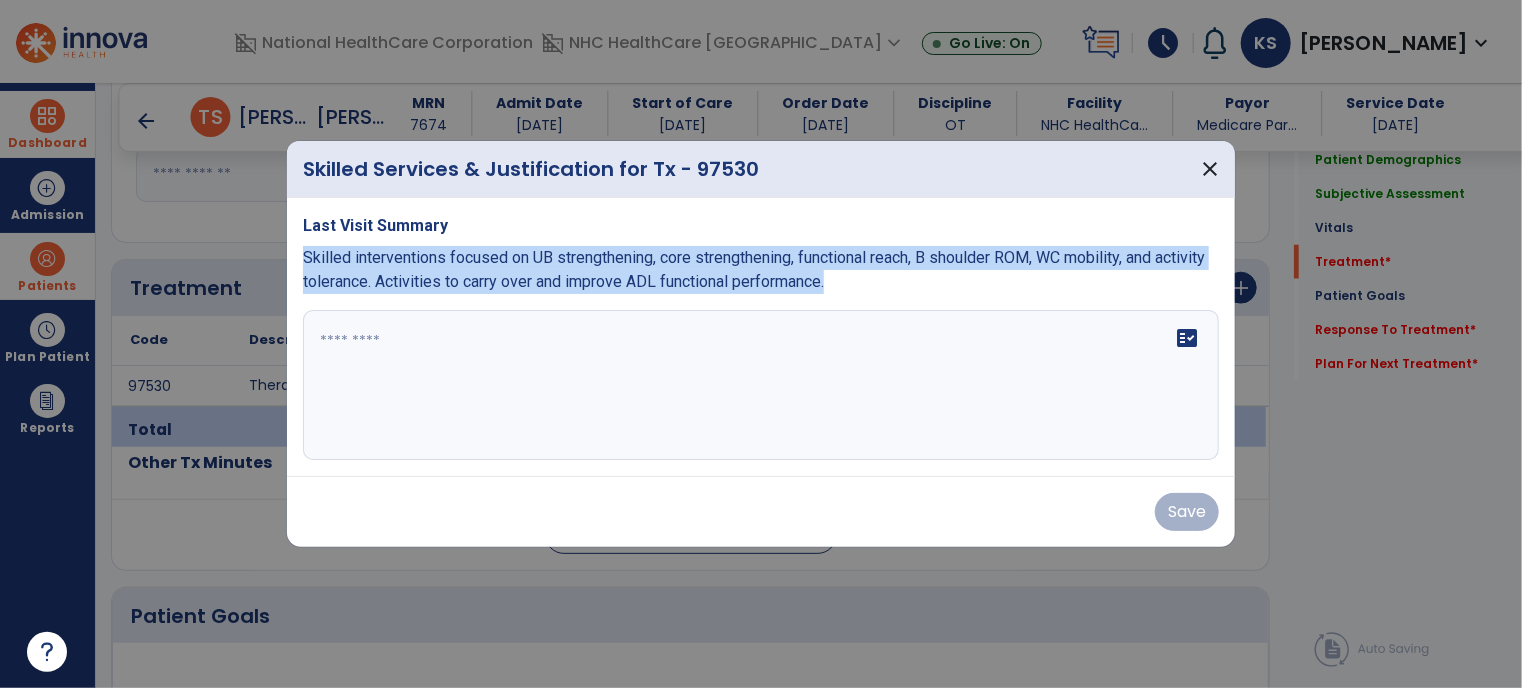 drag, startPoint x: 305, startPoint y: 262, endPoint x: 980, endPoint y: 301, distance: 676.12573 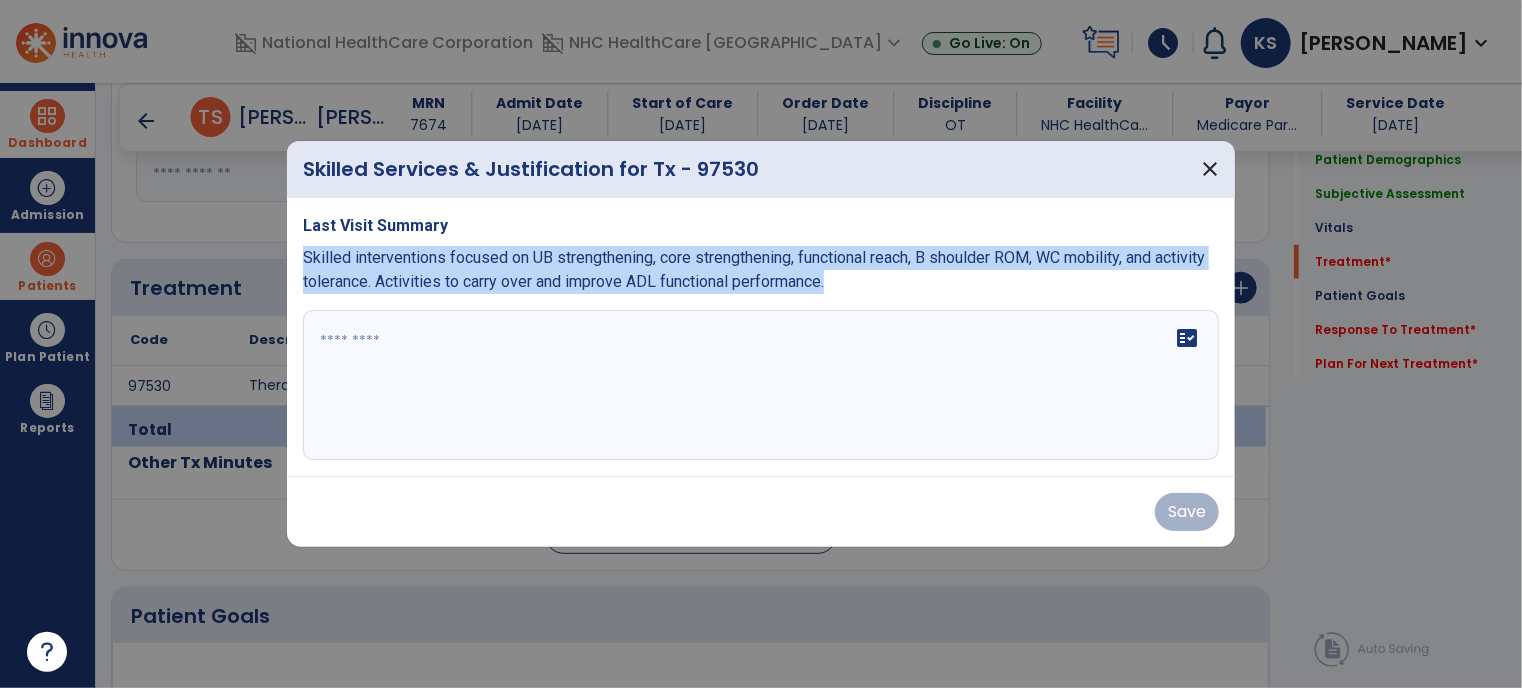 click on "Last Visit Summary Skilled interventions focused on UB strengthening, core strengthening, functional reach, B shoulder ROM, WC mobility, and activity tolerance. Activities to carry over and improve ADL functional performance.    fact_check" at bounding box center [761, 337] 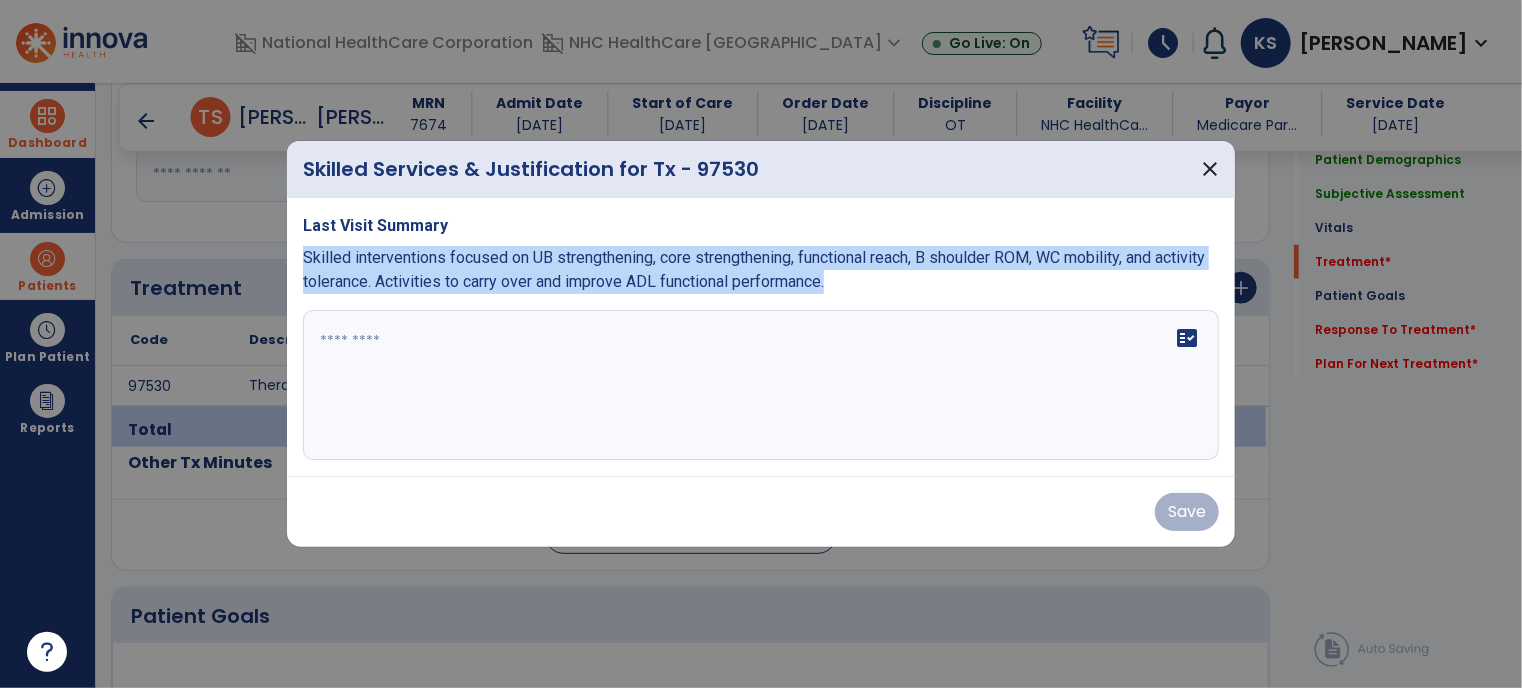 copy on "Skilled interventions focused on UB strengthening, core strengthening, functional reach, B shoulder ROM, WC mobility, and activity tolerance. Activities to carry over and improve ADL functional performance." 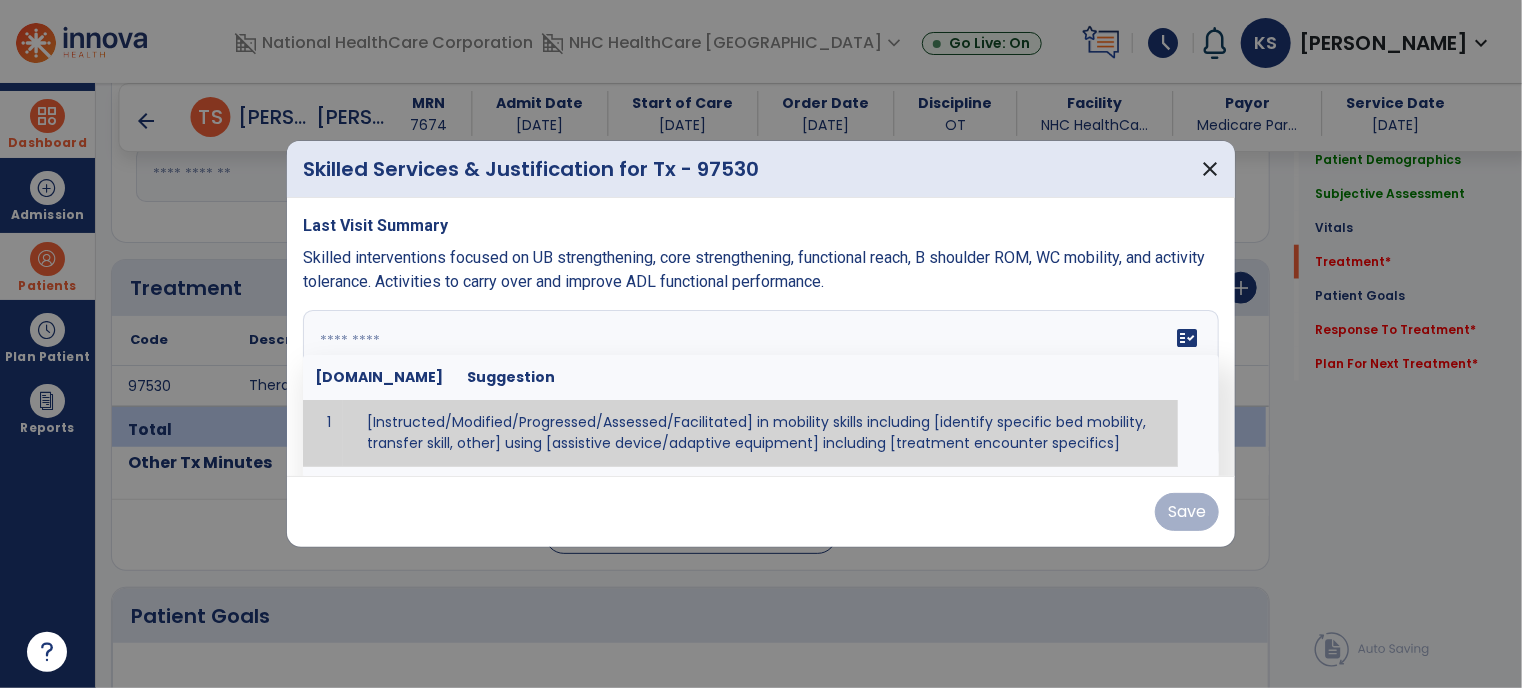 click at bounding box center (759, 385) 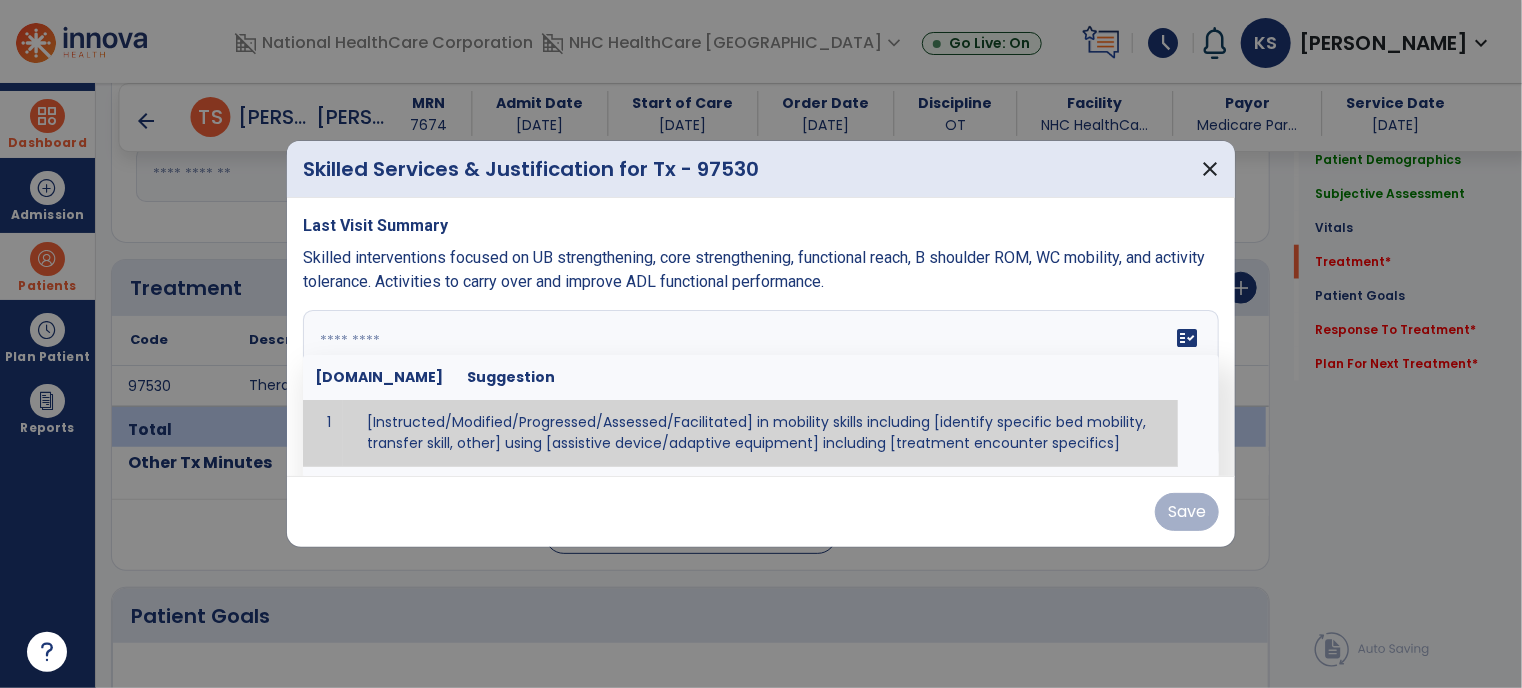 paste on "**********" 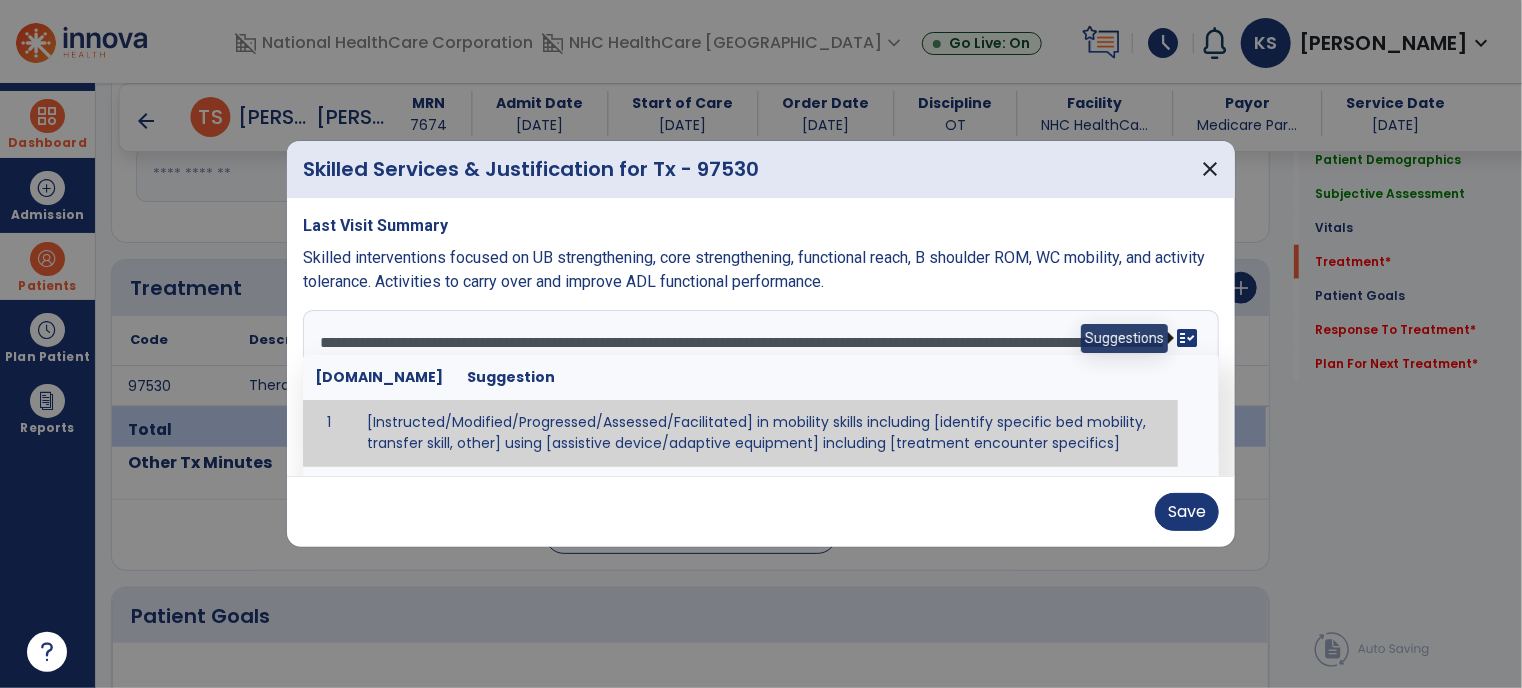 type on "**********" 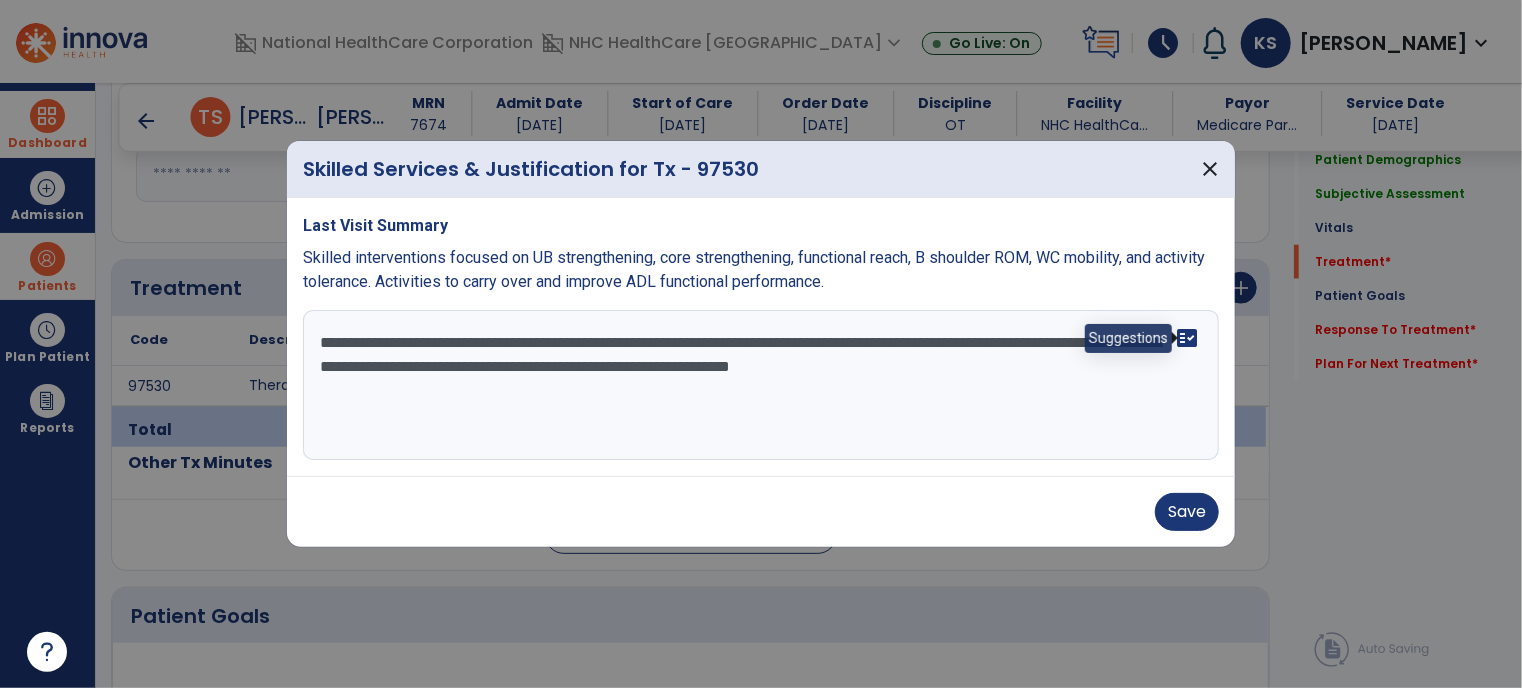 click on "fact_check" at bounding box center (1187, 338) 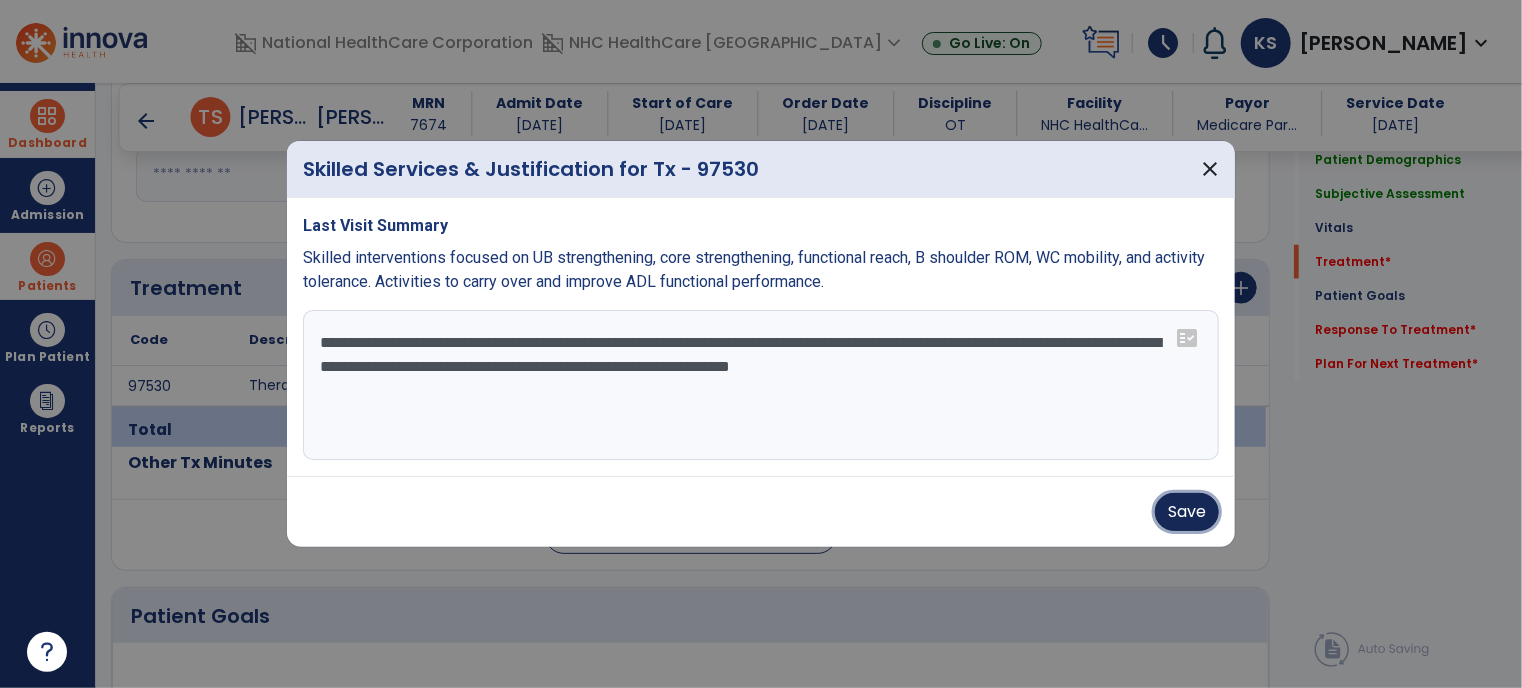 click on "Save" at bounding box center [1187, 512] 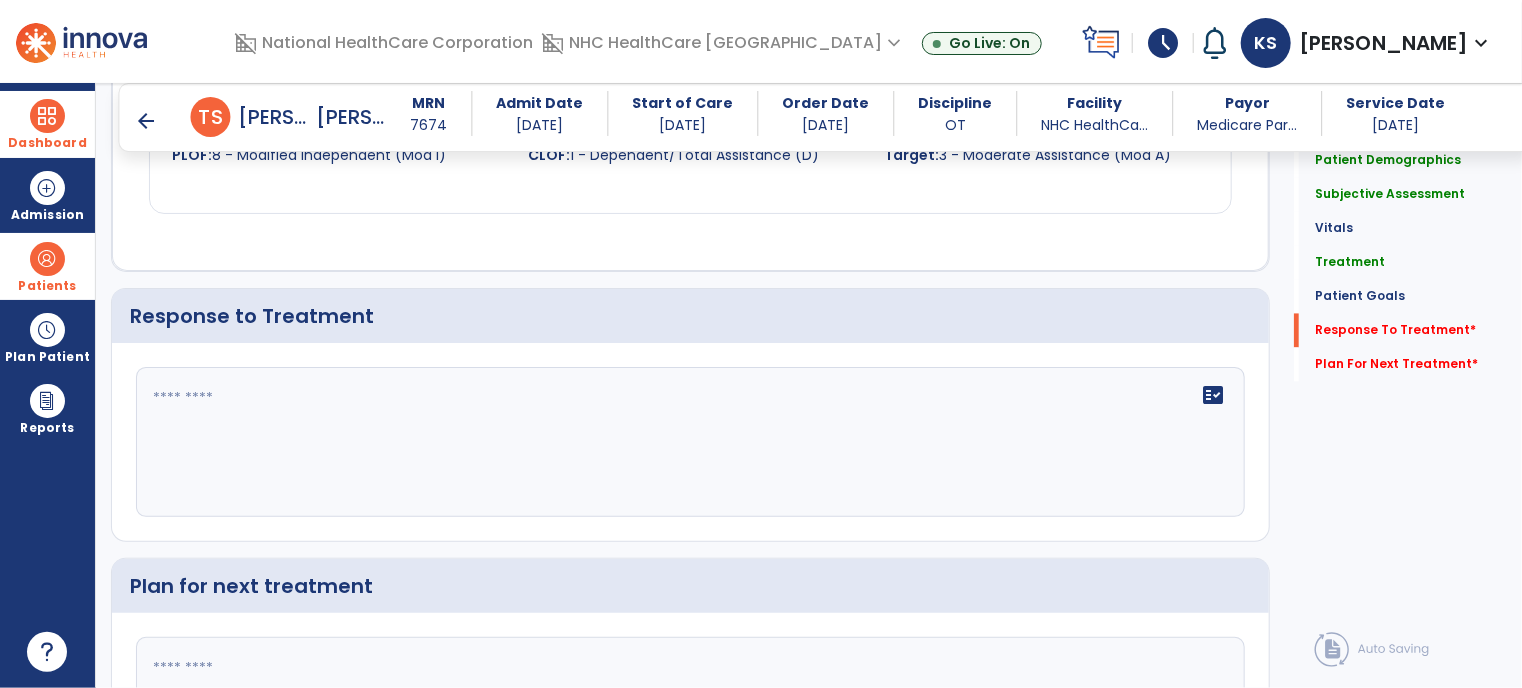 scroll, scrollTop: 2016, scrollLeft: 0, axis: vertical 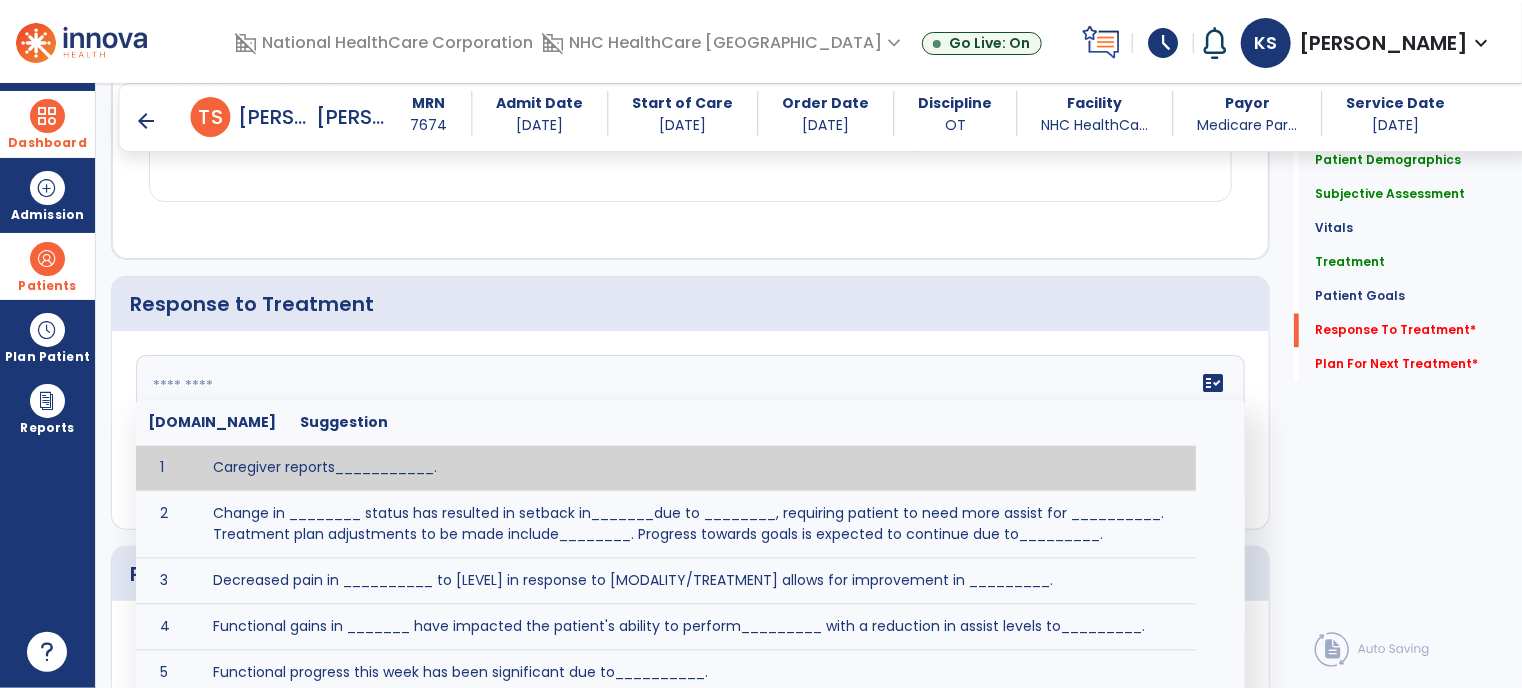 click on "fact_check  [DOMAIN_NAME] Suggestion 1 Caregiver reports___________. 2 Change in ________ status has resulted in setback in_______due to ________, requiring patient to need more assist for __________.   Treatment plan adjustments to be made include________.  Progress towards goals is expected to continue due to_________. 3 Decreased pain in __________ to [LEVEL] in response to [MODALITY/TREATMENT] allows for improvement in _________. 4 Functional gains in _______ have impacted the patient's ability to perform_________ with a reduction in assist levels to_________. 5 Functional progress this week has been significant due to__________. 6 Gains in ________ have improved the patient's ability to perform ______with decreased levels of assist to___________. 7 Improvement in ________allows patient to tolerate higher levels of challenges in_________. 8 Pain in [AREA] has decreased to [LEVEL] in response to [TREATMENT/MODALITY], allowing fore ease in completing__________. 9 10 11 12 13 14 15 16 17 18 19 20 21" 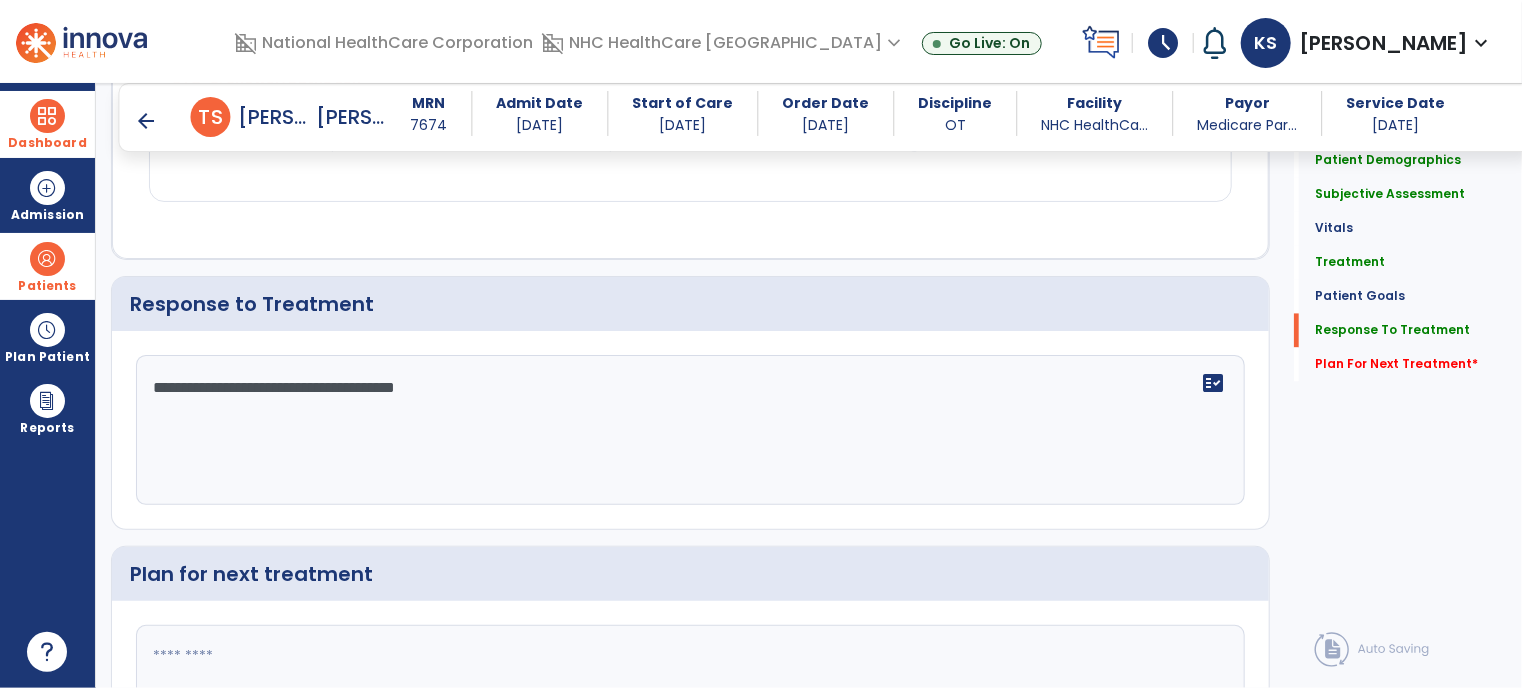 type on "**********" 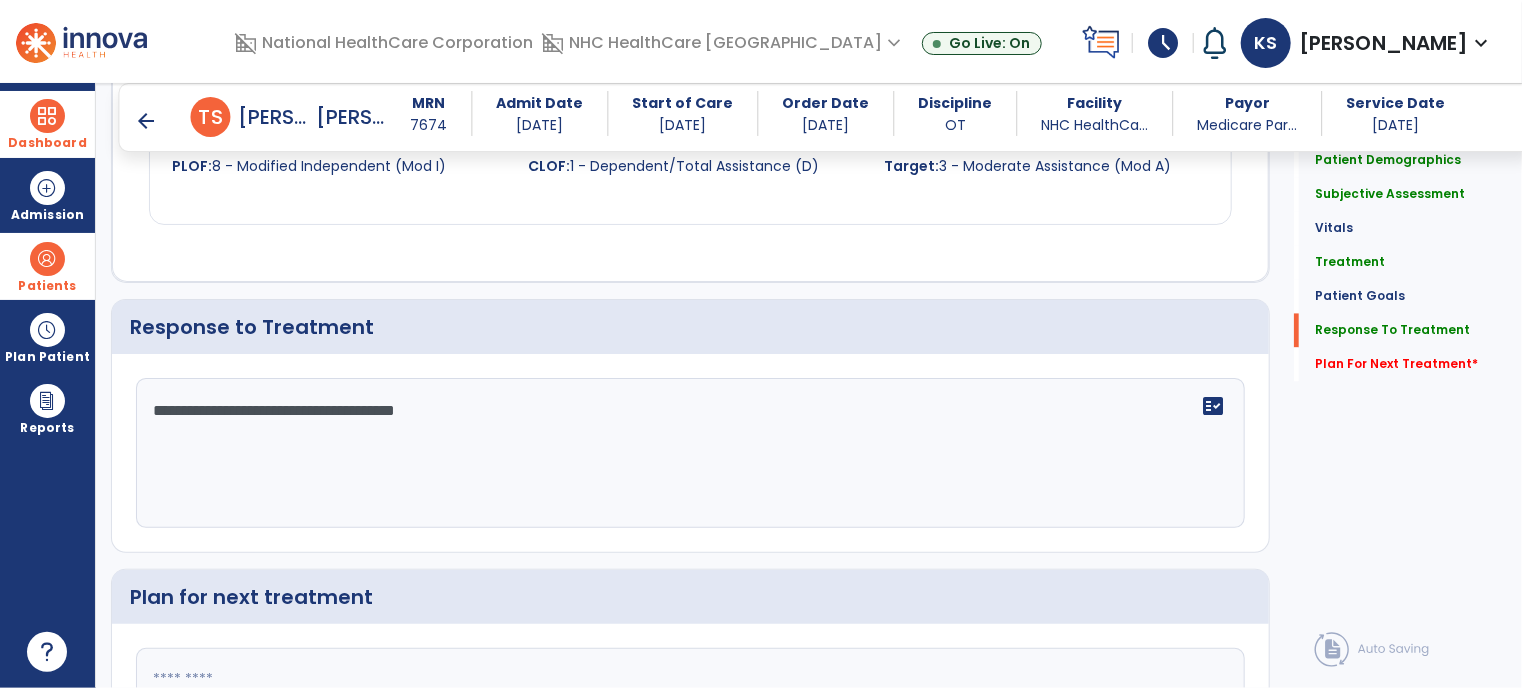 scroll, scrollTop: 2016, scrollLeft: 0, axis: vertical 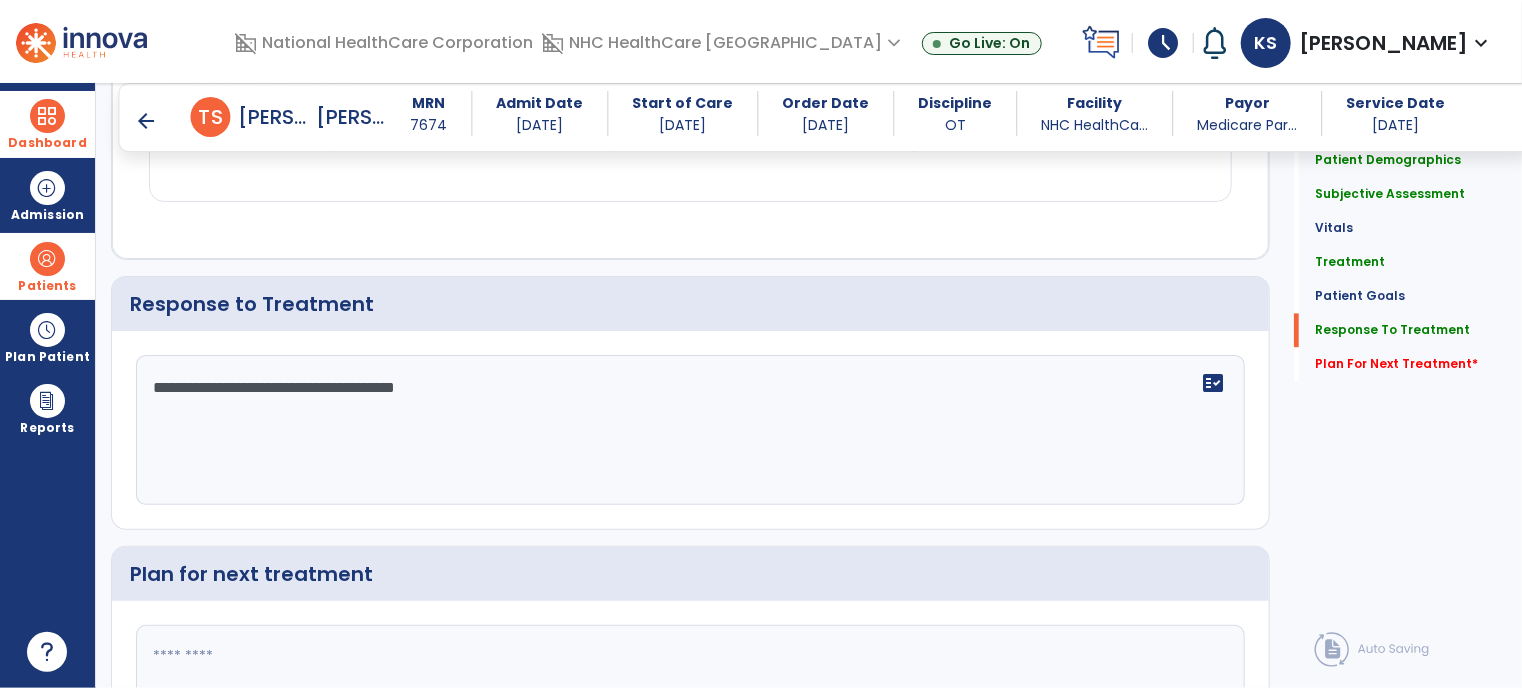 click on "Plan for next treatment" 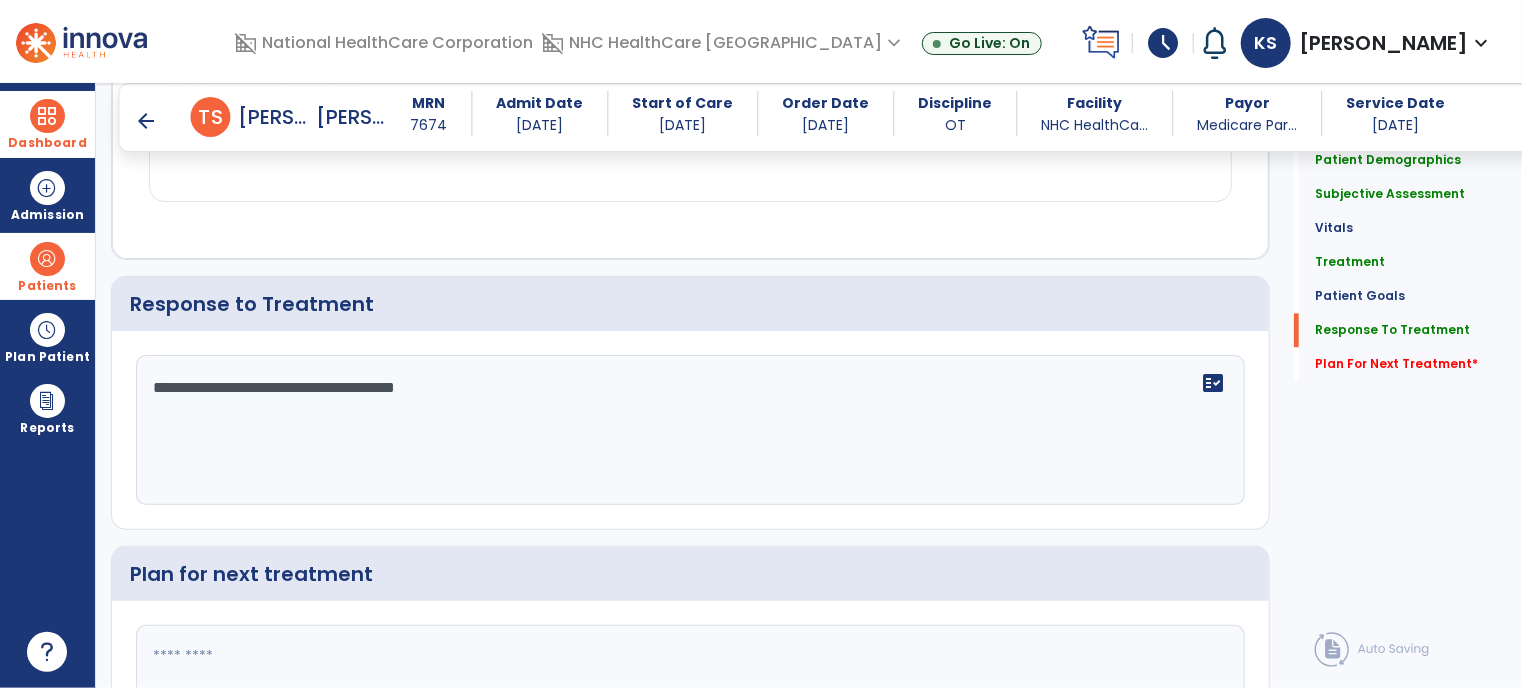 paste on "**********" 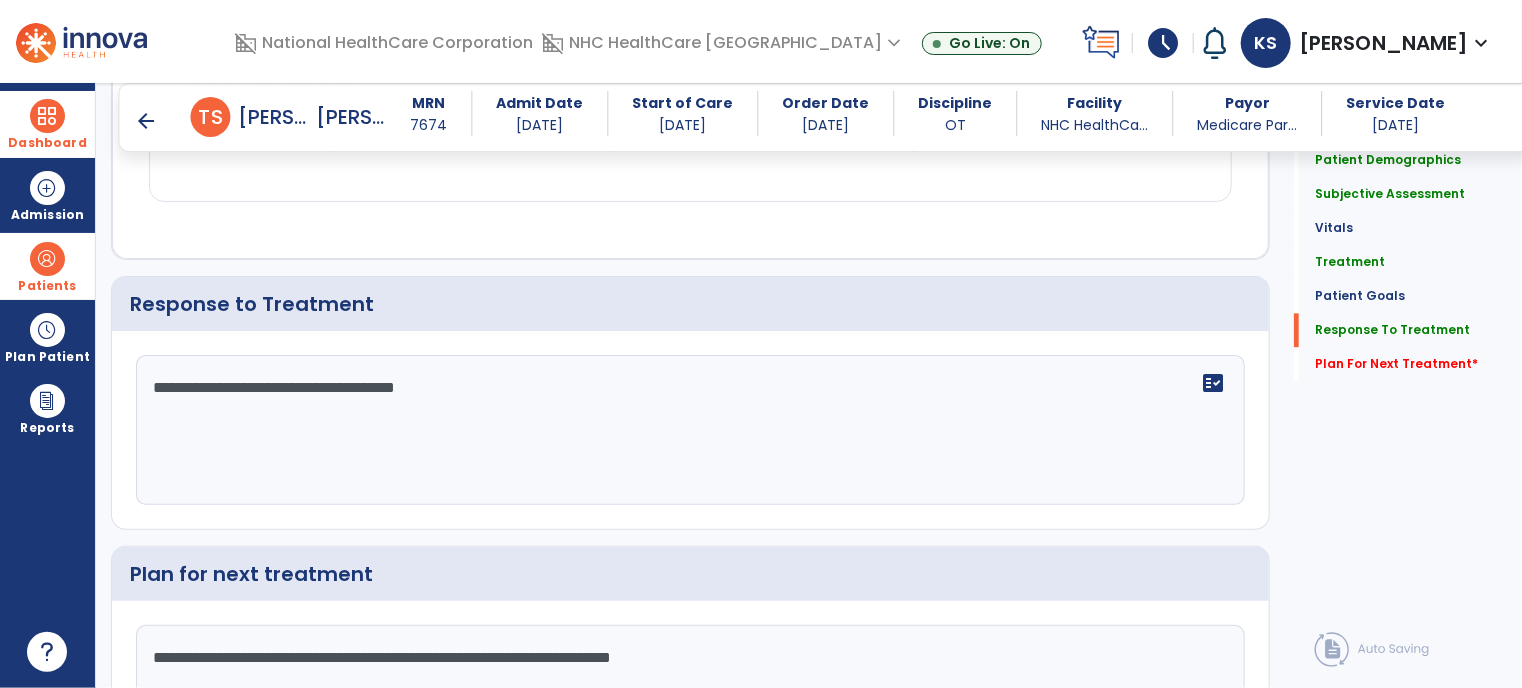 scroll, scrollTop: 2188, scrollLeft: 0, axis: vertical 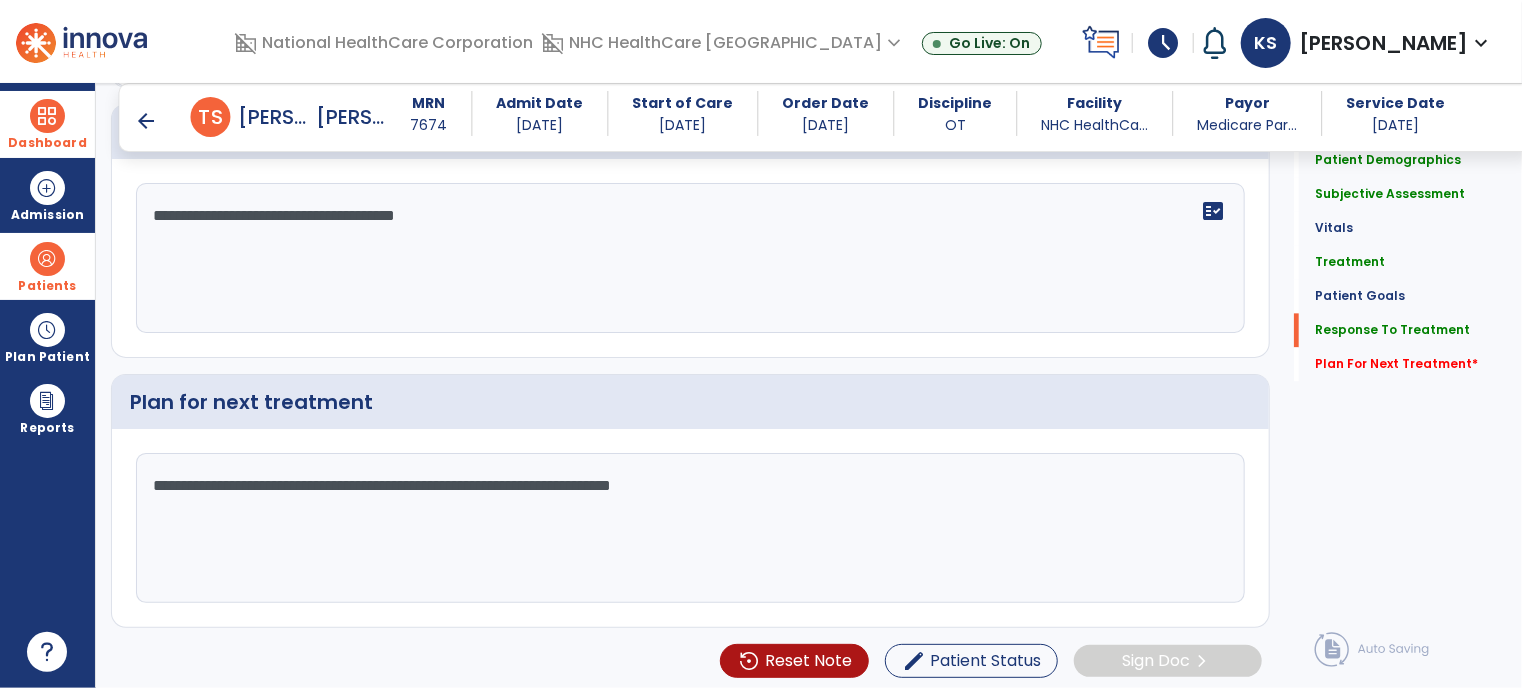 click on "**********" 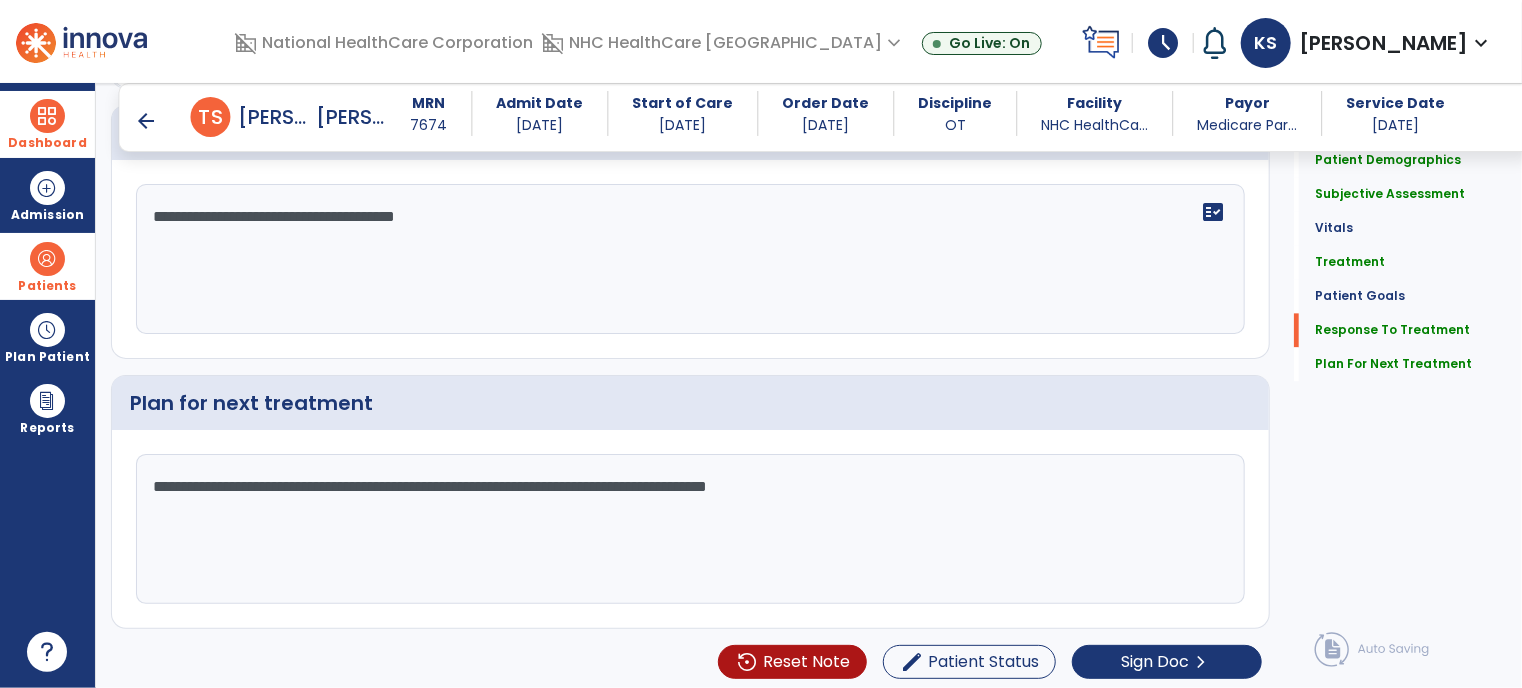 scroll, scrollTop: 2188, scrollLeft: 0, axis: vertical 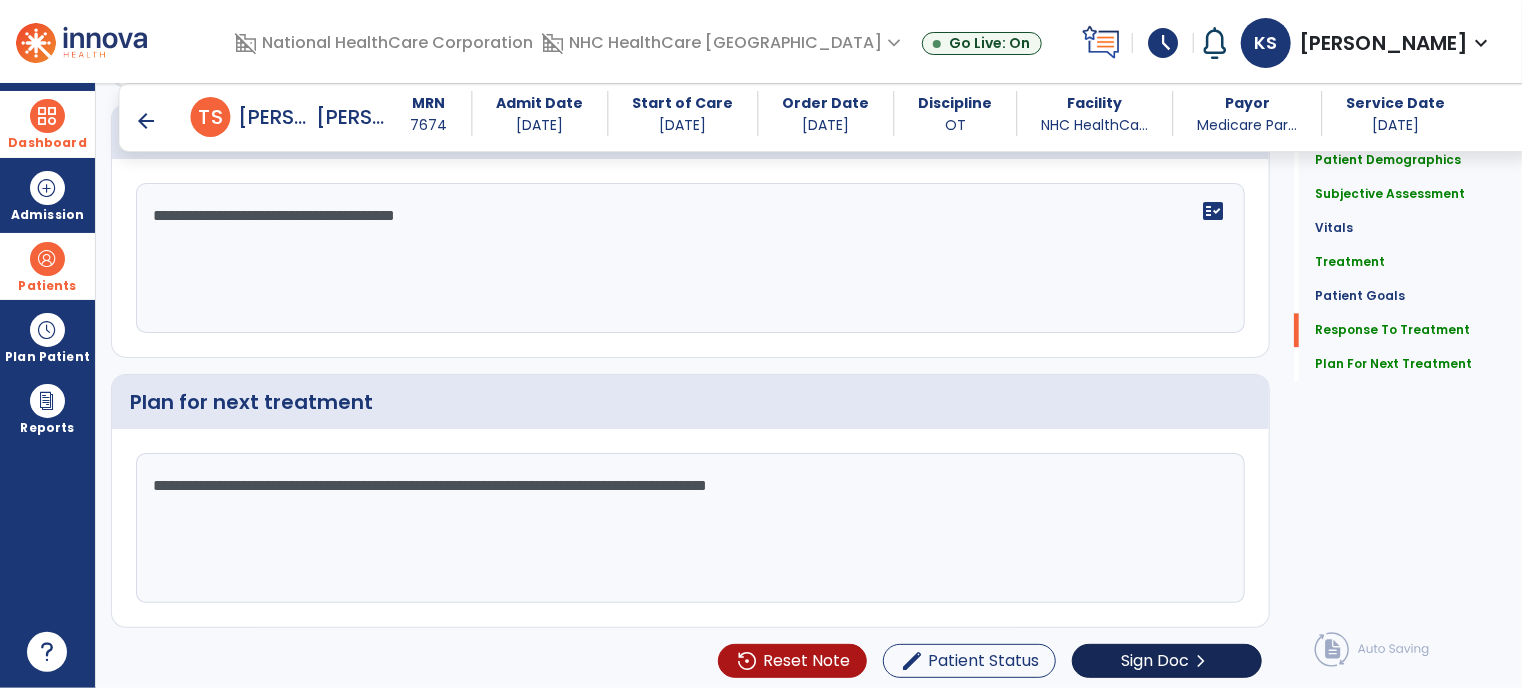 type on "**********" 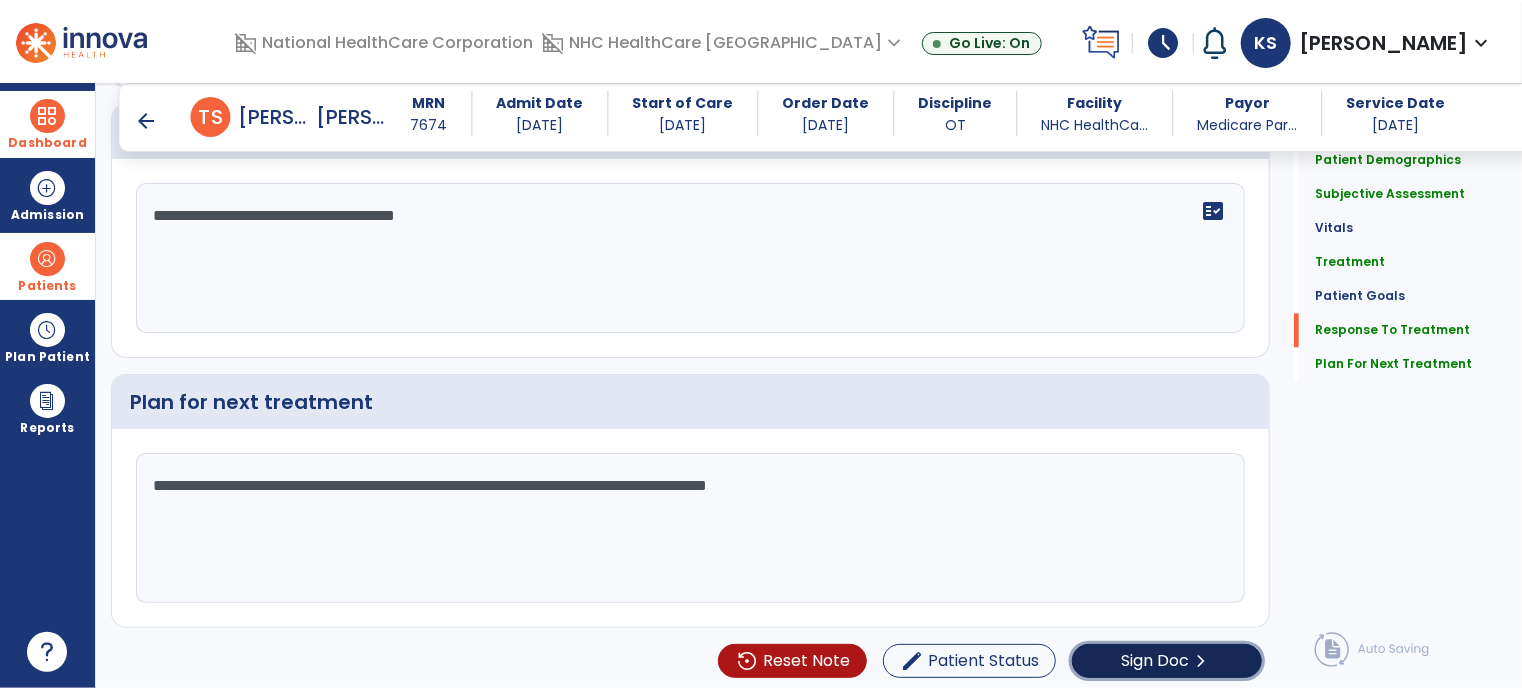 click on "Sign Doc" 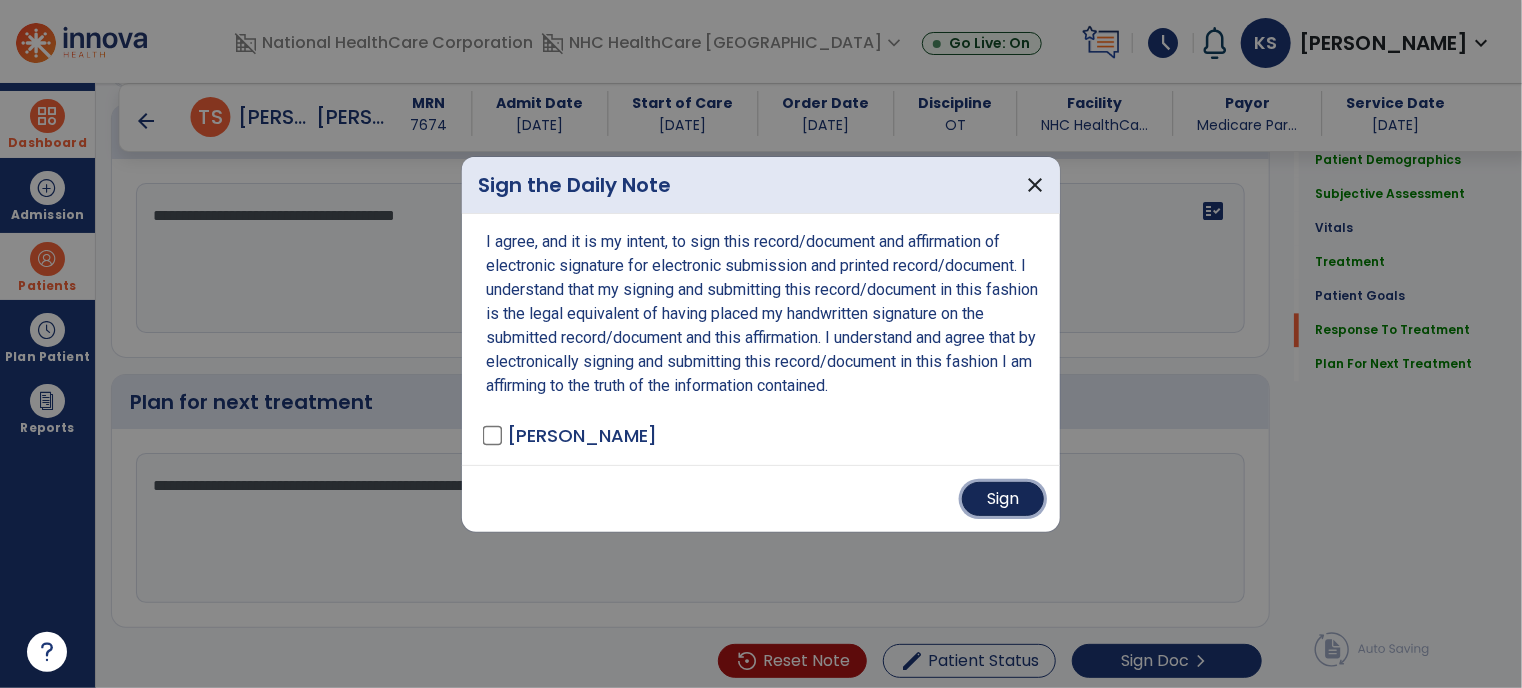 click on "Sign" at bounding box center (1003, 499) 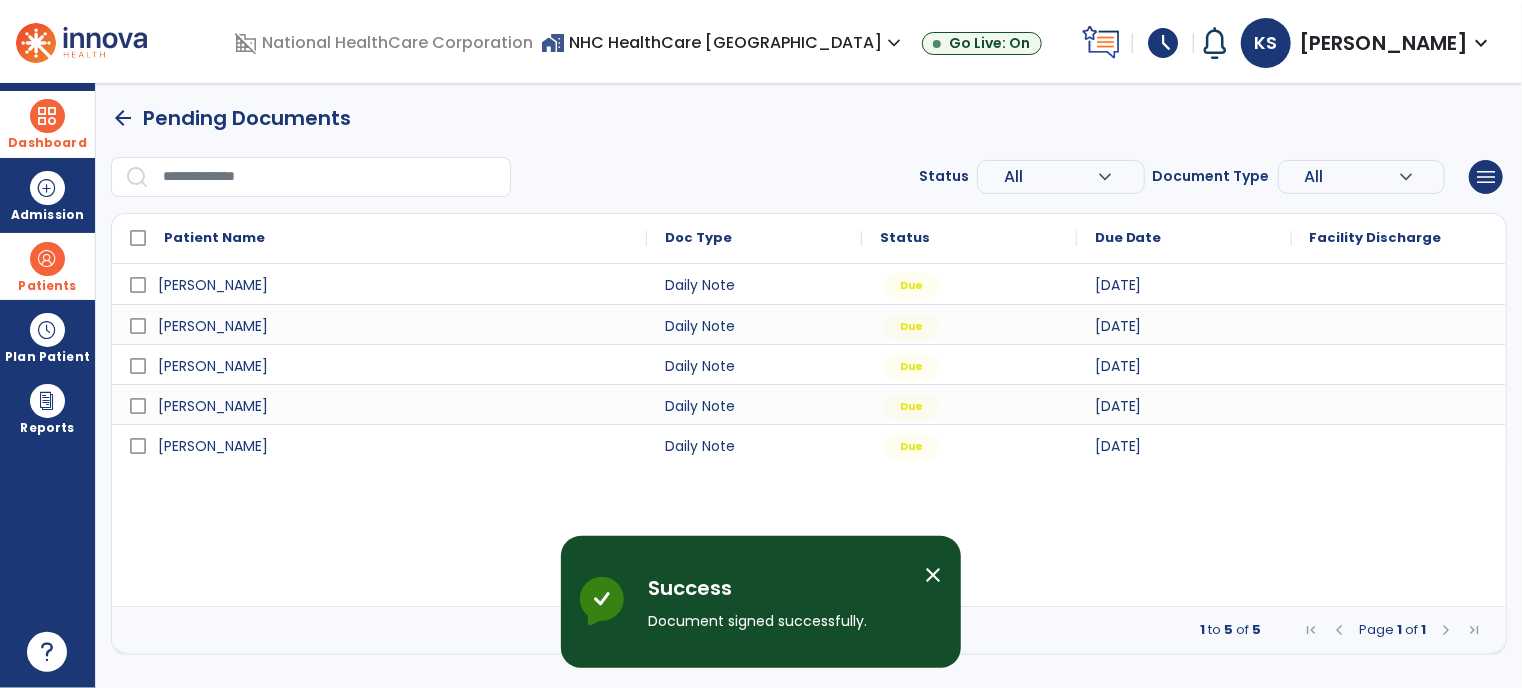 scroll, scrollTop: 0, scrollLeft: 0, axis: both 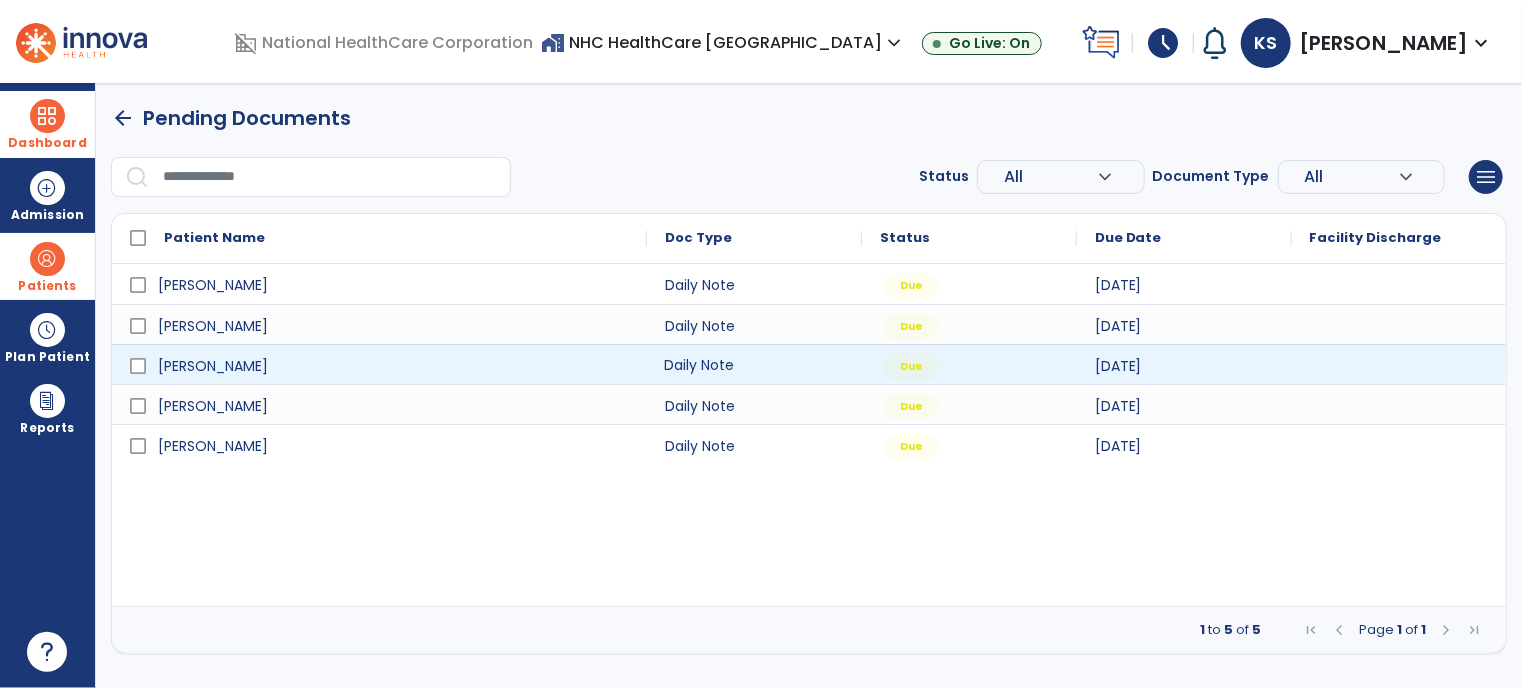 click on "Daily Note" at bounding box center [754, 364] 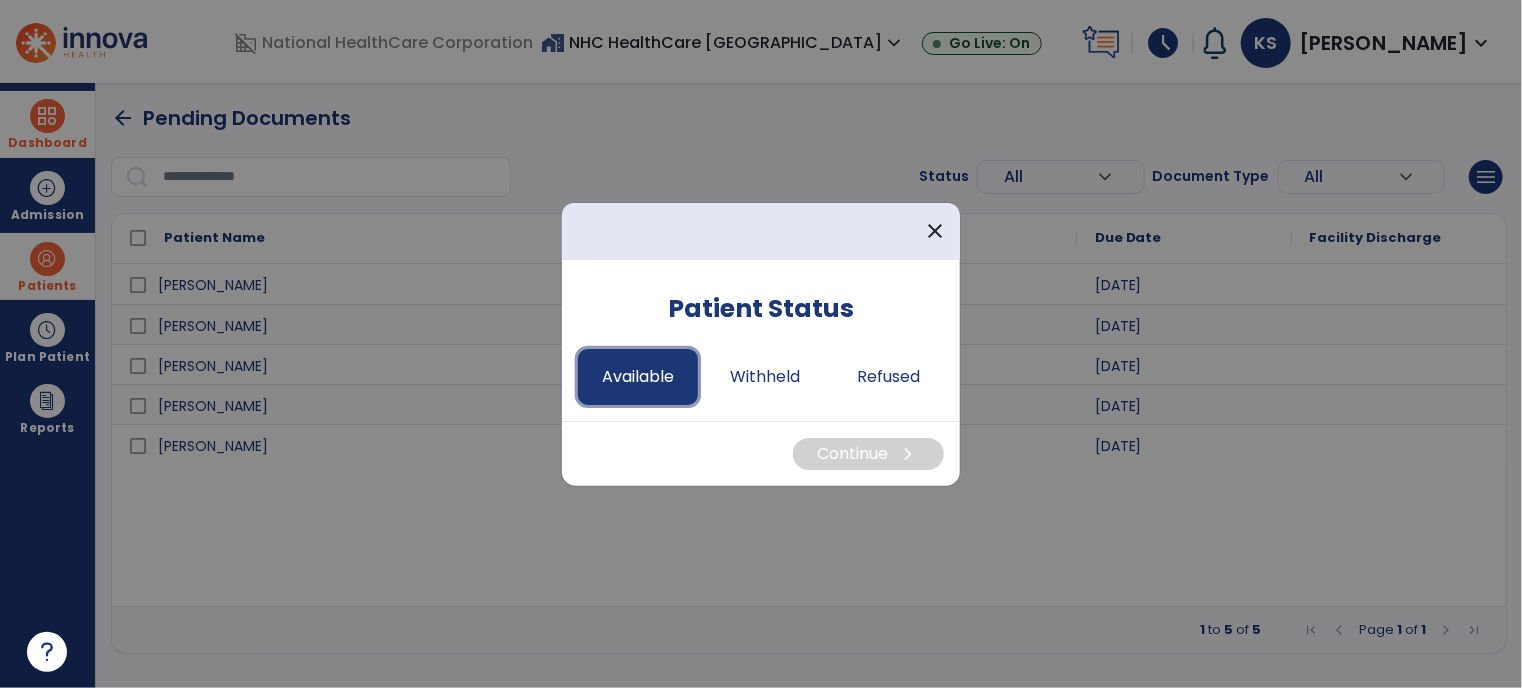 click on "Available" at bounding box center [638, 377] 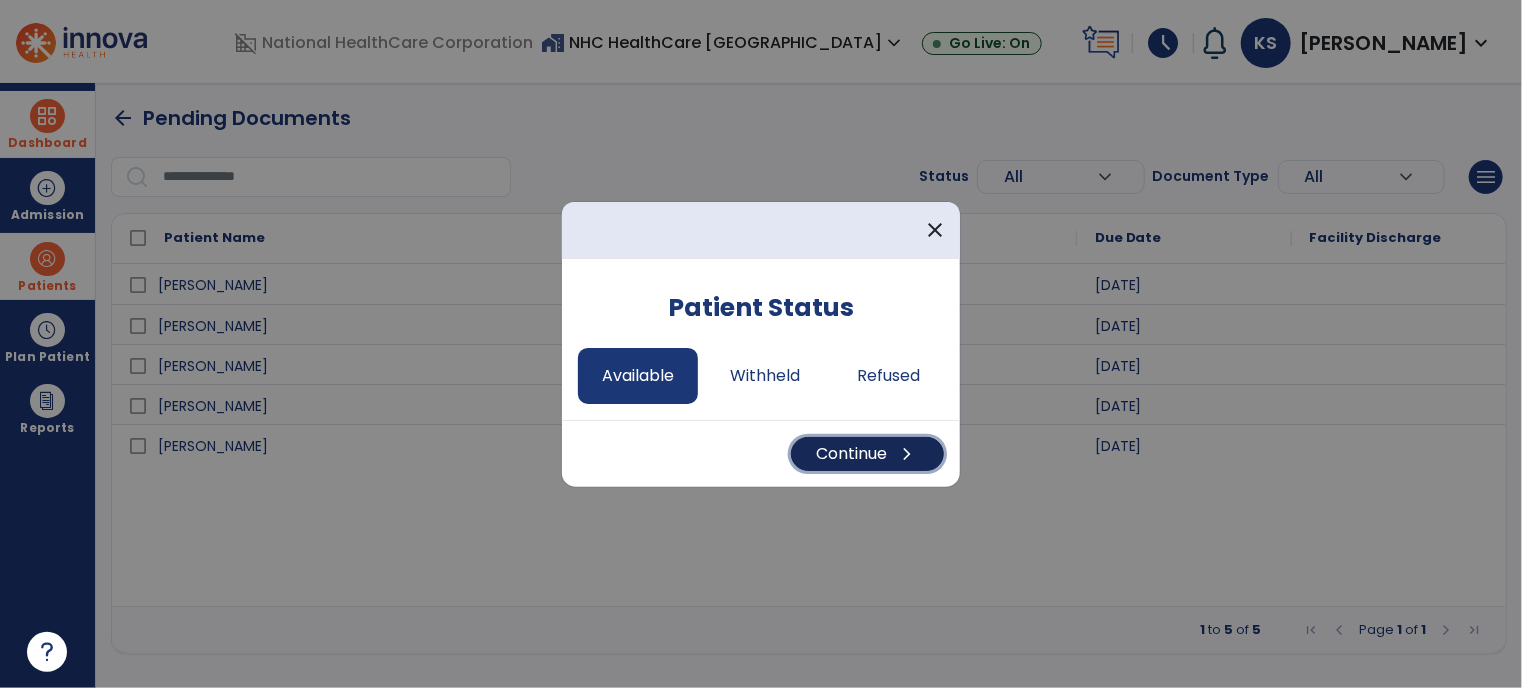 click on "chevron_right" at bounding box center [907, 454] 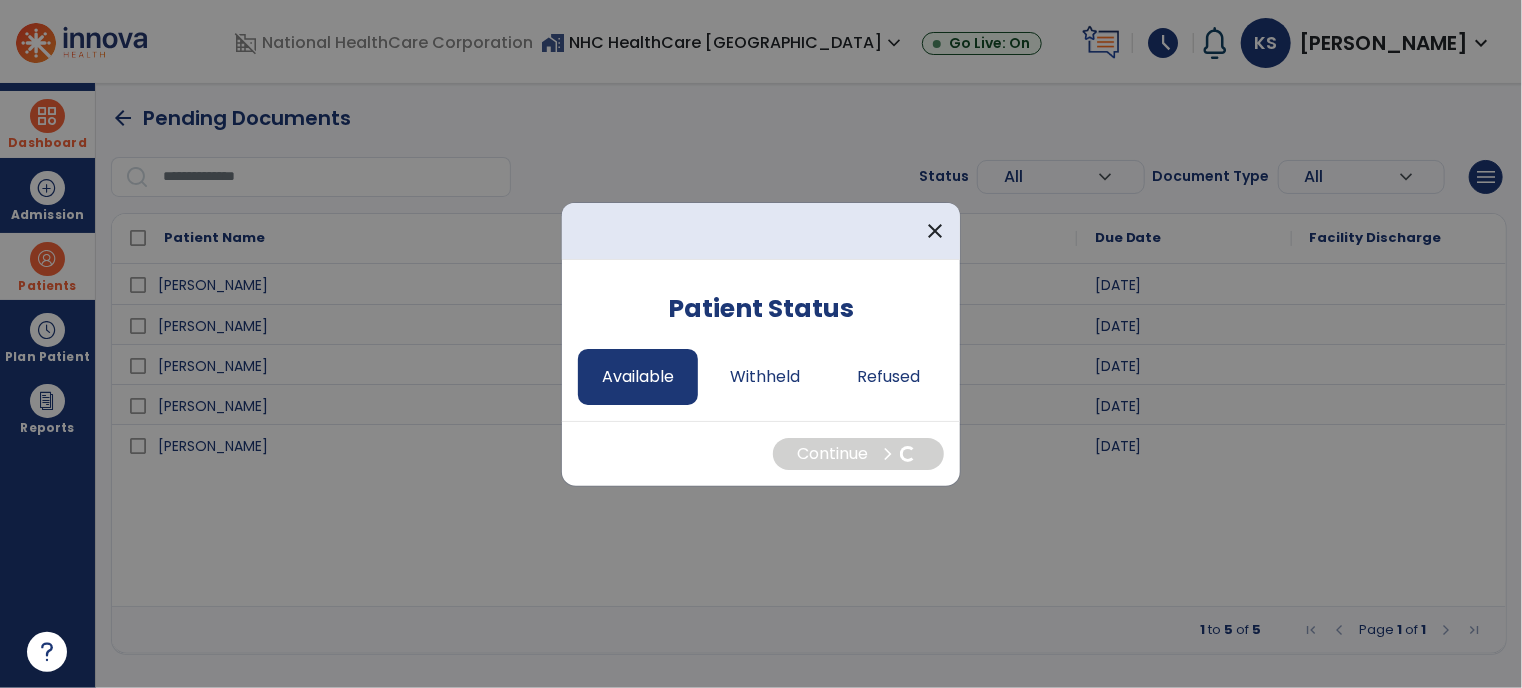 select on "*" 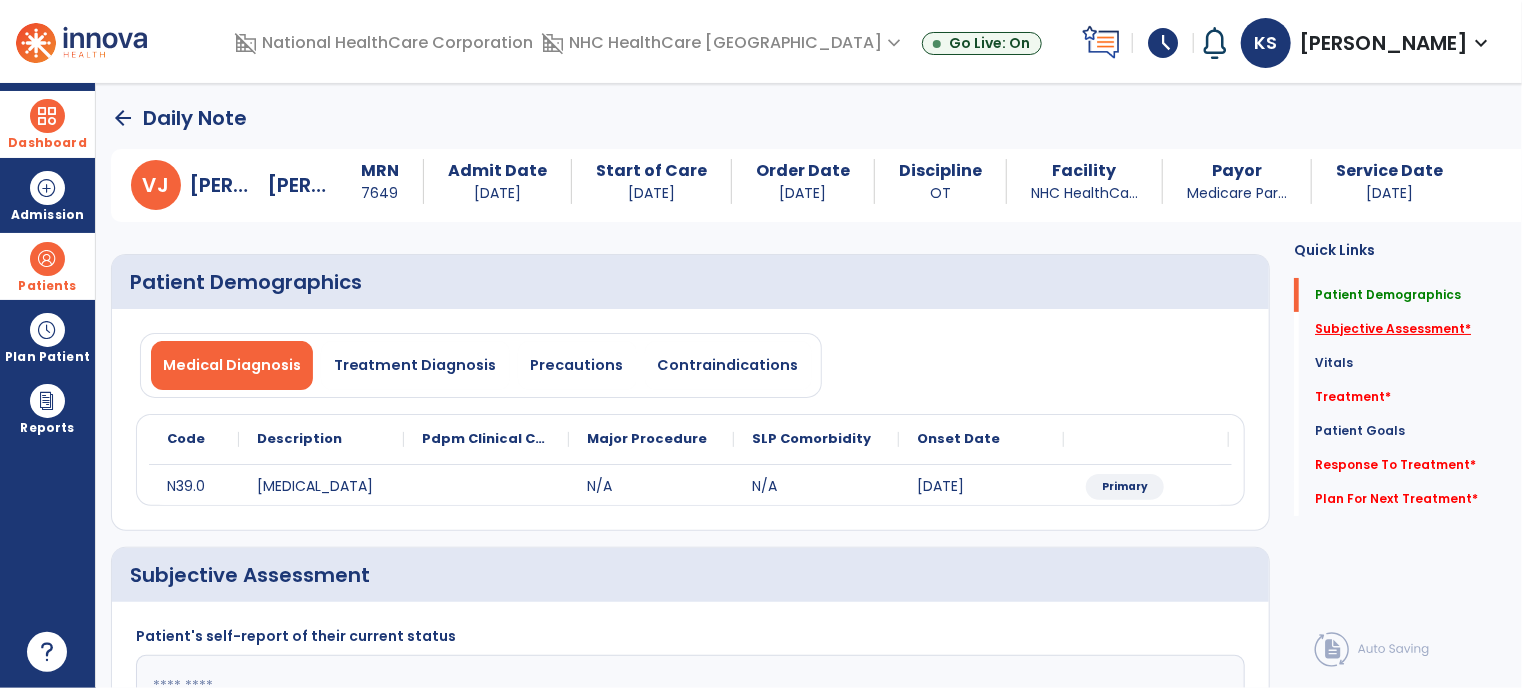 click on "Subjective Assessment   *" 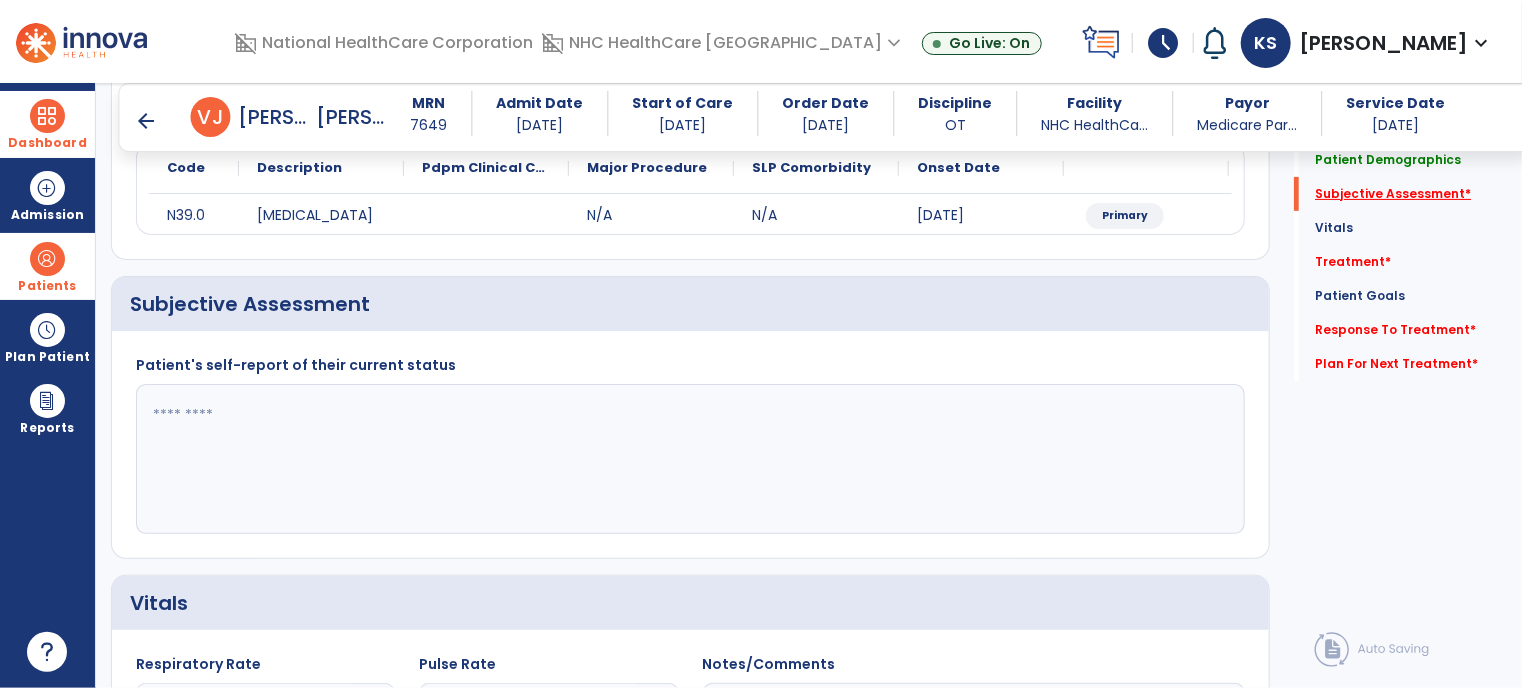 scroll, scrollTop: 301, scrollLeft: 0, axis: vertical 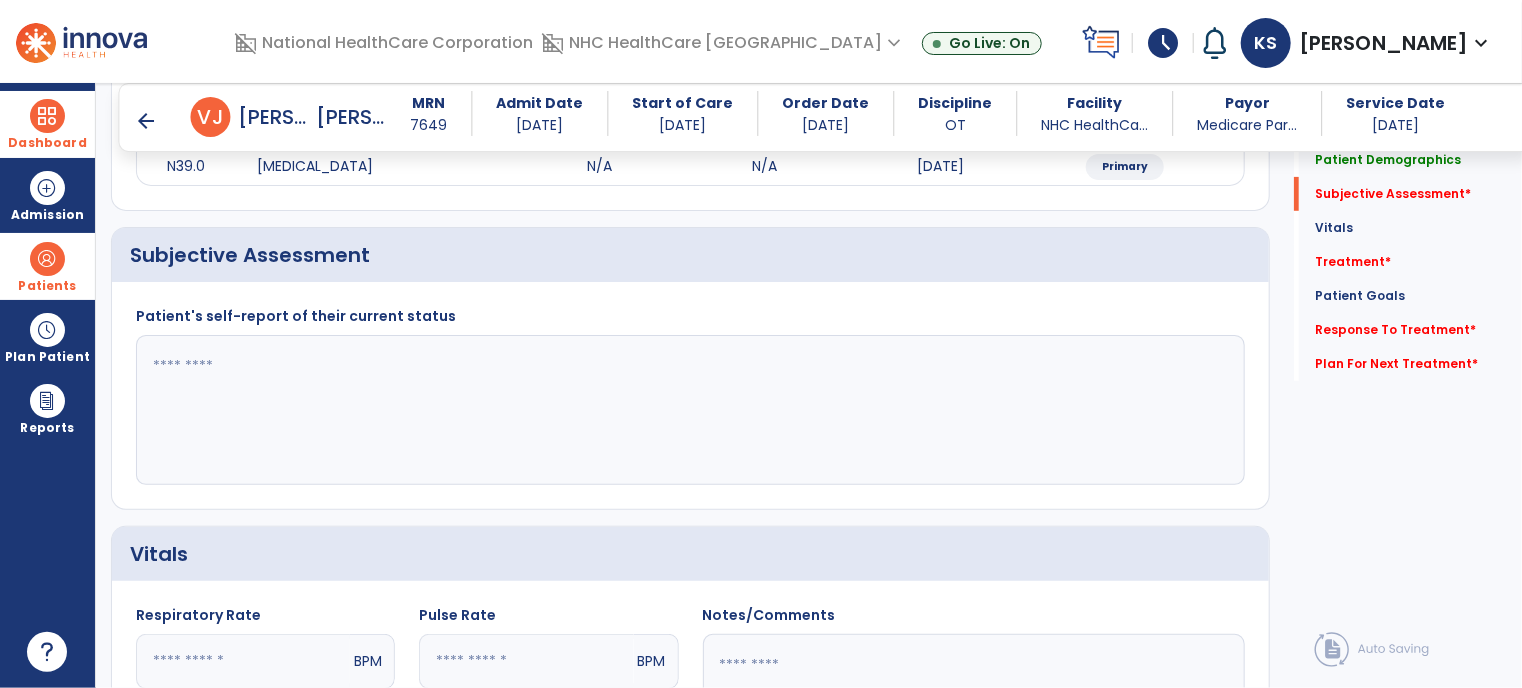 click 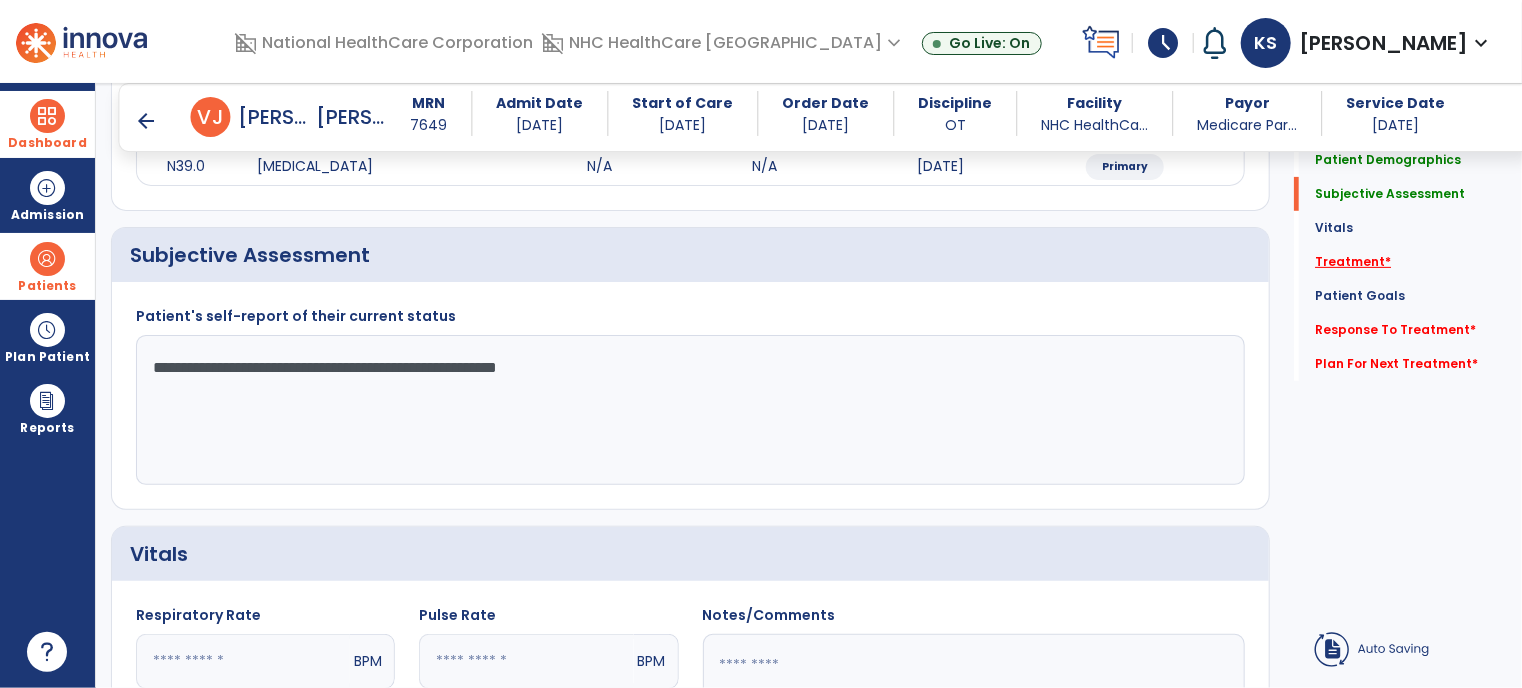 type on "**********" 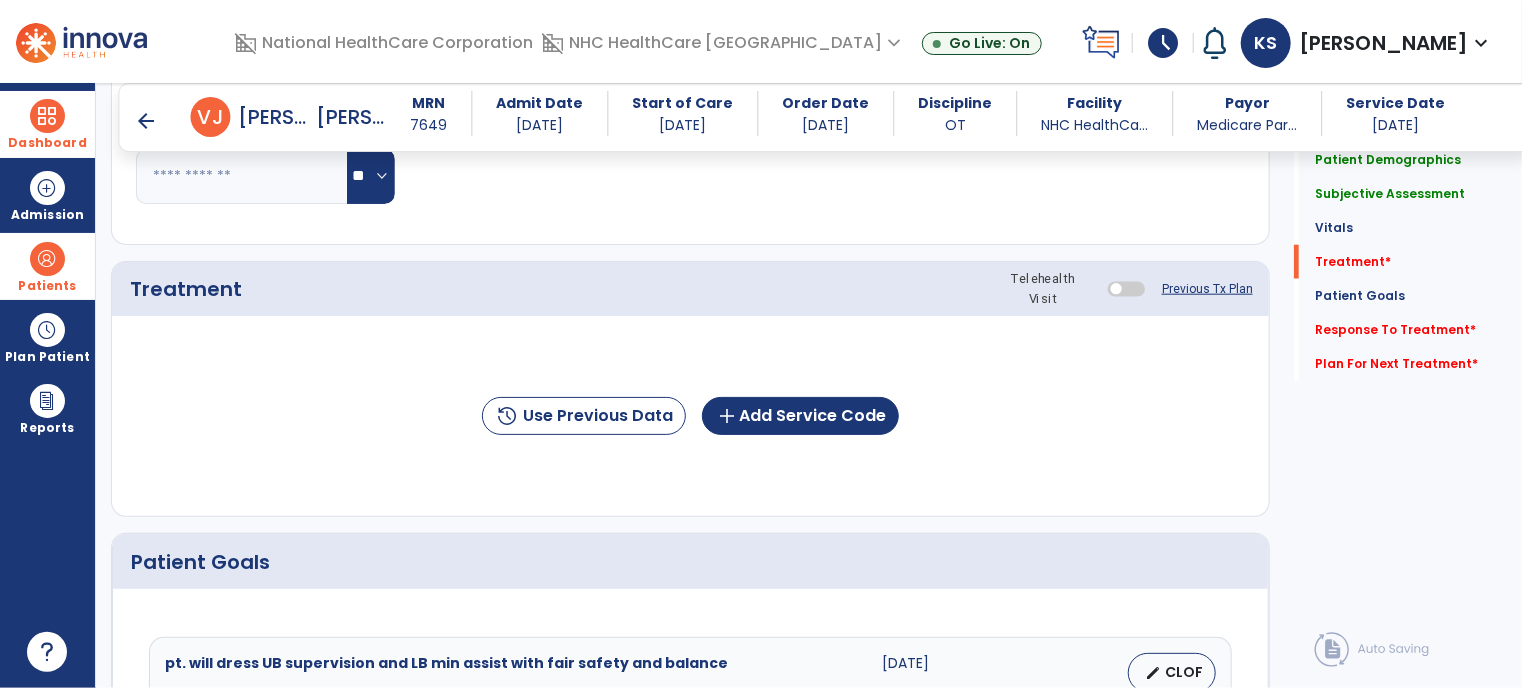 scroll, scrollTop: 990, scrollLeft: 0, axis: vertical 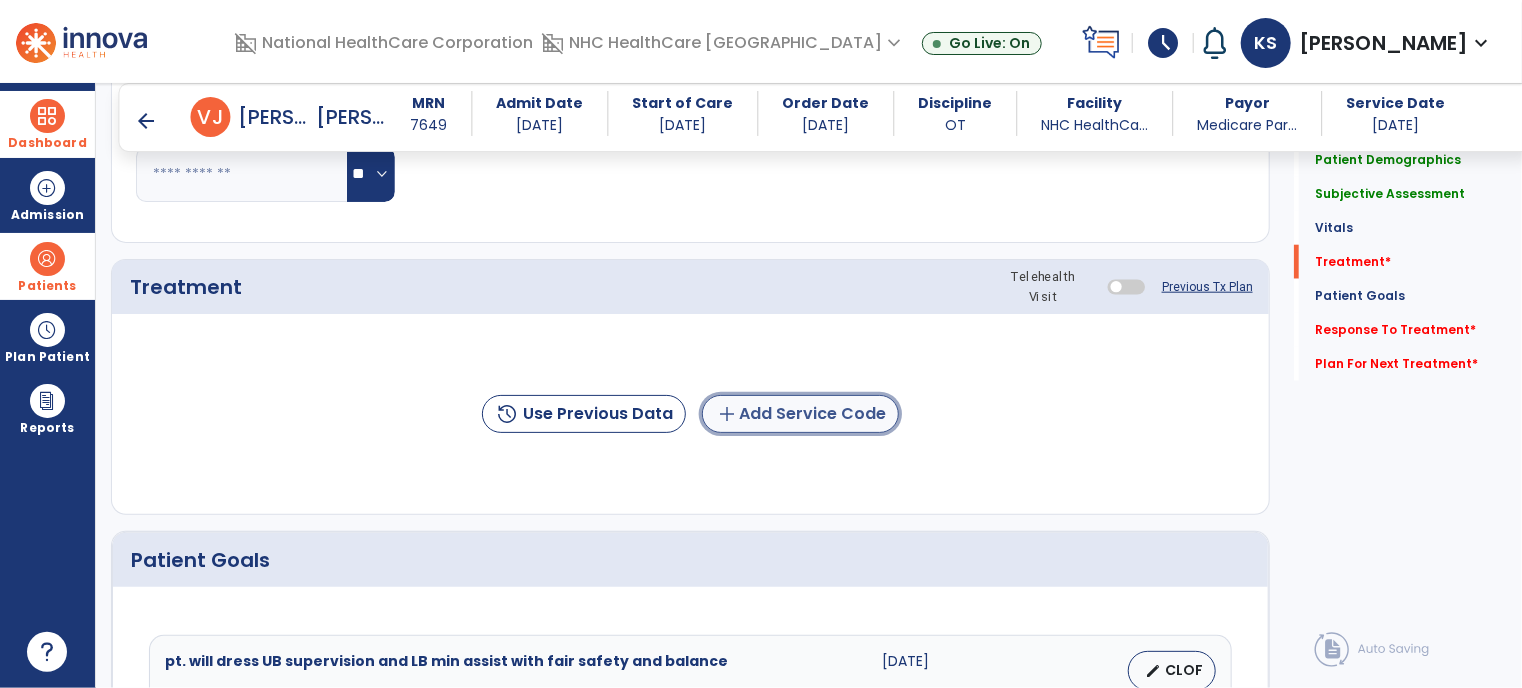 click on "add  Add Service Code" 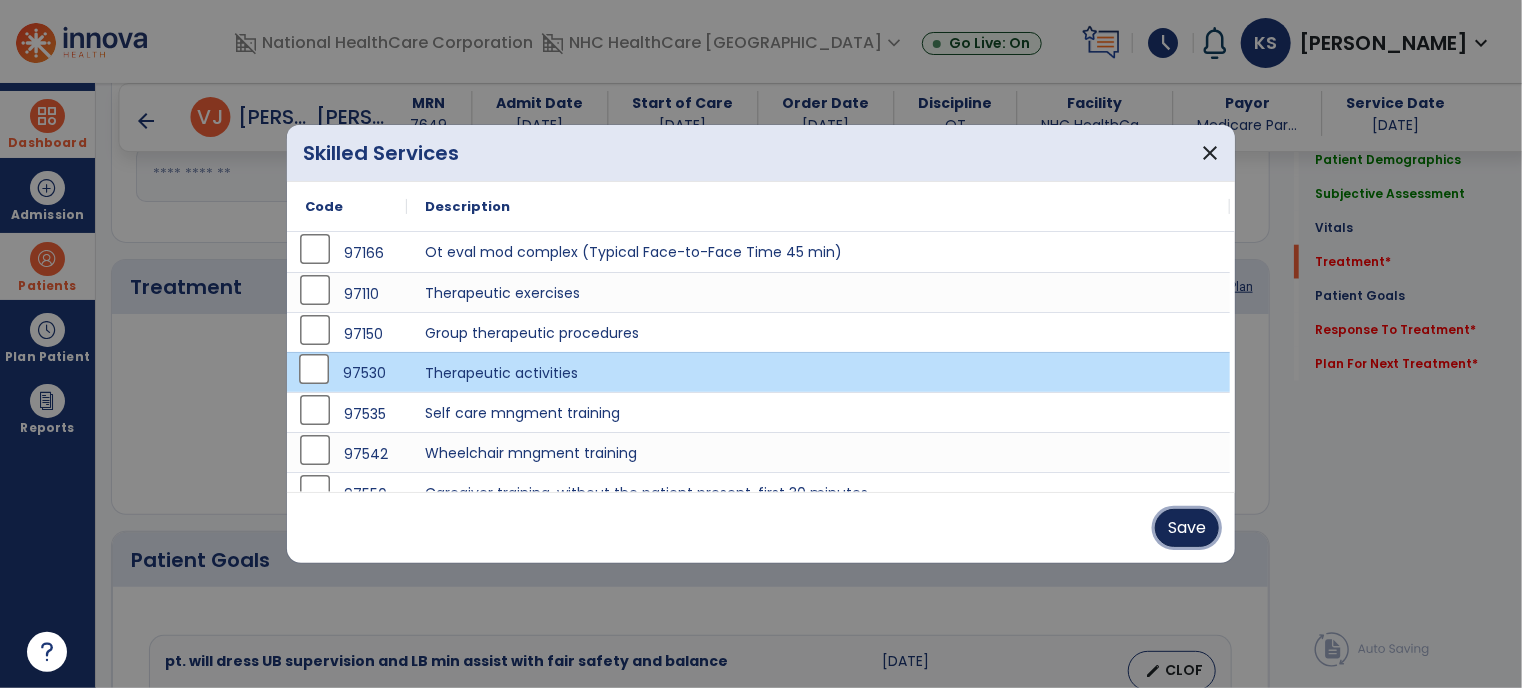 click on "Save" at bounding box center (1187, 528) 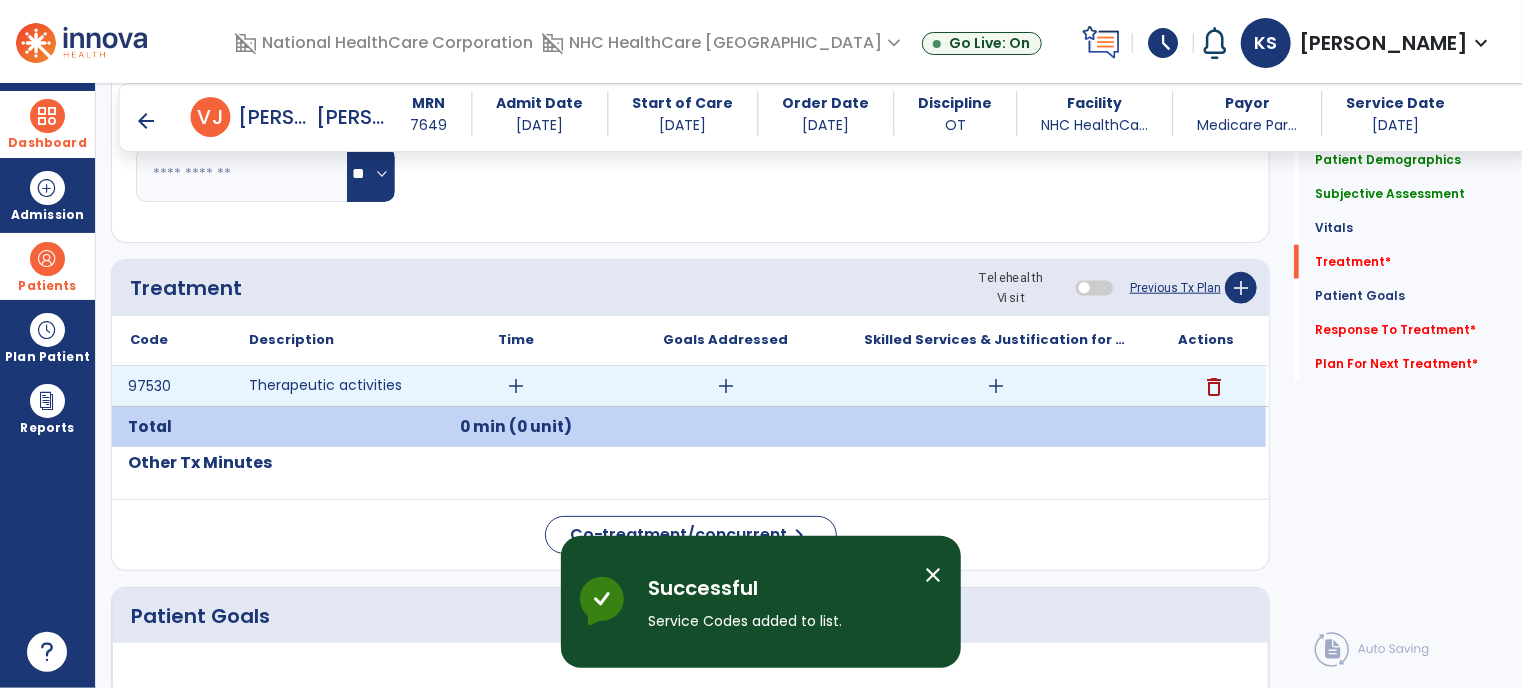 click on "add" at bounding box center [516, 386] 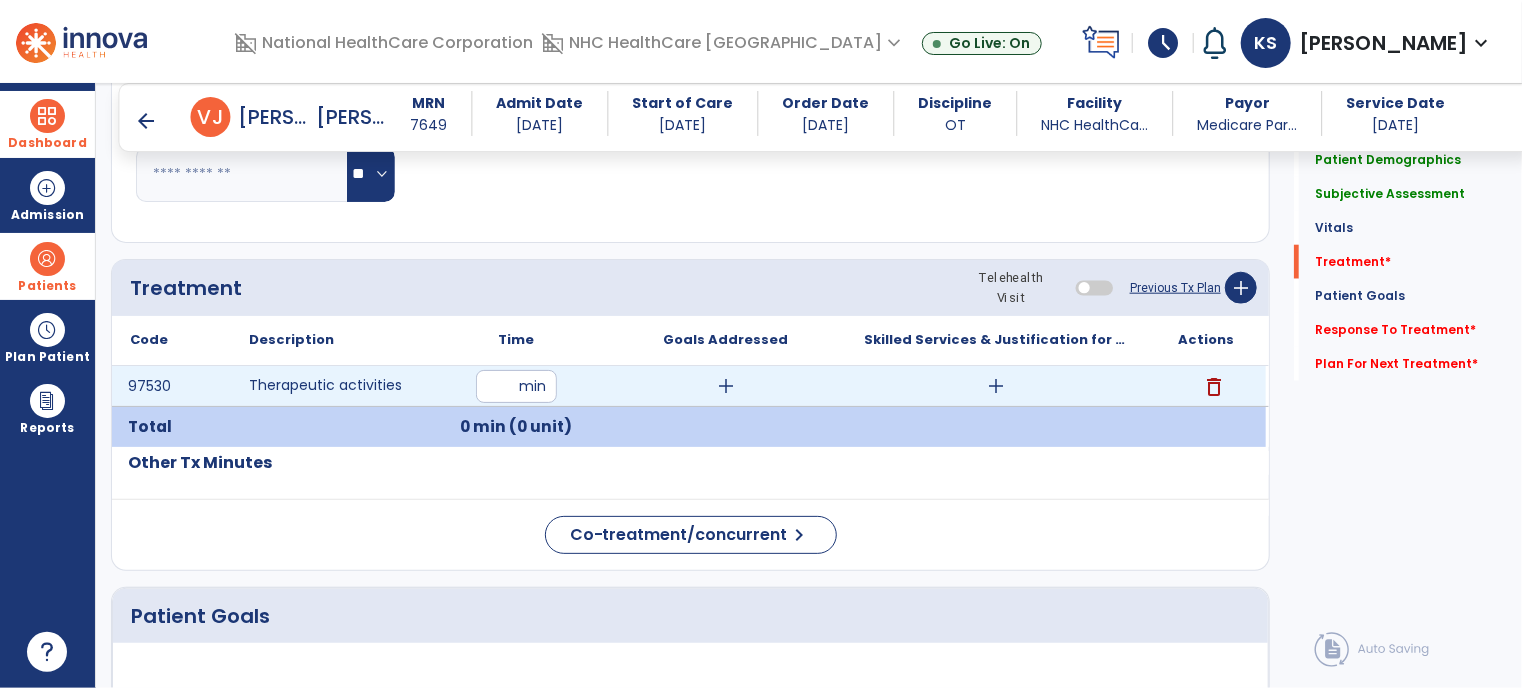 type on "**" 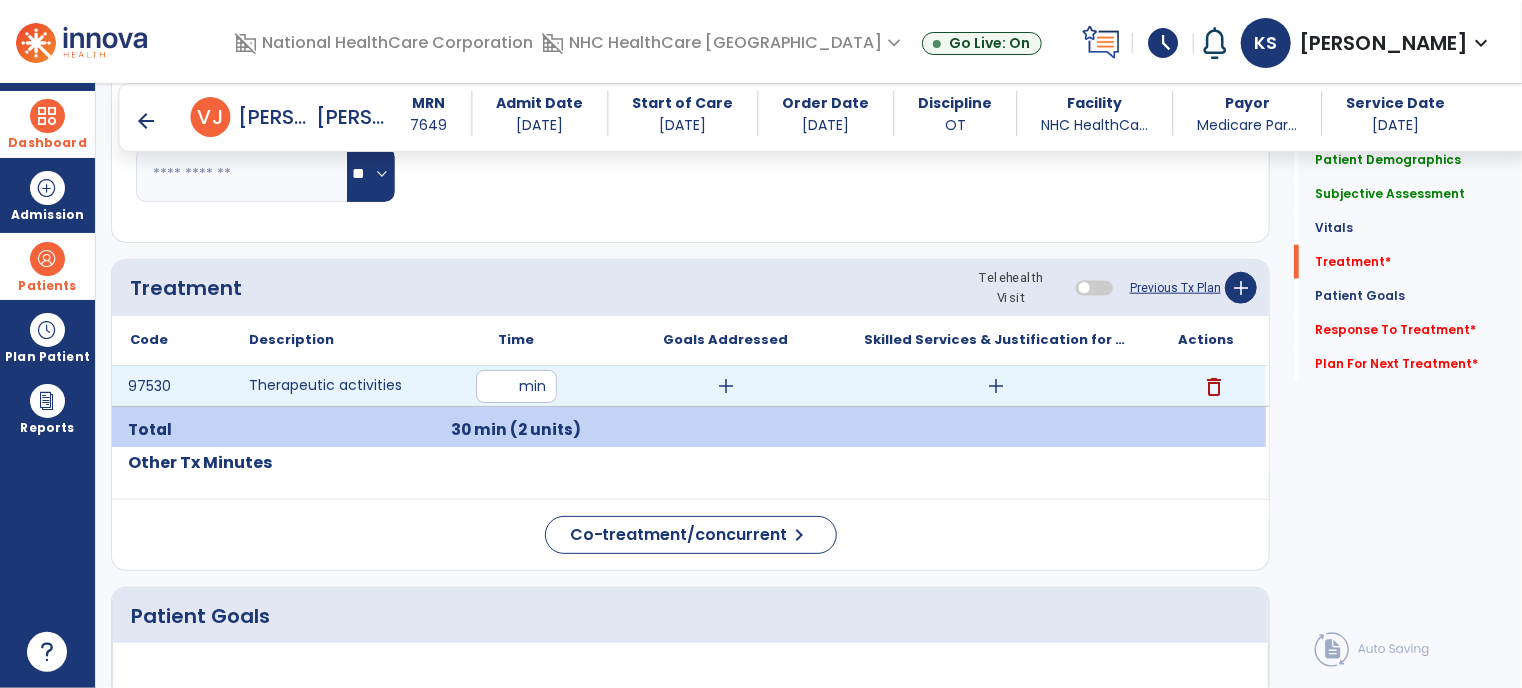 click on "add" at bounding box center (726, 386) 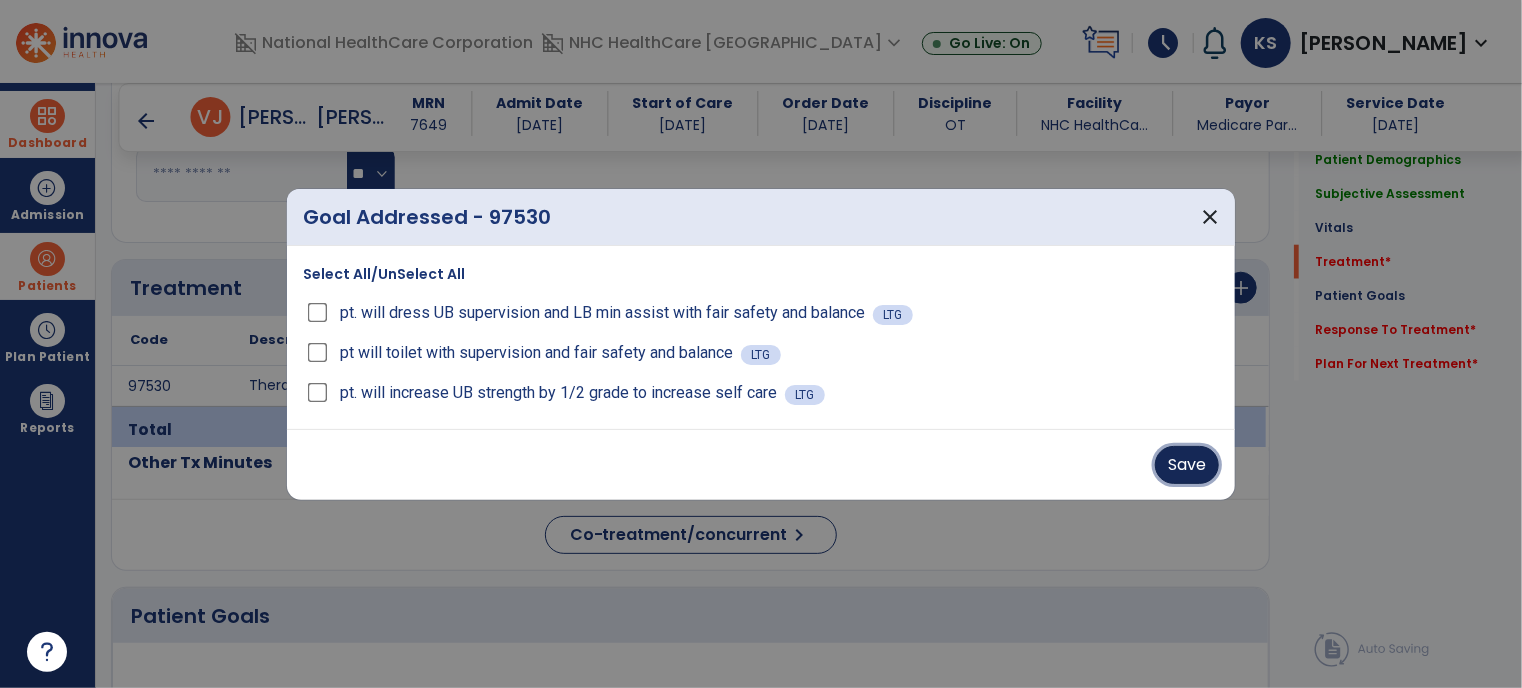 click on "Save" at bounding box center (1187, 465) 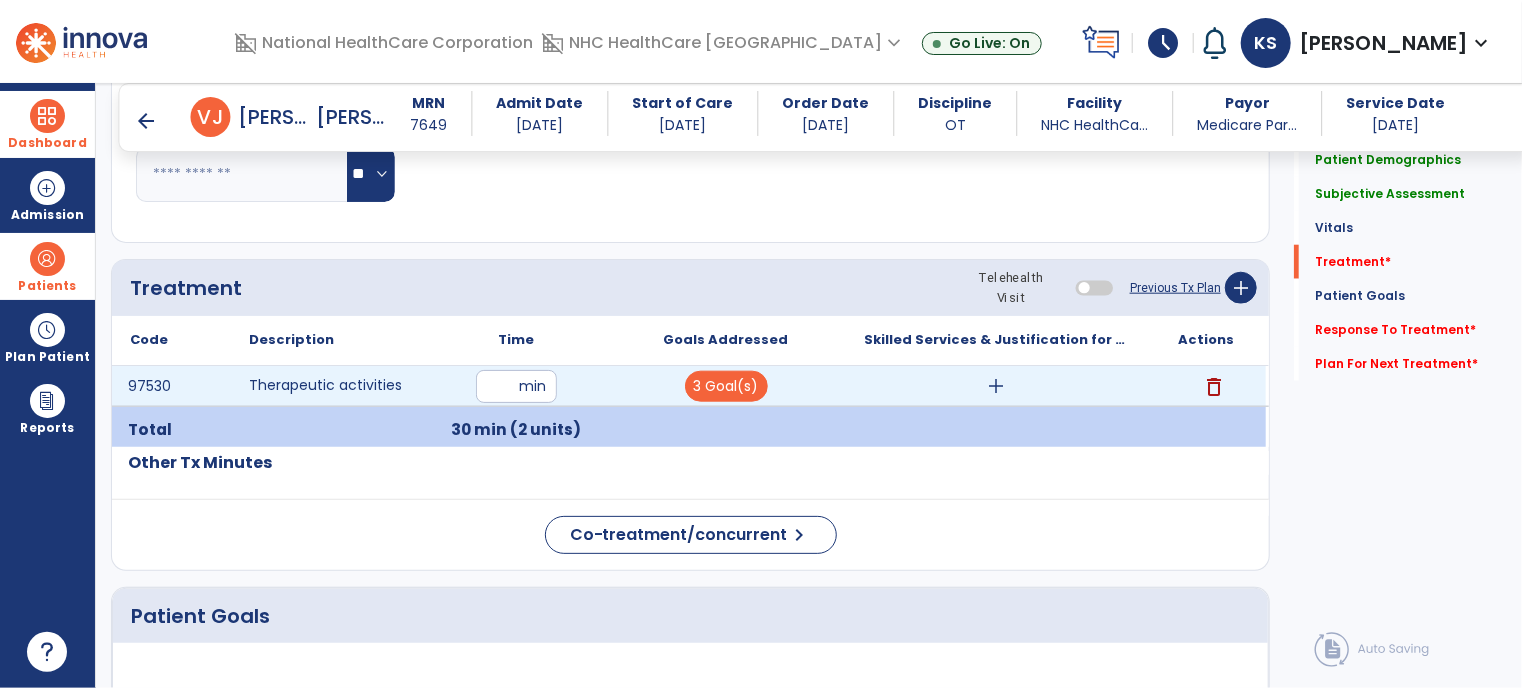 click on "add" at bounding box center [996, 386] 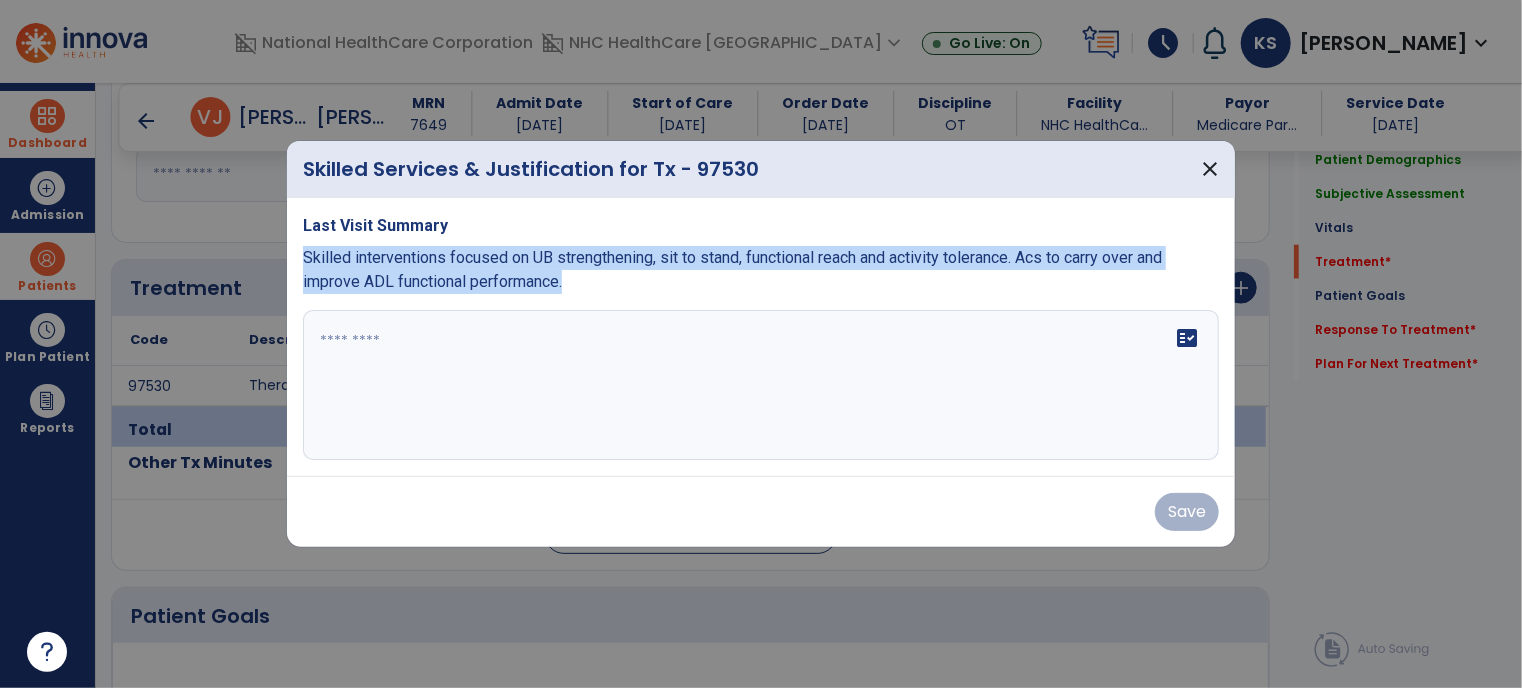 drag, startPoint x: 301, startPoint y: 257, endPoint x: 676, endPoint y: 271, distance: 375.26123 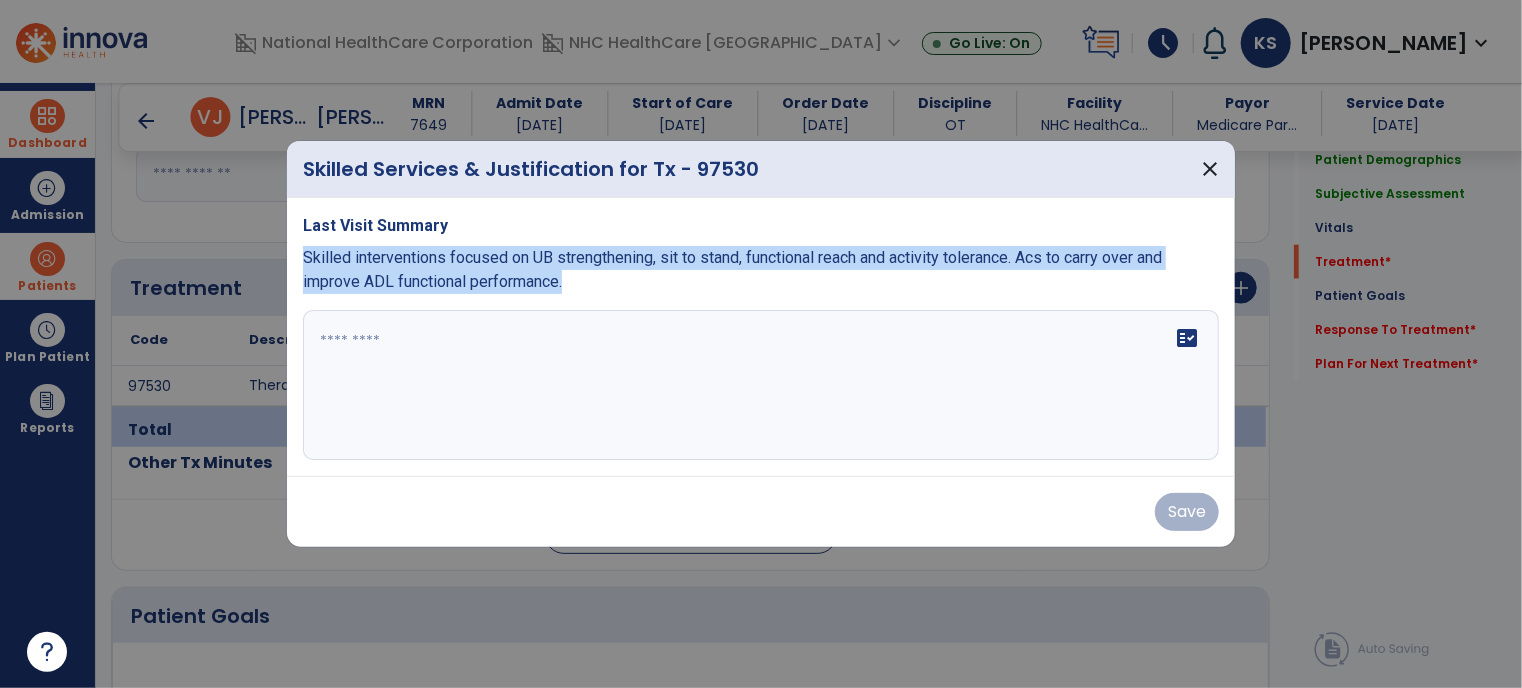 click on "Last Visit Summary Skilled interventions focused on UB strengthening, sit to stand, functional reach and activity tolerance. Acs to carry over and improve ADL functional performance.   fact_check" at bounding box center (761, 337) 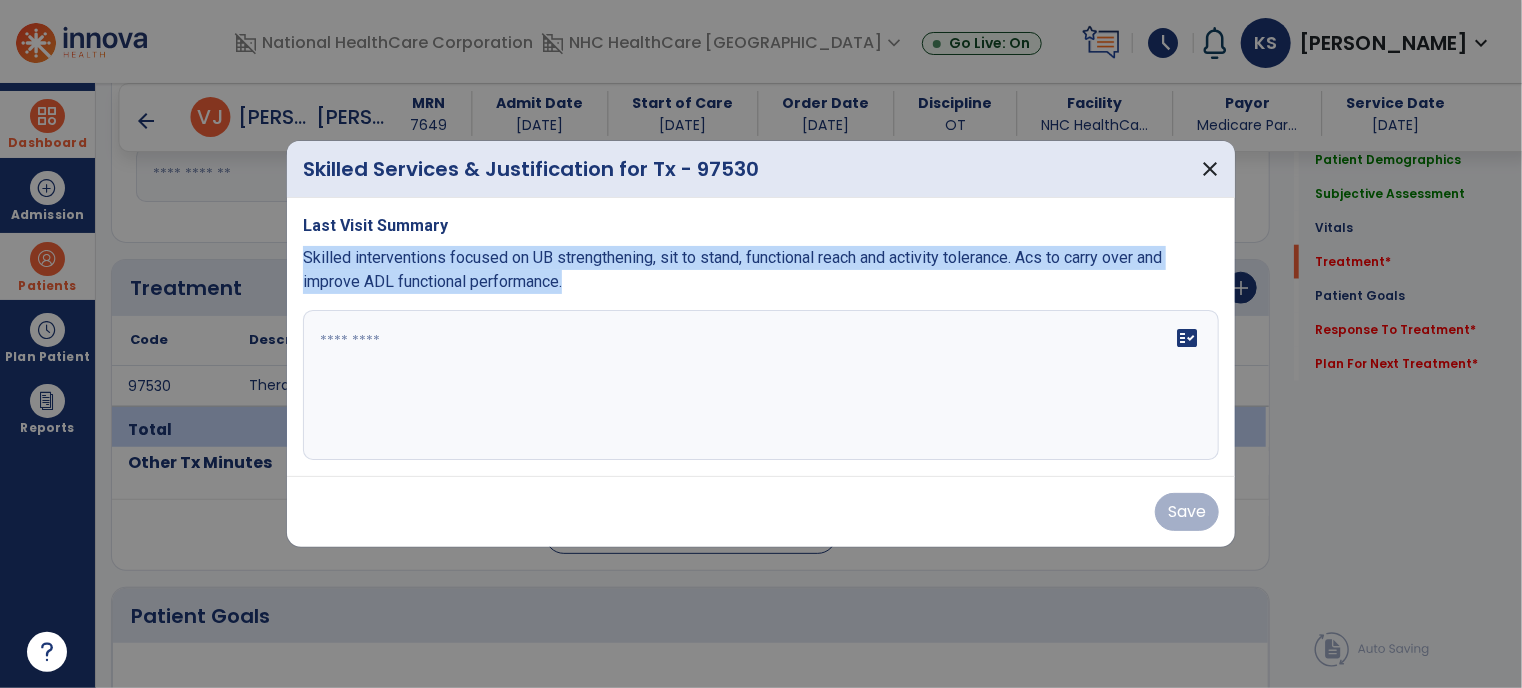 copy on "Skilled interventions focused on UB strengthening, sit to stand, functional reach and activity tolerance. Acs to carry over and improve ADL functional performance." 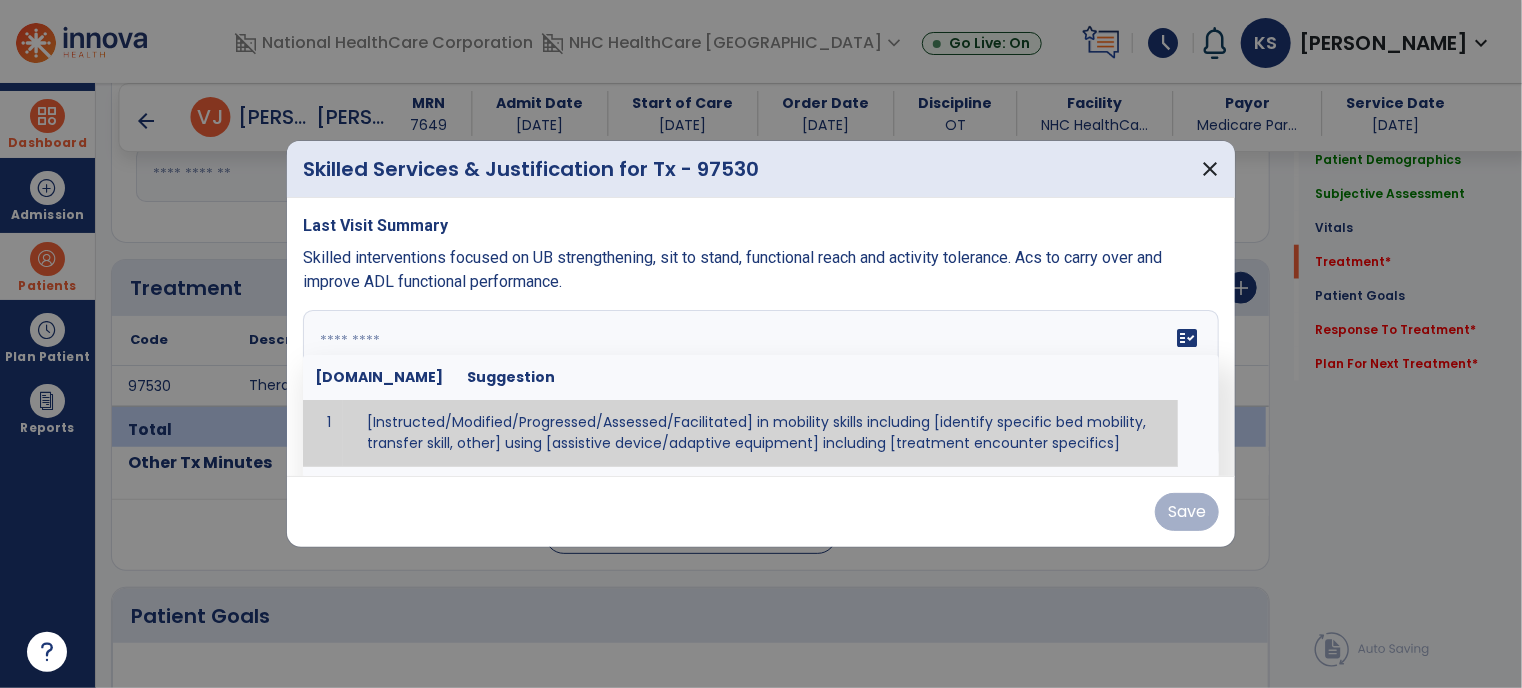 paste on "**********" 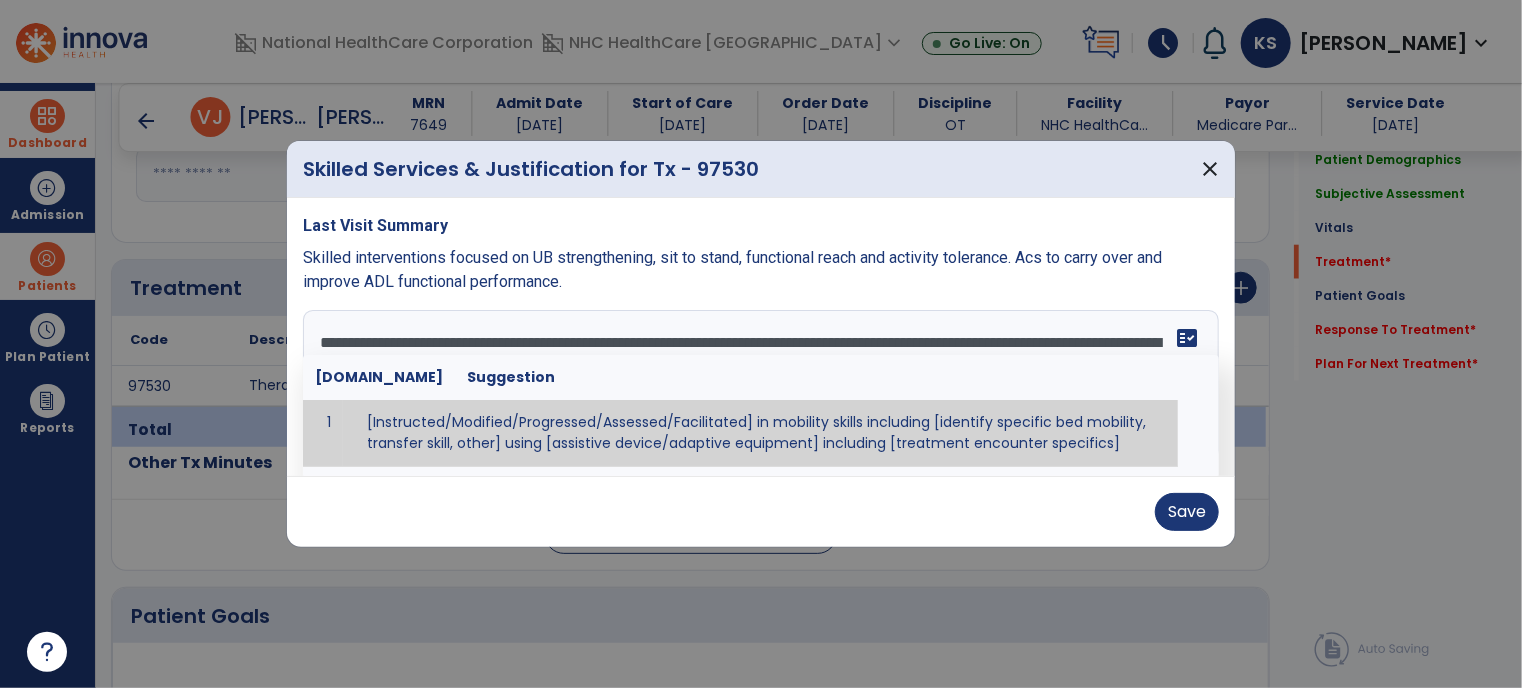 click on "**********" at bounding box center (759, 385) 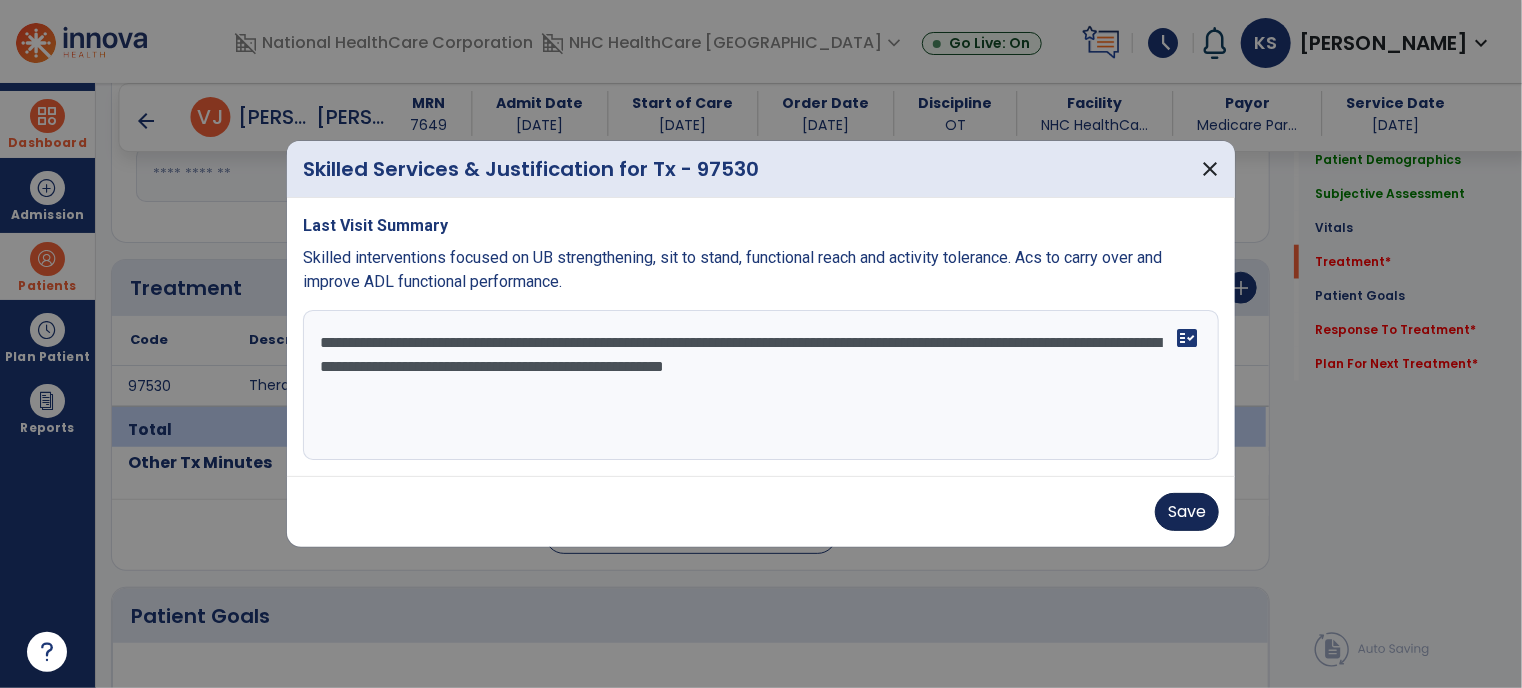 type on "**********" 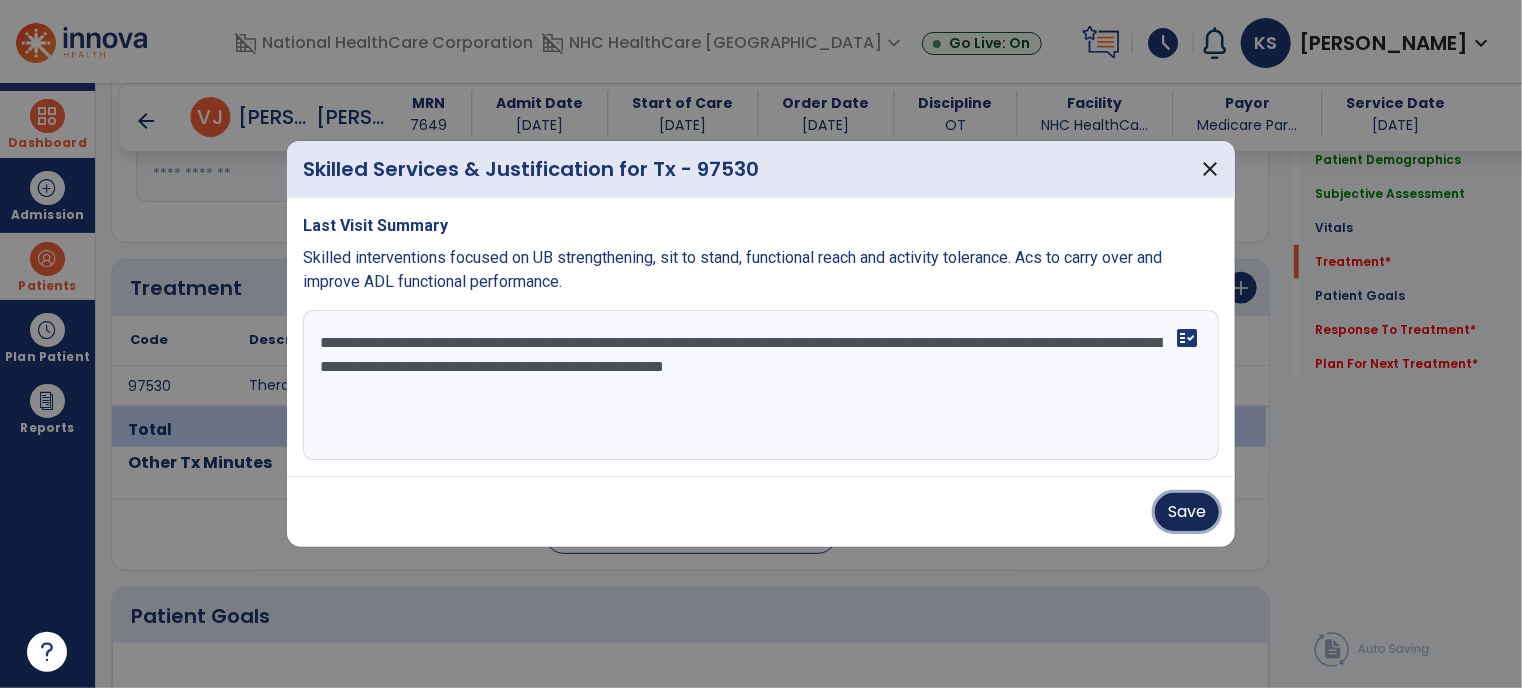 click on "Save" at bounding box center (1187, 512) 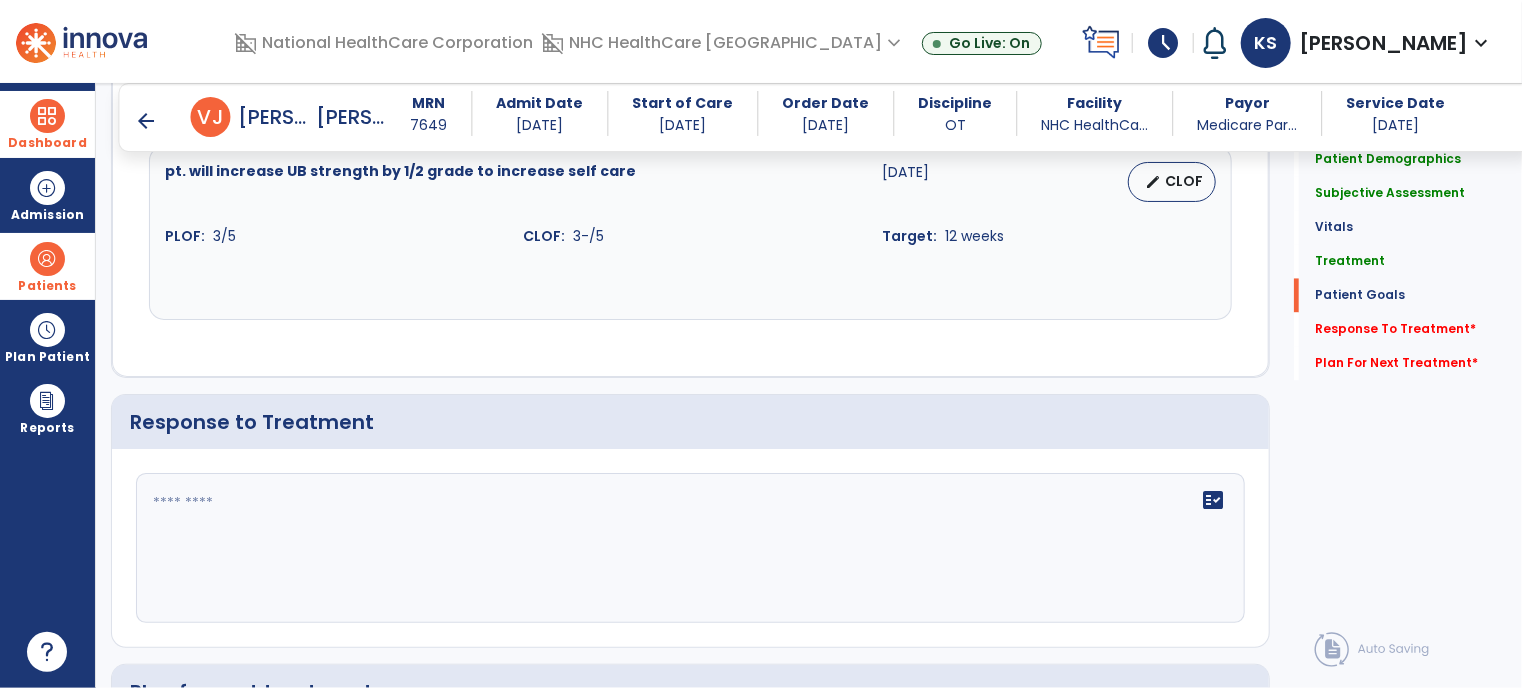 scroll, scrollTop: 1952, scrollLeft: 0, axis: vertical 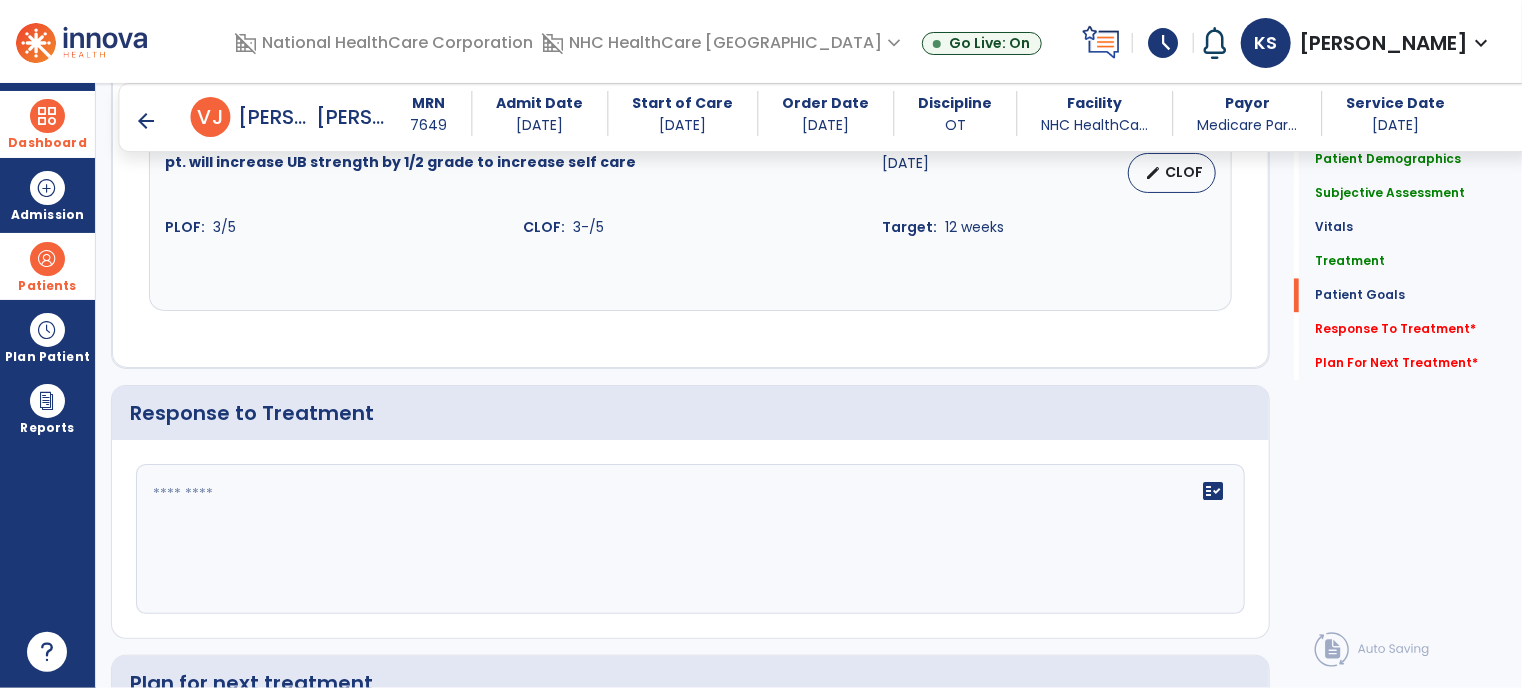 click on "fact_check" 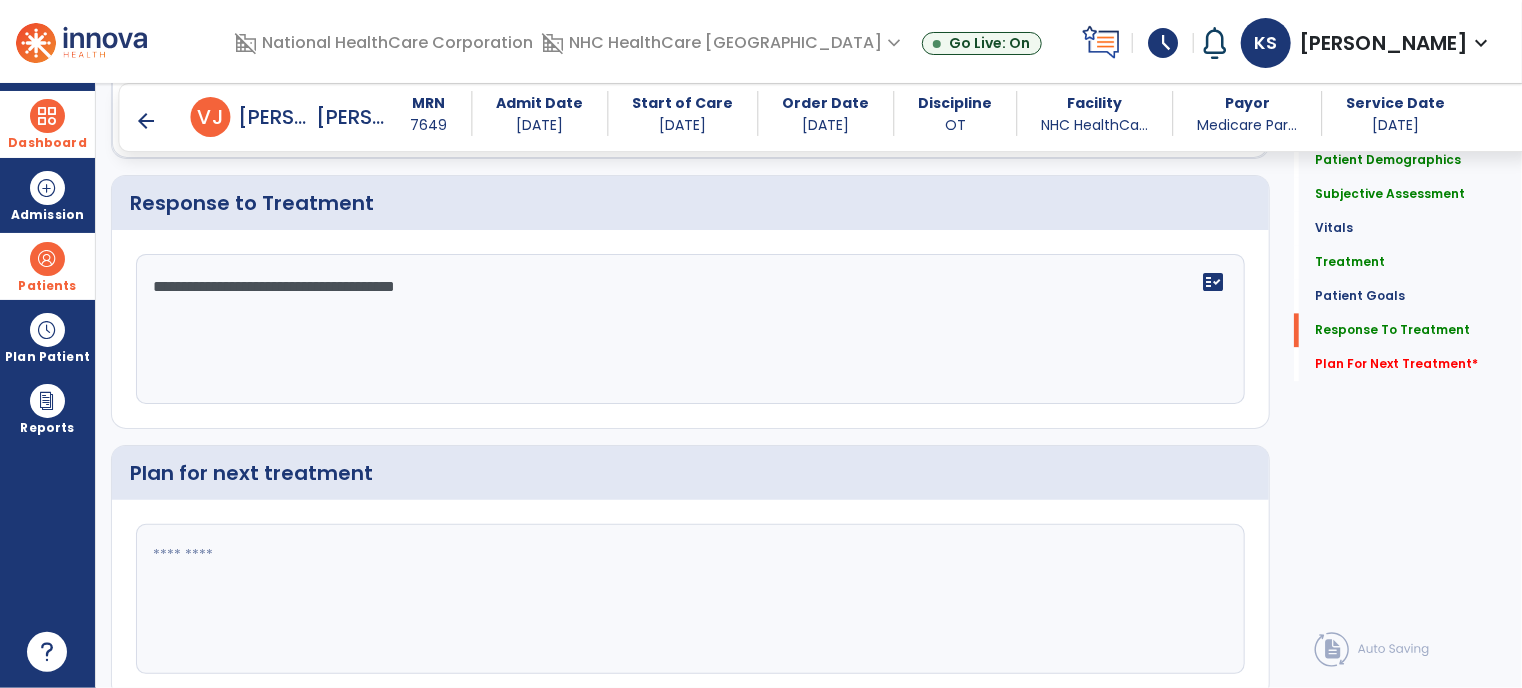 scroll, scrollTop: 2162, scrollLeft: 0, axis: vertical 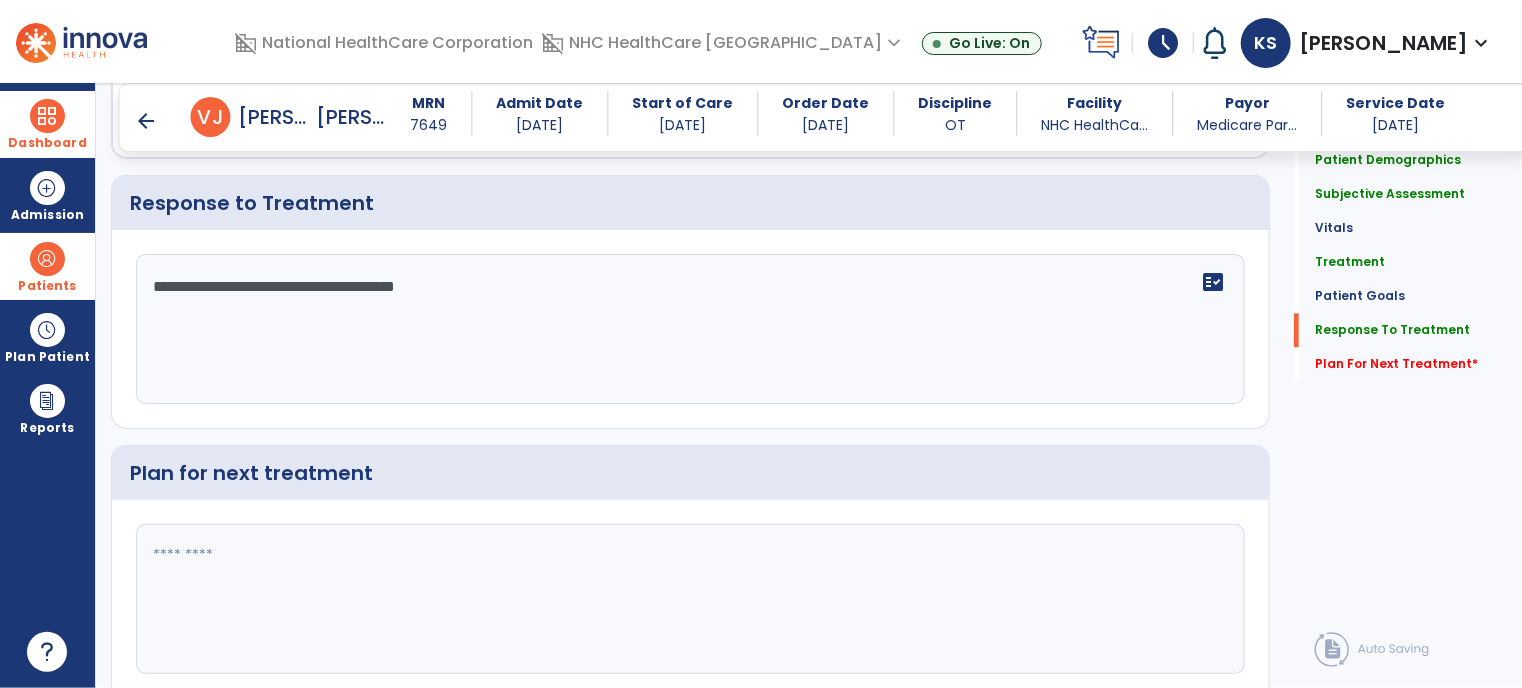 type on "**********" 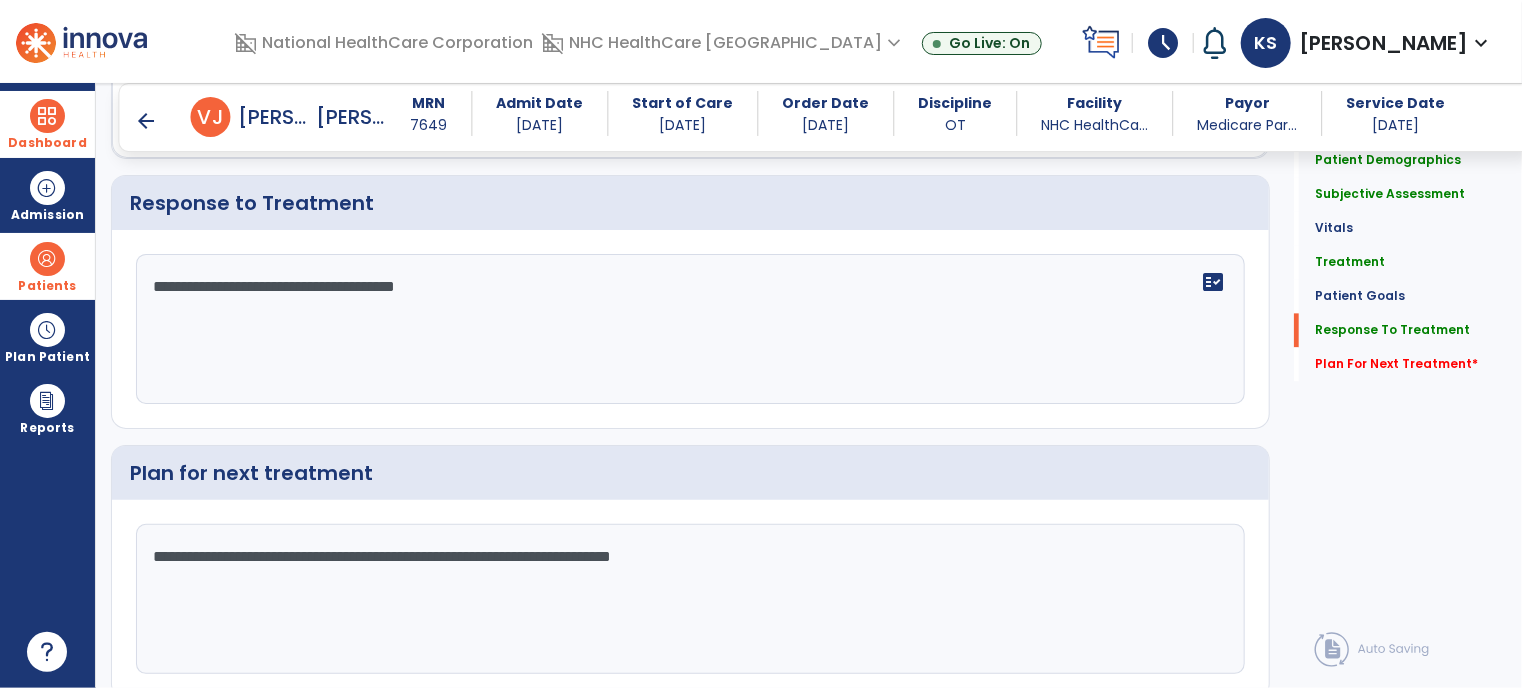 scroll, scrollTop: 2232, scrollLeft: 0, axis: vertical 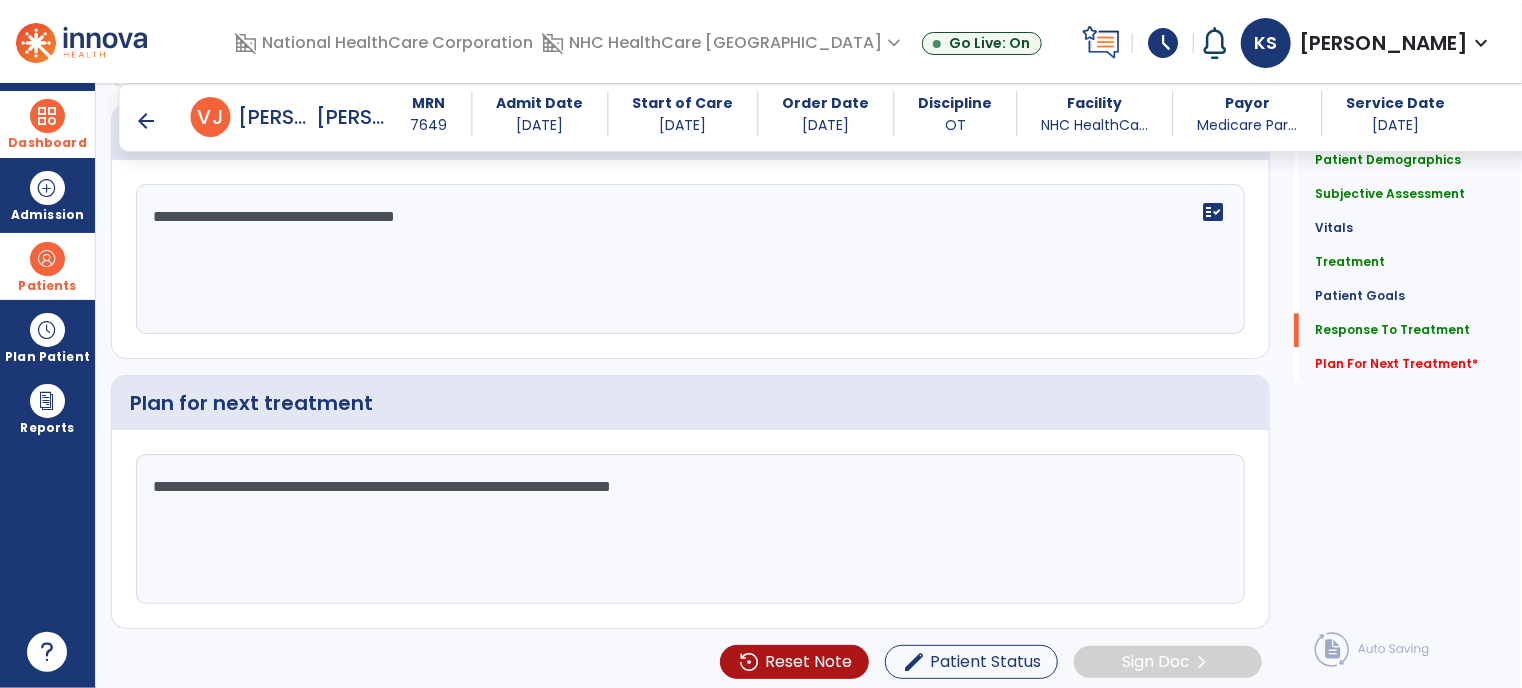 click on "**********" 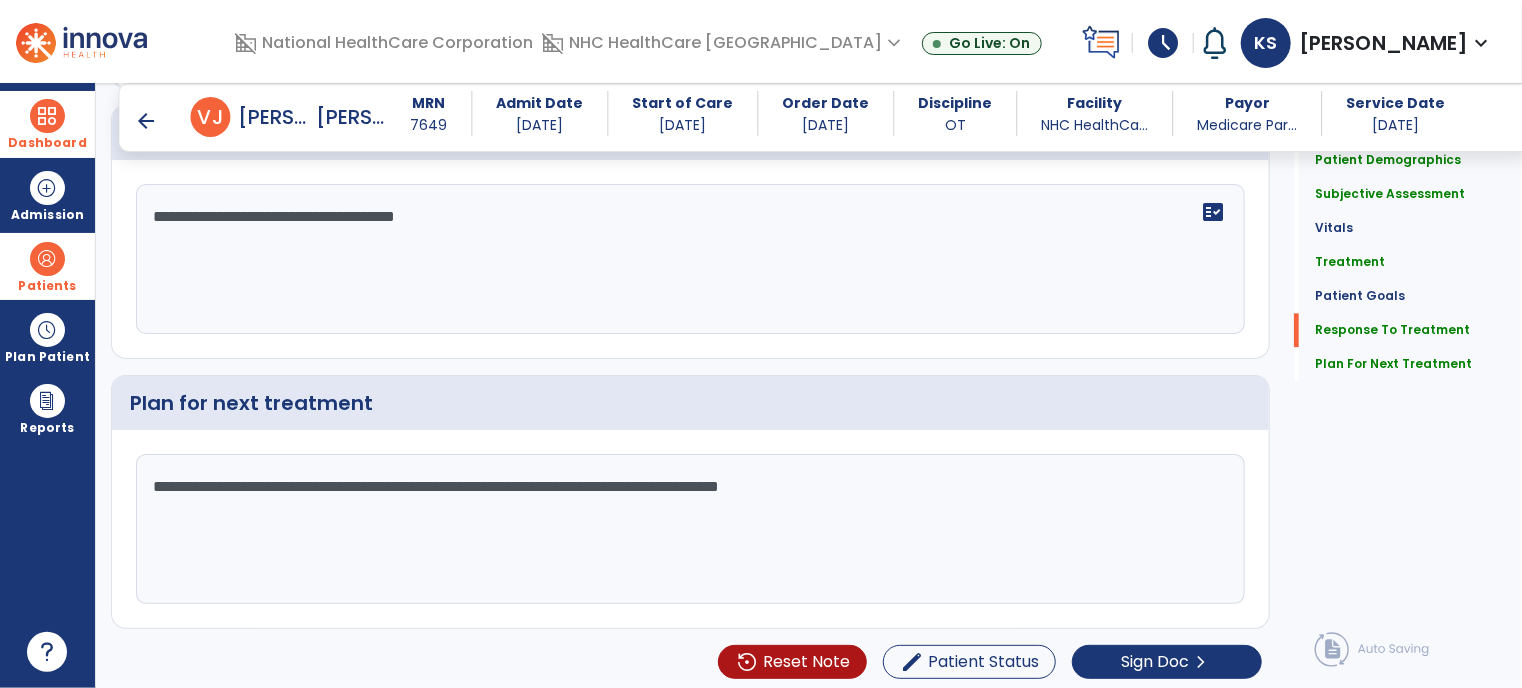 scroll, scrollTop: 2232, scrollLeft: 0, axis: vertical 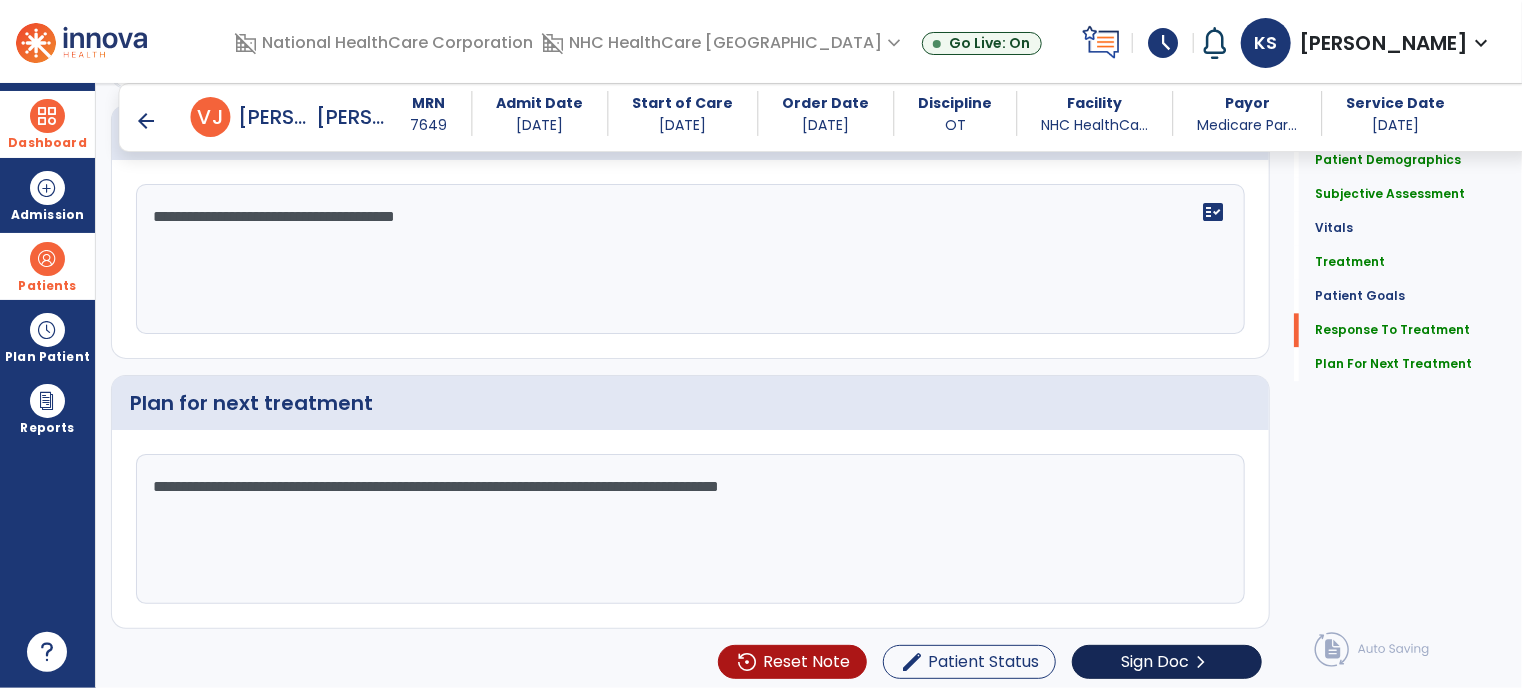 type on "**********" 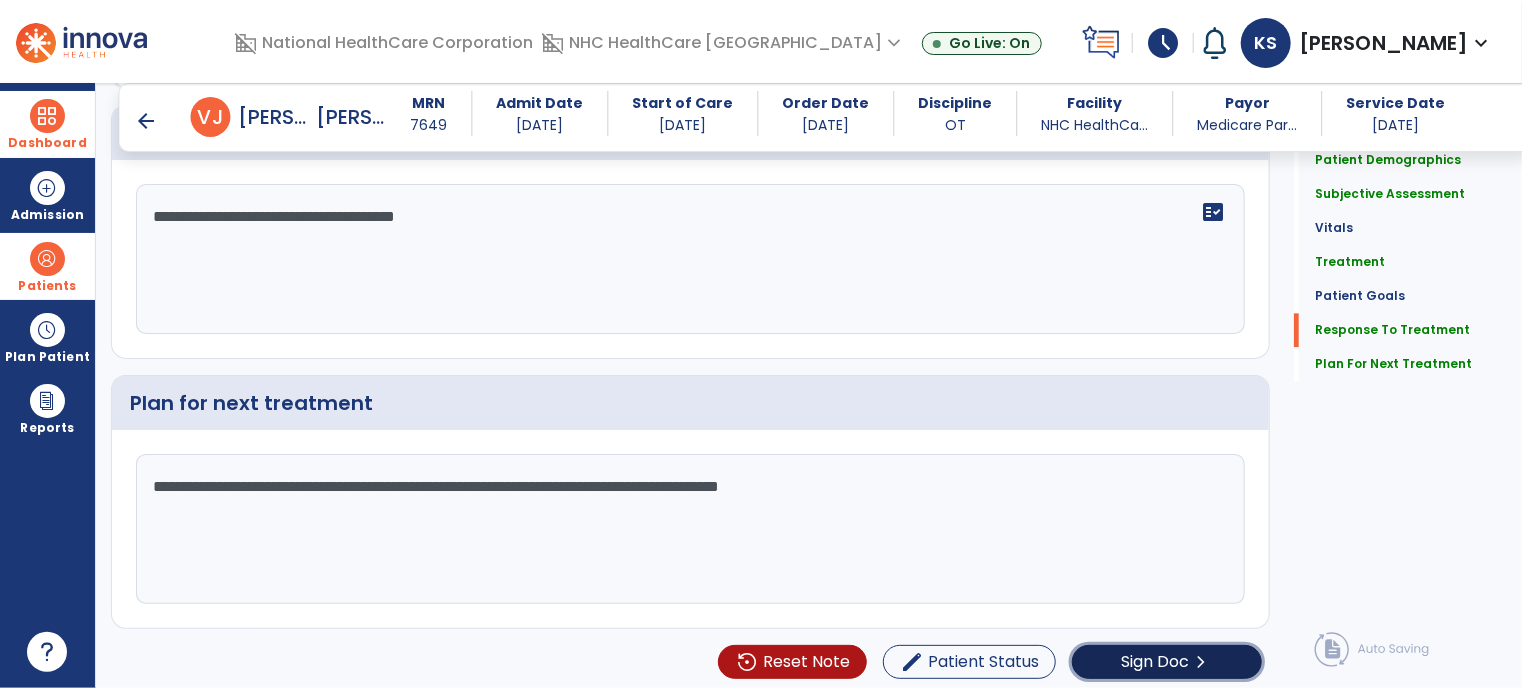 click on "Sign Doc" 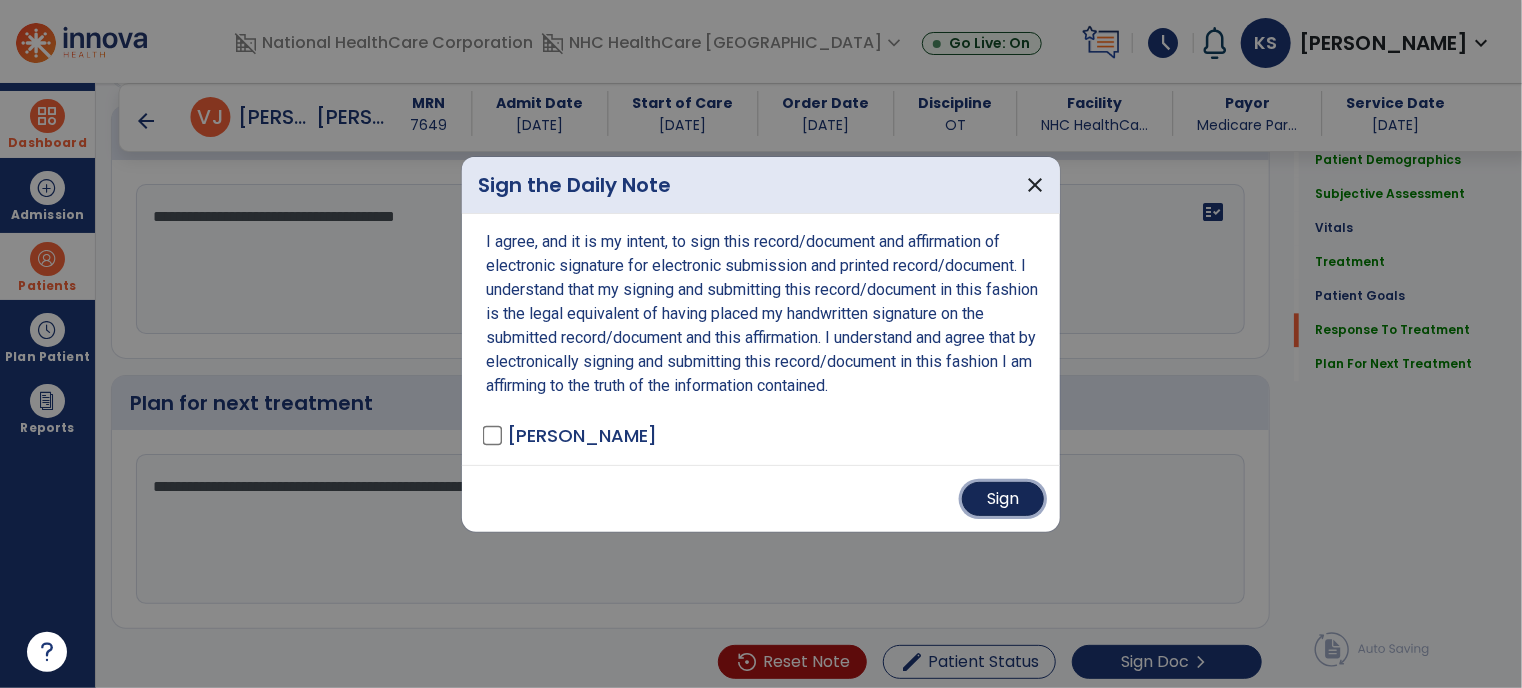 click on "Sign" at bounding box center (1003, 499) 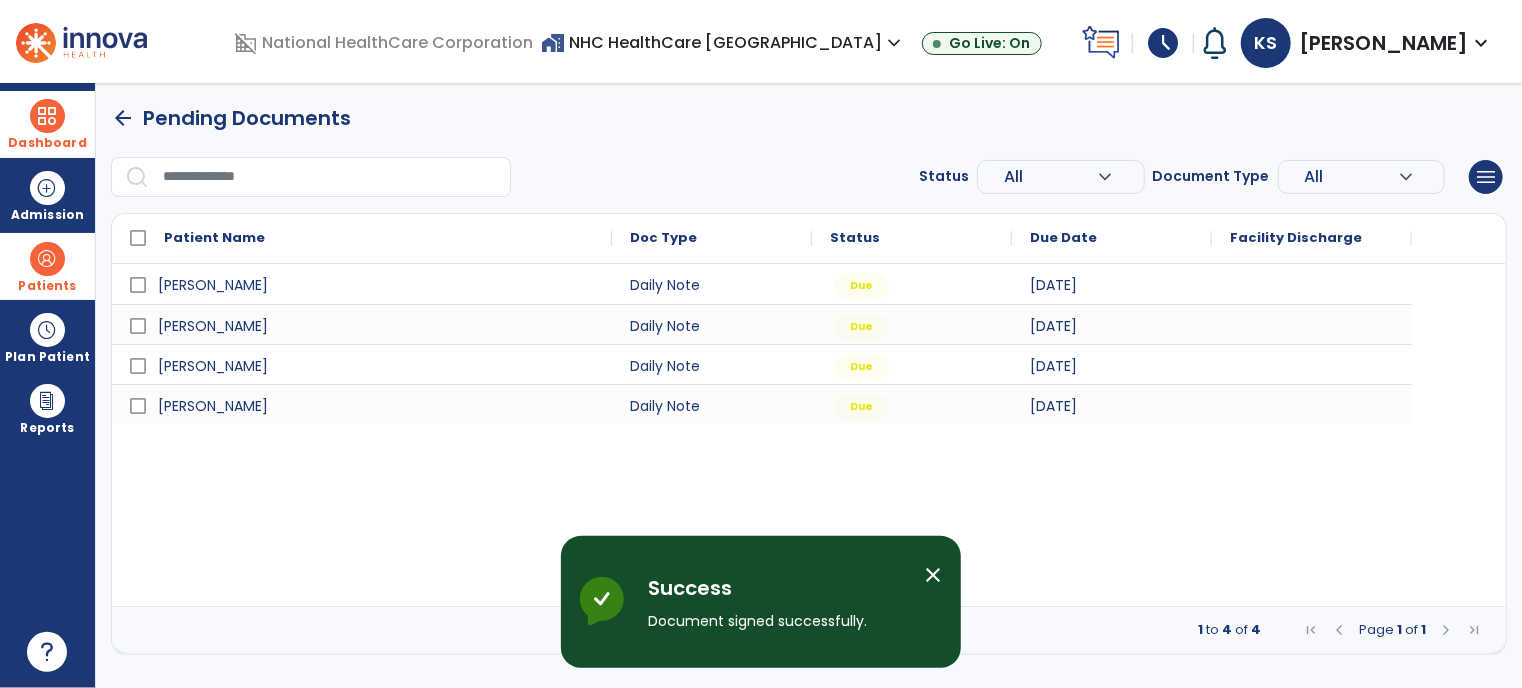 scroll, scrollTop: 0, scrollLeft: 0, axis: both 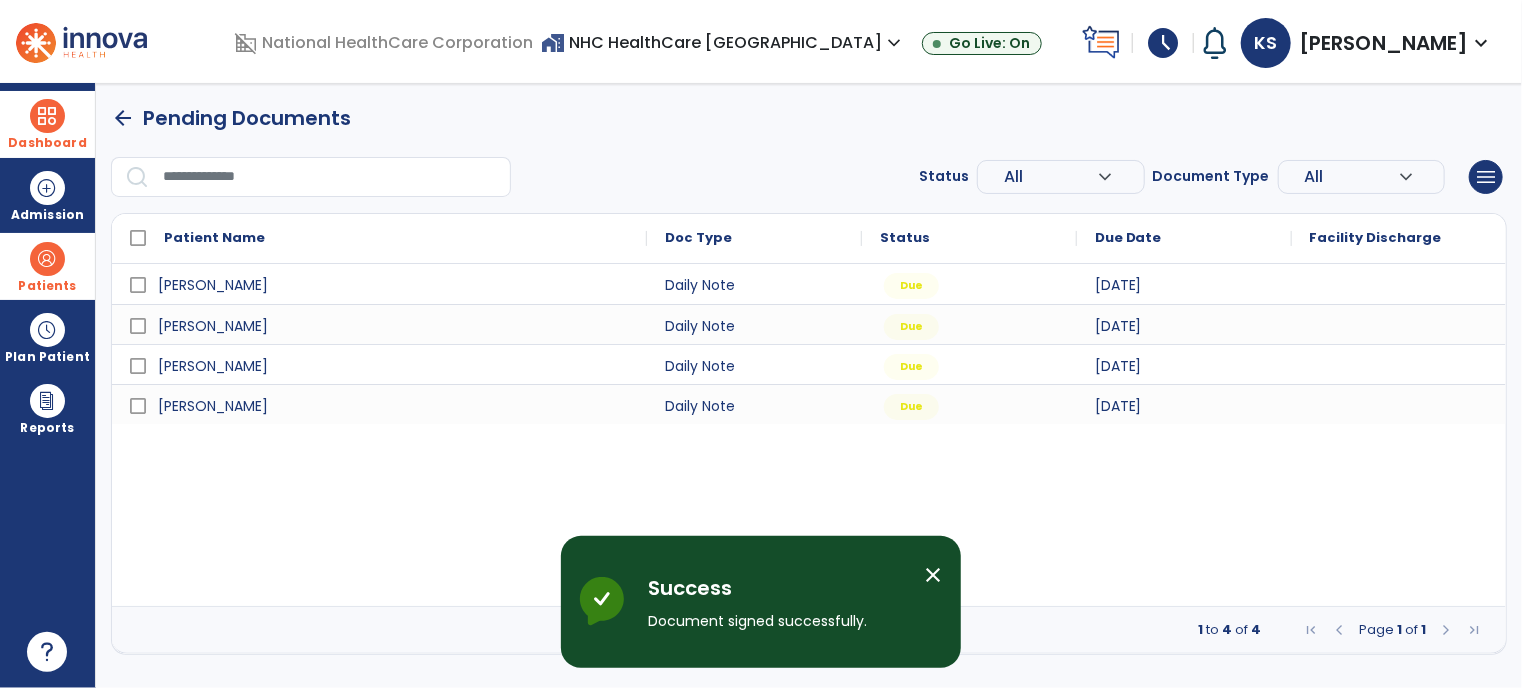 click on "close" at bounding box center [933, 575] 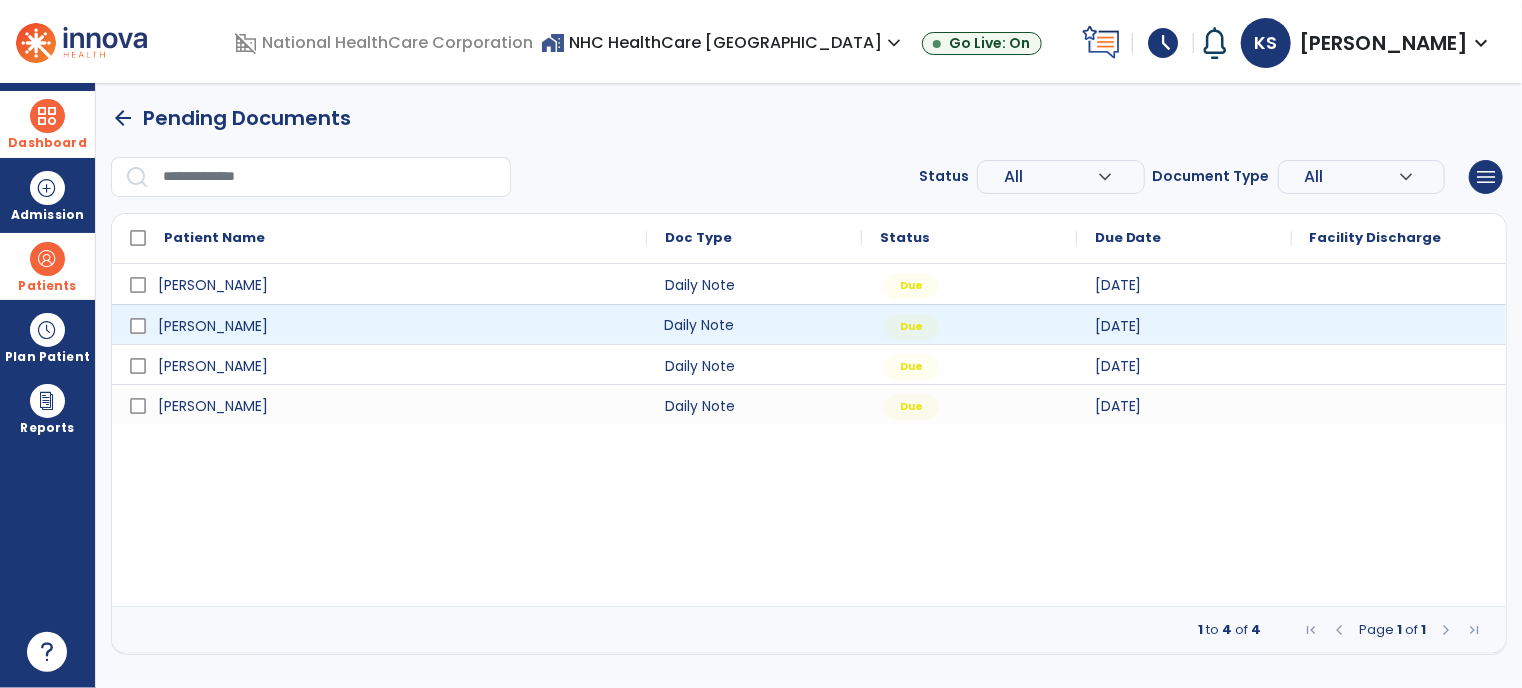 click on "Daily Note" at bounding box center (754, 324) 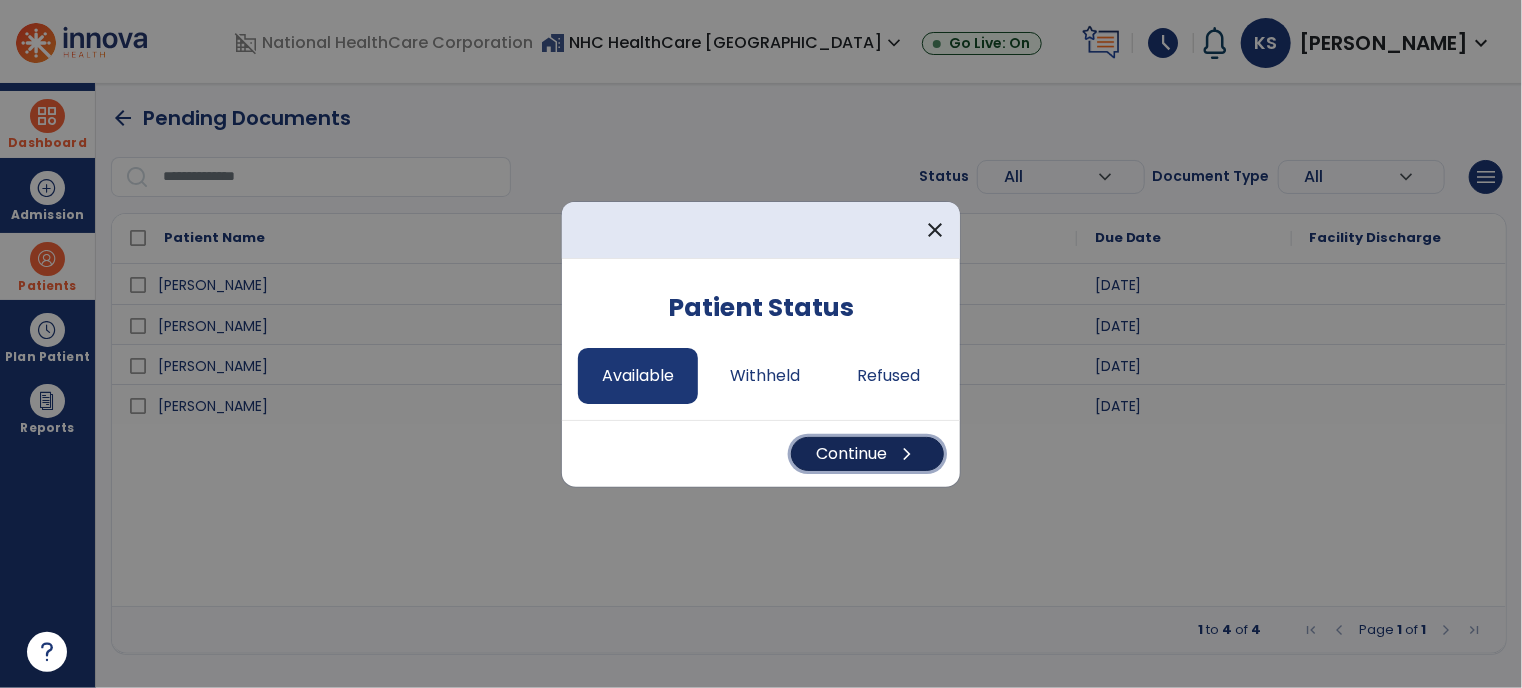 click on "Continue   chevron_right" at bounding box center (867, 454) 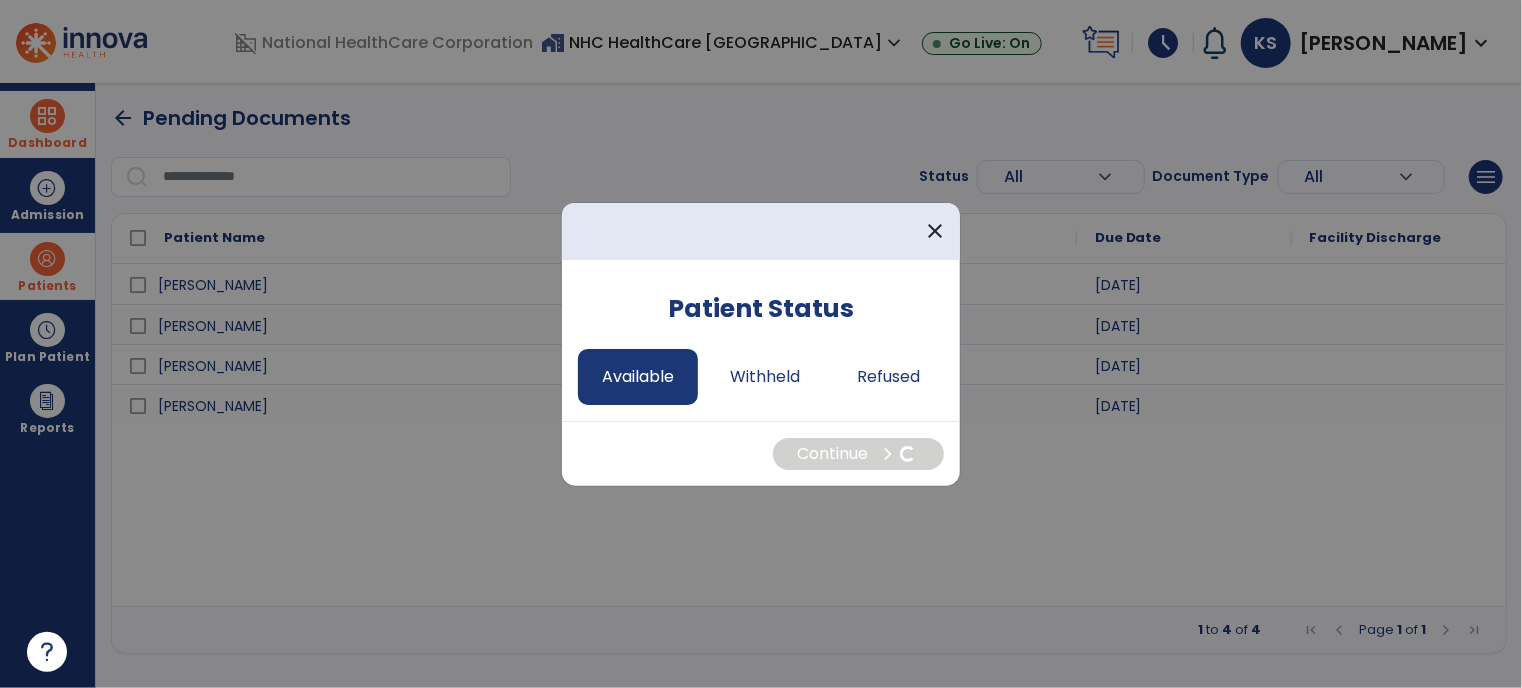 select on "*" 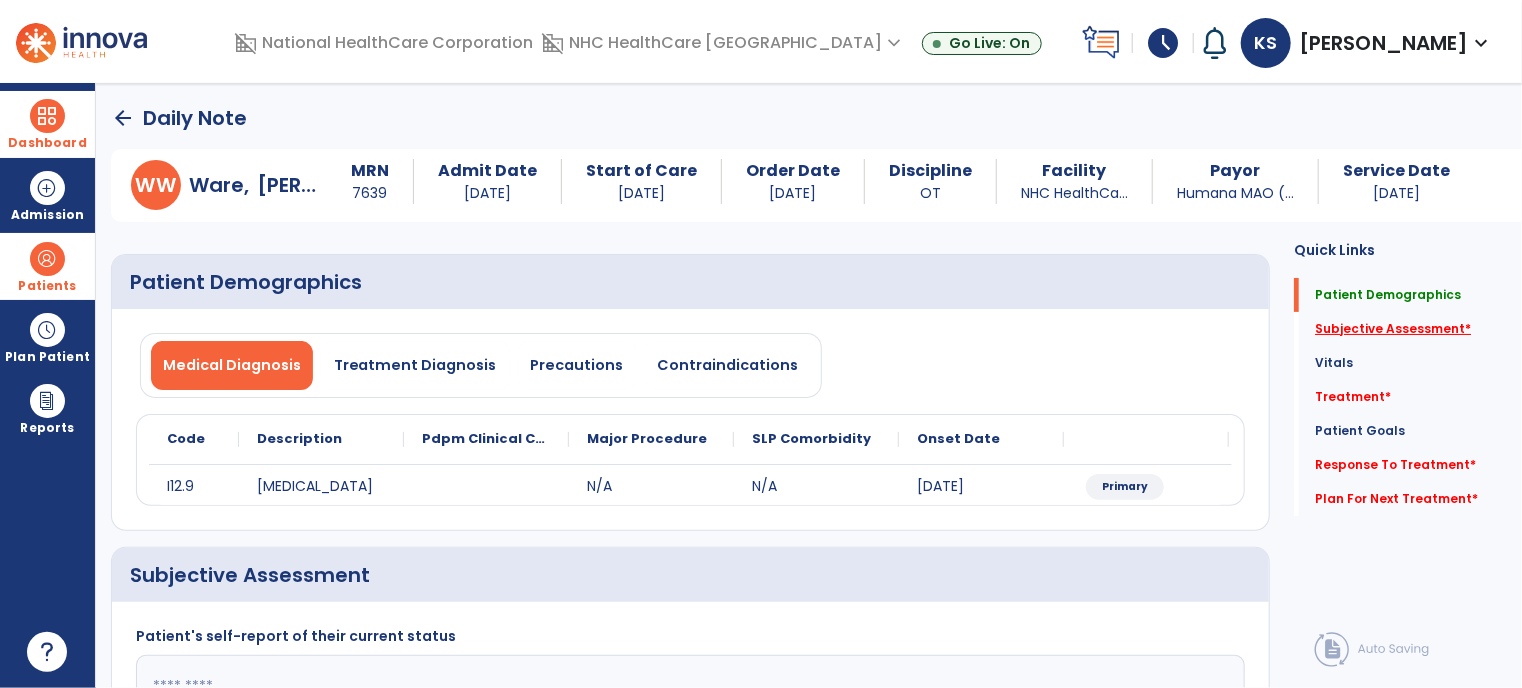 click on "Subjective Assessment   *" 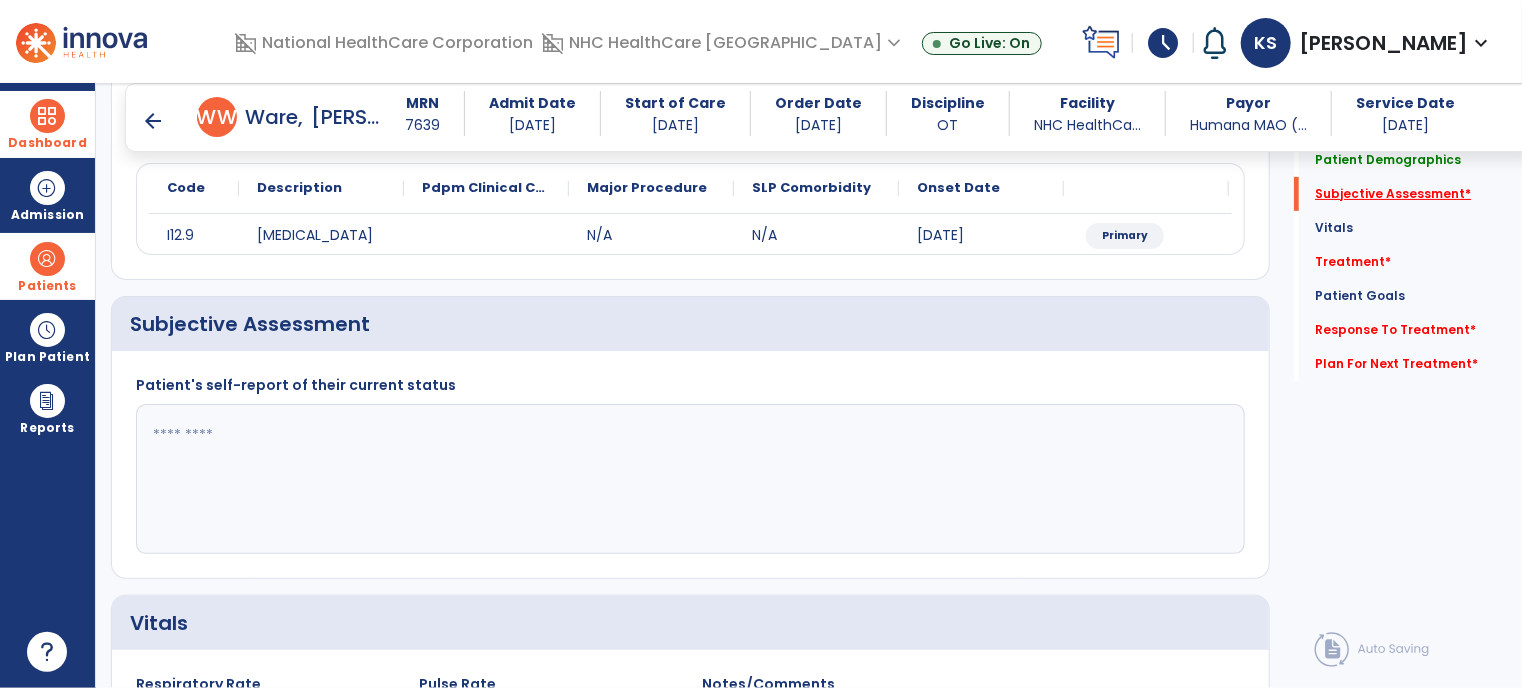 scroll, scrollTop: 301, scrollLeft: 0, axis: vertical 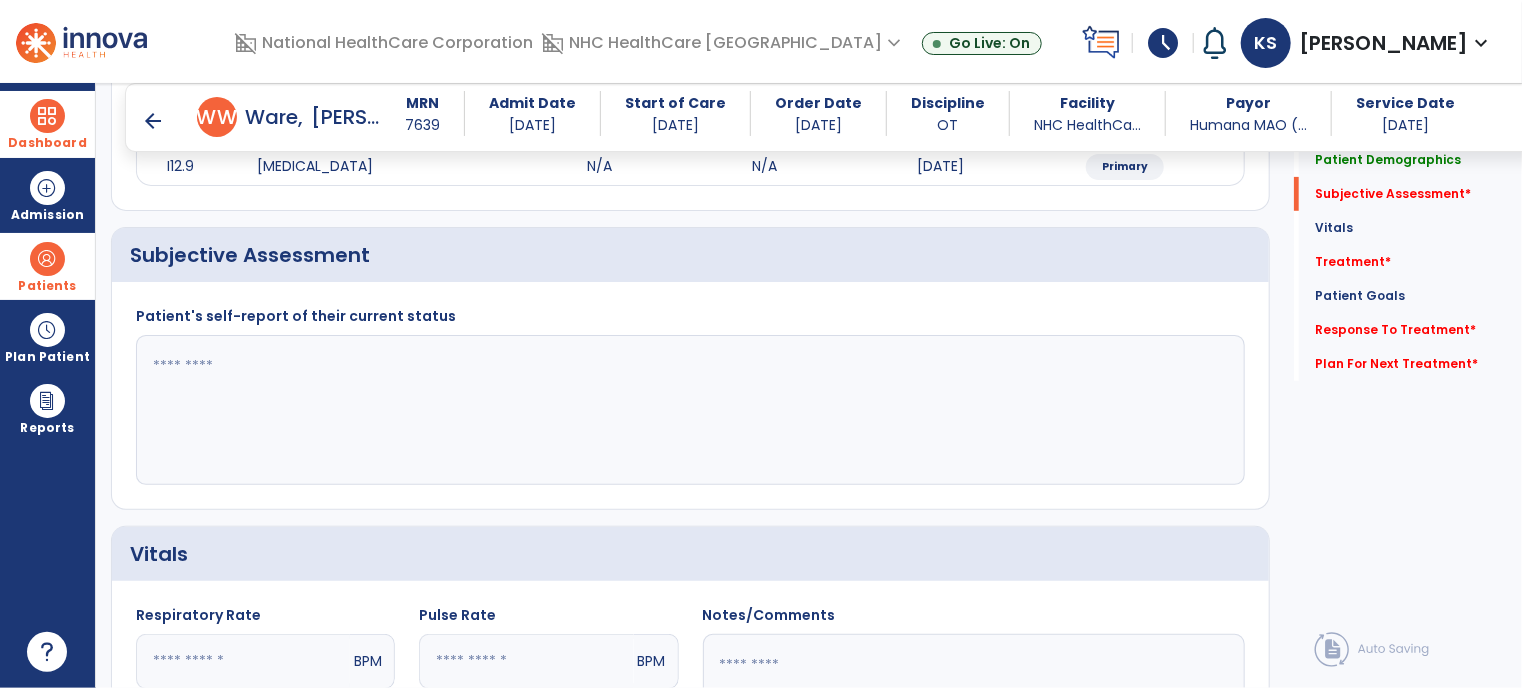 click 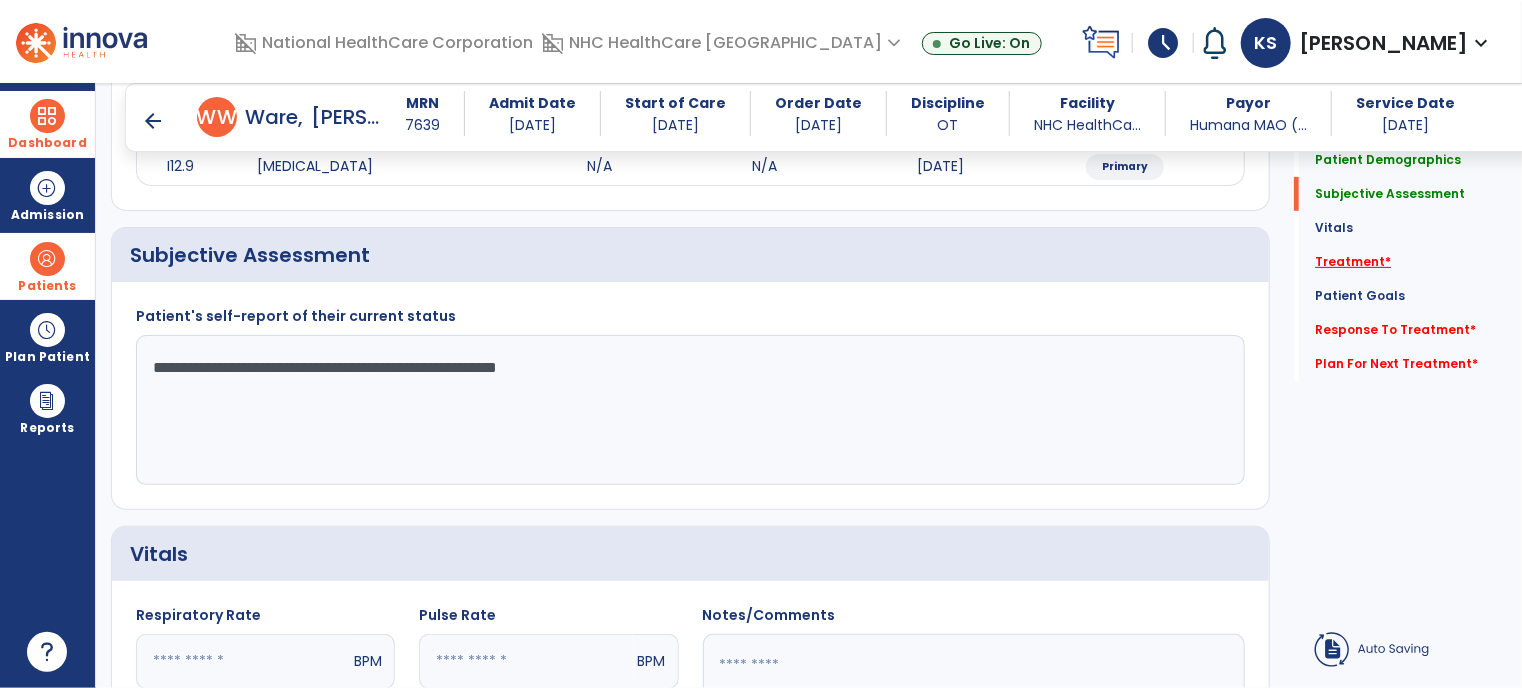 type on "**********" 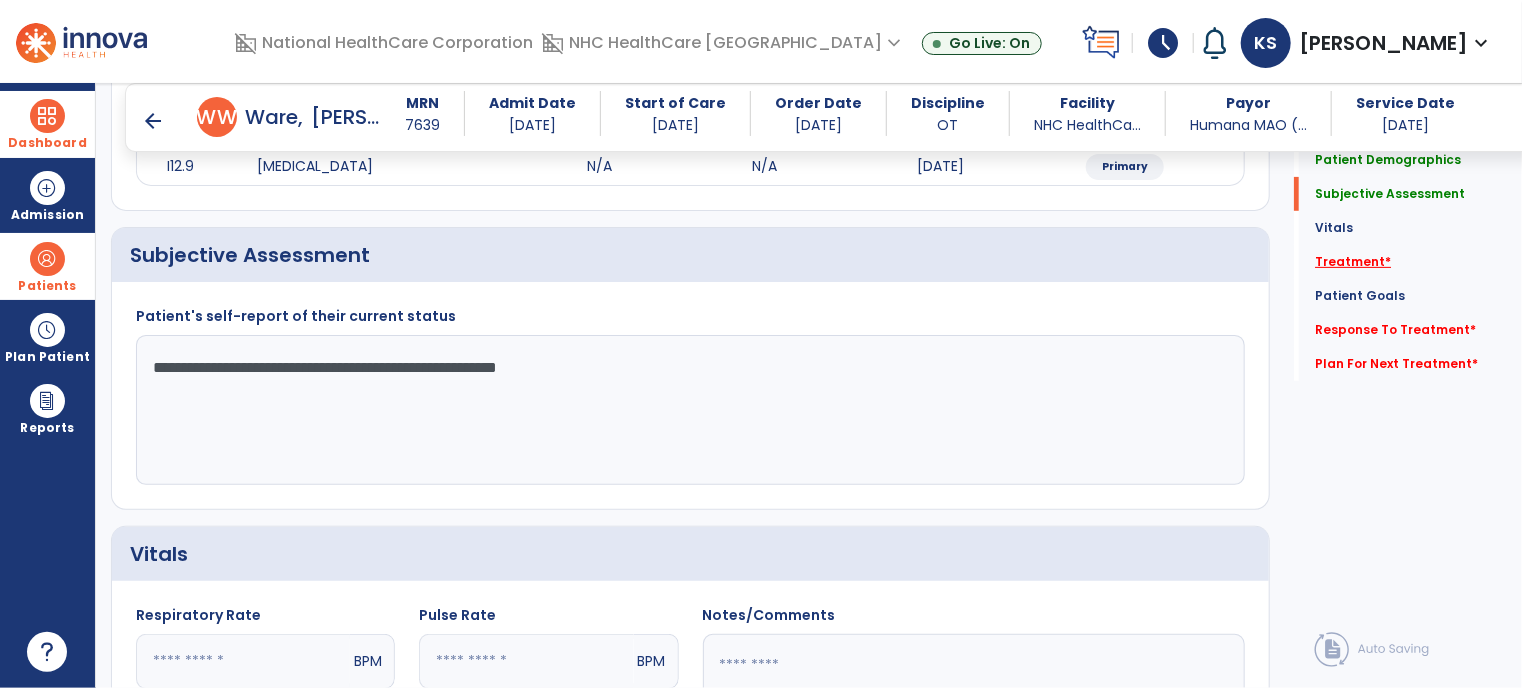 click on "Treatment   *" 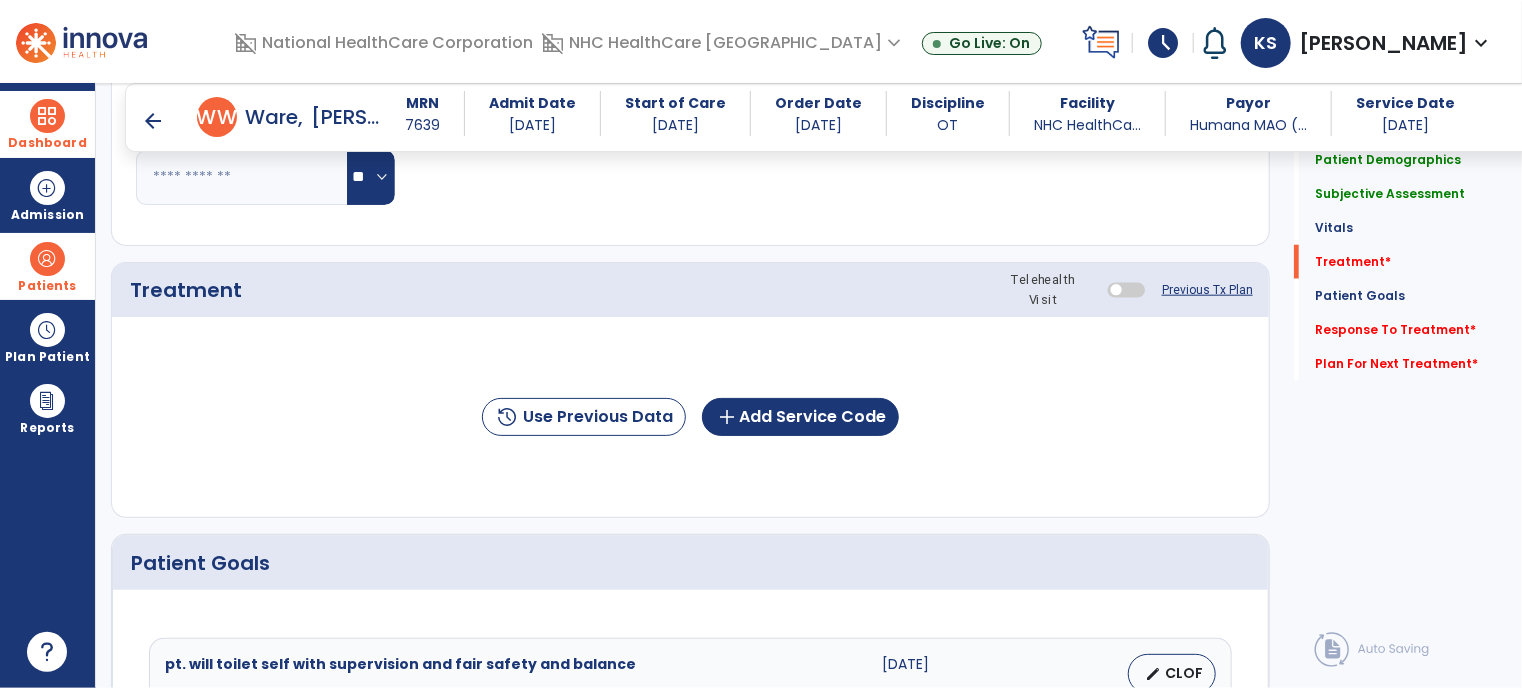 scroll, scrollTop: 990, scrollLeft: 0, axis: vertical 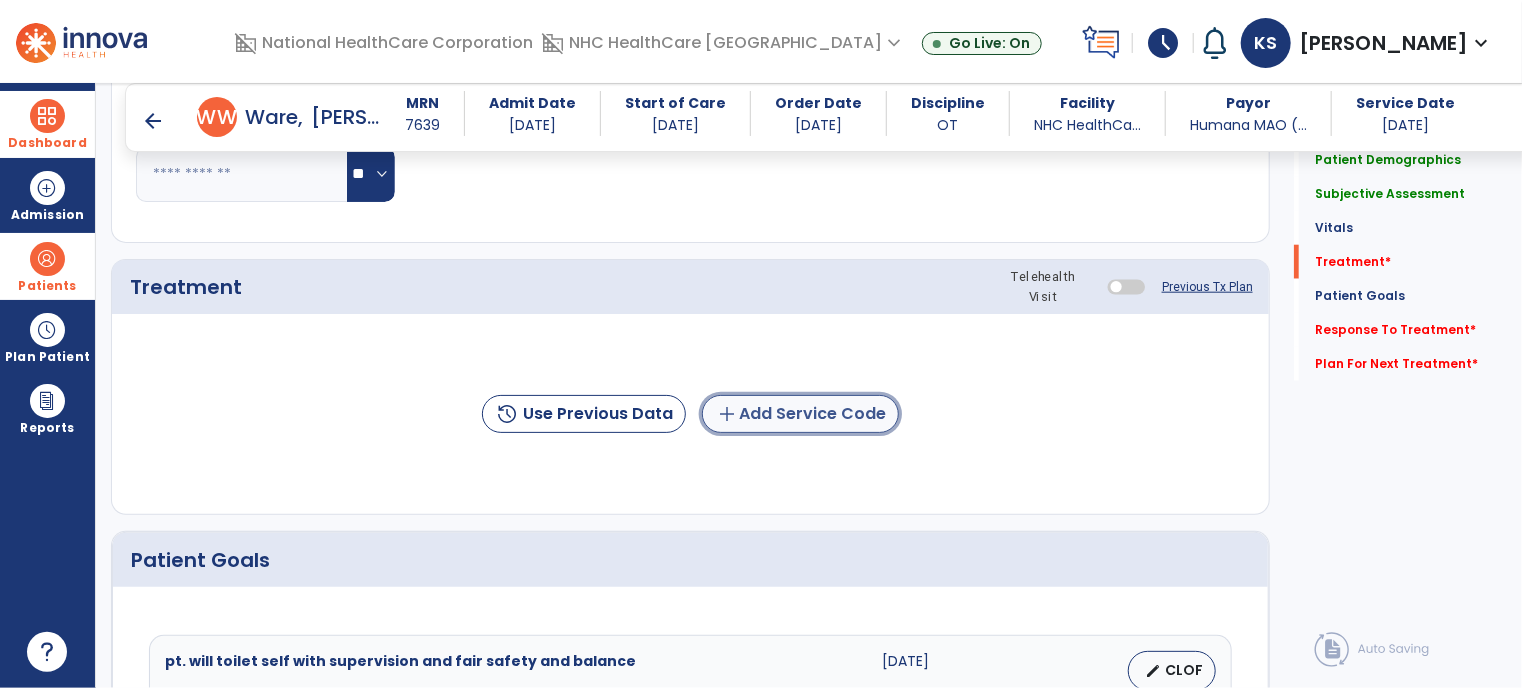 click on "add  Add Service Code" 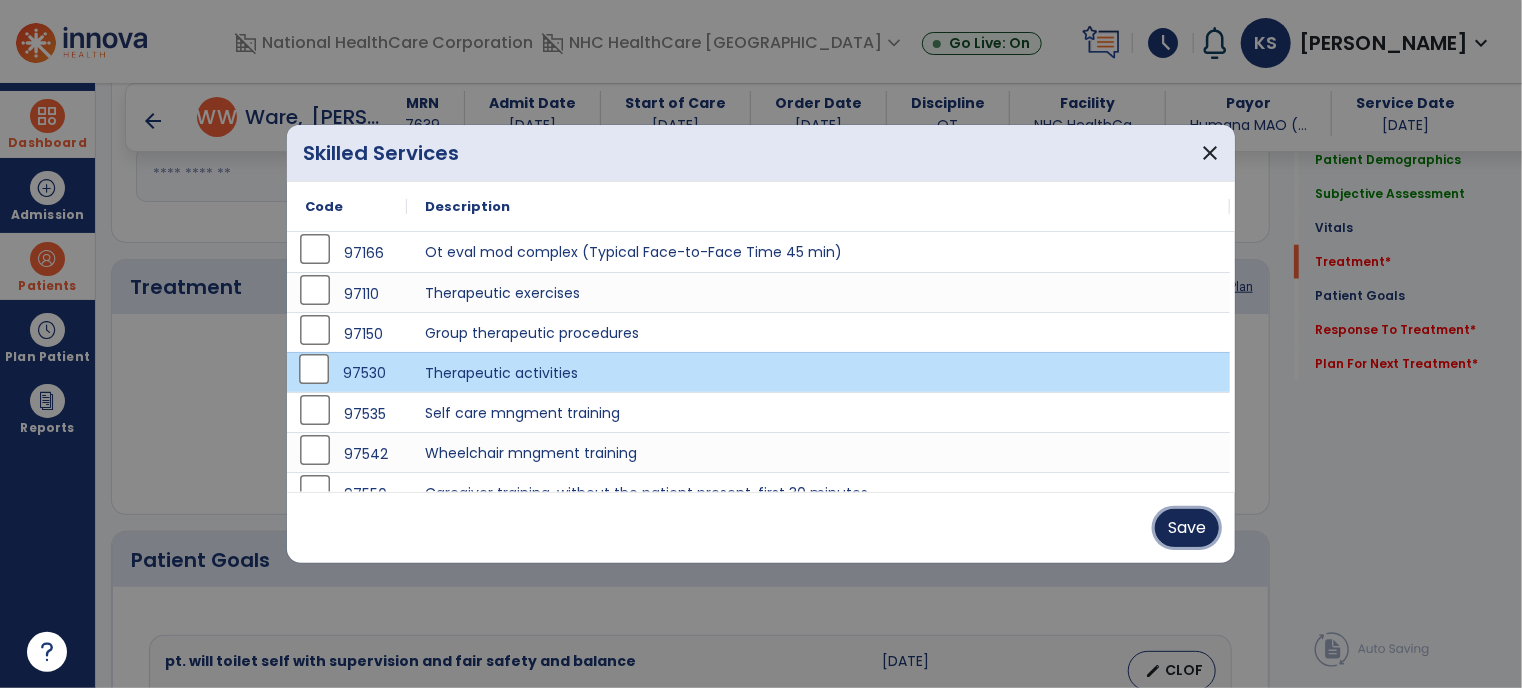 click on "Save" at bounding box center (1187, 528) 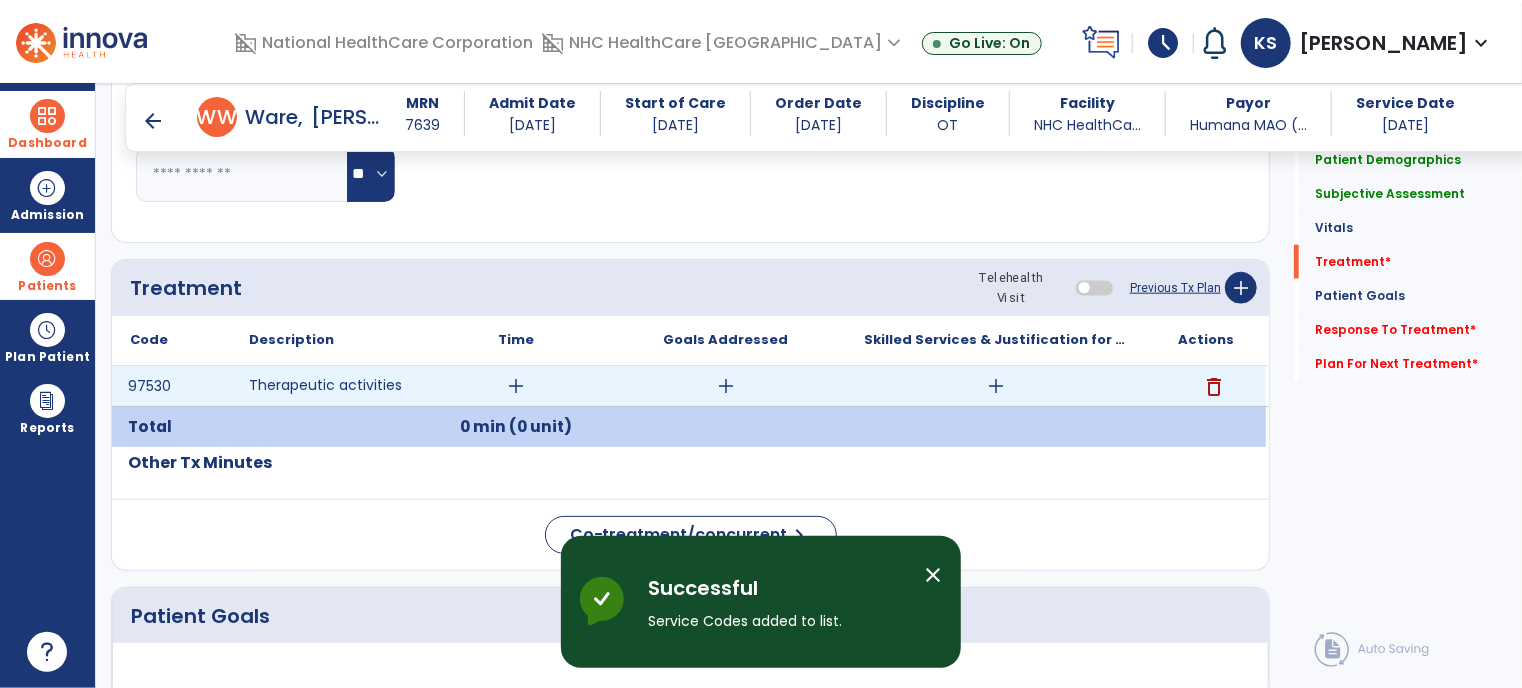 click on "add" at bounding box center (516, 386) 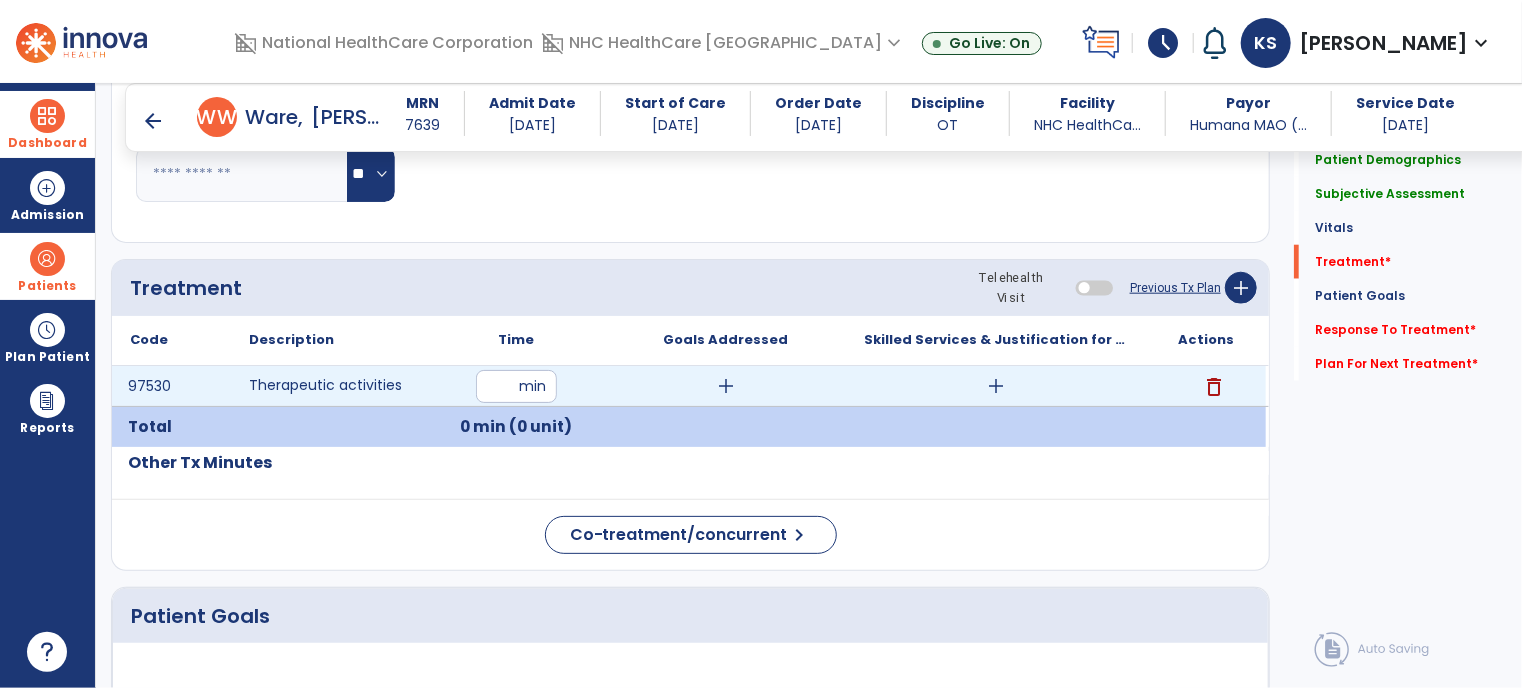 type on "**" 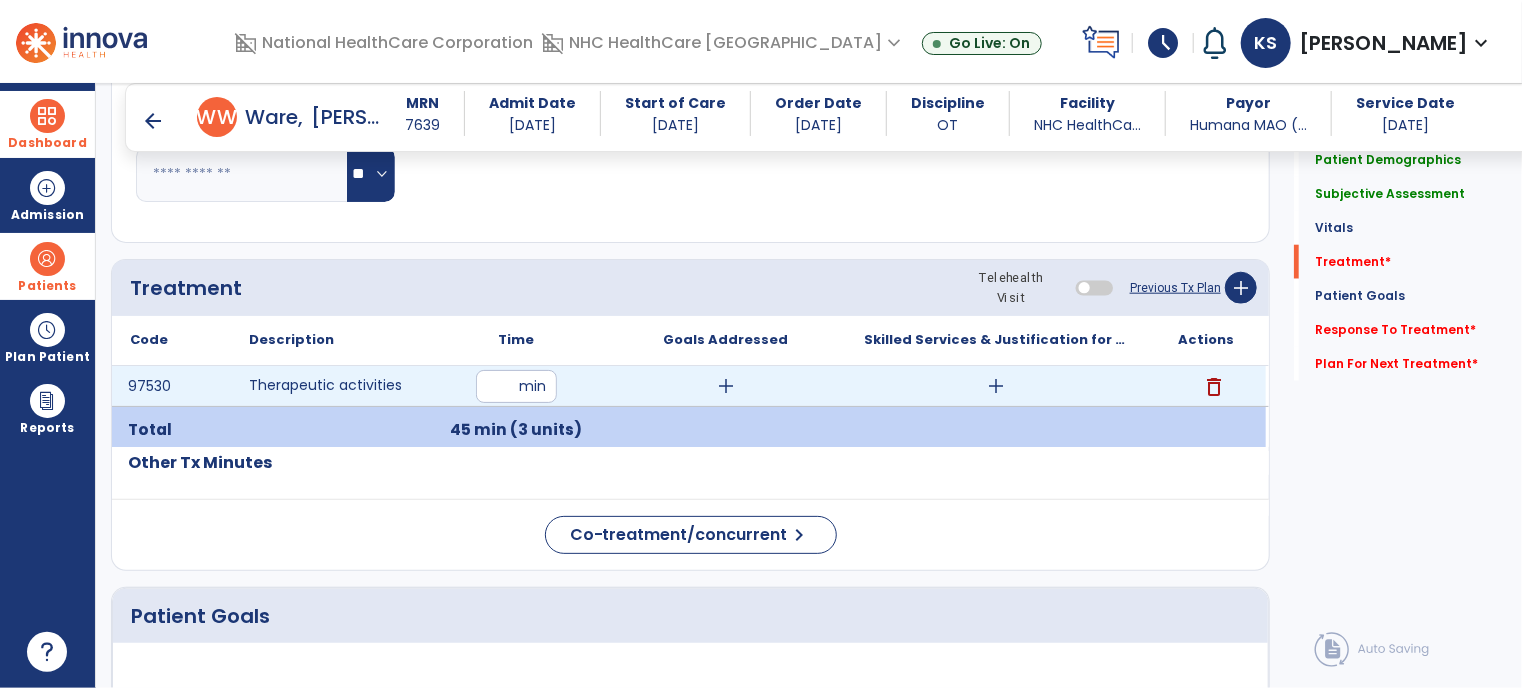 click on "add" at bounding box center [726, 386] 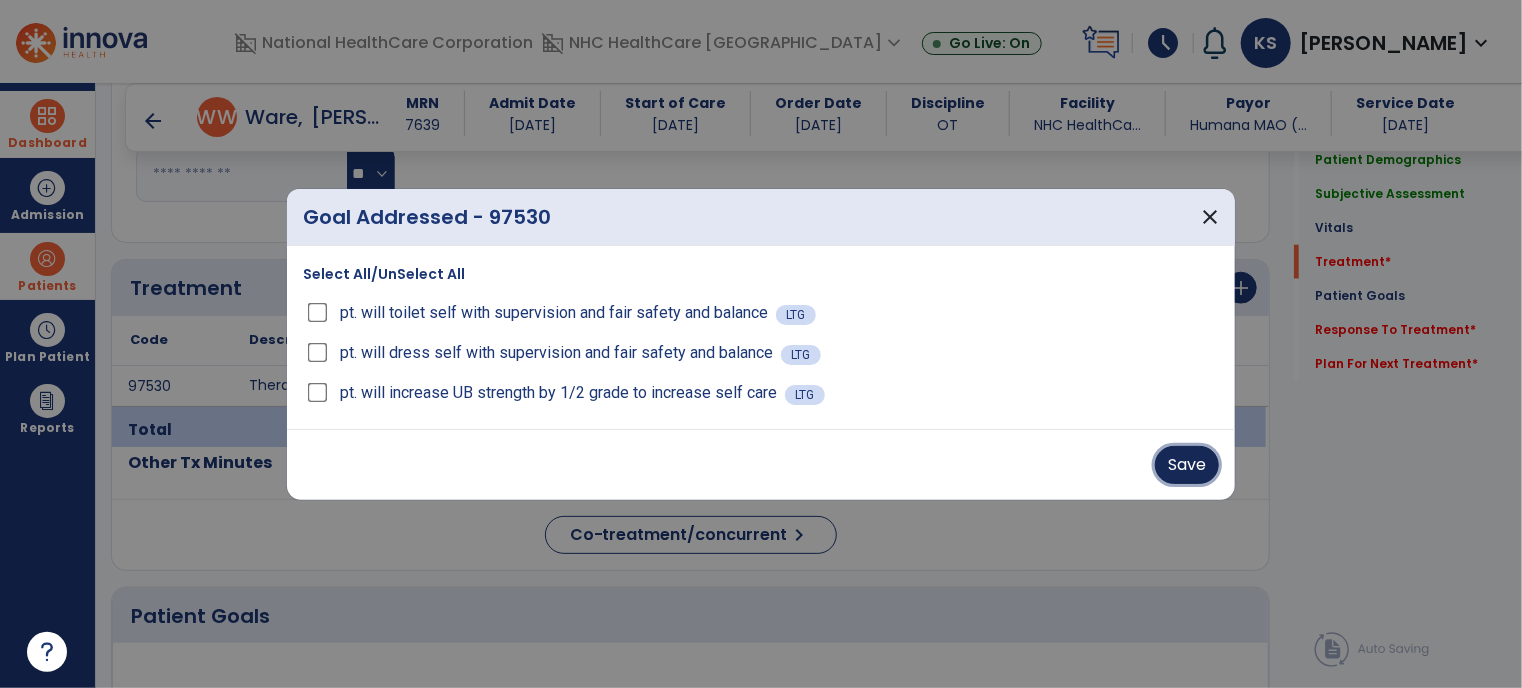 click on "Save" at bounding box center (1187, 465) 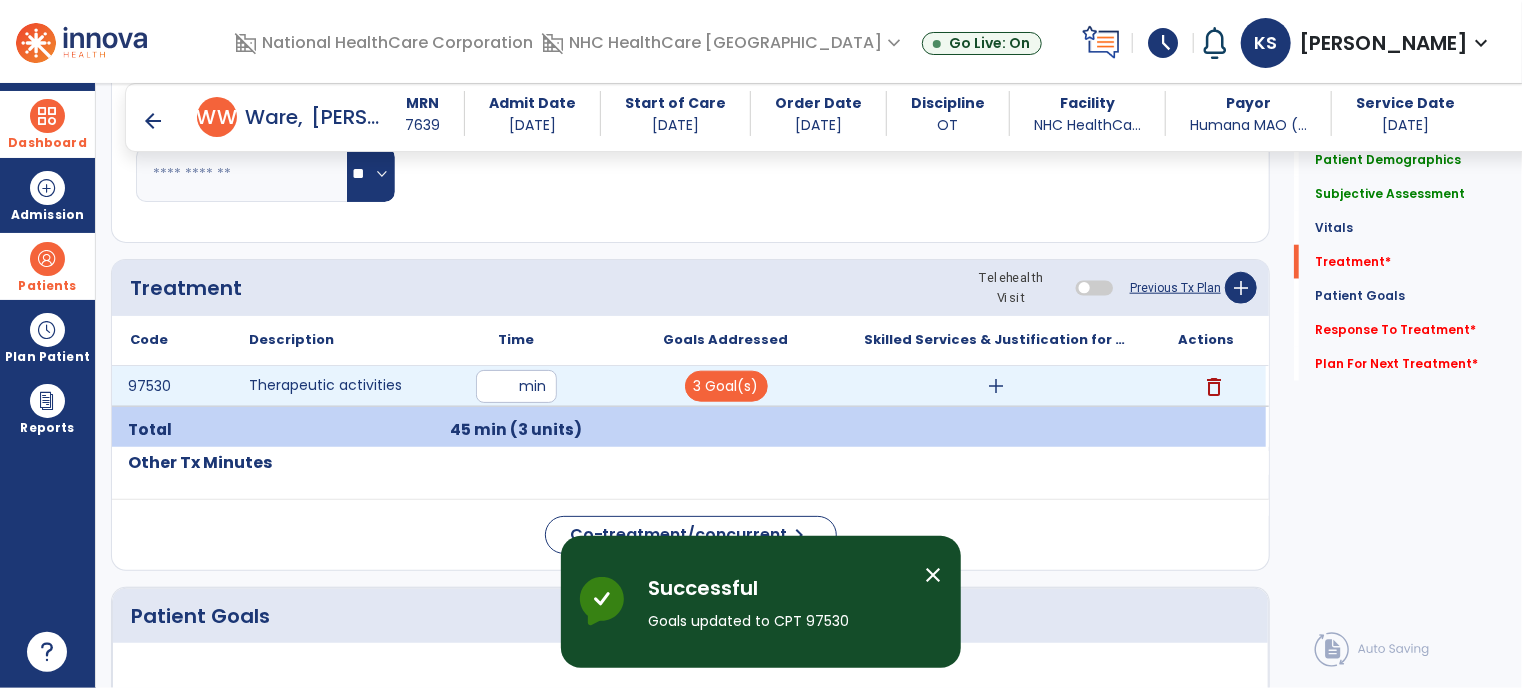 click on "add" at bounding box center [996, 386] 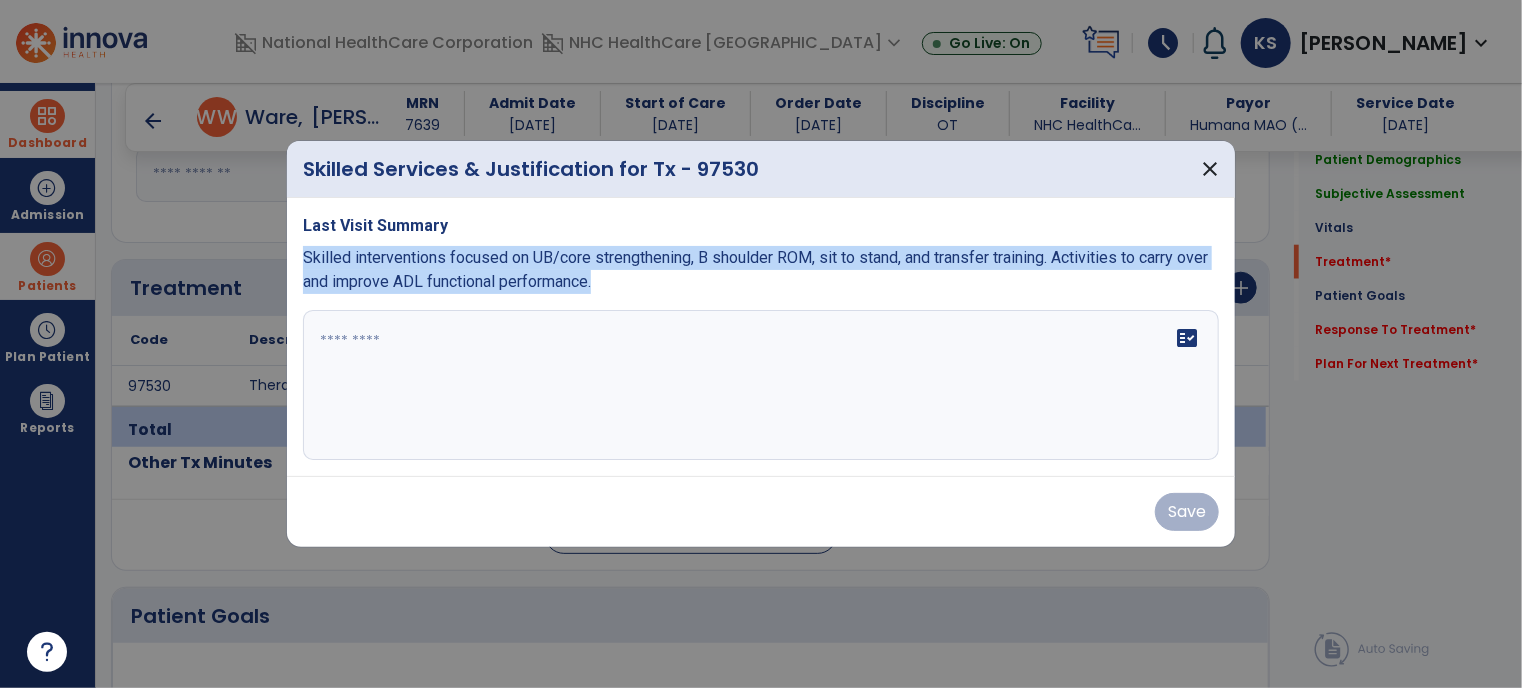 drag, startPoint x: 302, startPoint y: 256, endPoint x: 628, endPoint y: 291, distance: 327.87344 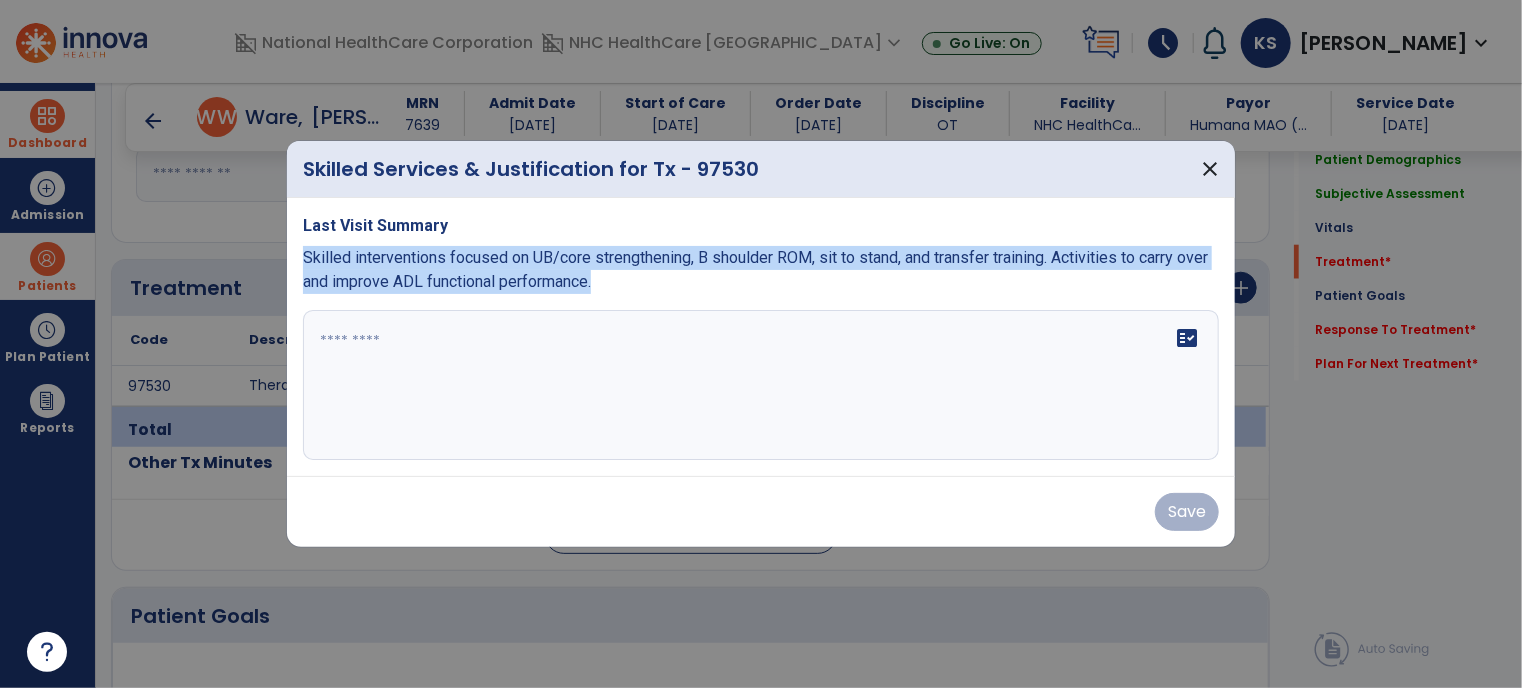 click on "Last Visit Summary Skilled interventions focused on UB/core strengthening, B shoulder ROM, sit to stand, and transfer training. Activities to carry over and improve ADL functional performance.
fact_check" at bounding box center [761, 337] 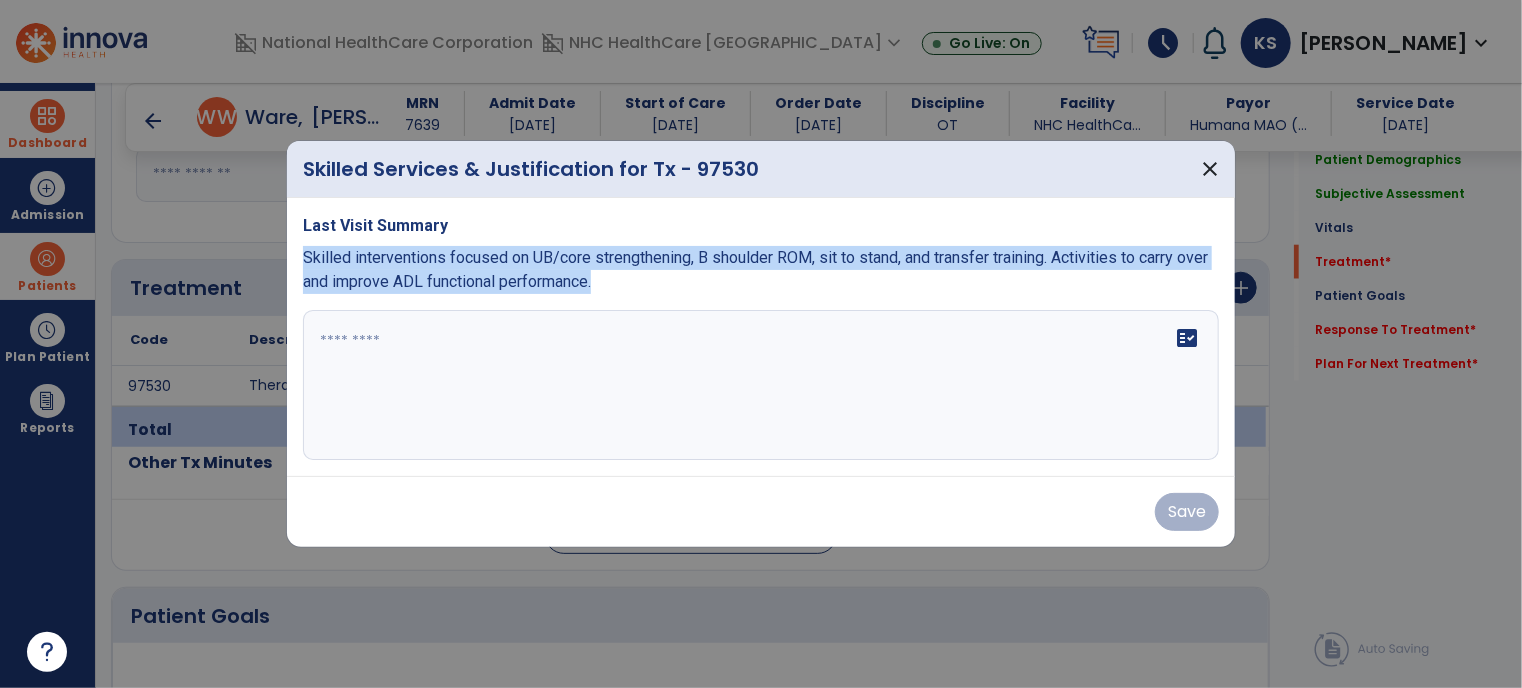 copy on "Skilled interventions focused on UB/core strengthening, B shoulder ROM, sit to stand, and transfer training. Activities to carry over and improve ADL functional performance." 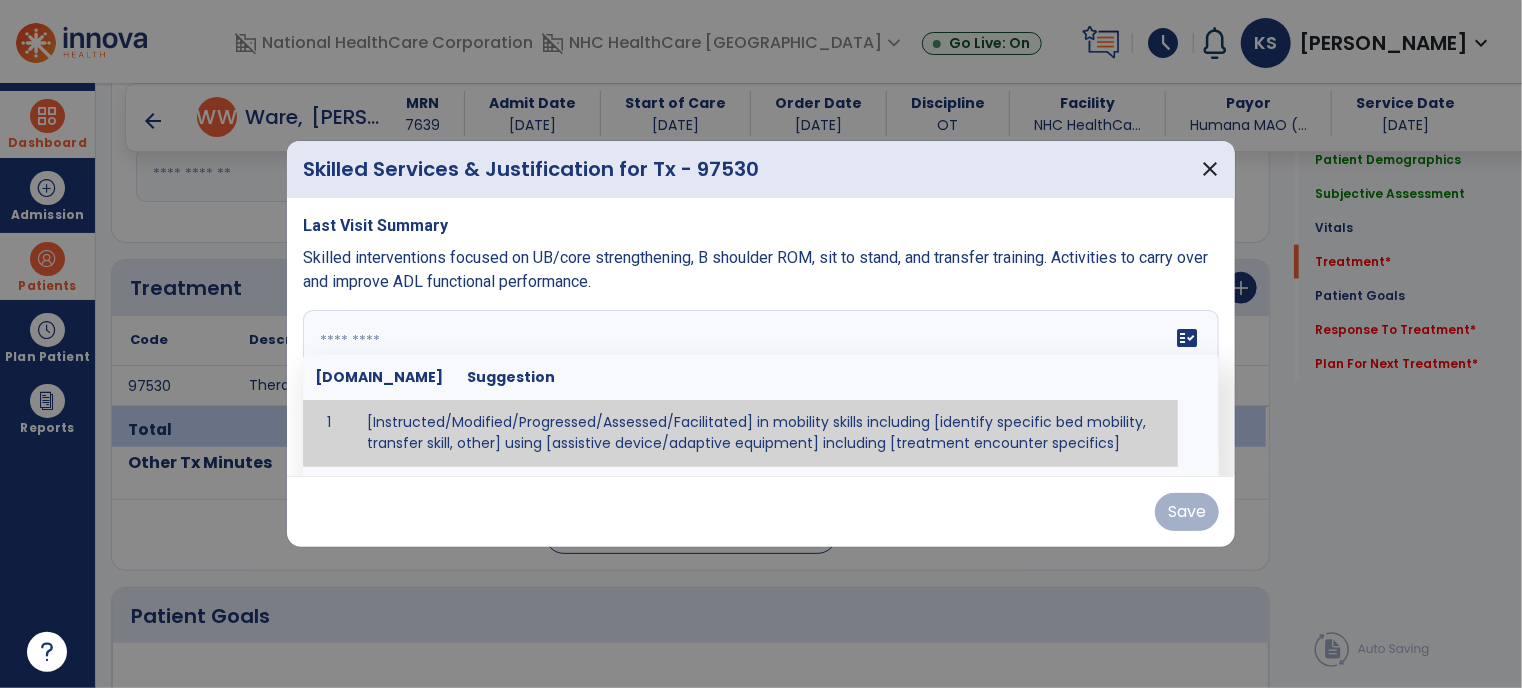 paste on "**********" 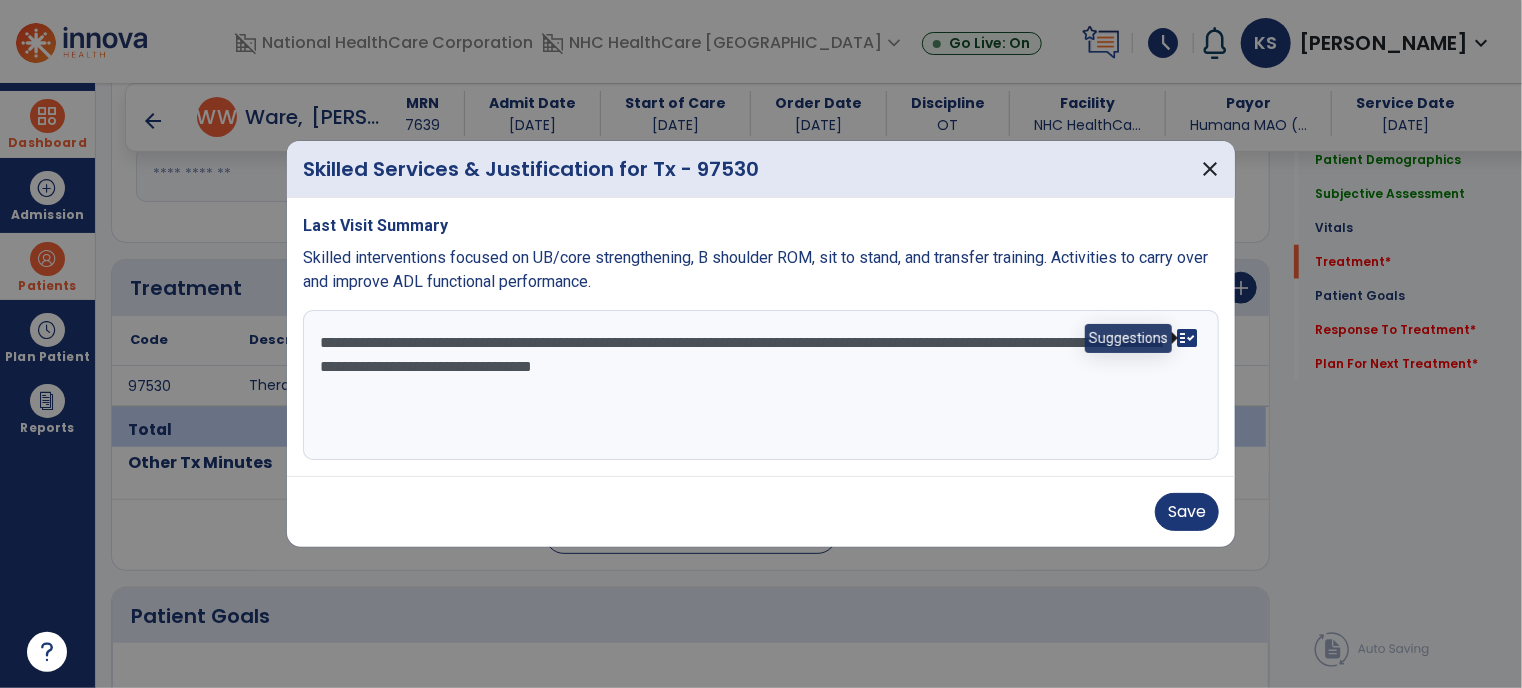 click on "fact_check" at bounding box center (1187, 338) 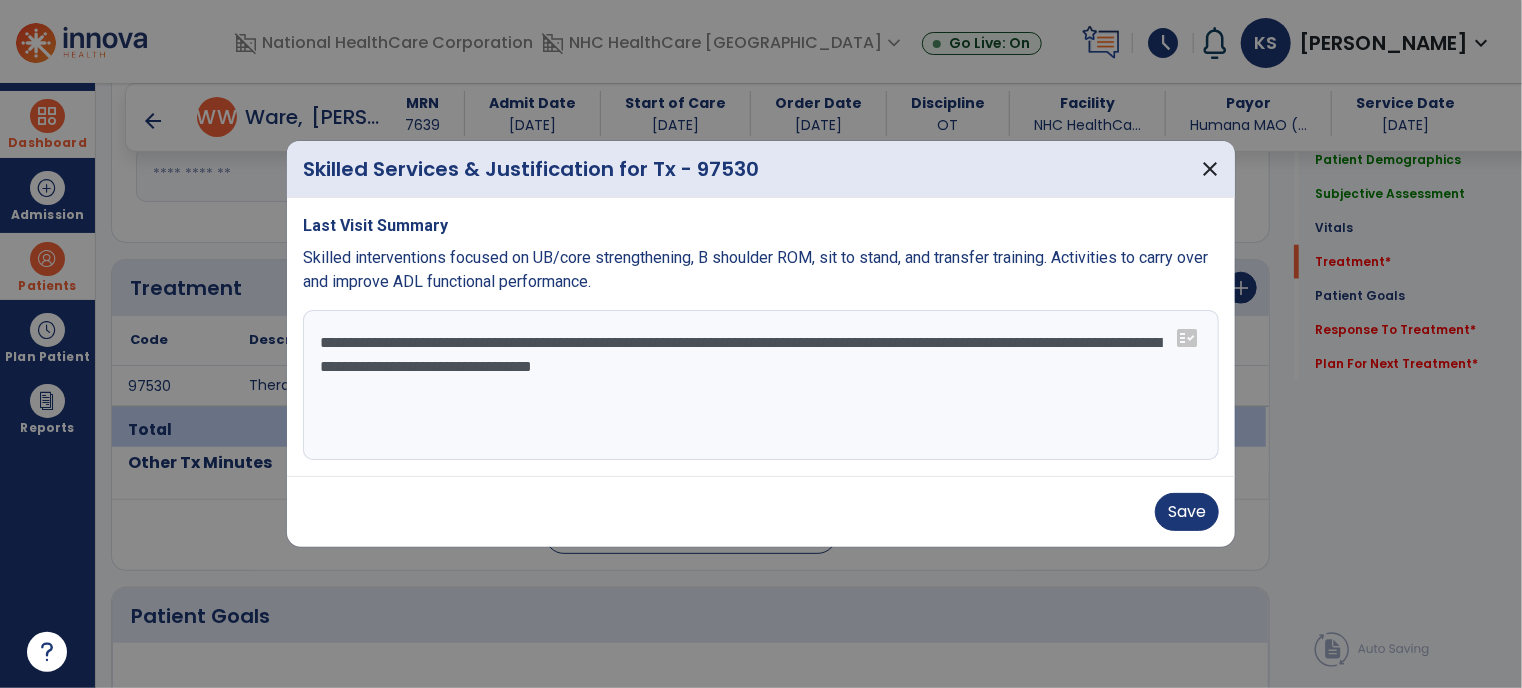 click on "**********" at bounding box center (761, 385) 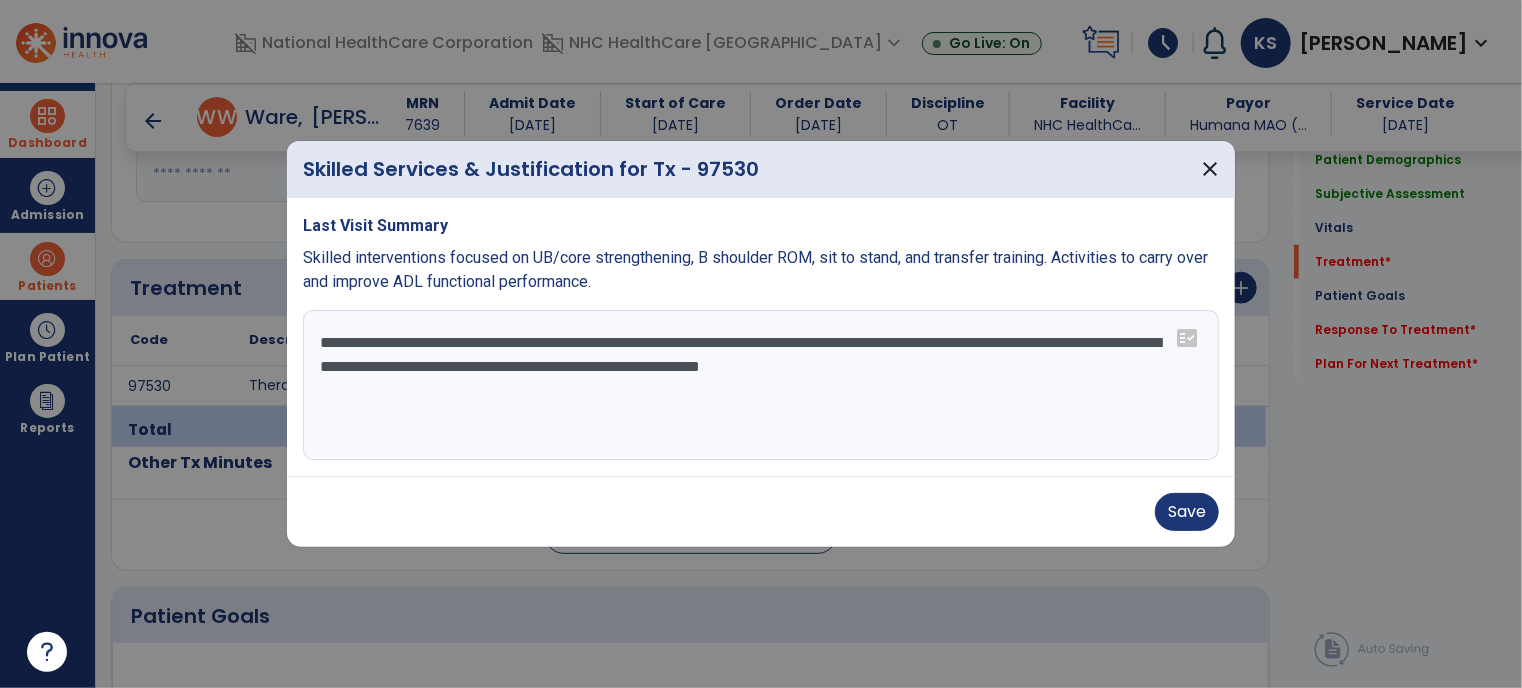 click on "**********" at bounding box center [761, 385] 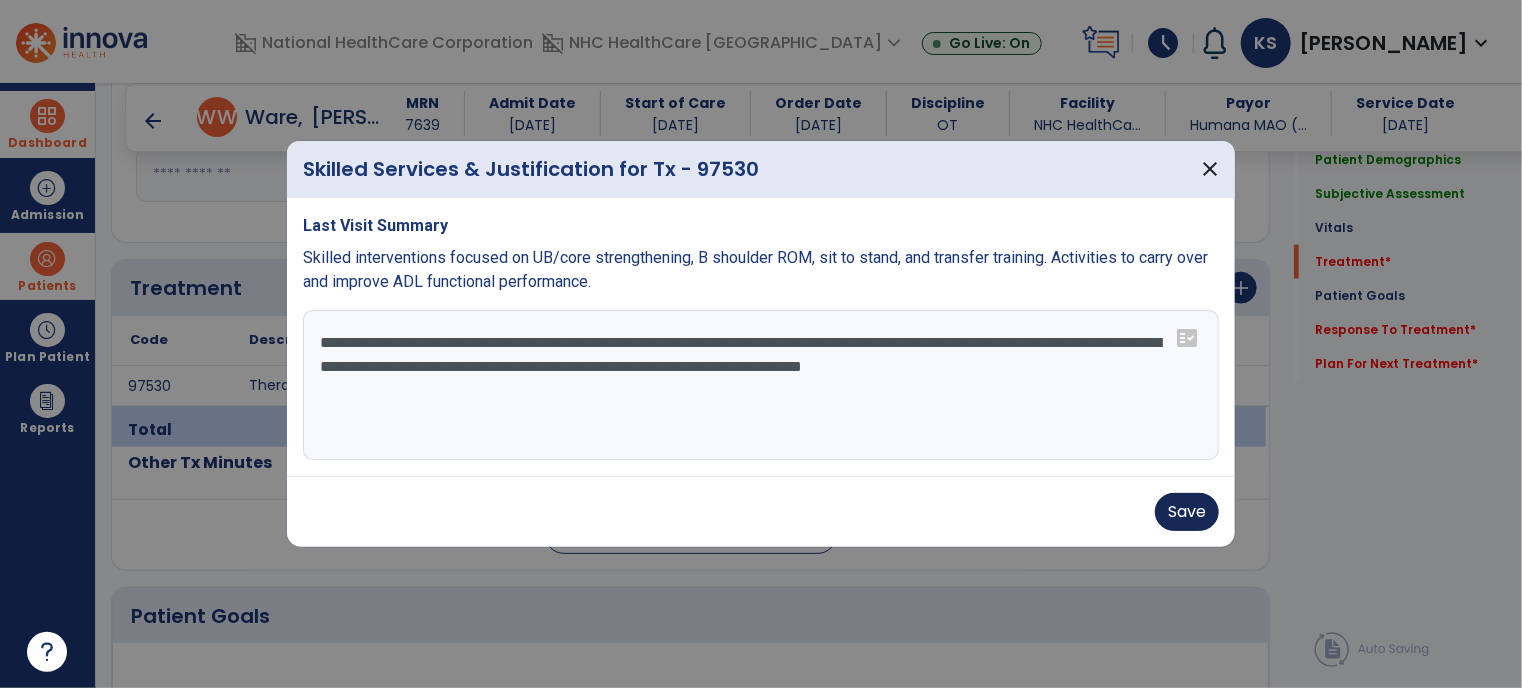 type on "**********" 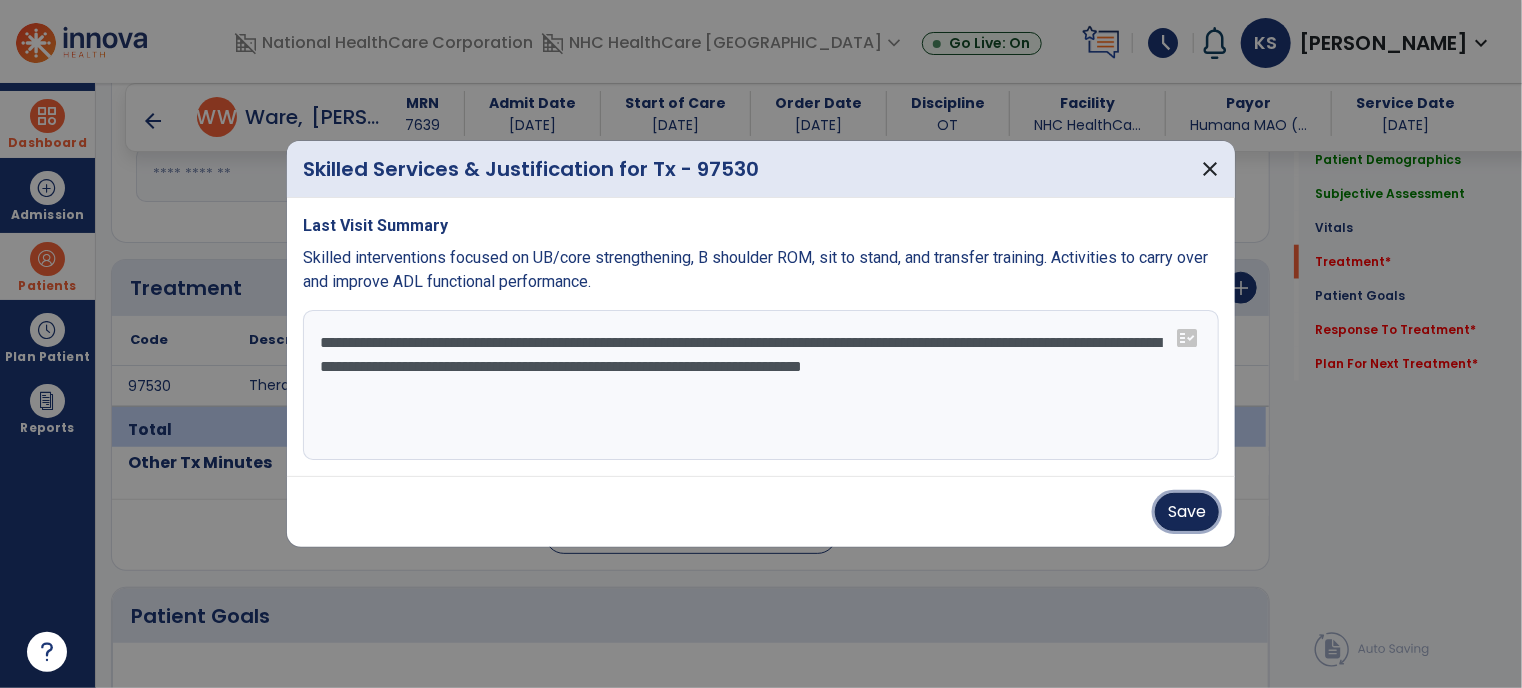 click on "Save" at bounding box center [1187, 512] 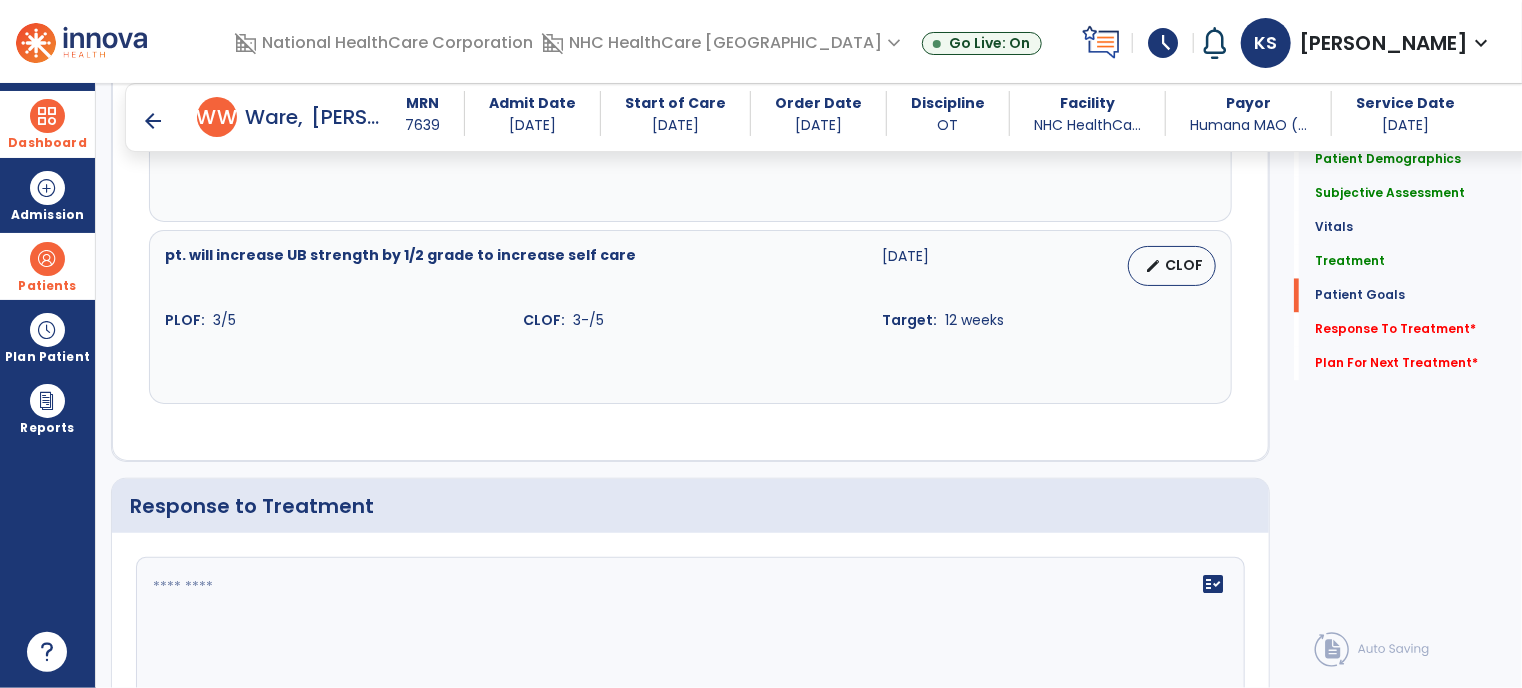 scroll, scrollTop: 1879, scrollLeft: 0, axis: vertical 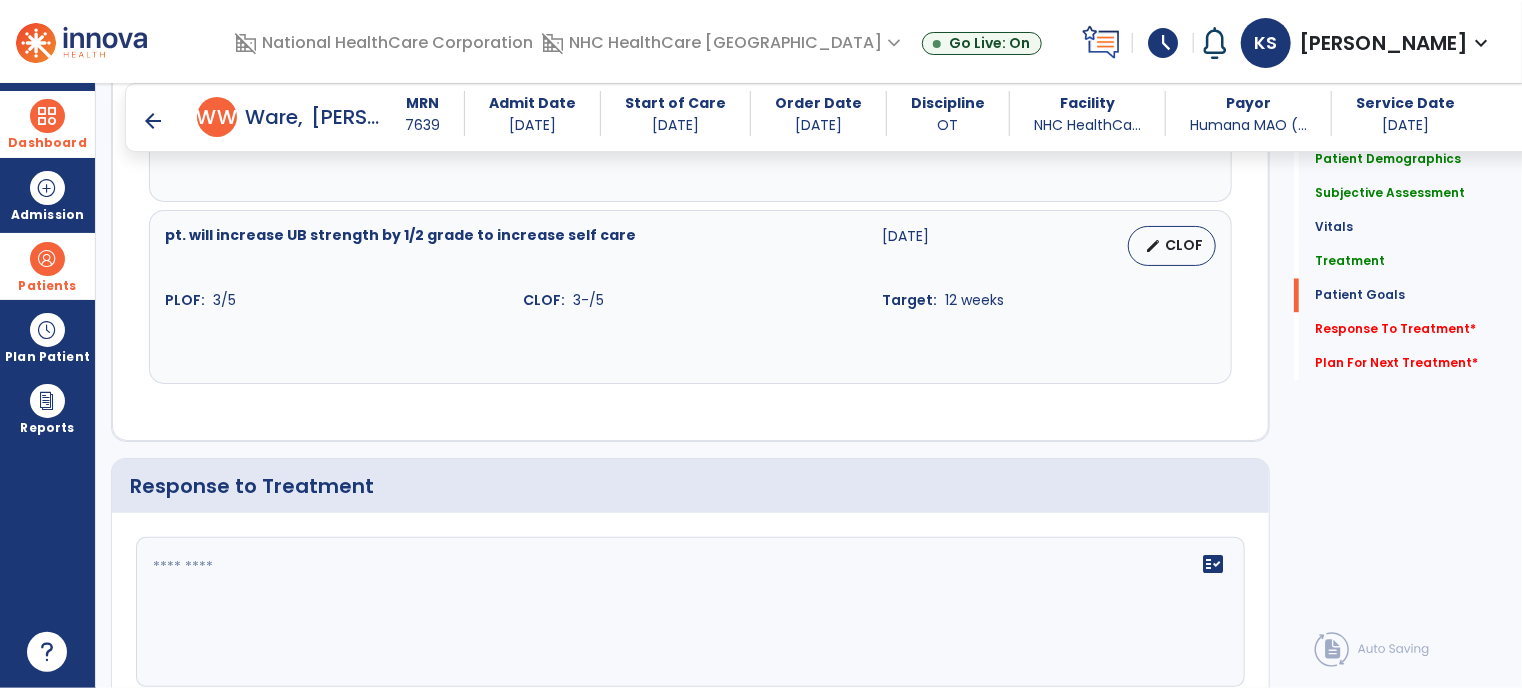click 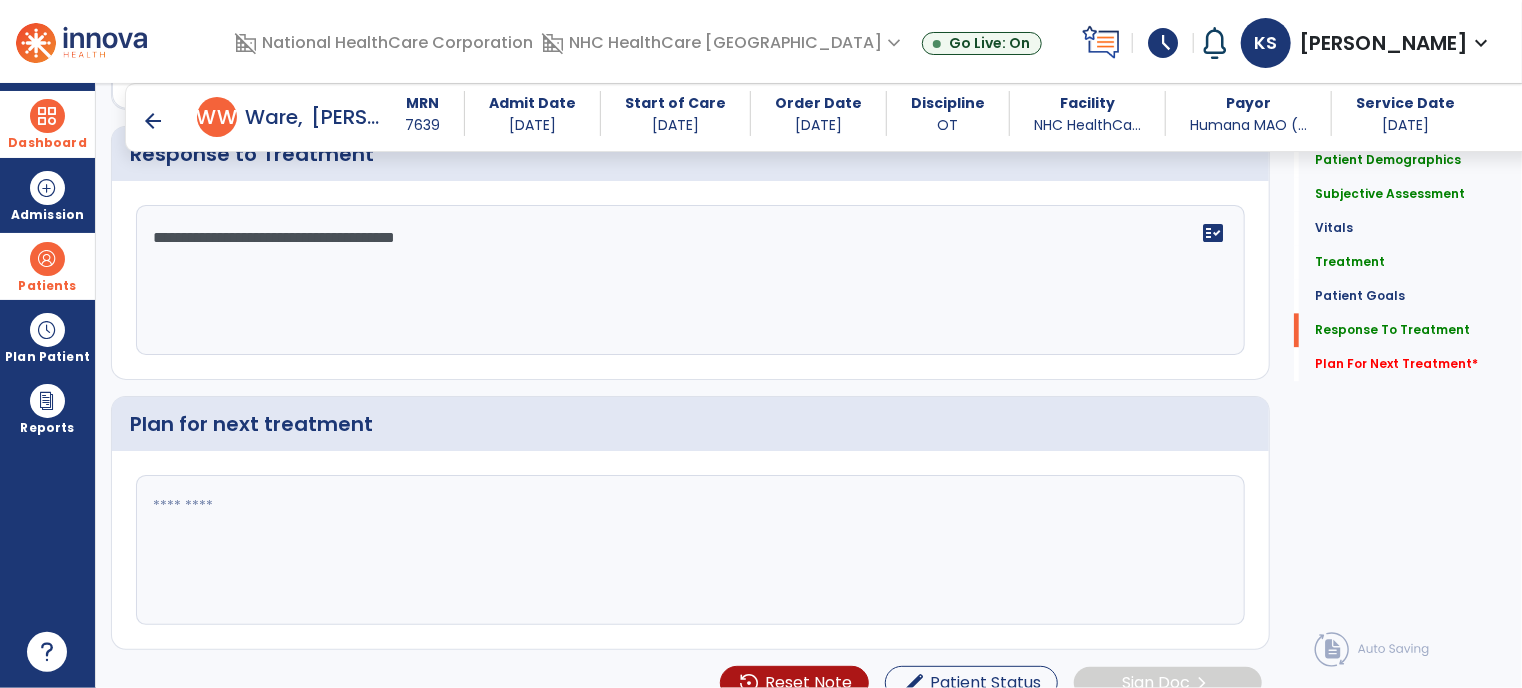 type on "**********" 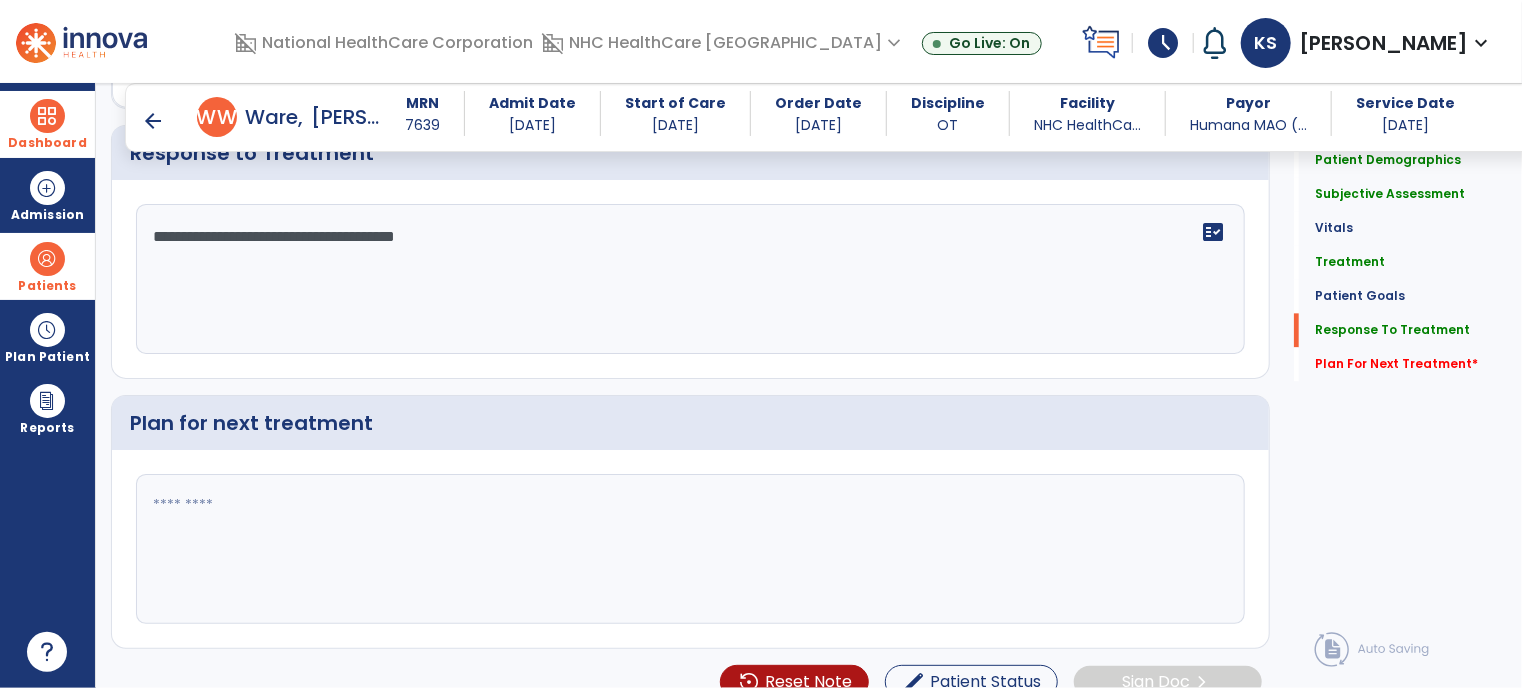 click 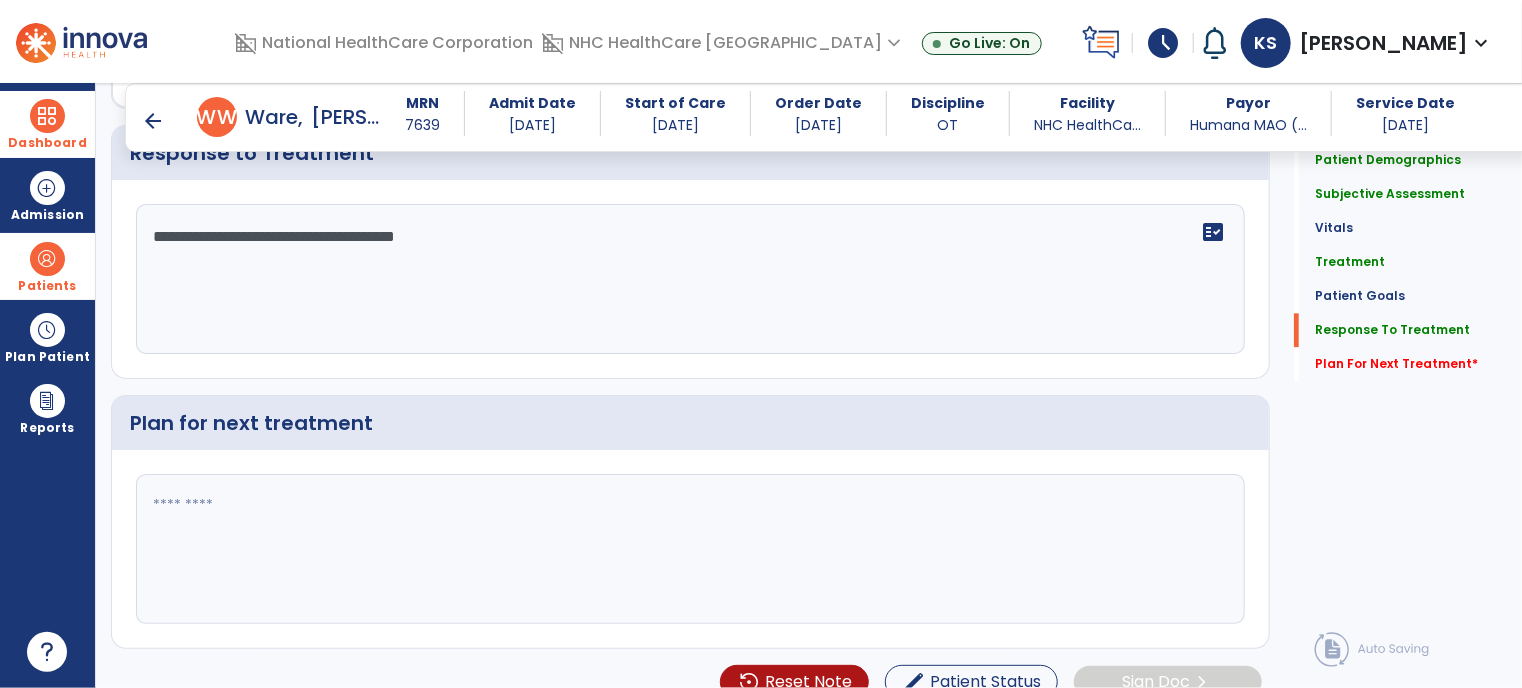 paste on "**********" 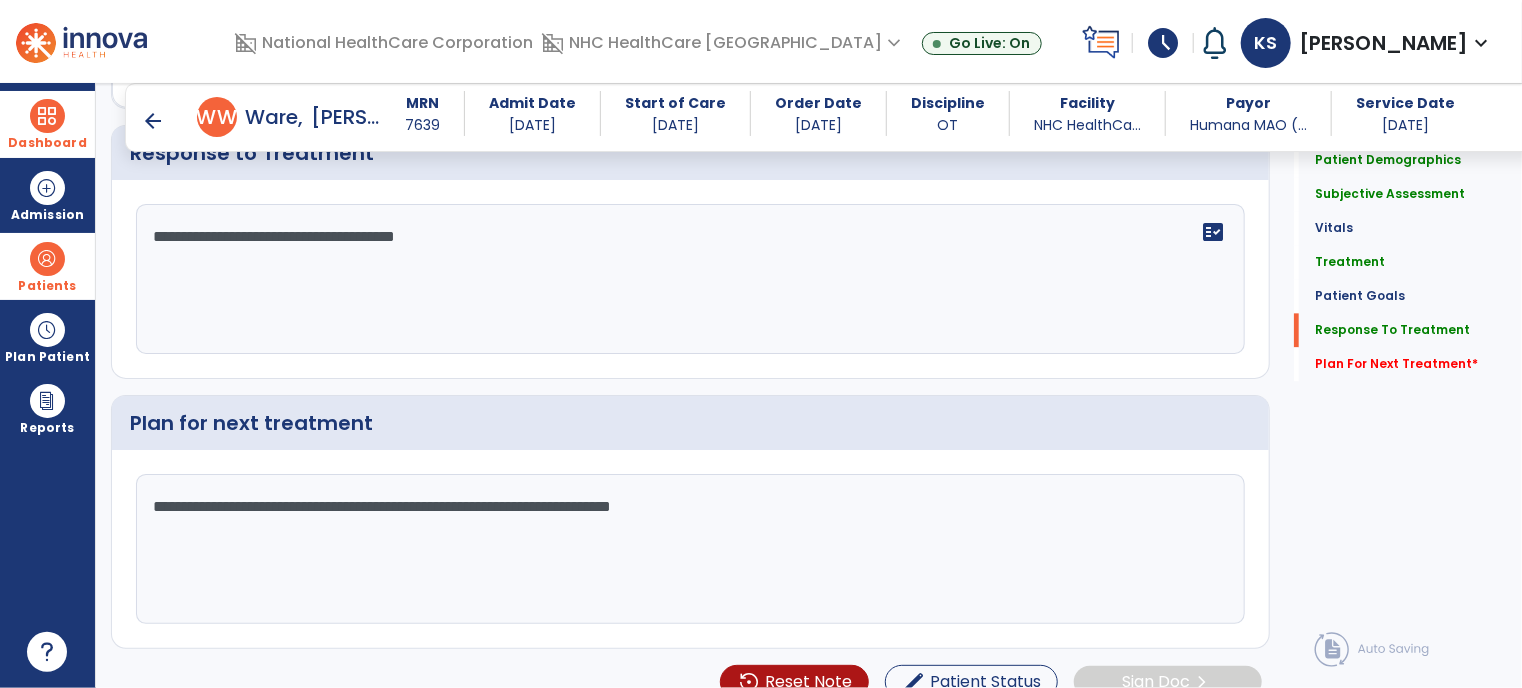 click on "**********" 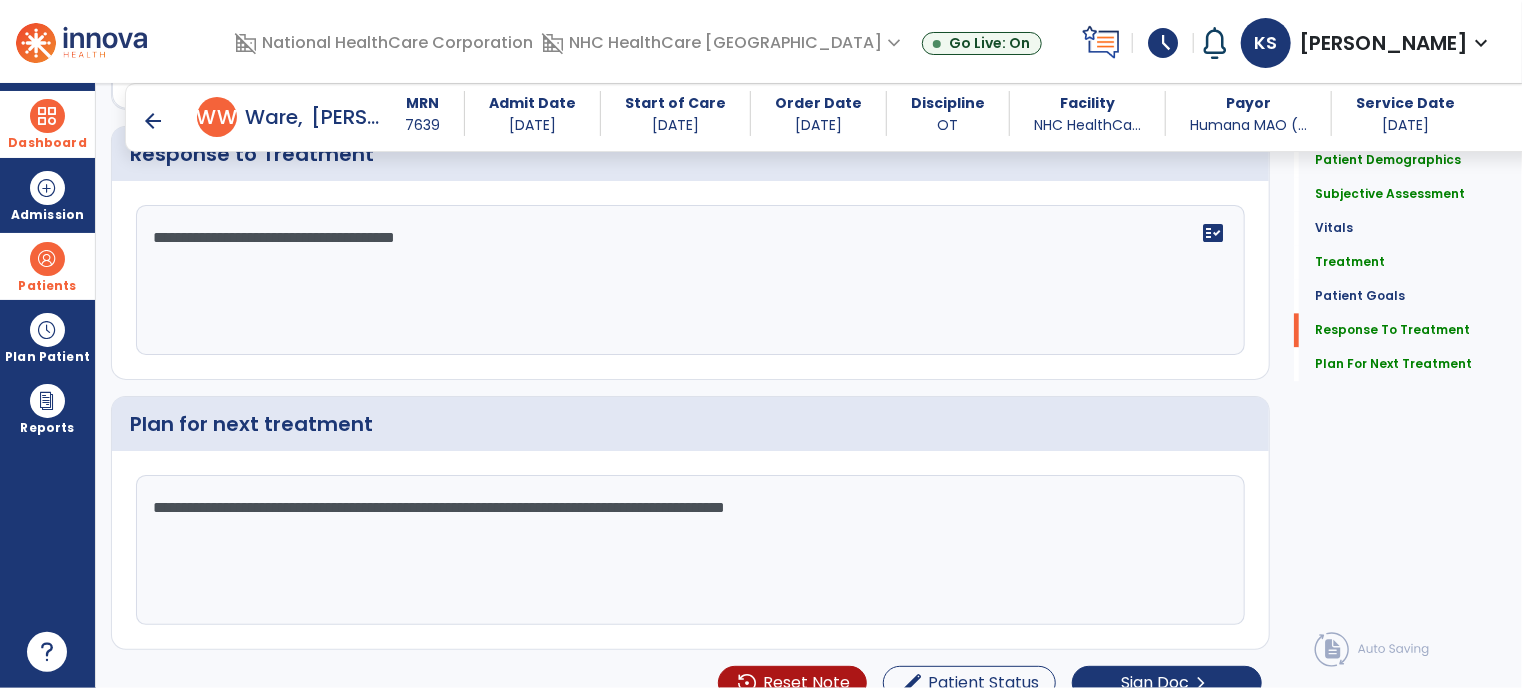 scroll, scrollTop: 2212, scrollLeft: 0, axis: vertical 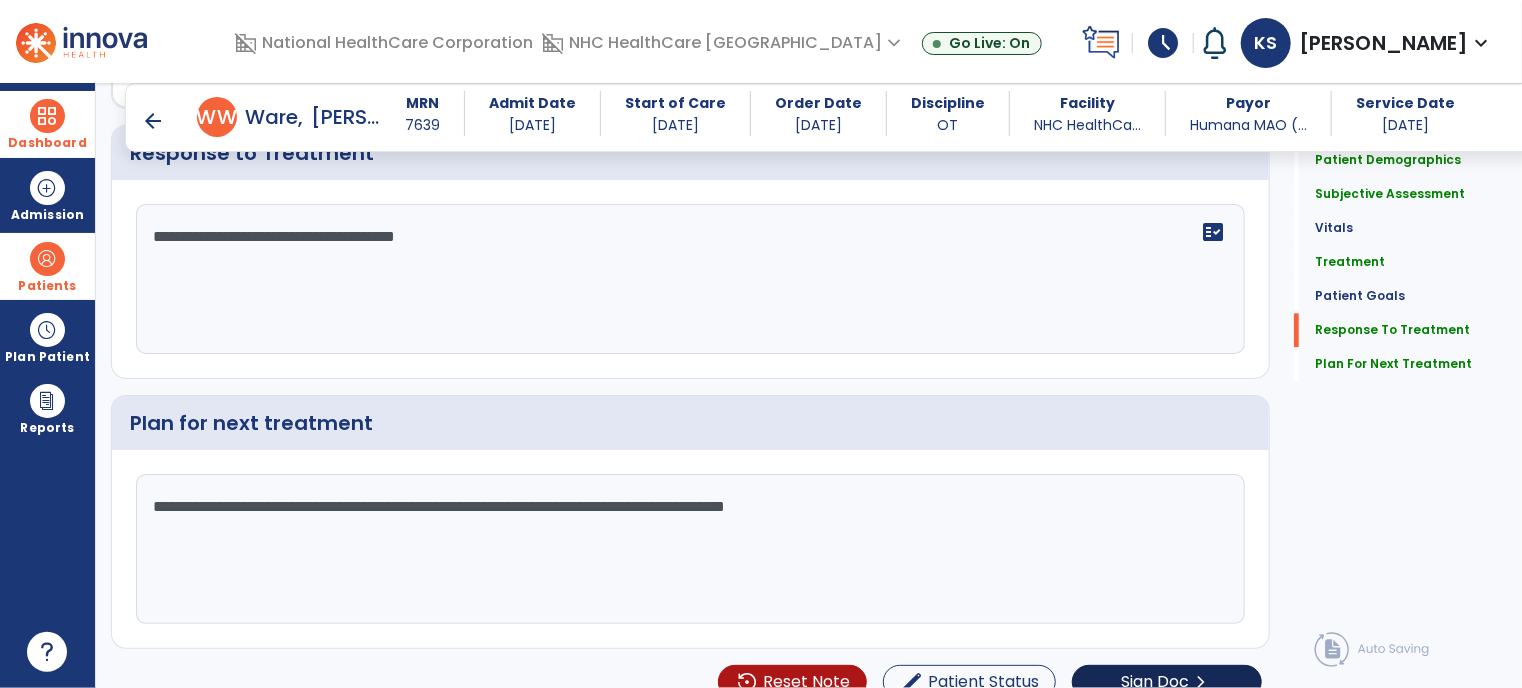 type on "**********" 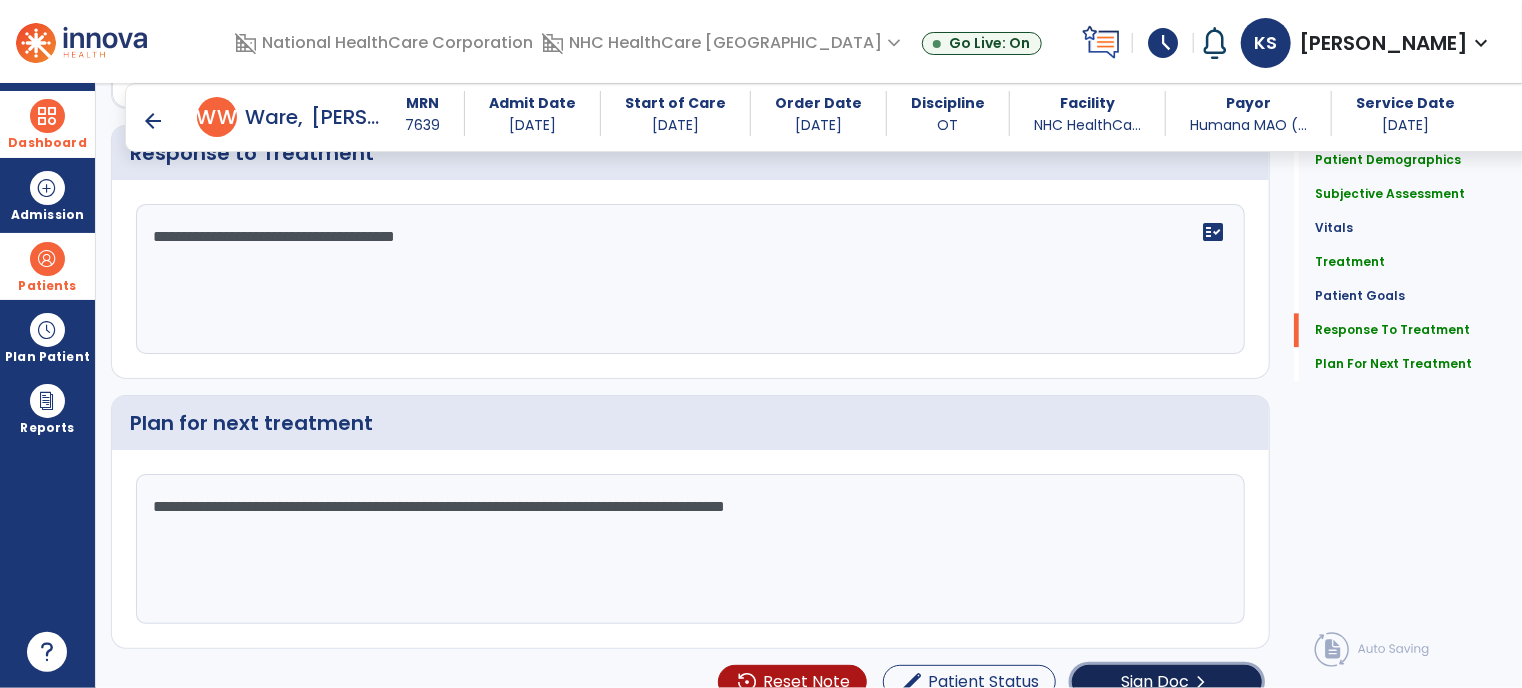 click on "Sign Doc" 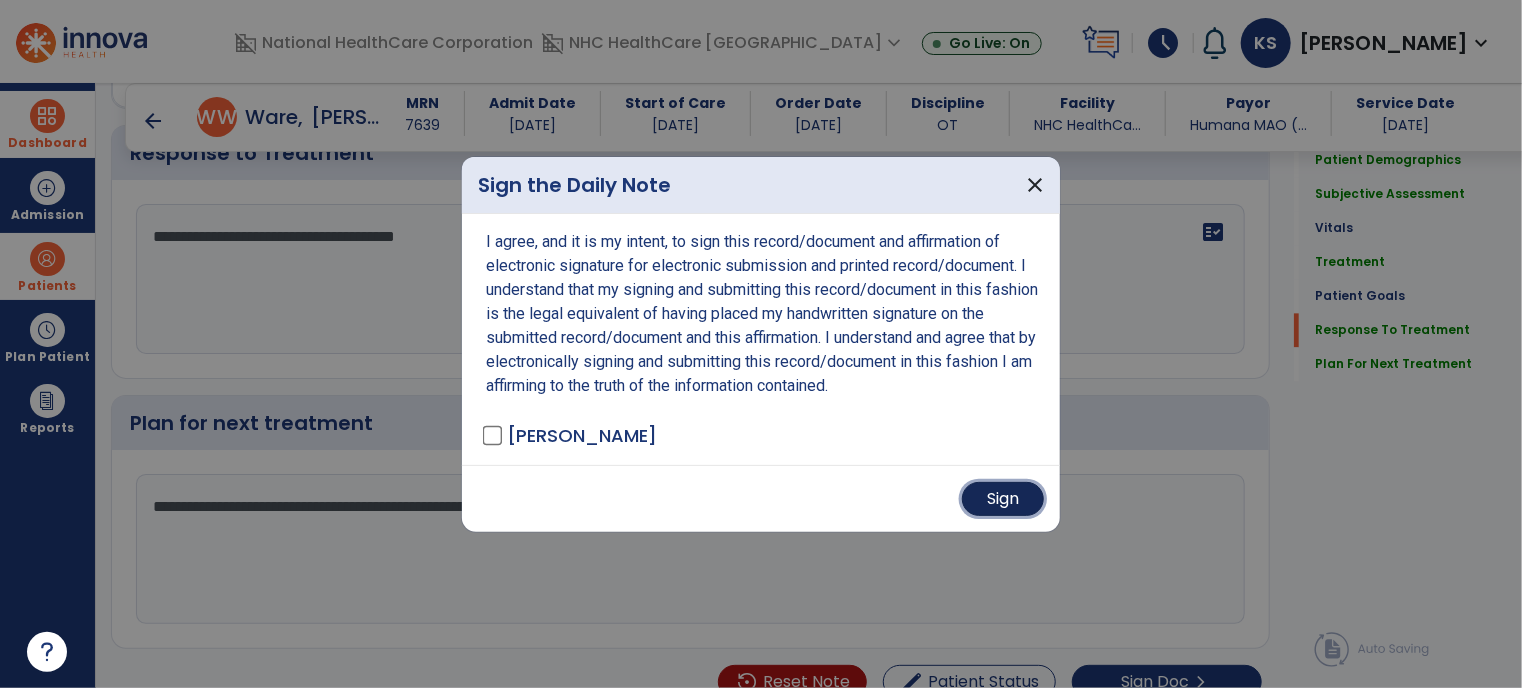 click on "Sign" at bounding box center [1003, 499] 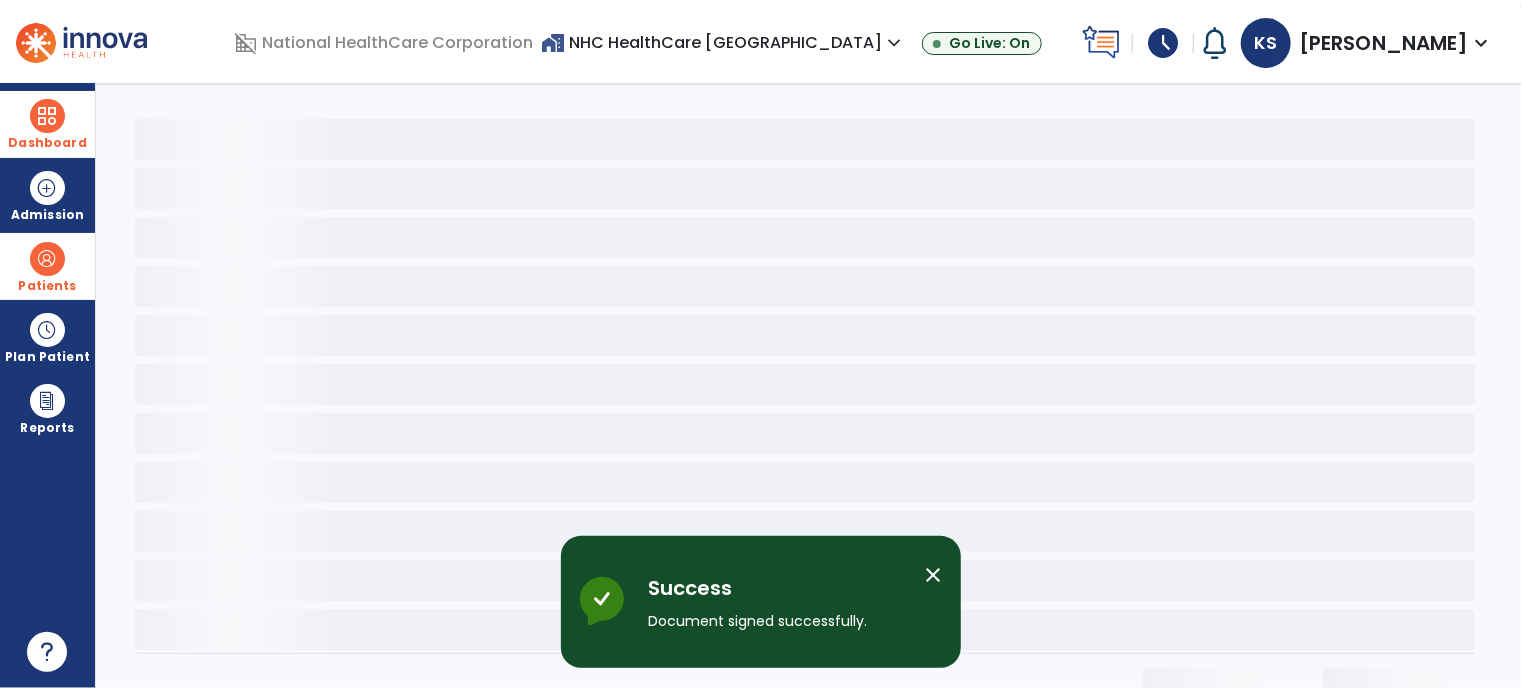 scroll, scrollTop: 0, scrollLeft: 0, axis: both 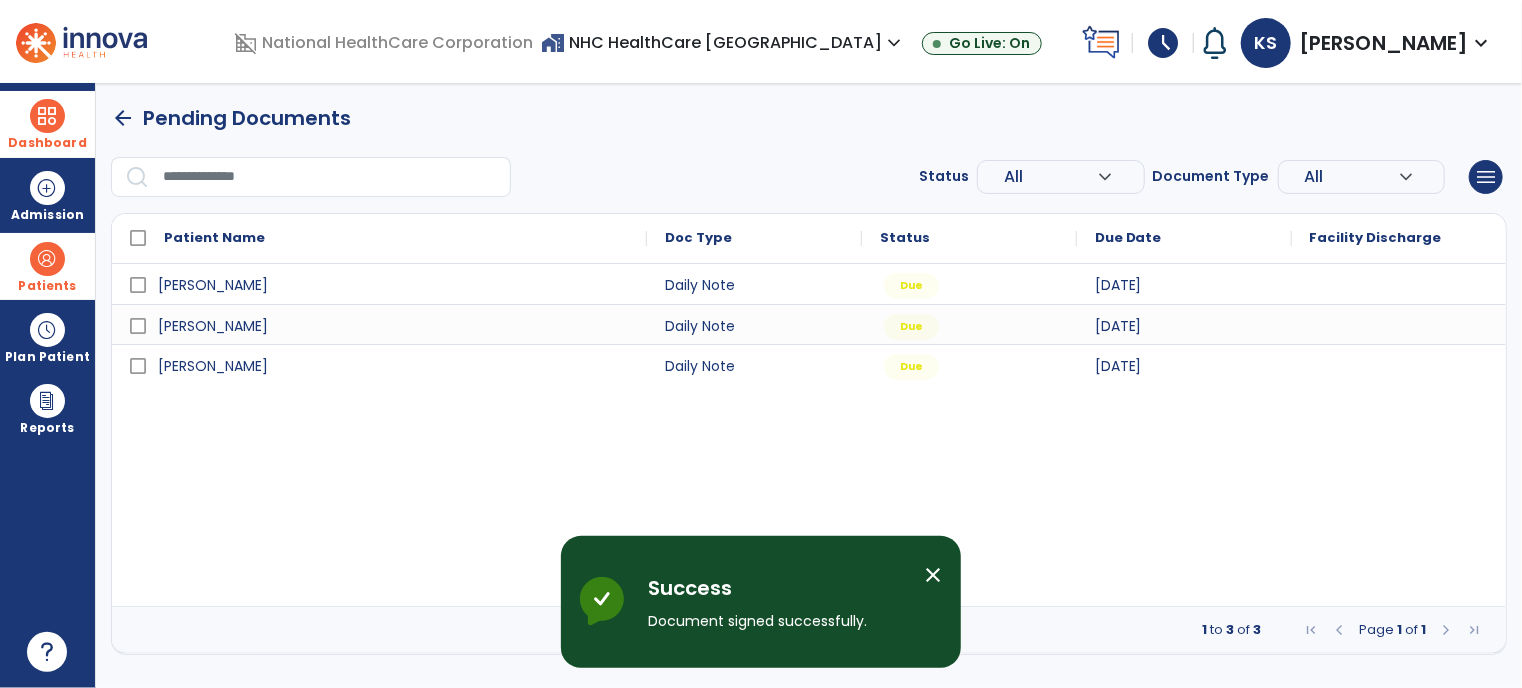 click on "close" at bounding box center [933, 575] 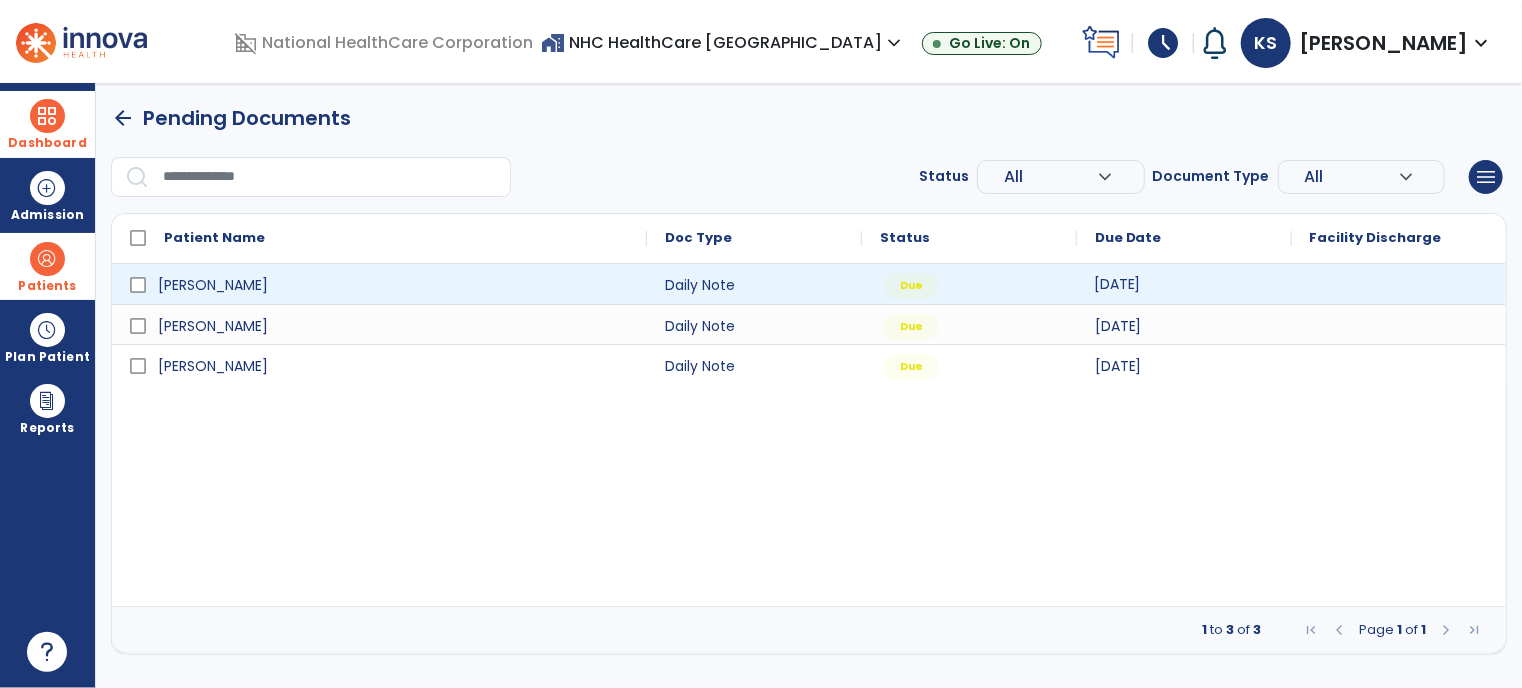 click on "[DATE]" at bounding box center [1117, 284] 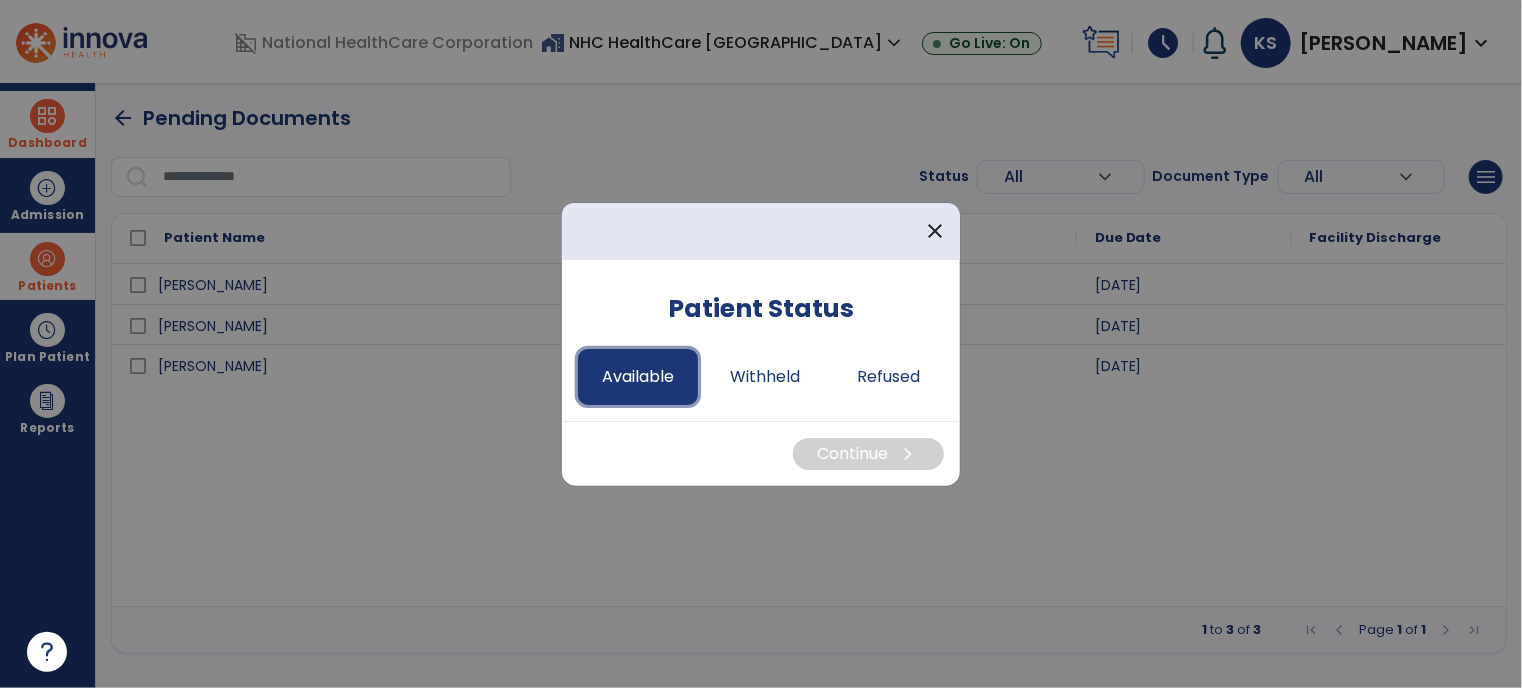 click on "Available" at bounding box center [638, 377] 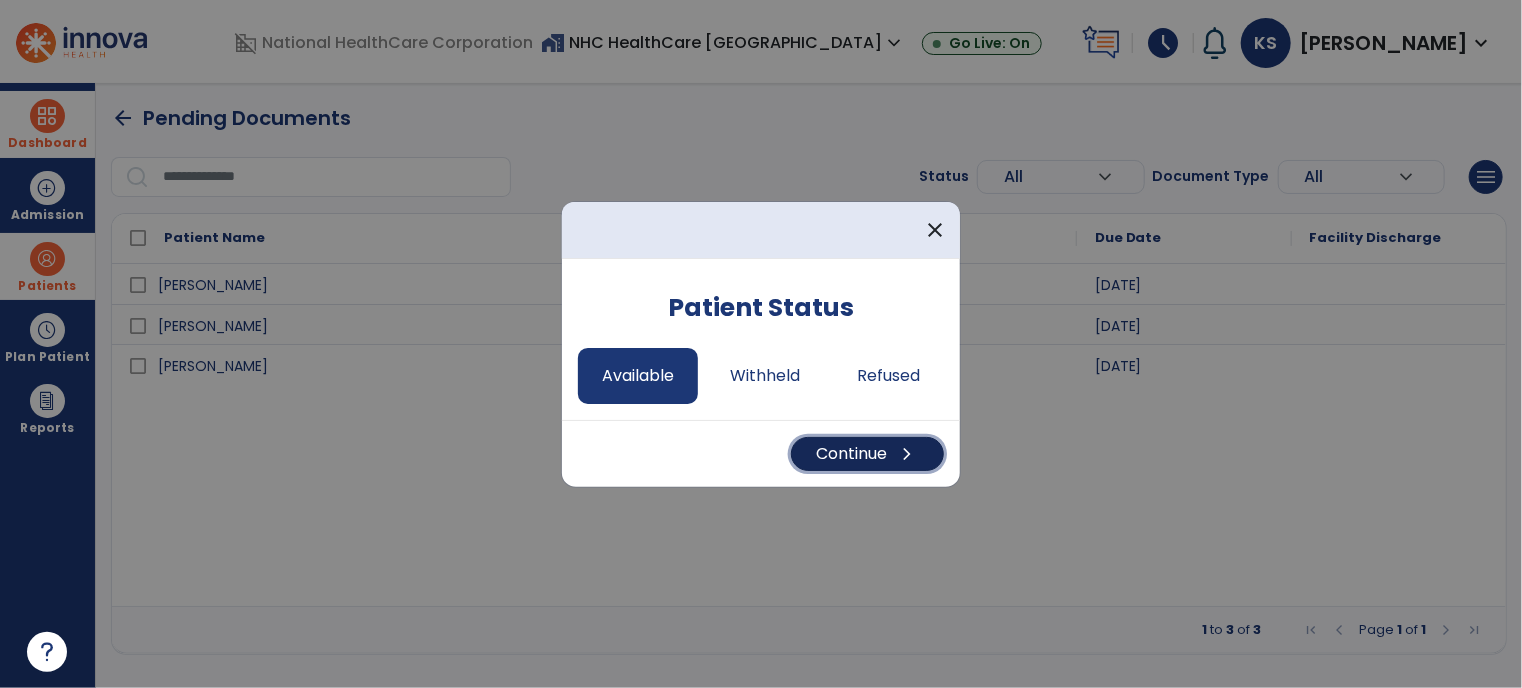 click on "chevron_right" at bounding box center [907, 454] 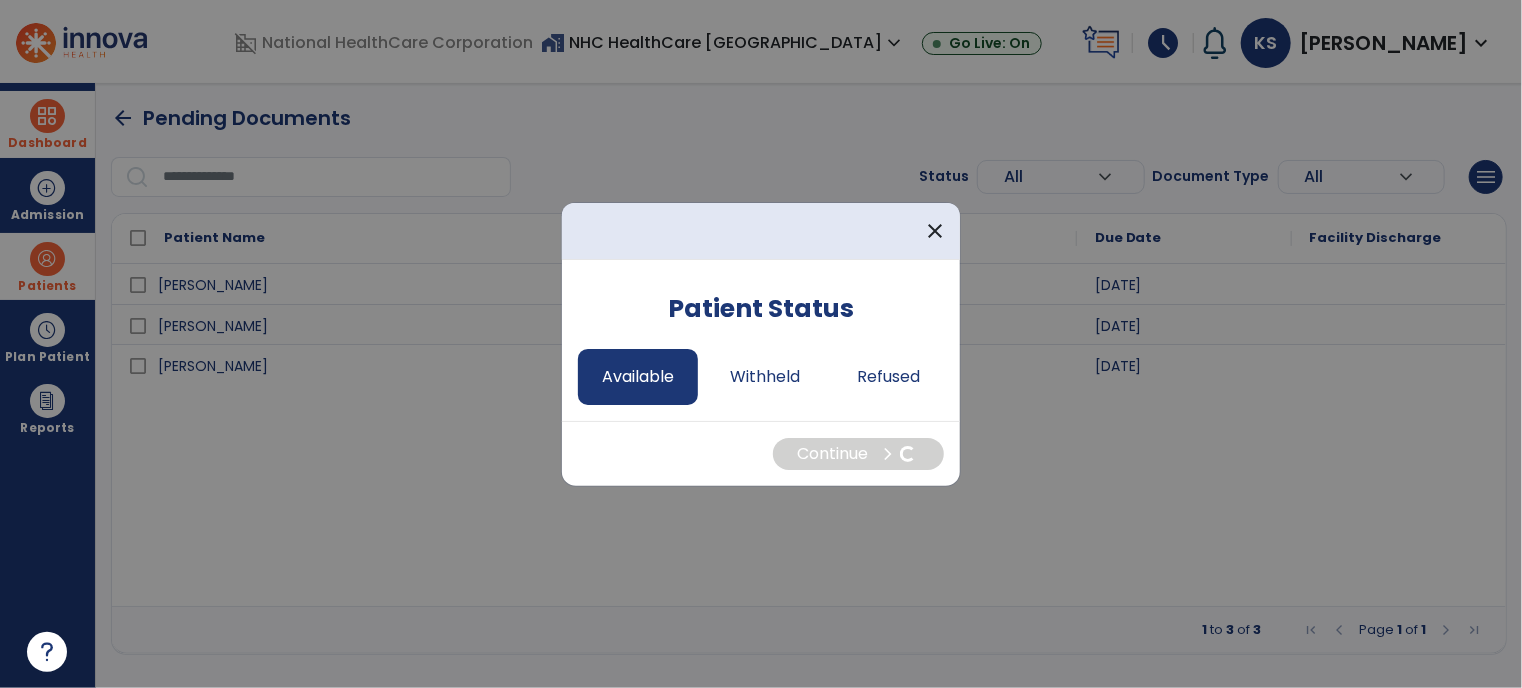 select on "*" 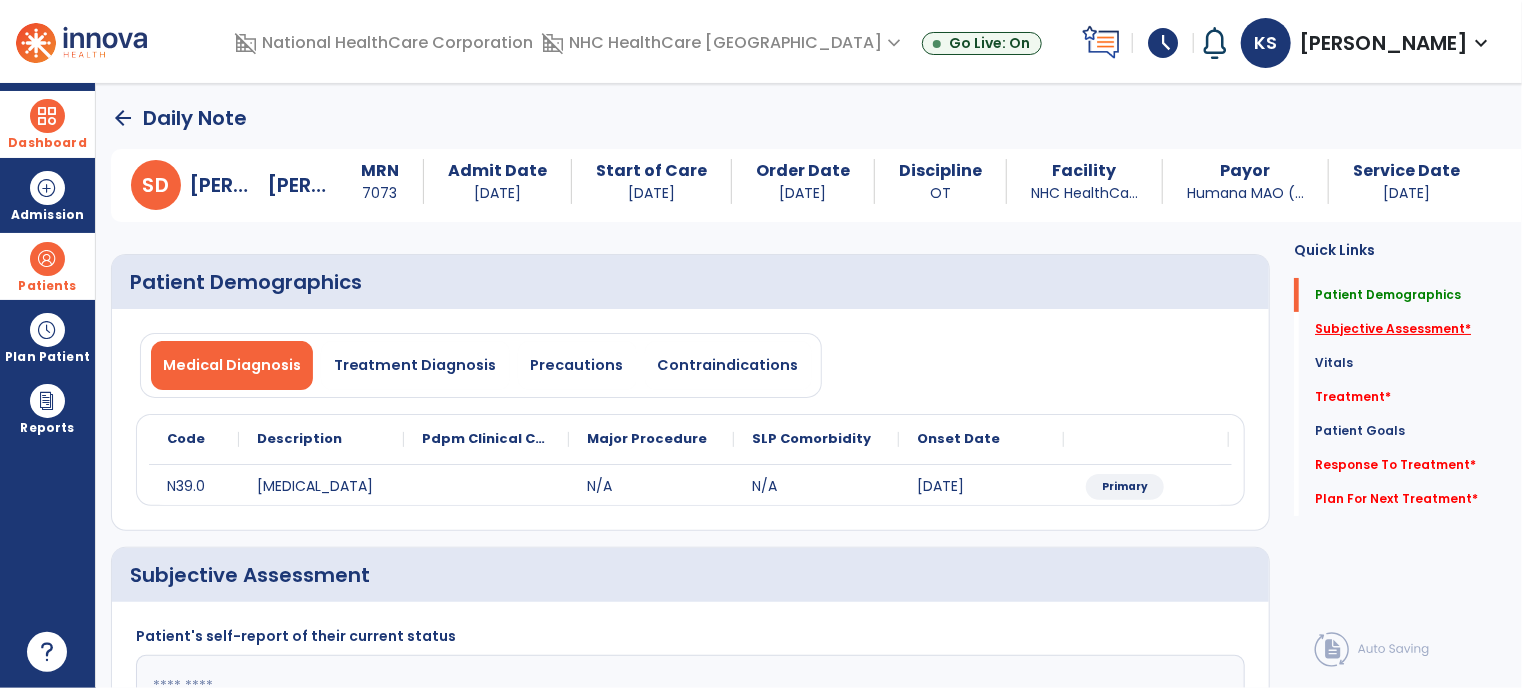 click on "Subjective Assessment   *" 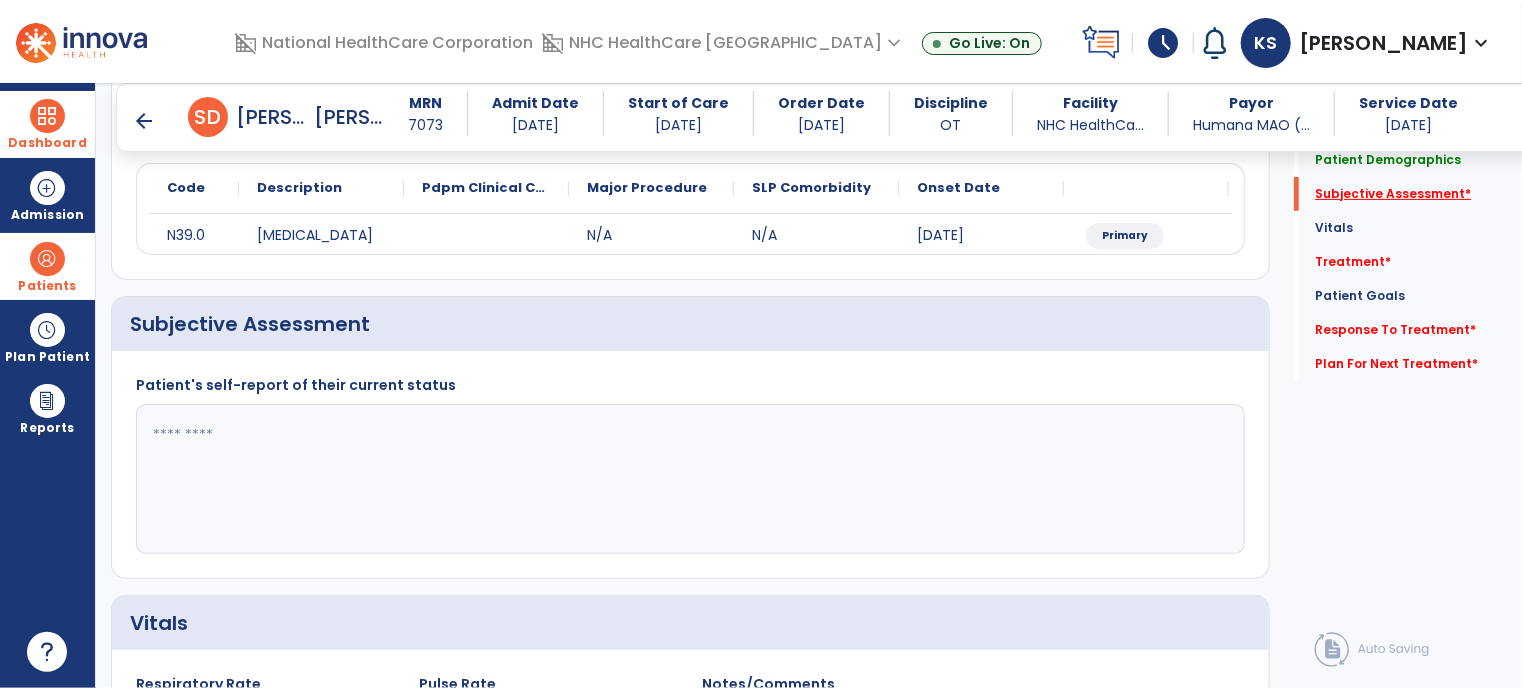 scroll, scrollTop: 301, scrollLeft: 0, axis: vertical 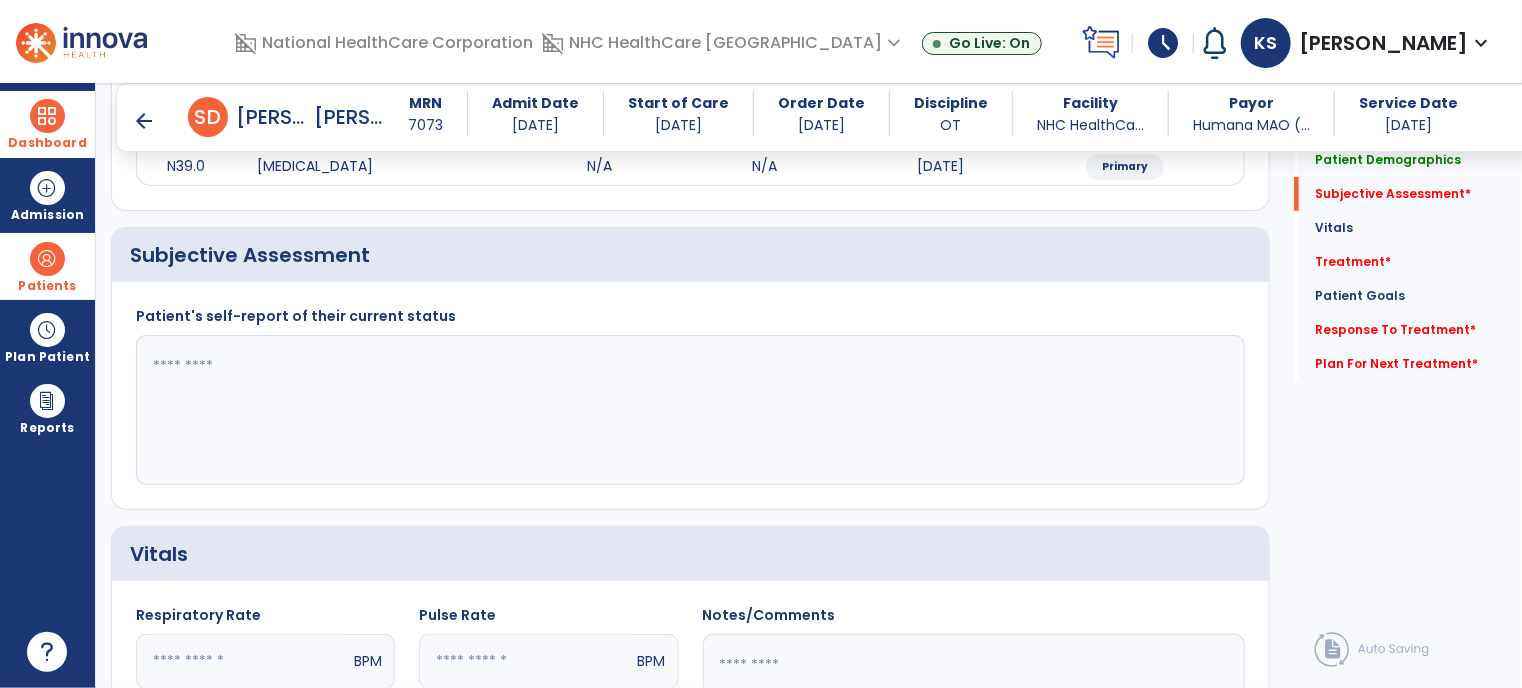 click 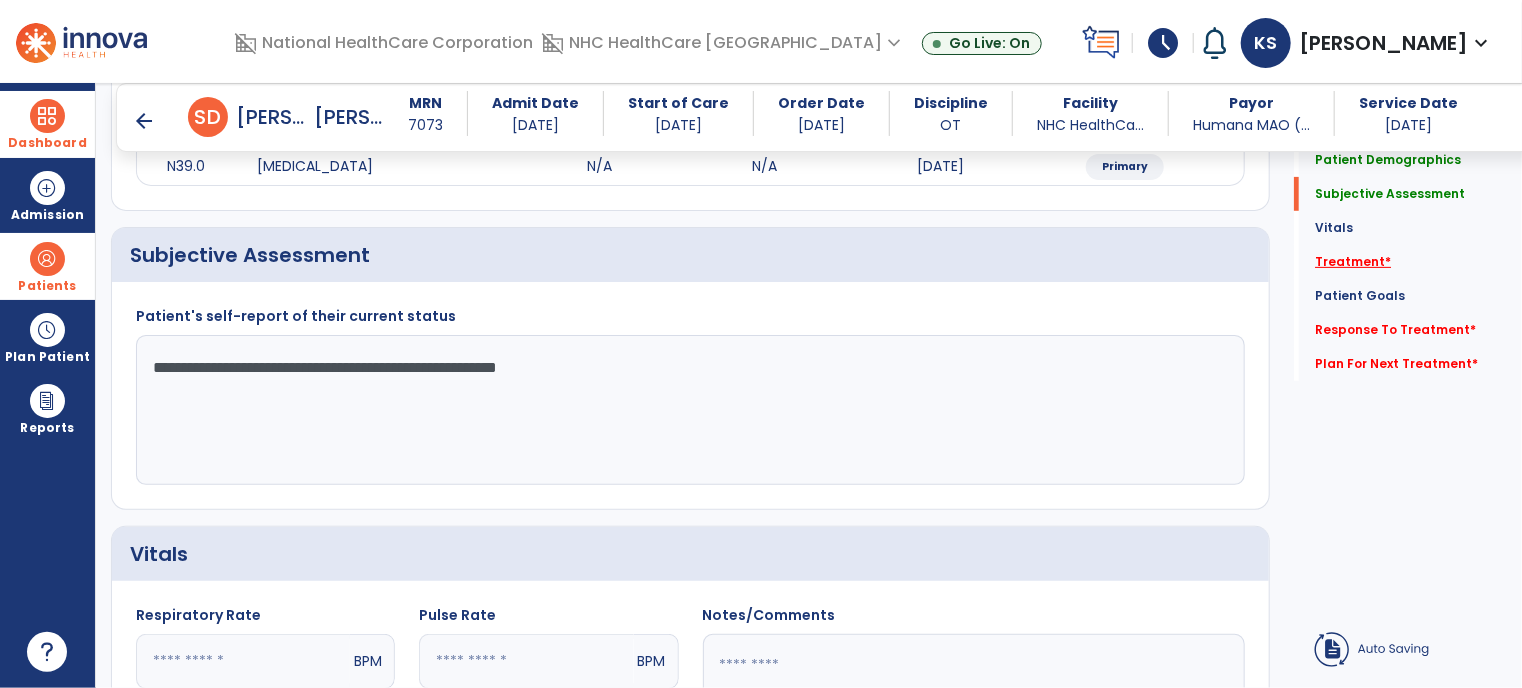 type on "**********" 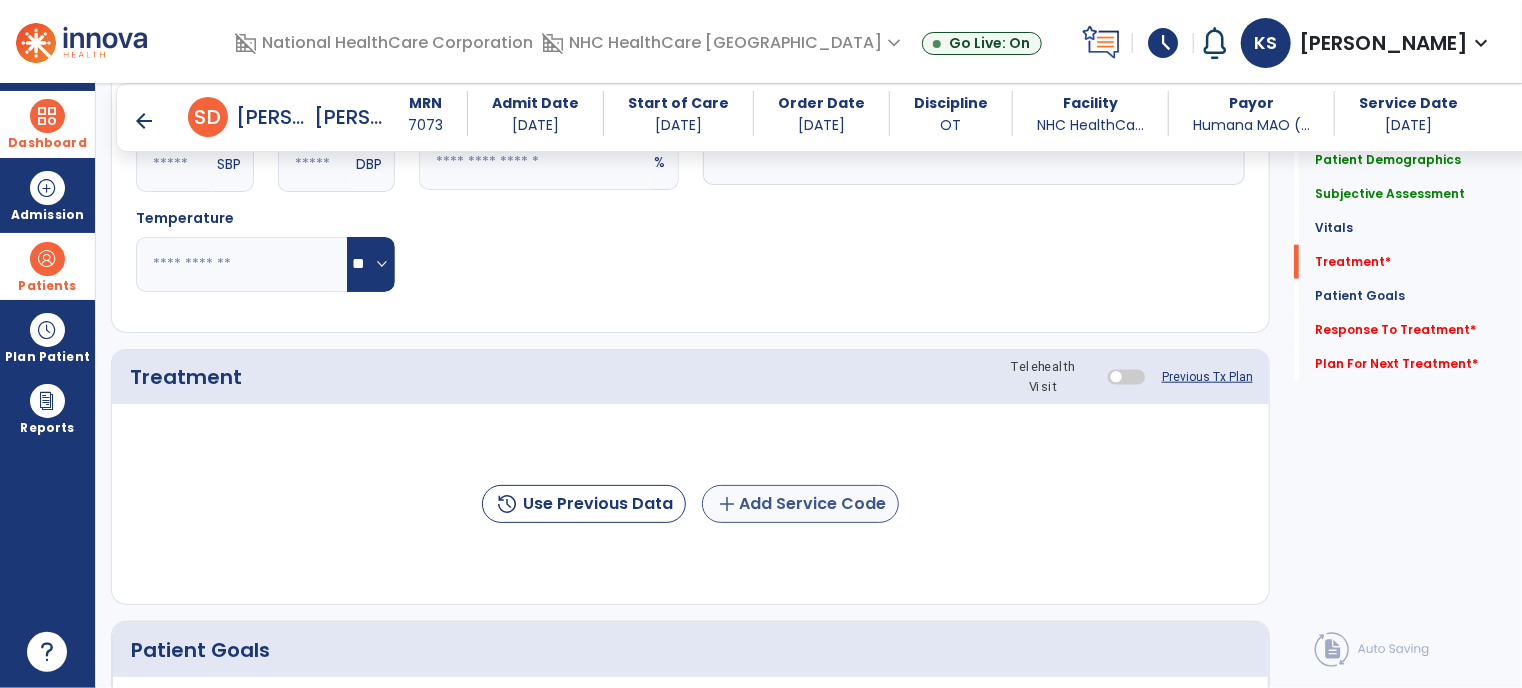 scroll, scrollTop: 990, scrollLeft: 0, axis: vertical 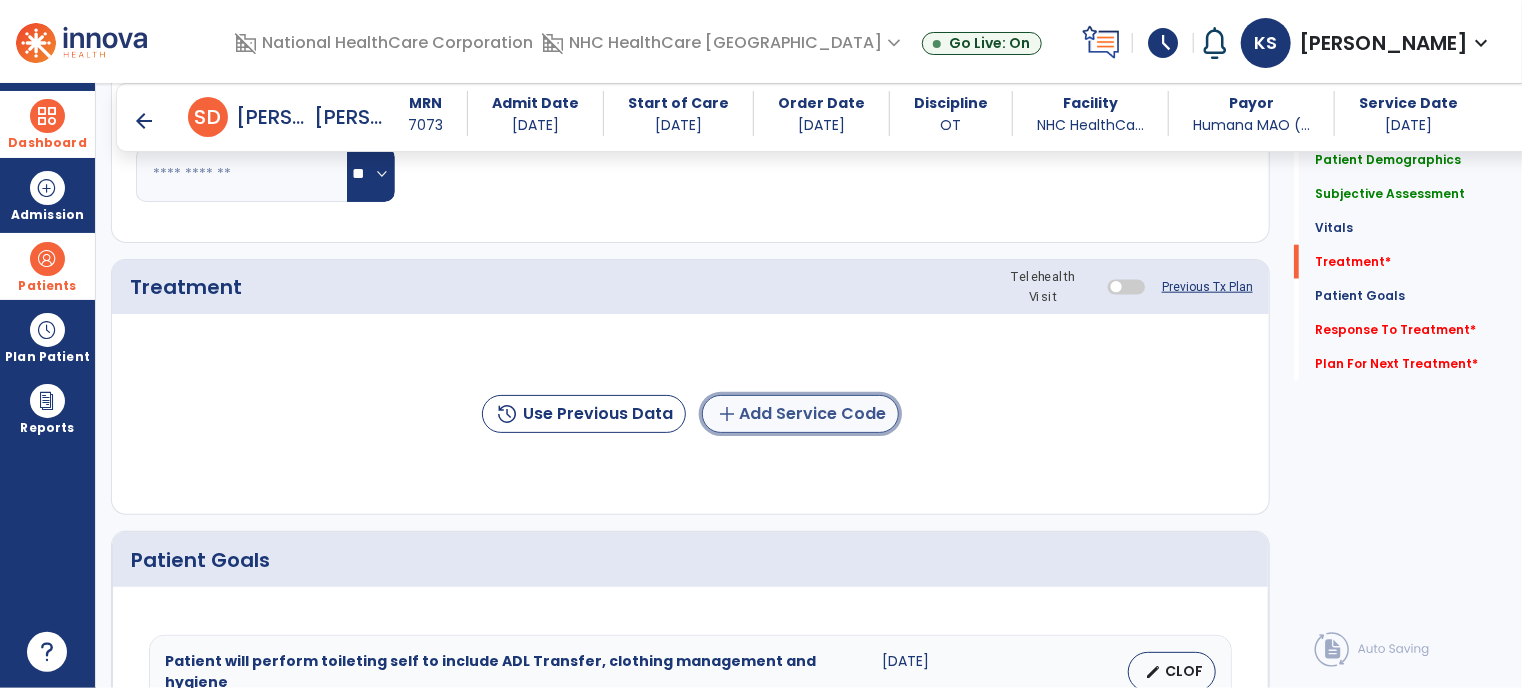 click on "add  Add Service Code" 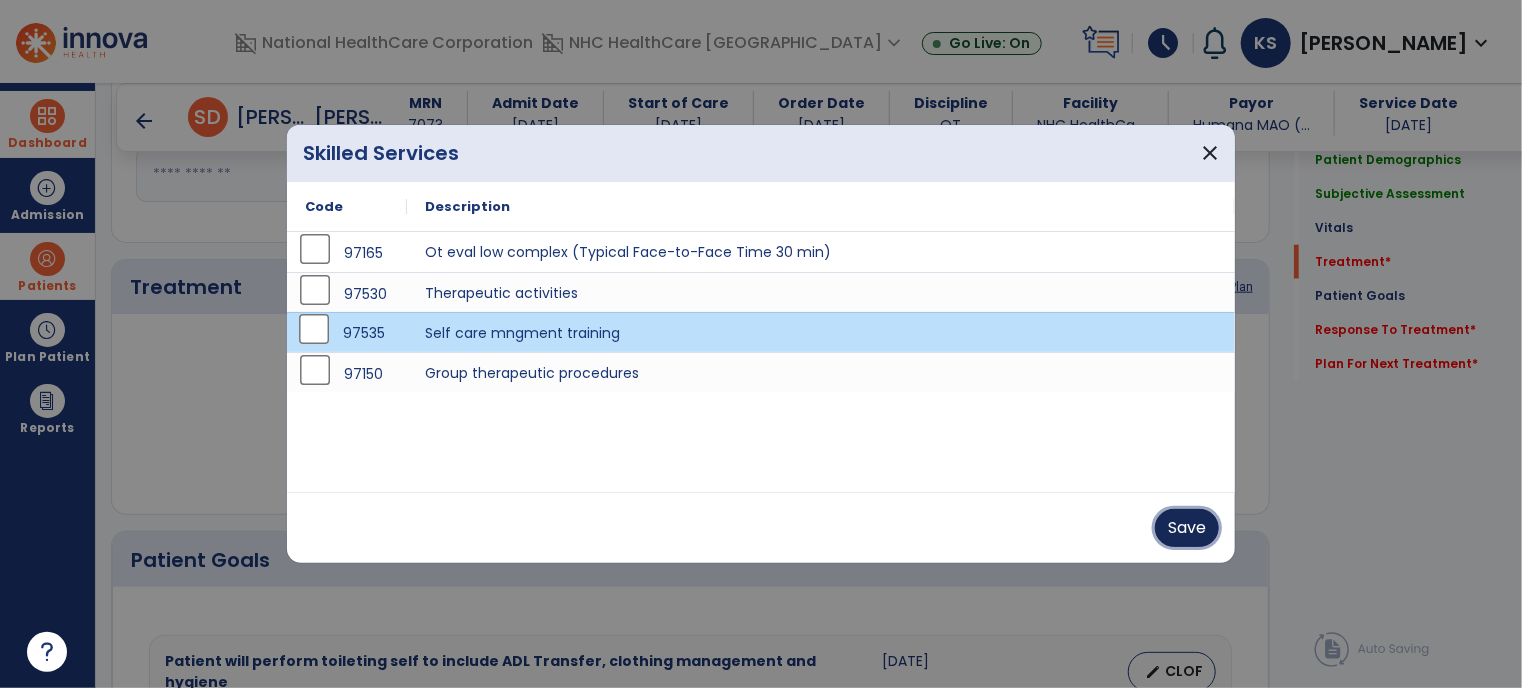 click on "Save" at bounding box center (1187, 528) 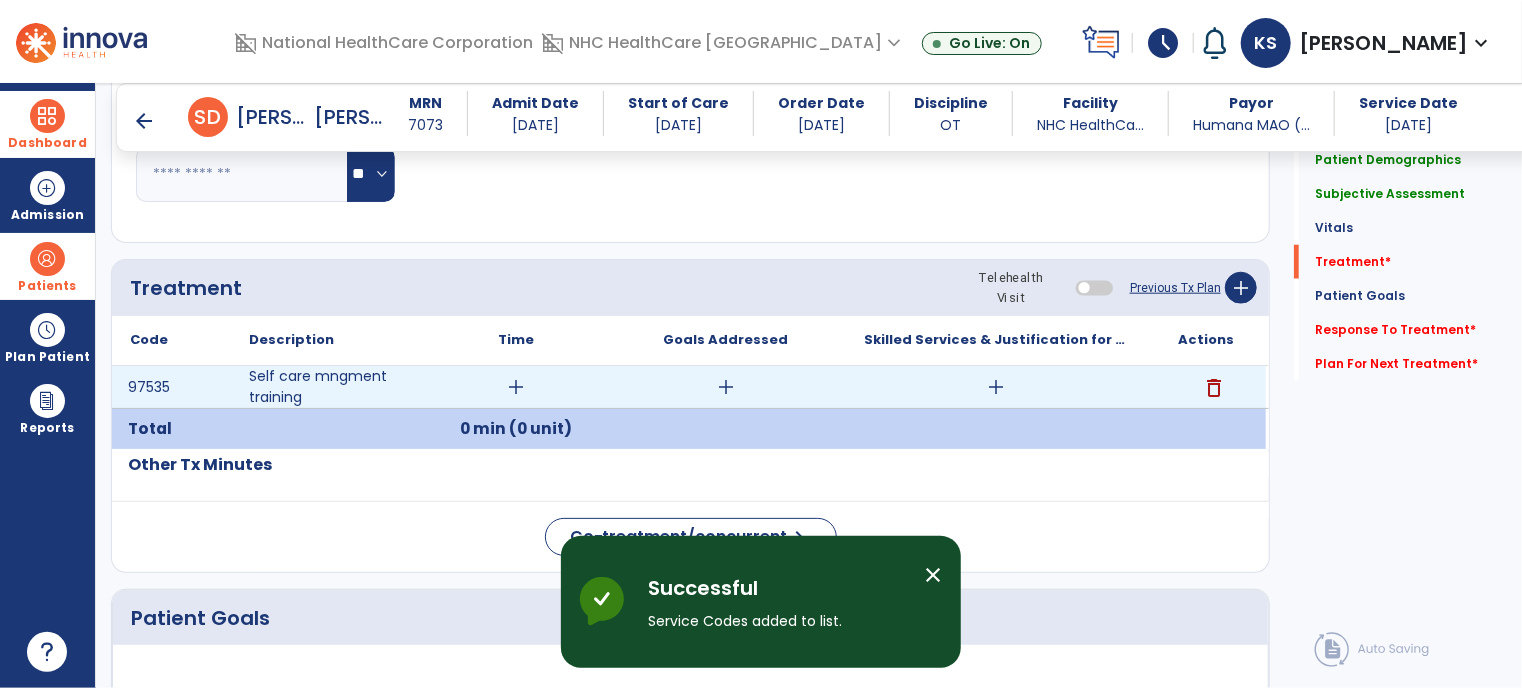 click on "add" at bounding box center (516, 387) 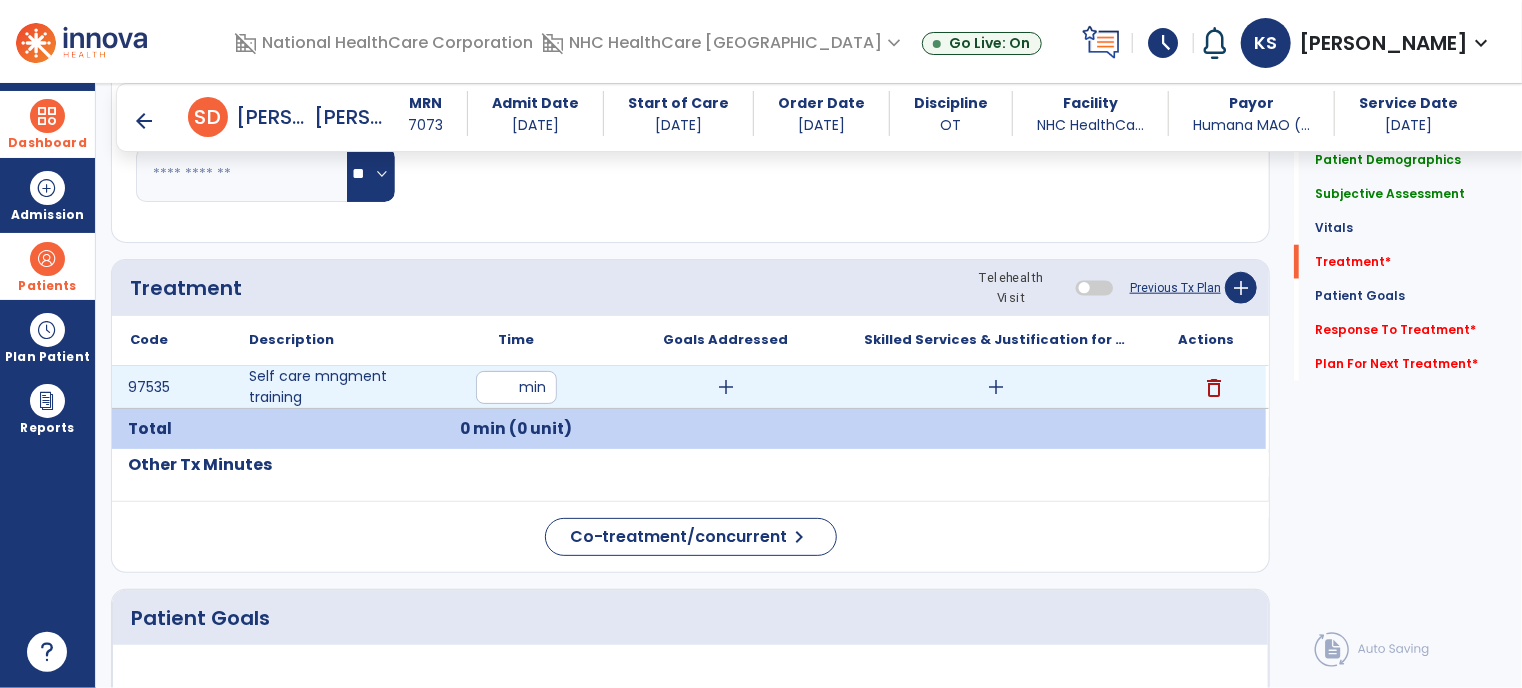 type on "**" 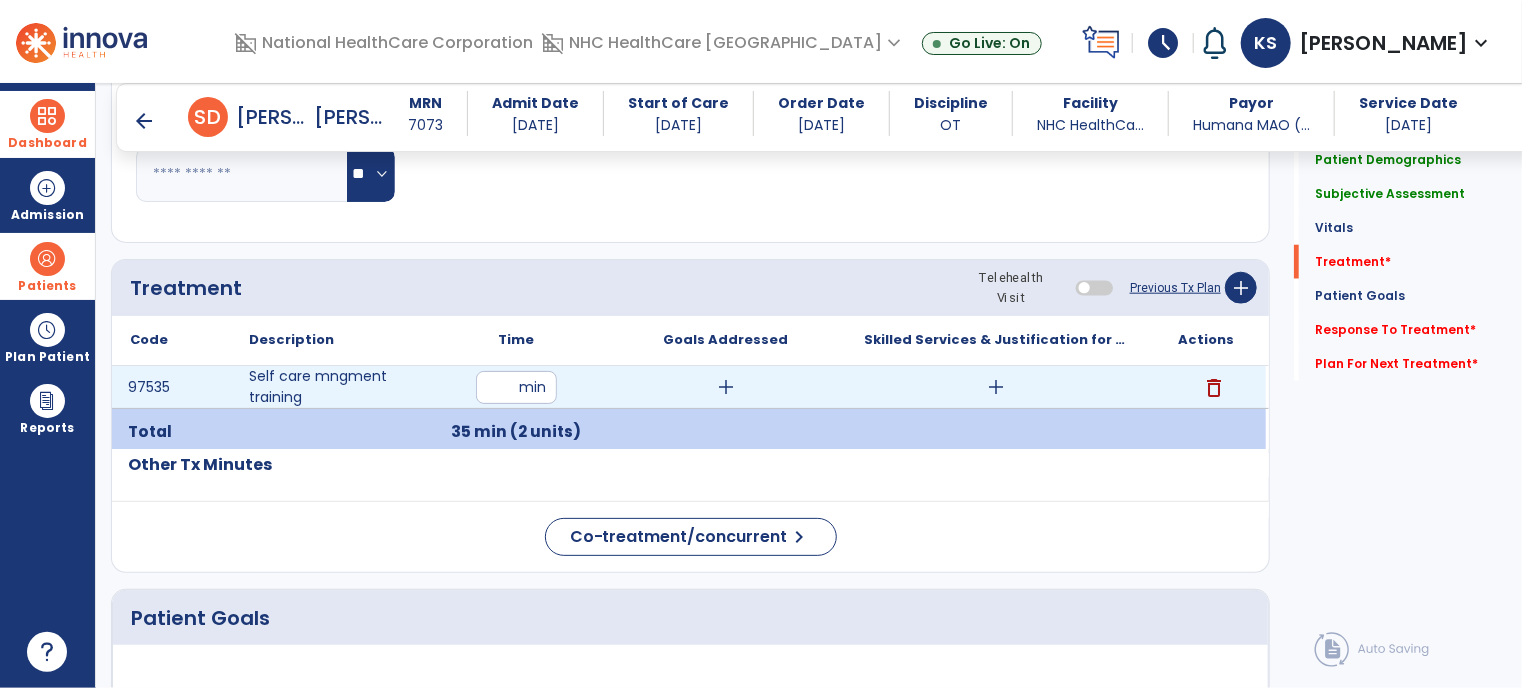 click on "add" at bounding box center [726, 387] 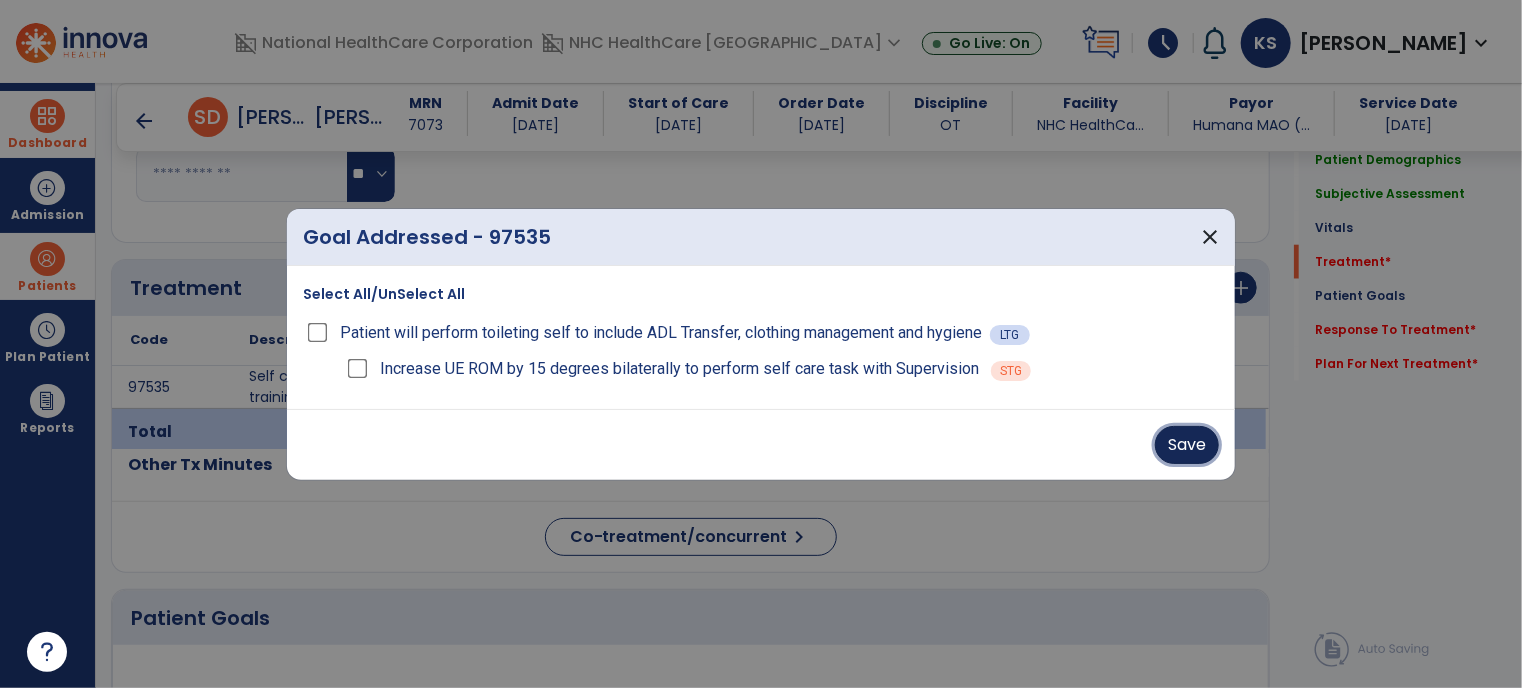 click on "Save" at bounding box center [1187, 445] 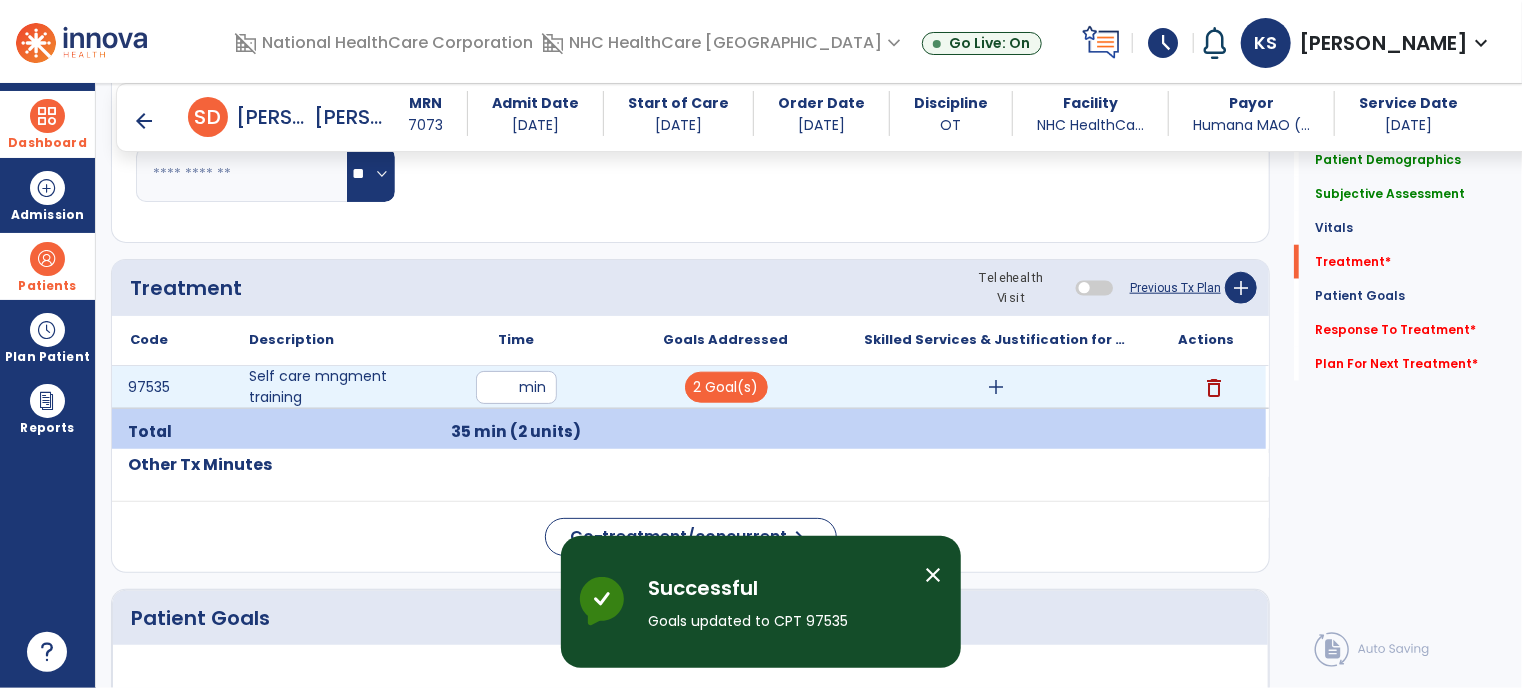 click on "add" at bounding box center [996, 387] 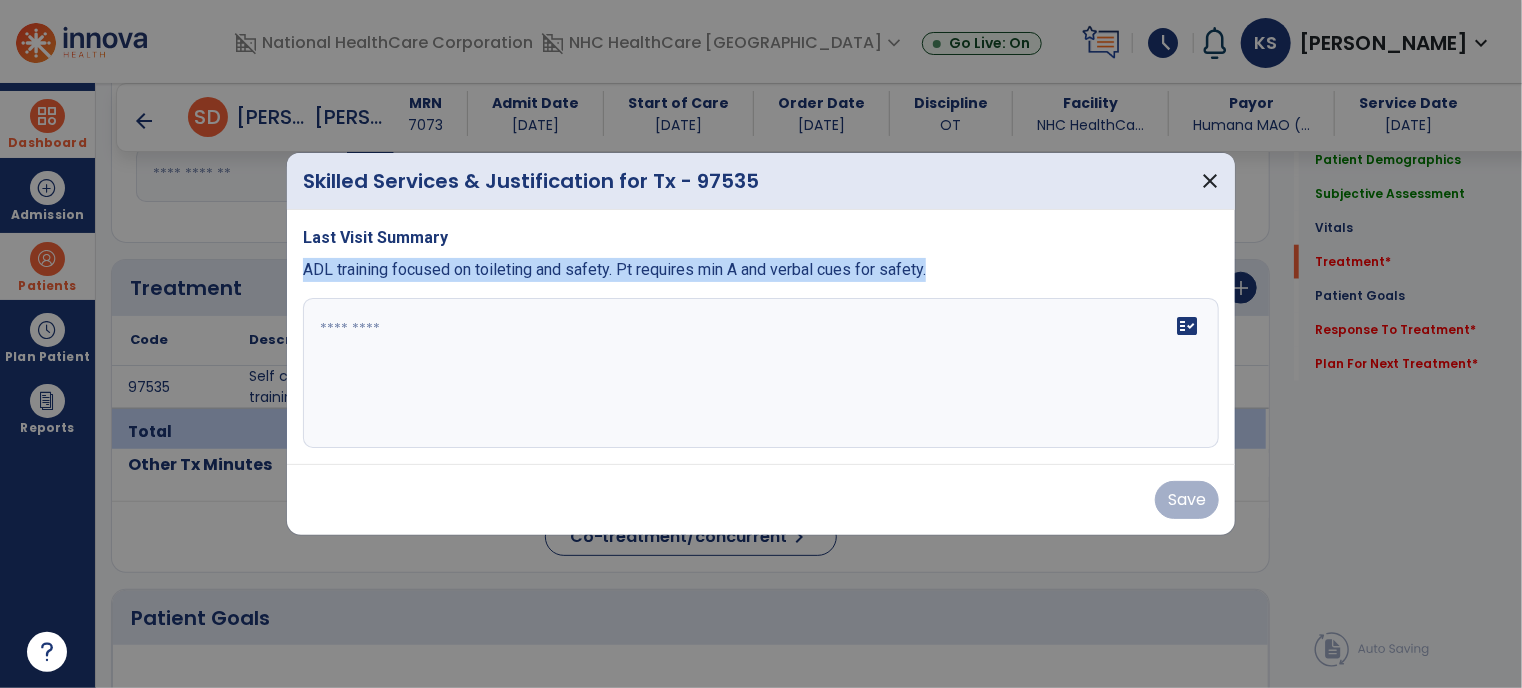 drag, startPoint x: 302, startPoint y: 268, endPoint x: 844, endPoint y: 281, distance: 542.1559 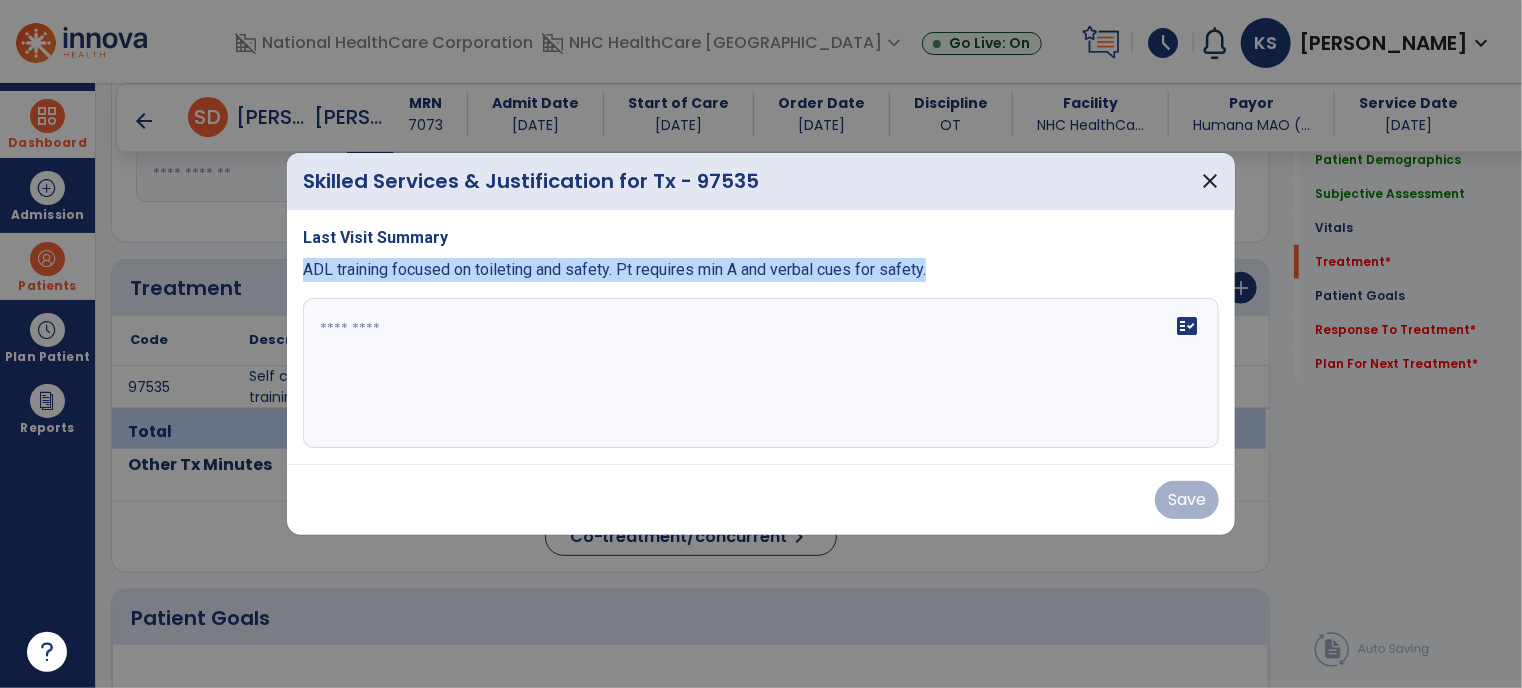 click on "ADL training focused on toileting and safety. Pt requires min A and verbal cues for safety." at bounding box center [761, 270] 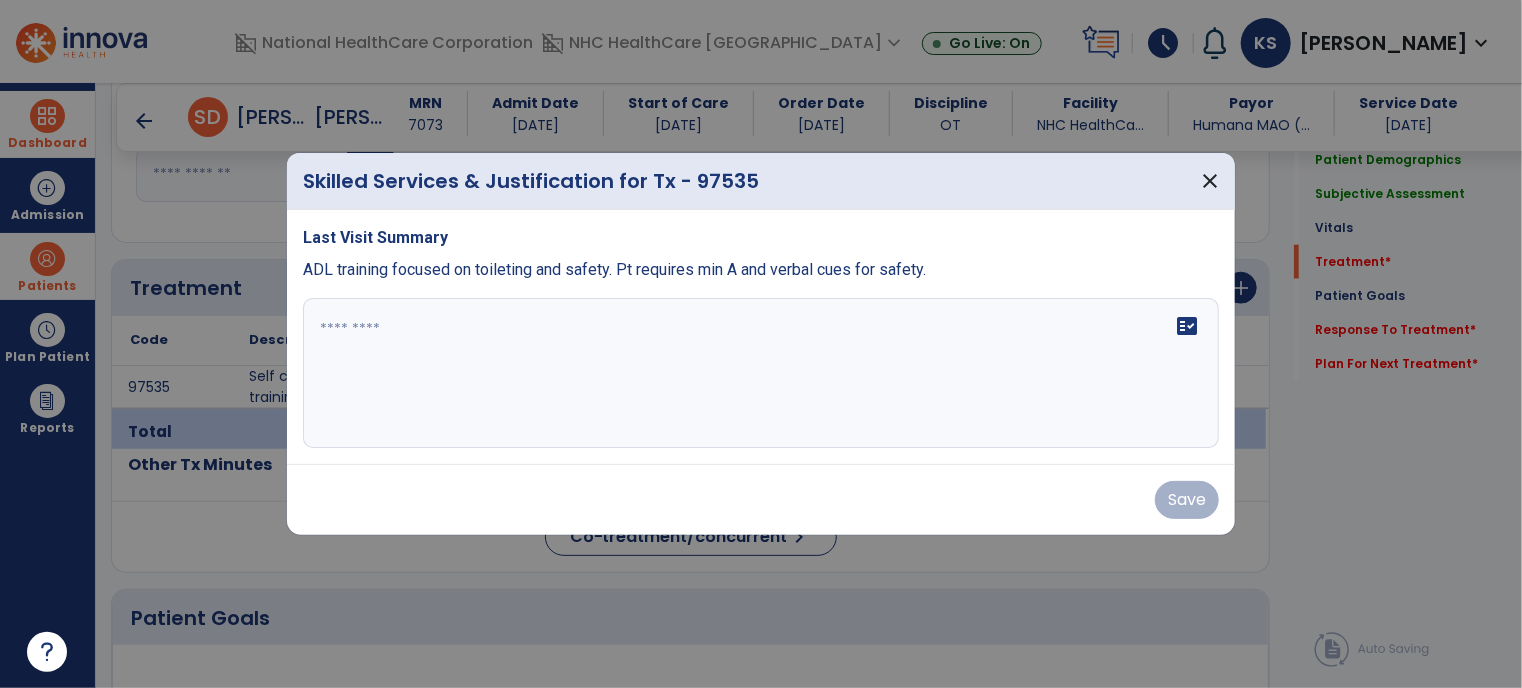 click on "ADL training focused on toileting and safety. Pt requires min A and verbal cues for safety." at bounding box center [761, 270] 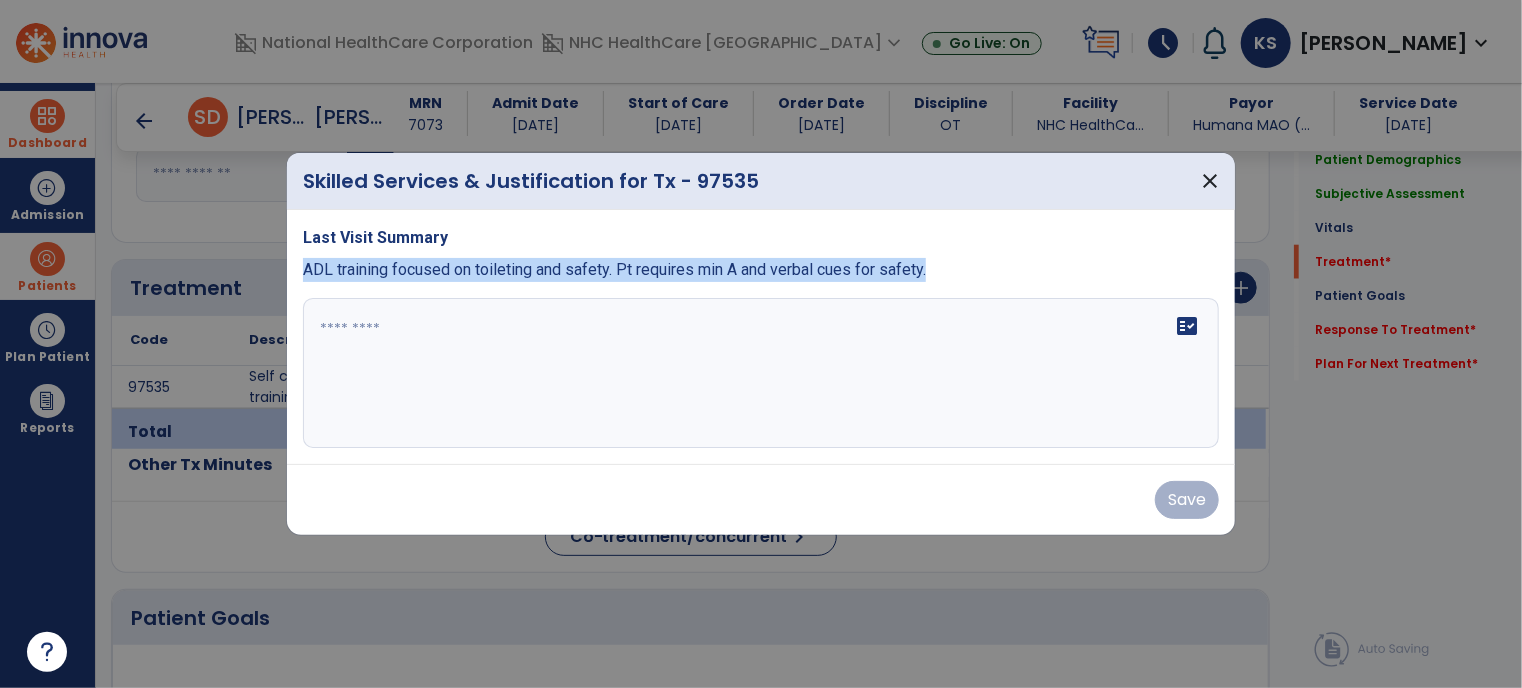 drag, startPoint x: 303, startPoint y: 272, endPoint x: 936, endPoint y: 286, distance: 633.1548 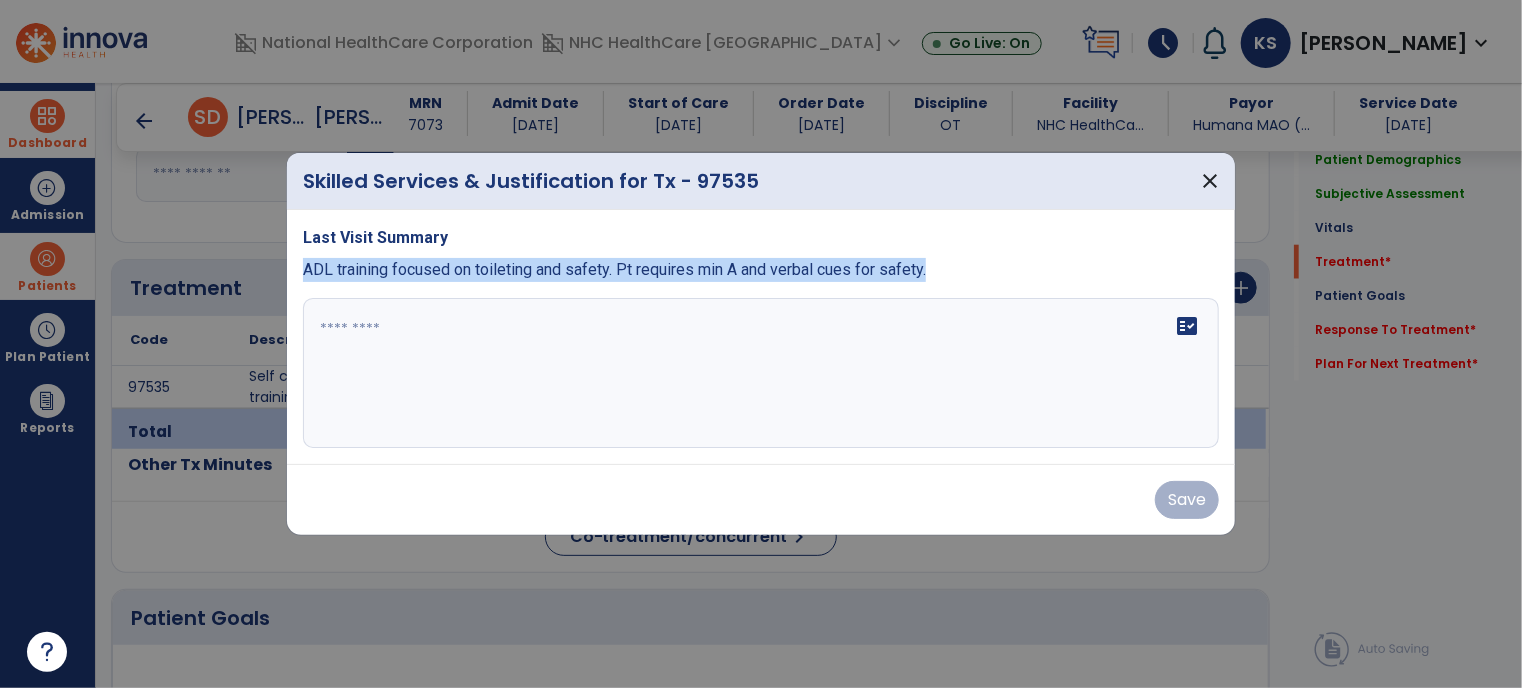click on "Last Visit Summary ADL training focused on toileting and safety. Pt requires min A and verbal cues for safety.   fact_check" at bounding box center [761, 337] 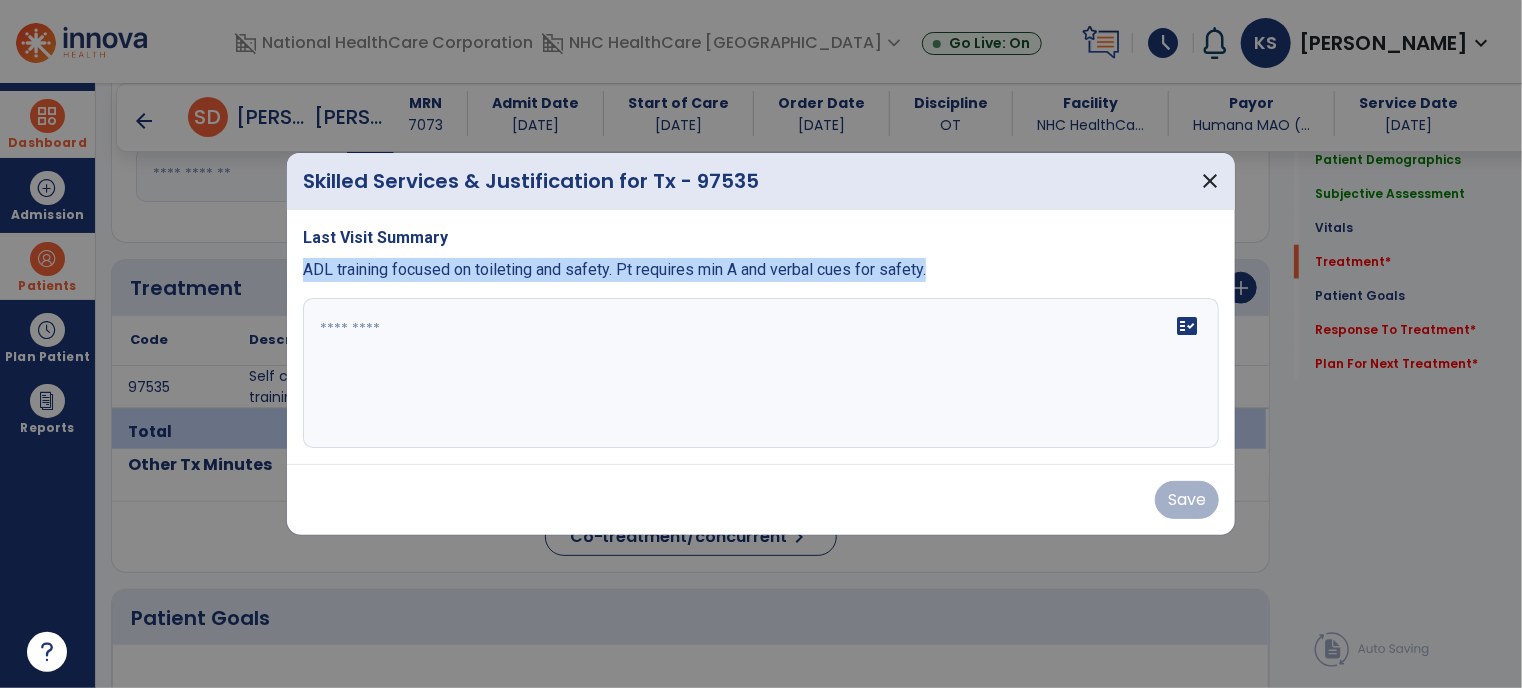 copy on "ADL training focused on toileting and safety. Pt requires min A and verbal cues for safety." 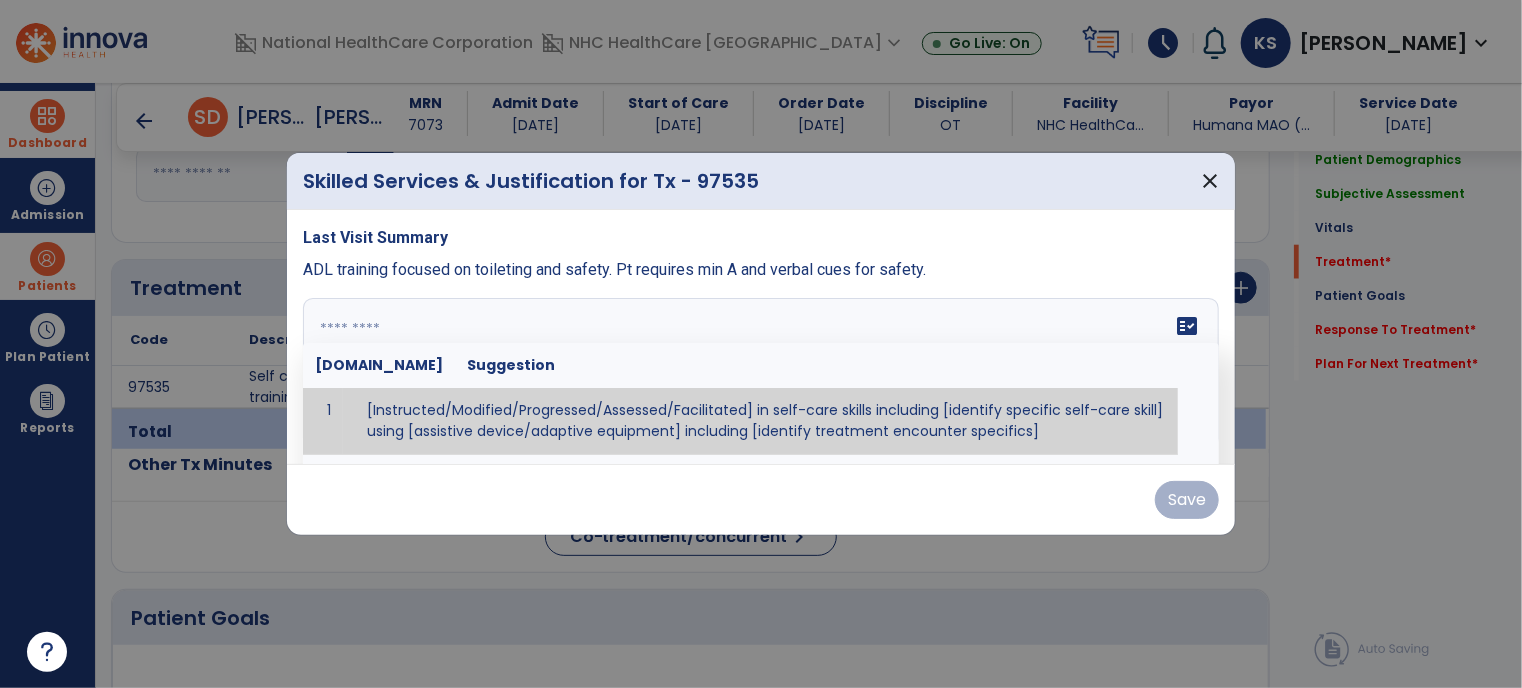 click at bounding box center (761, 373) 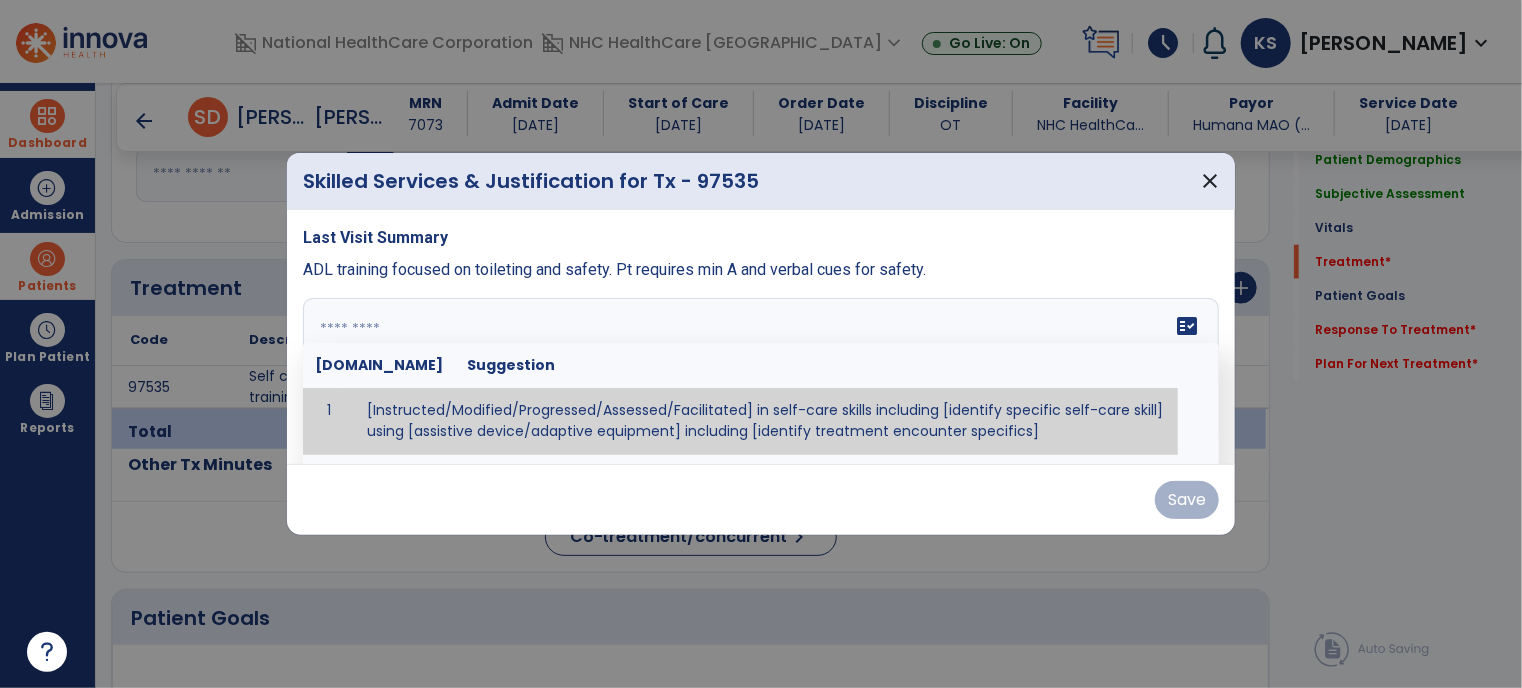 paste on "**********" 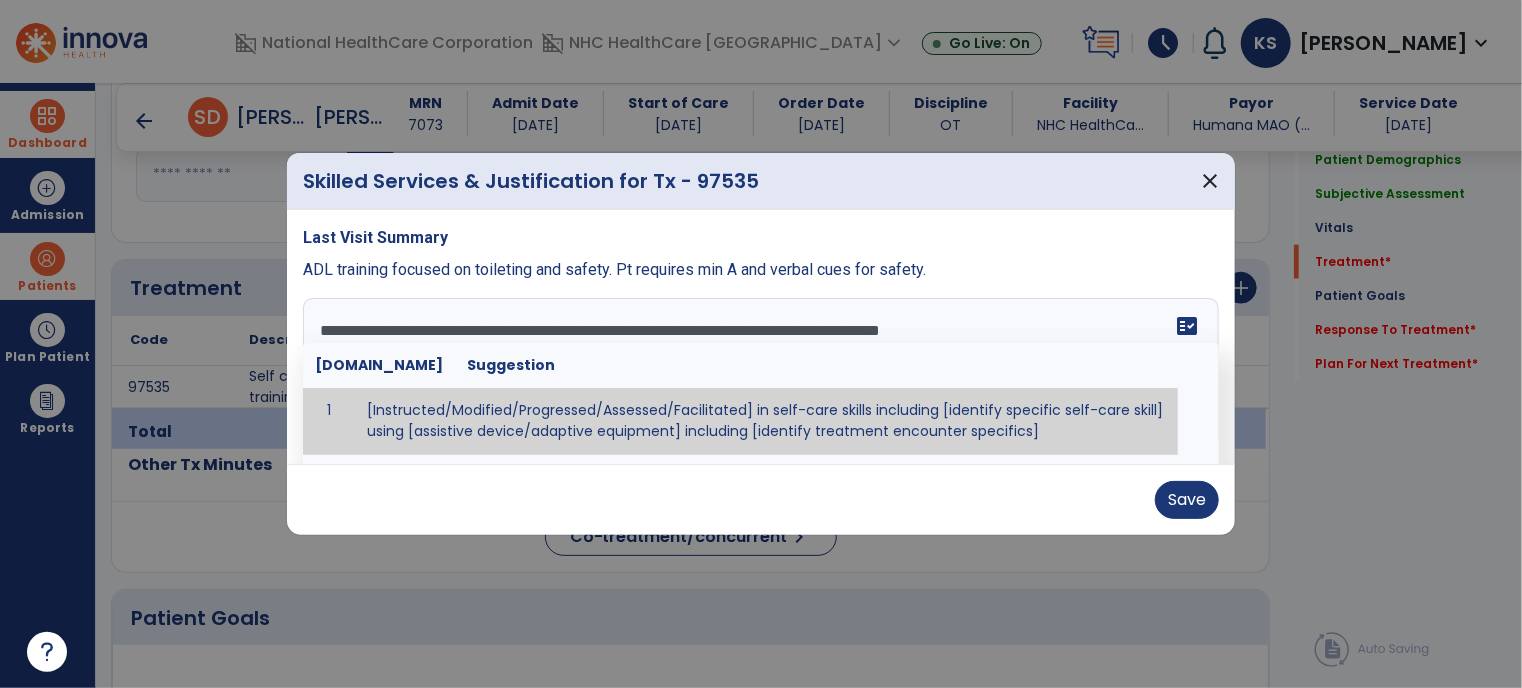 click on "**********" at bounding box center [759, 373] 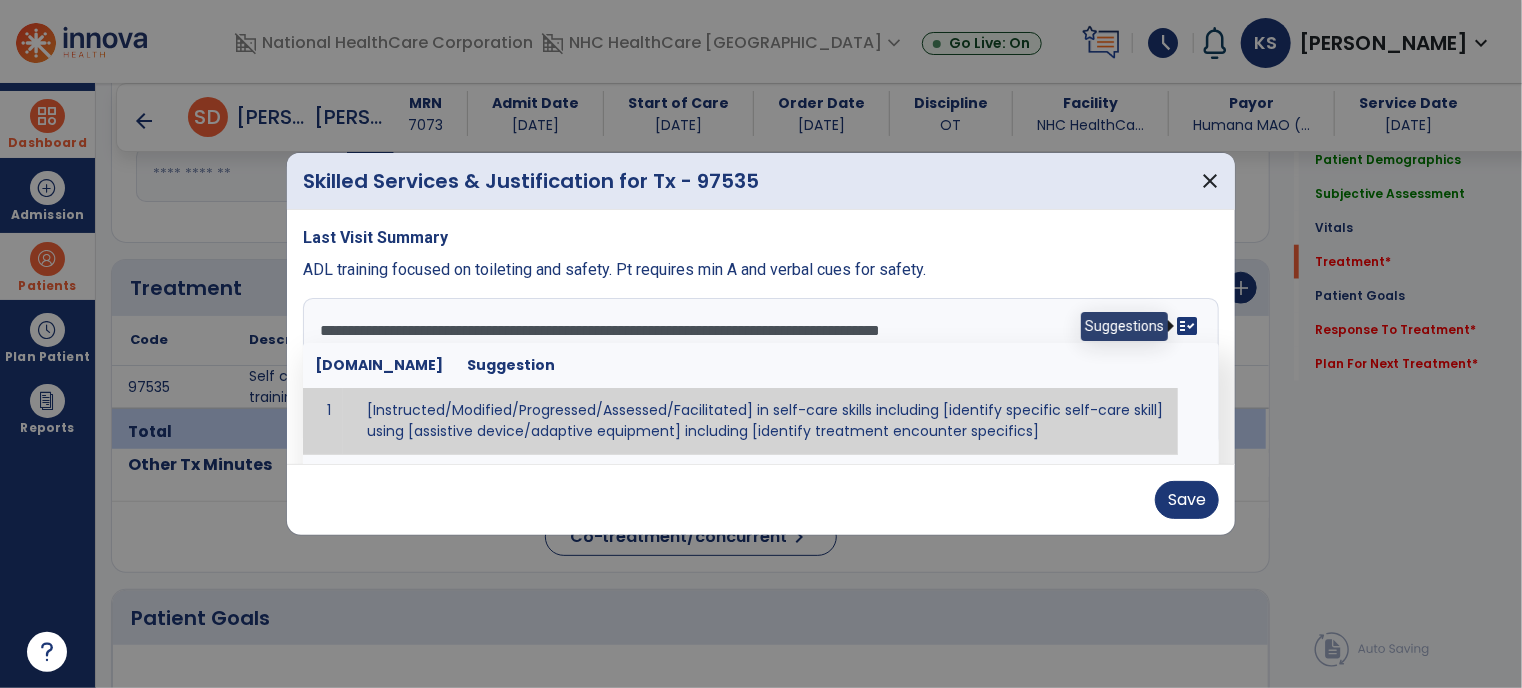 type on "**********" 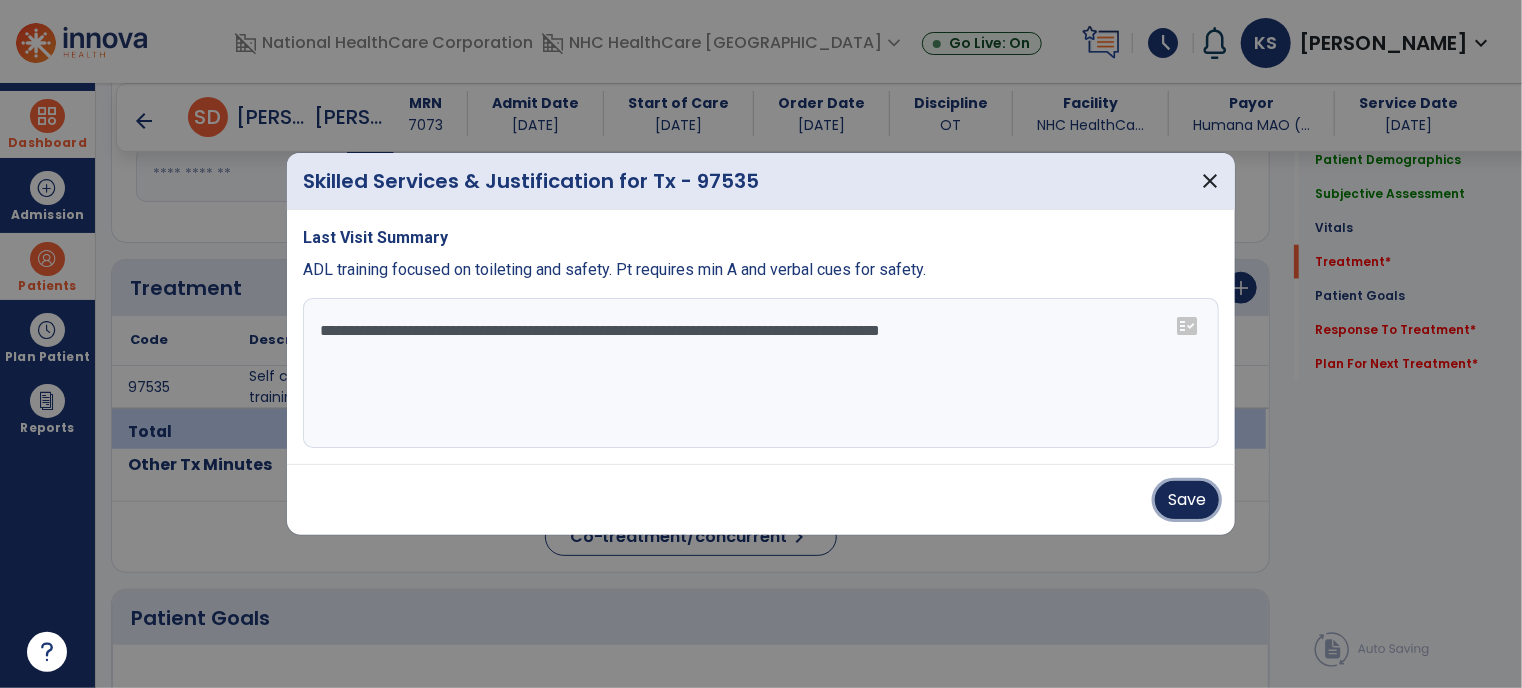 click on "Save" at bounding box center [1187, 500] 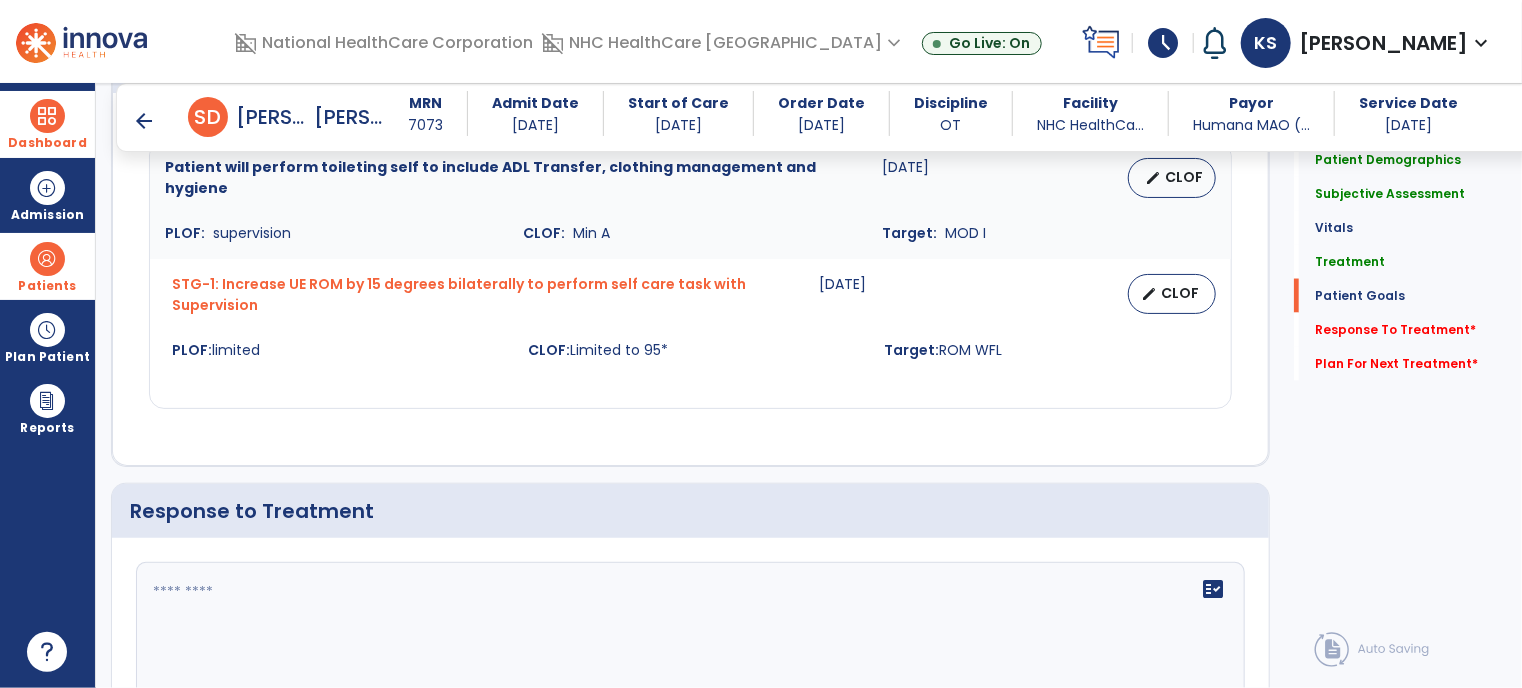 scroll, scrollTop: 1561, scrollLeft: 0, axis: vertical 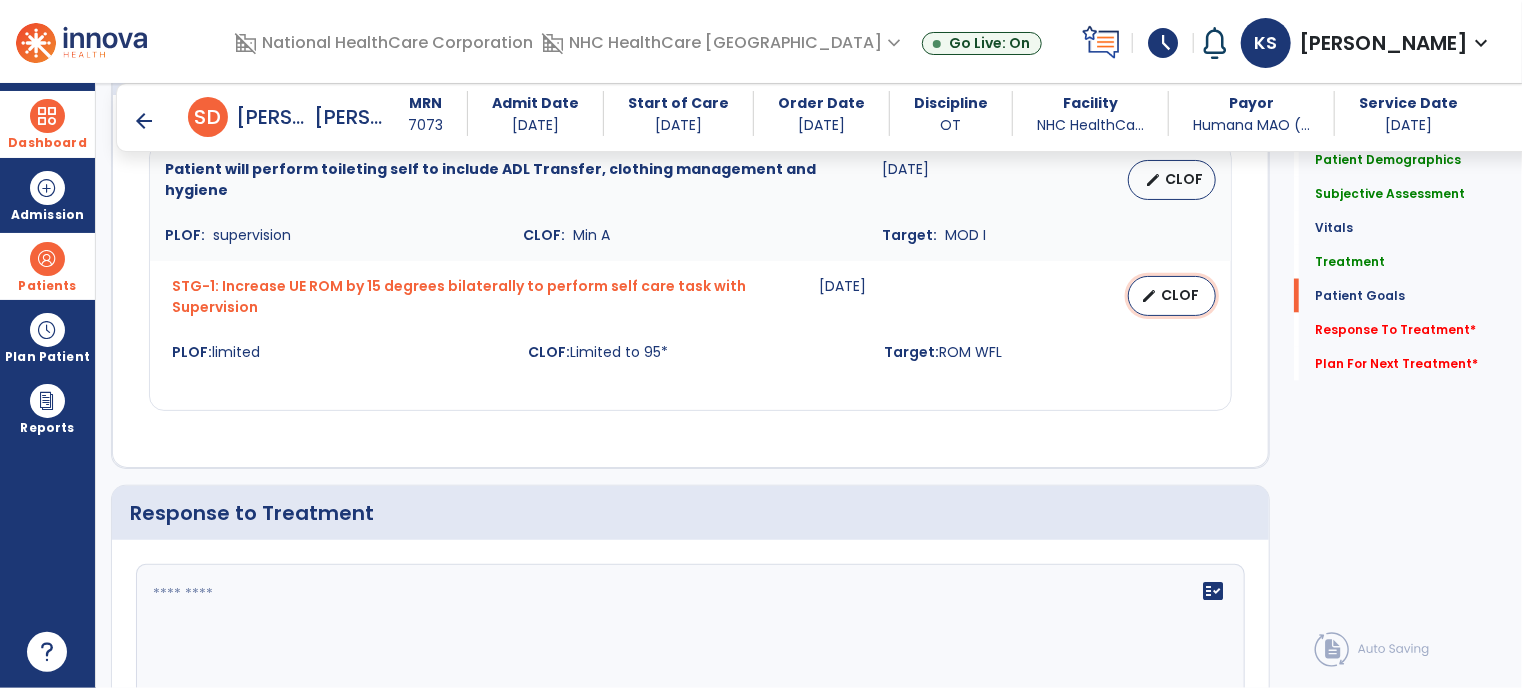 click on "CLOF" at bounding box center [1180, 295] 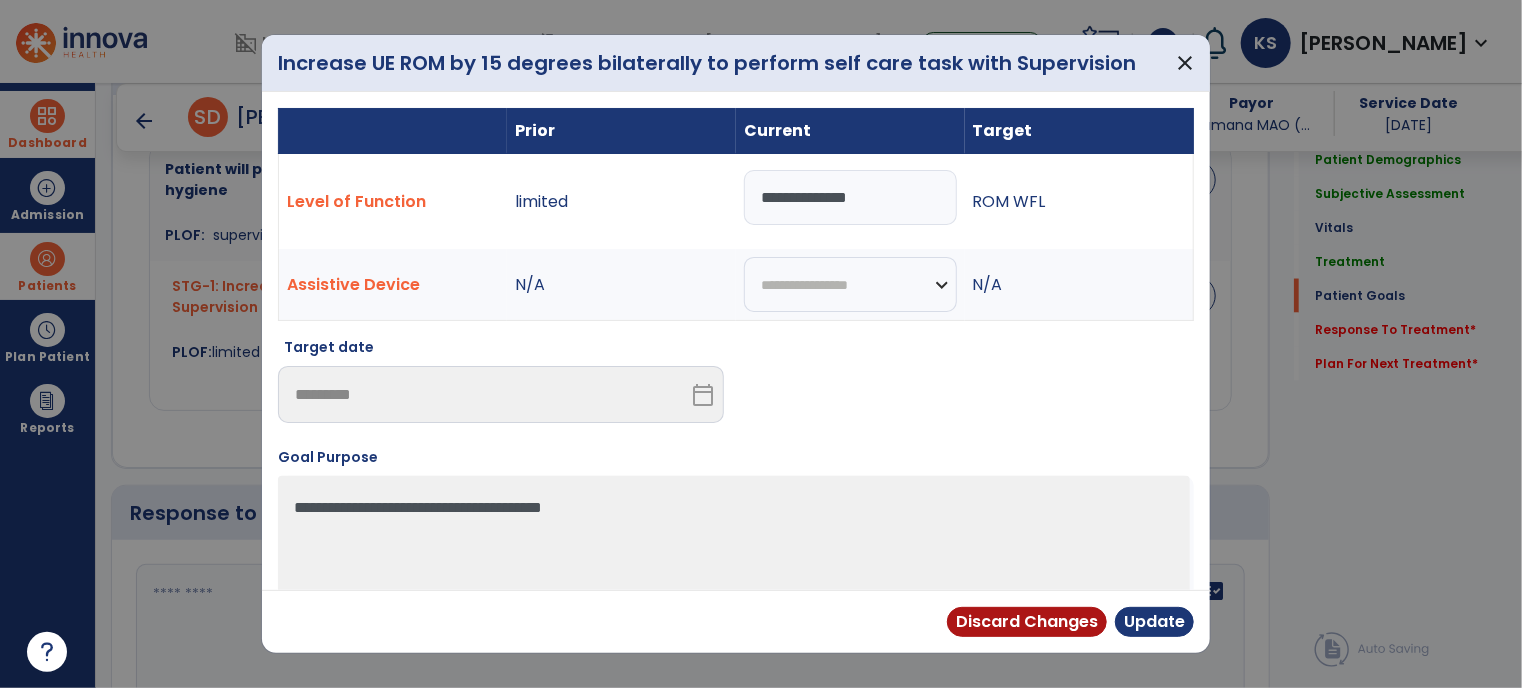 click on "**********" at bounding box center [850, 197] 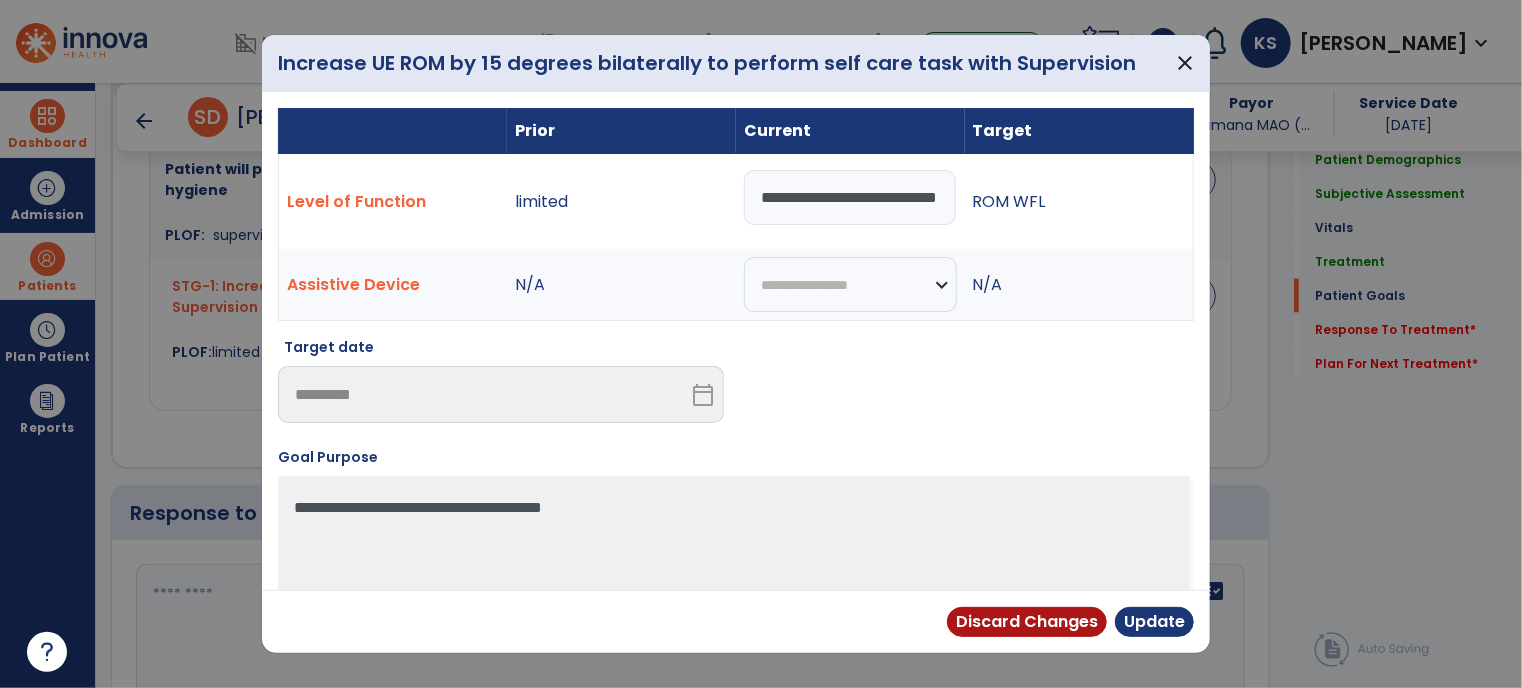 scroll, scrollTop: 0, scrollLeft: 57, axis: horizontal 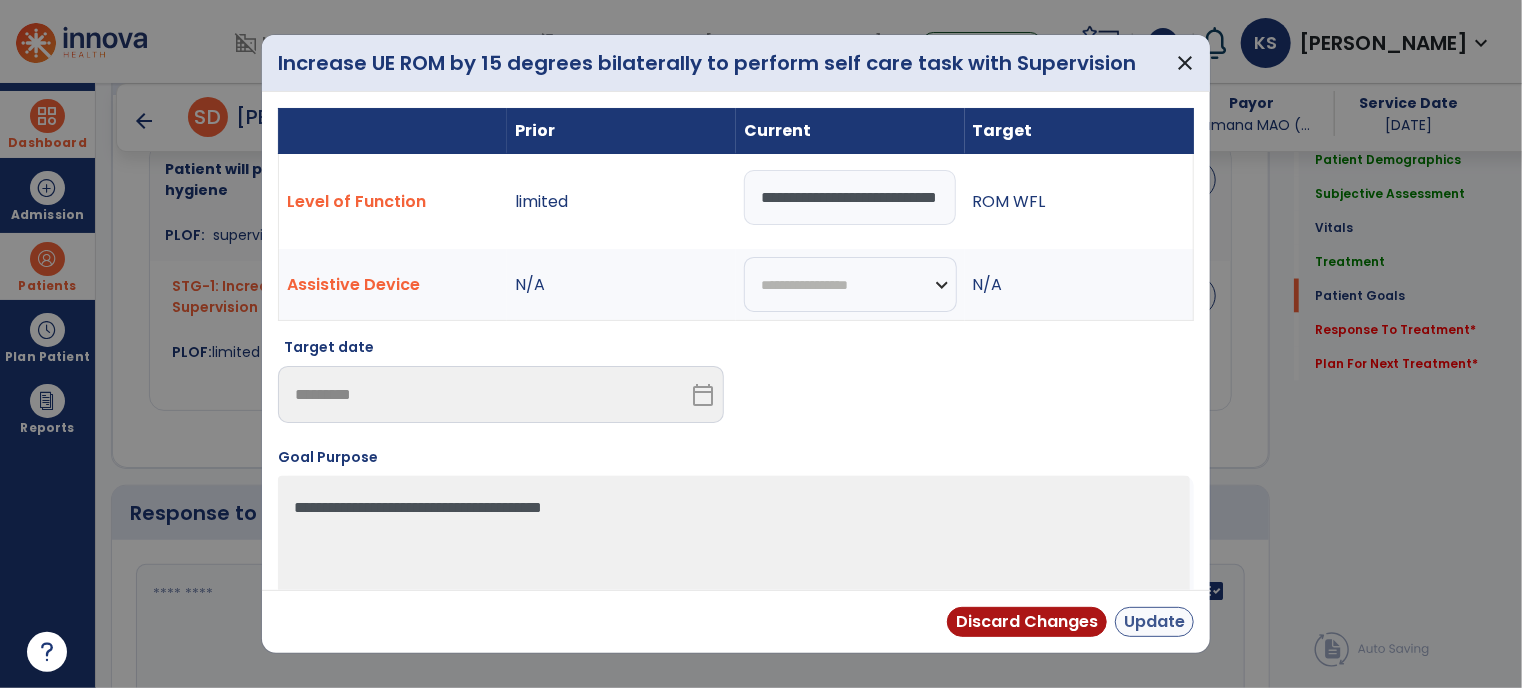 type on "**********" 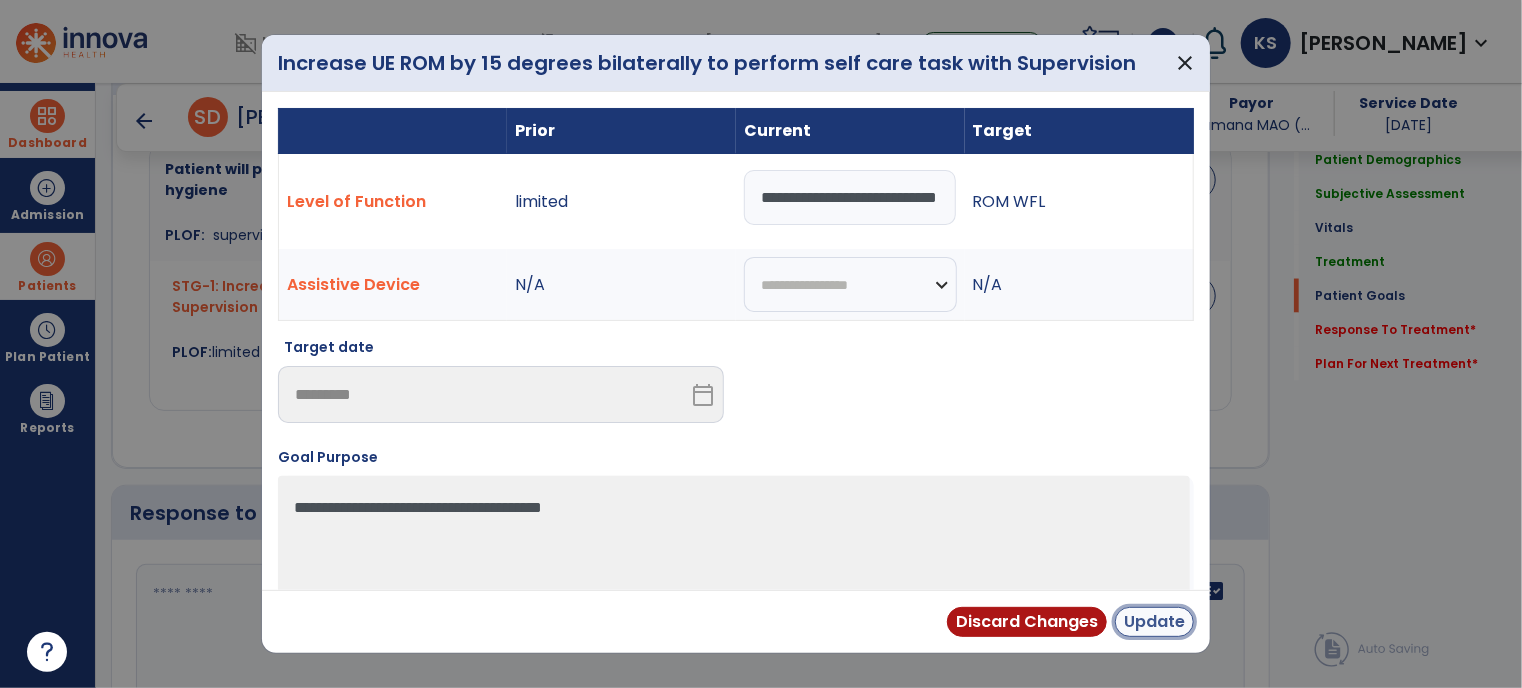 click on "Update" at bounding box center [1154, 622] 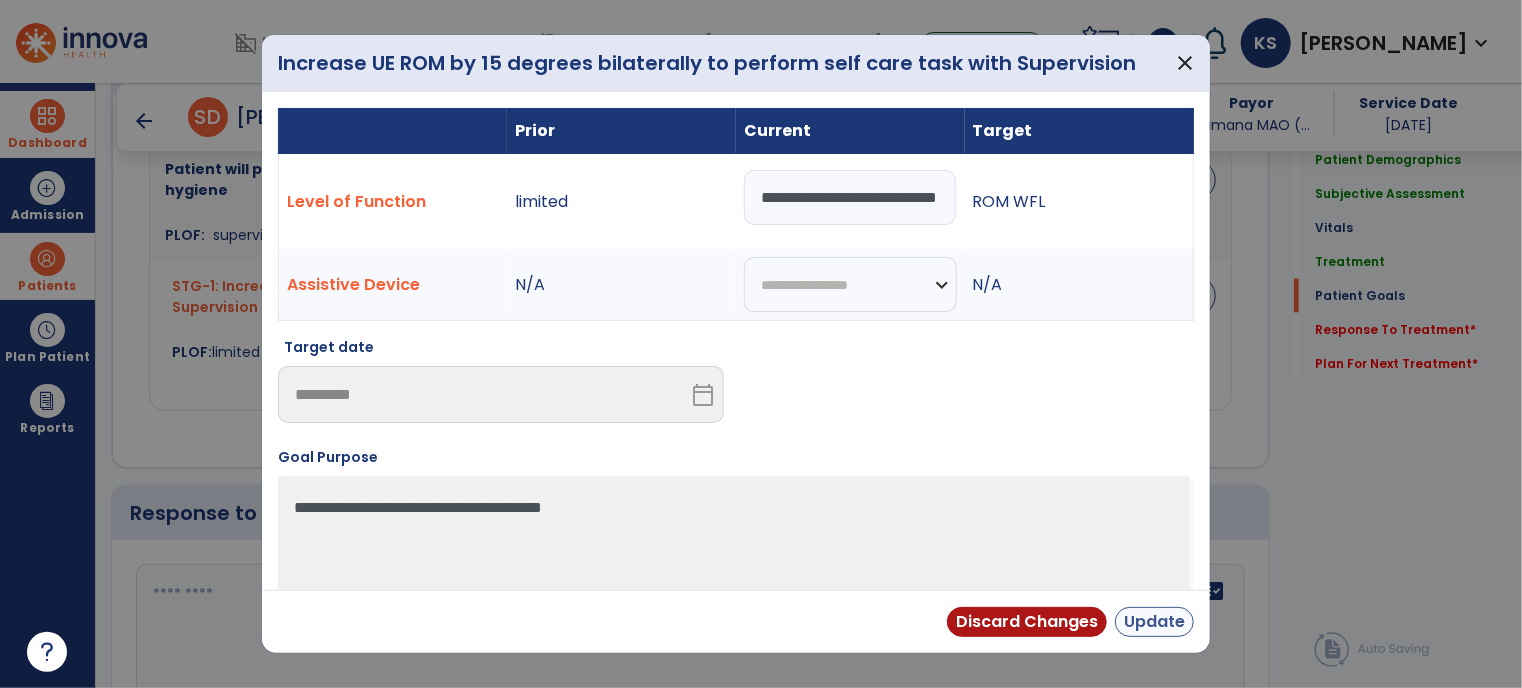 scroll, scrollTop: 0, scrollLeft: 0, axis: both 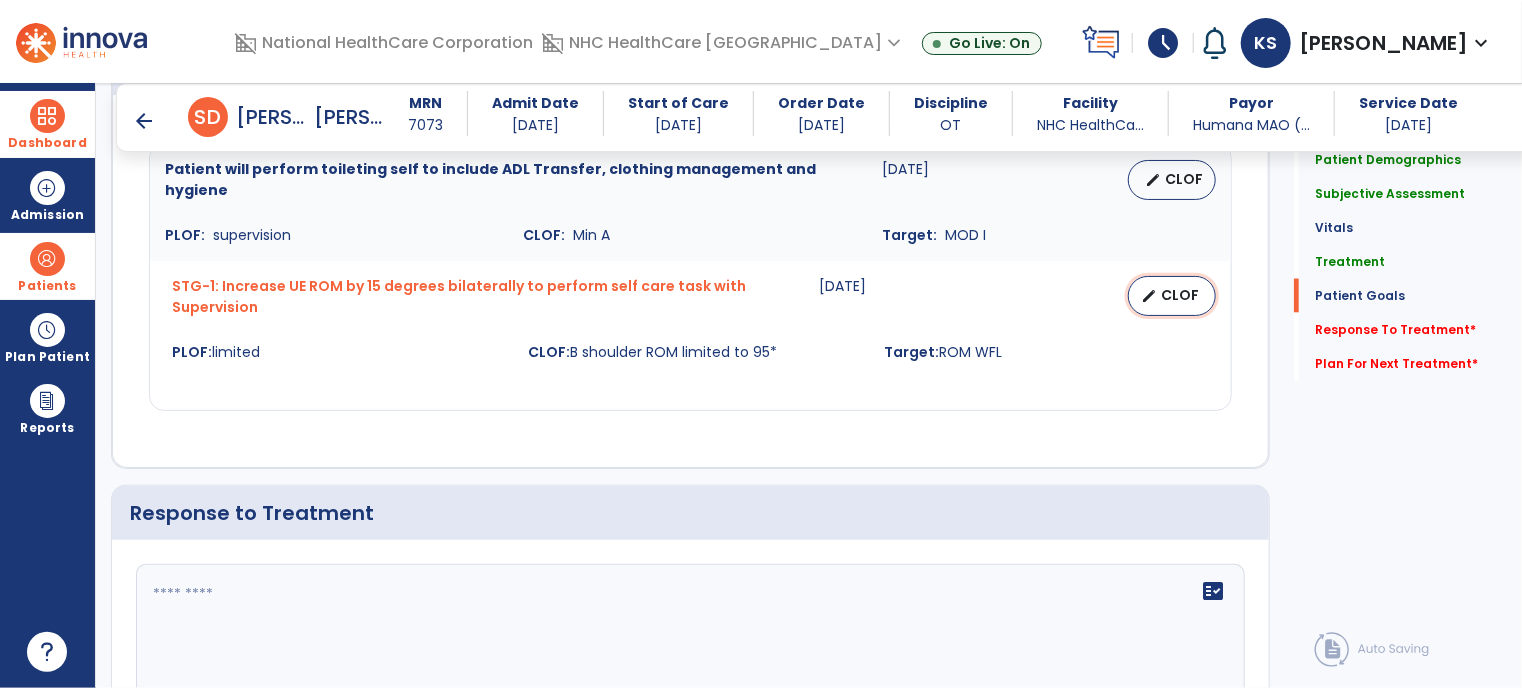 click on "CLOF" at bounding box center [1180, 295] 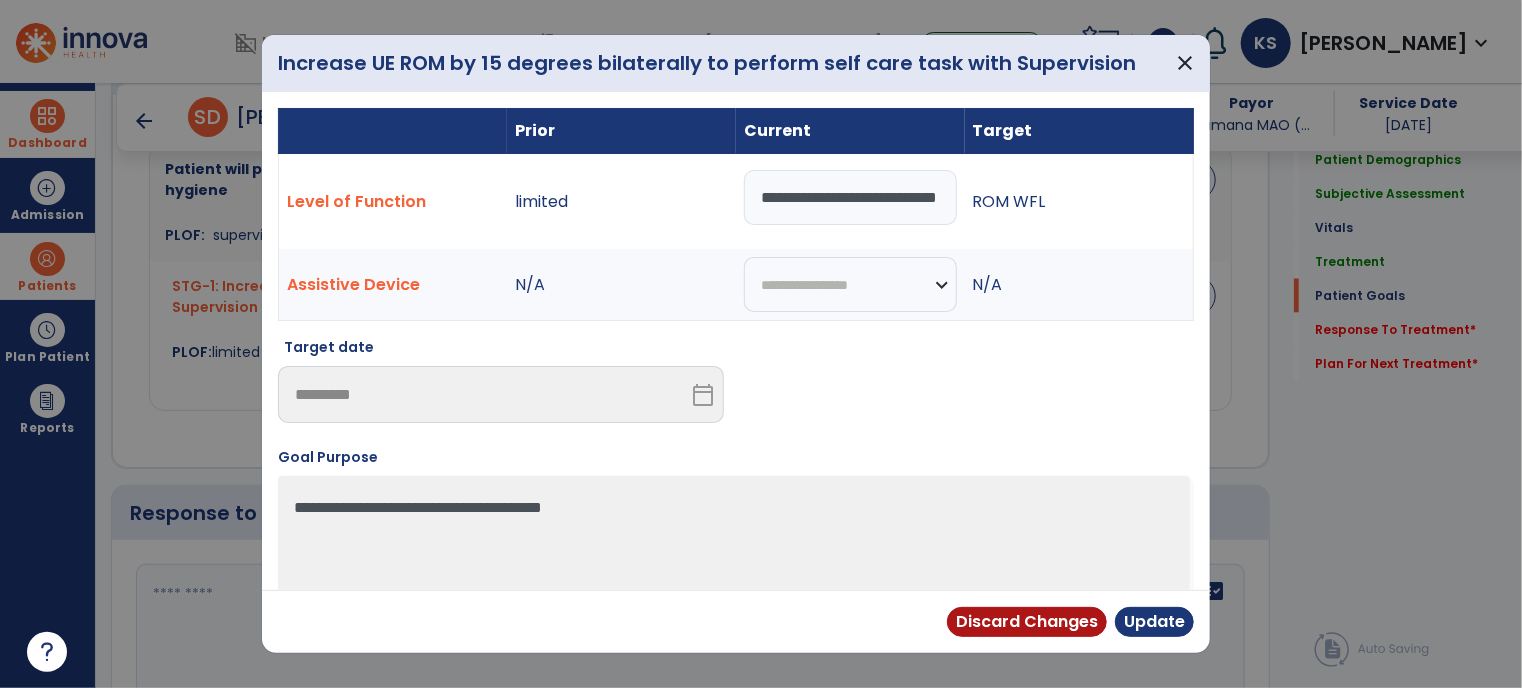 click on "**********" at bounding box center (850, 197) 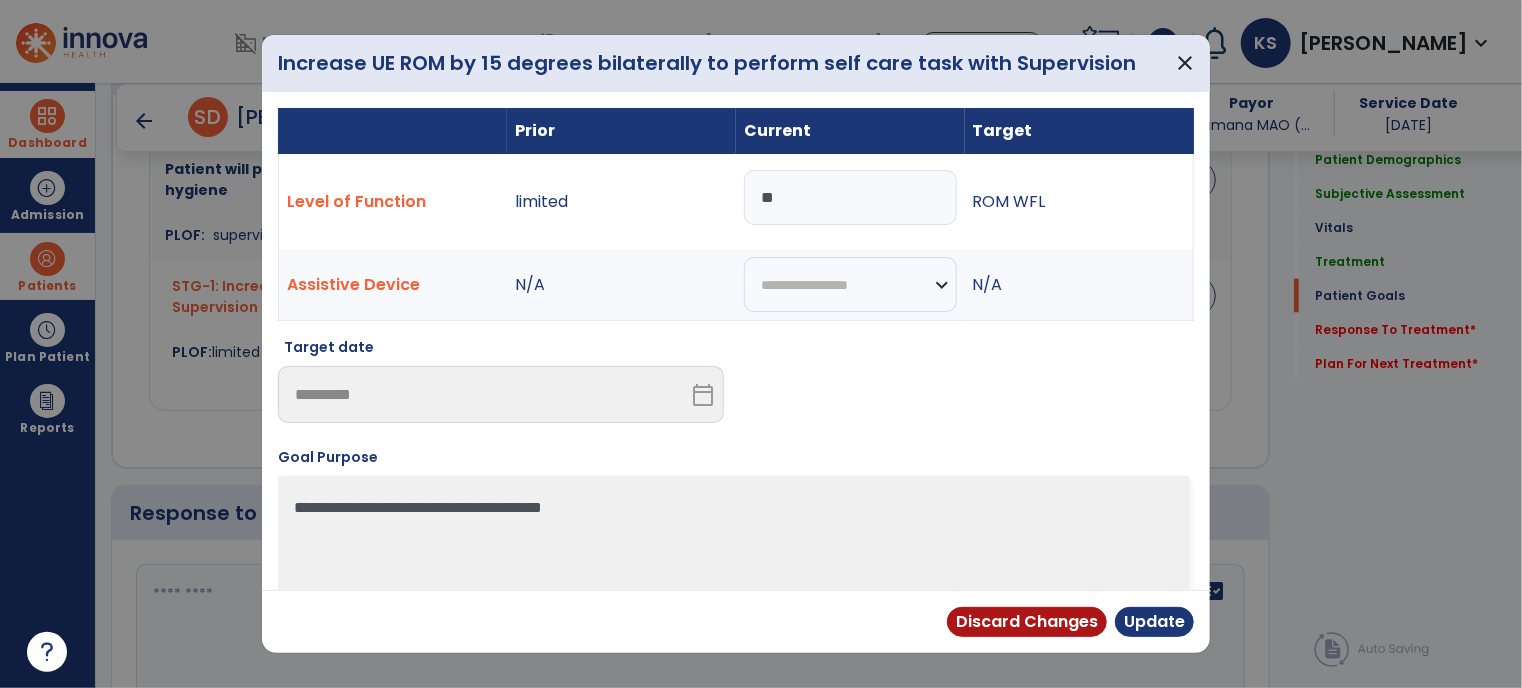 type on "*" 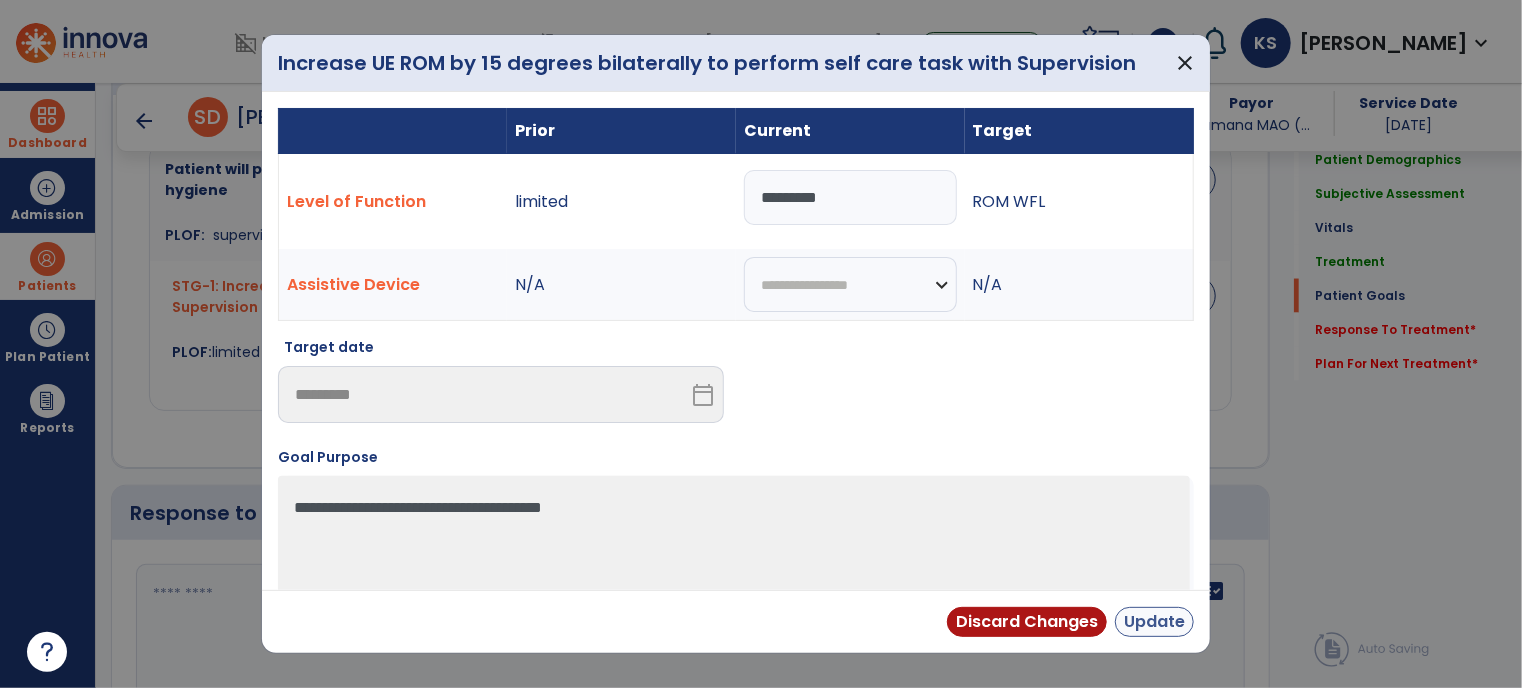 type on "*********" 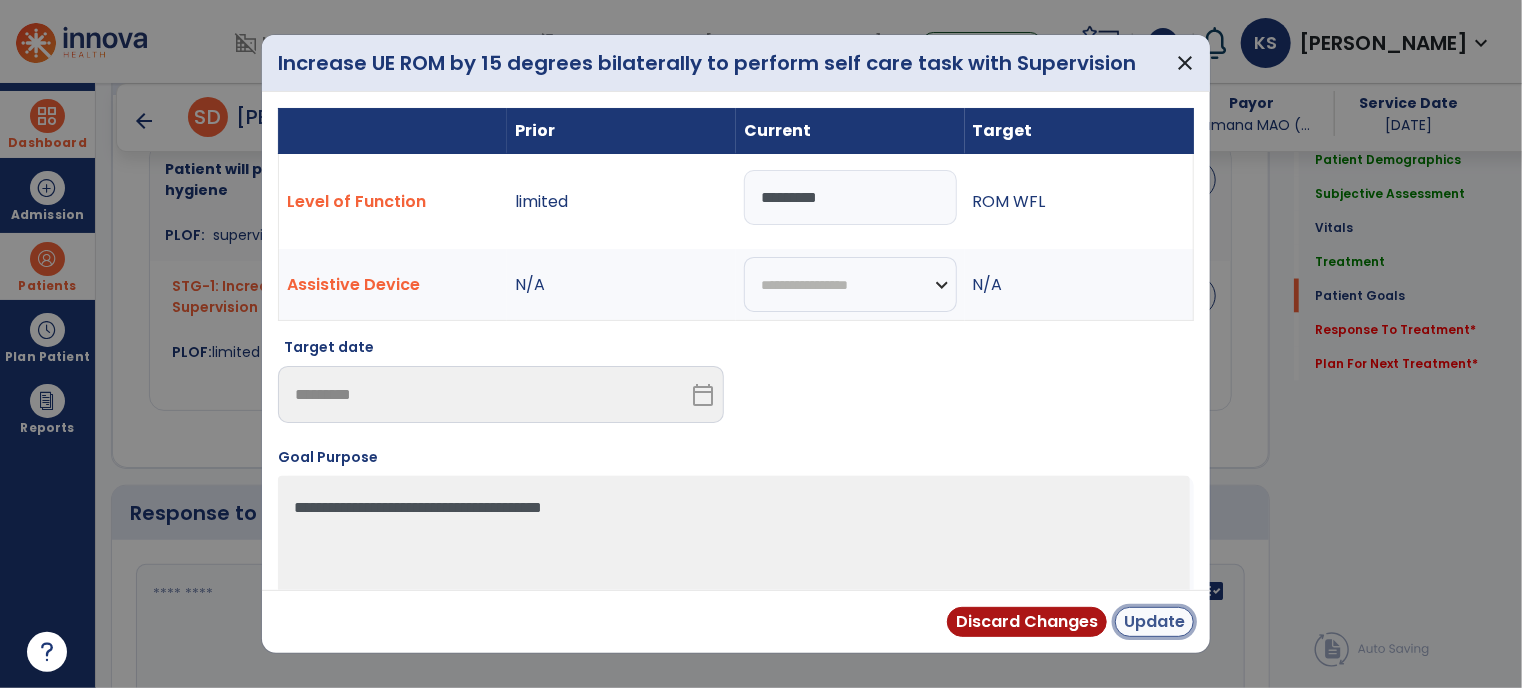click on "Update" at bounding box center [1154, 622] 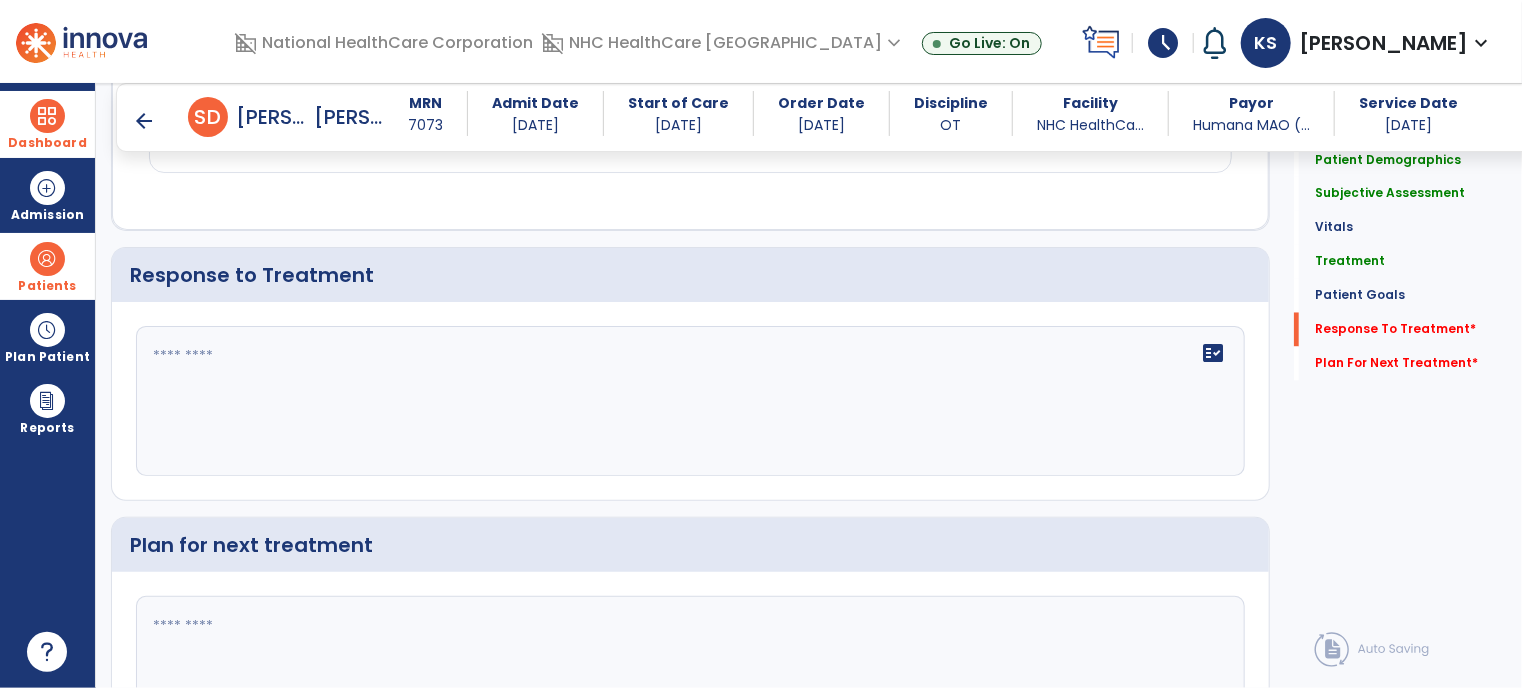 scroll, scrollTop: 1801, scrollLeft: 0, axis: vertical 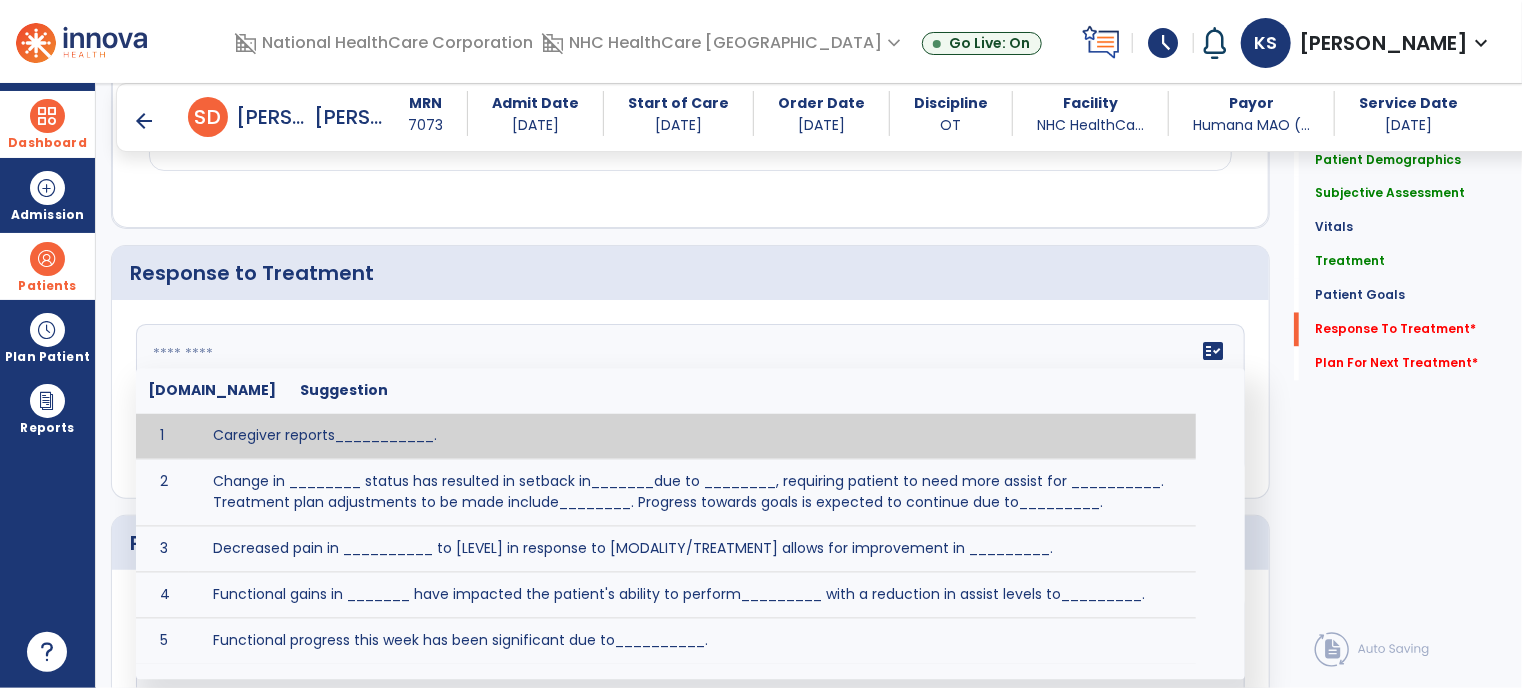 click 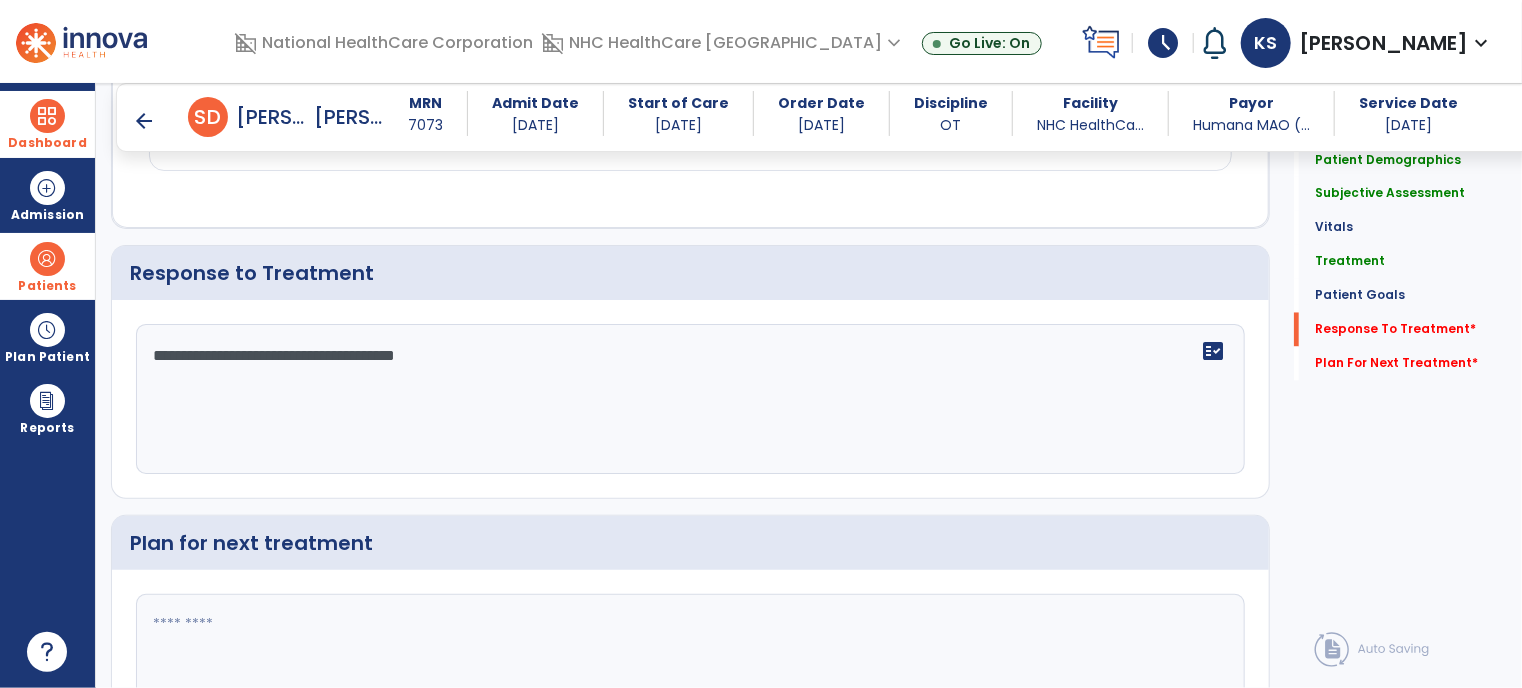 type on "**********" 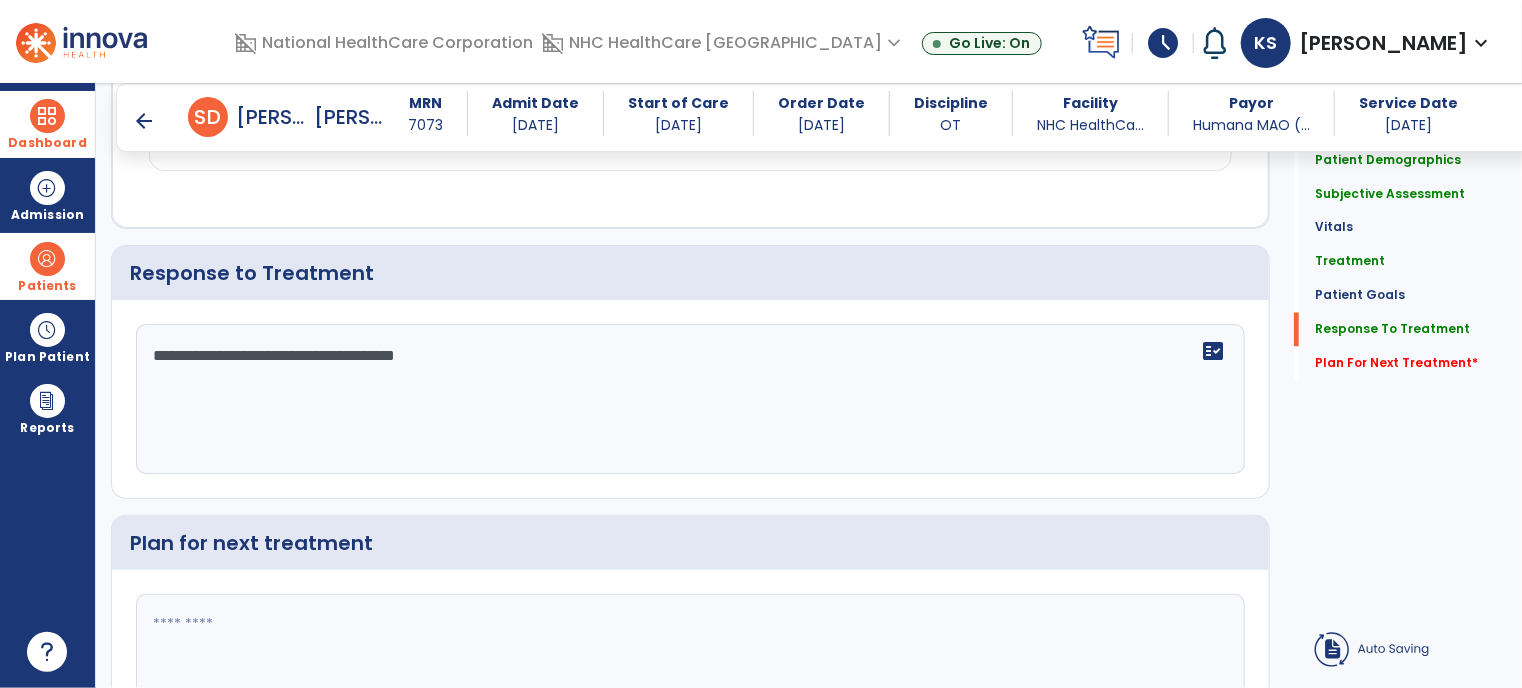 click 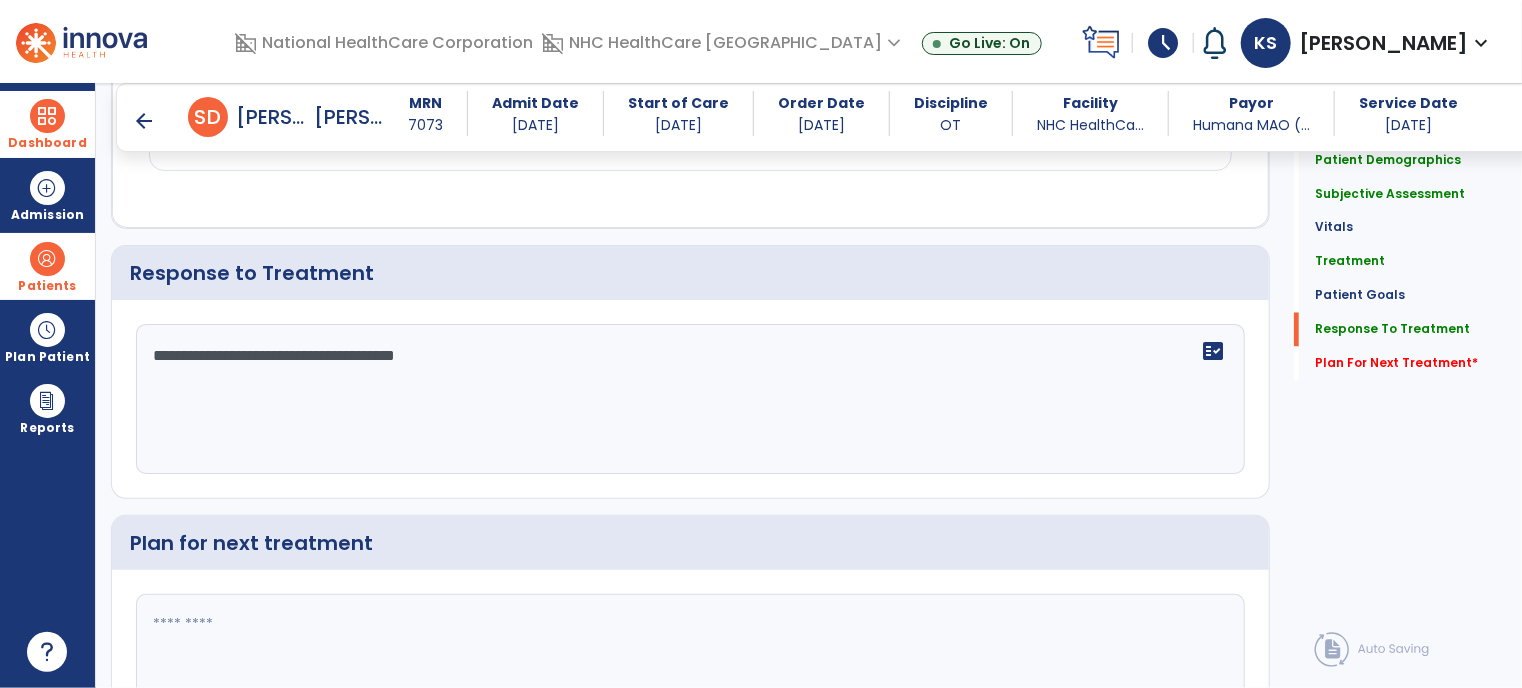 scroll, scrollTop: 1801, scrollLeft: 0, axis: vertical 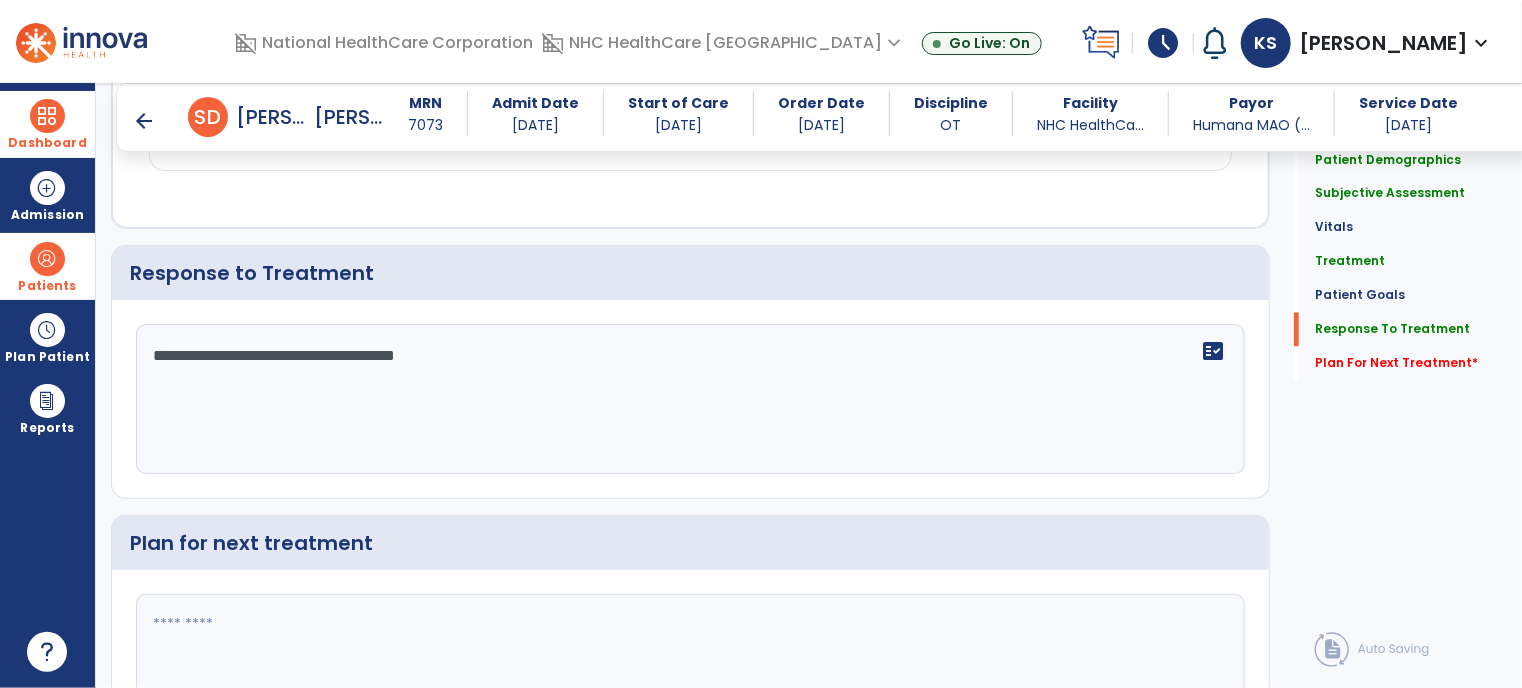 click 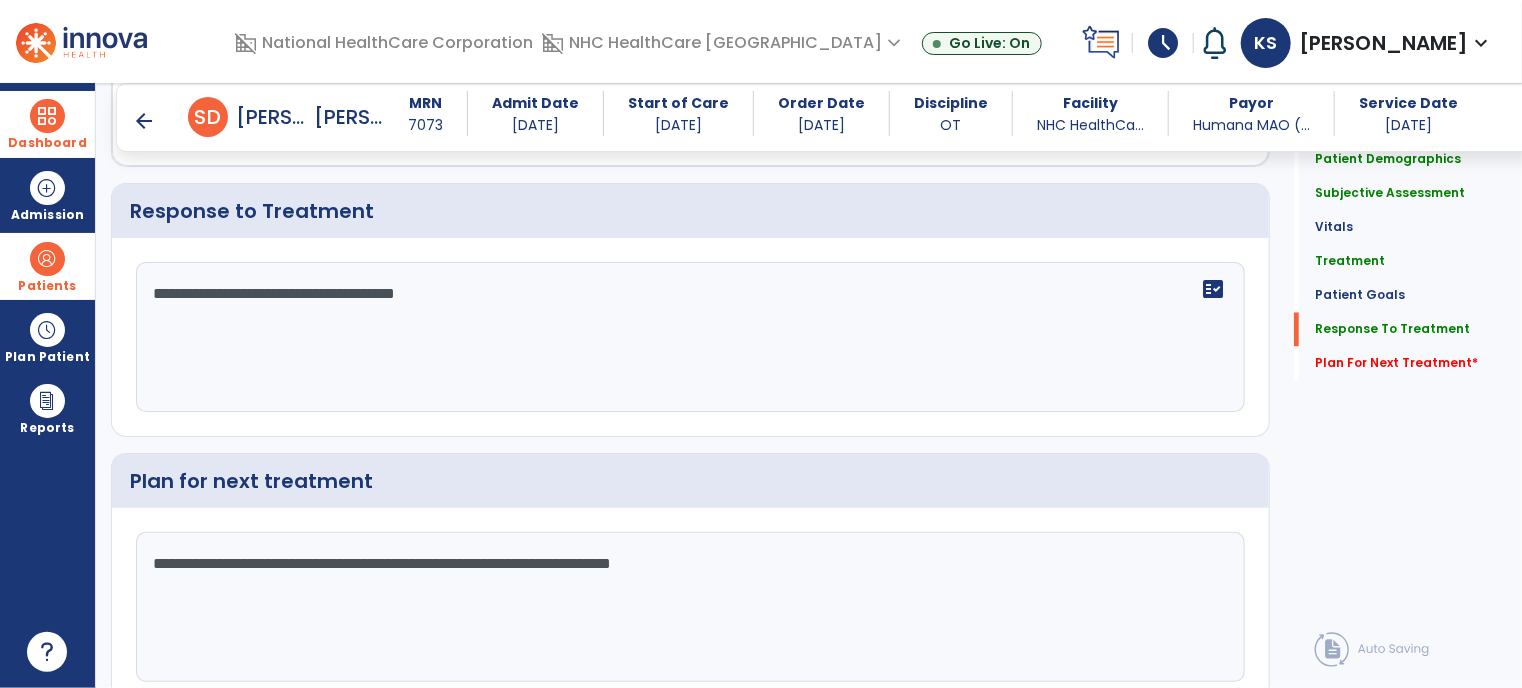 scroll, scrollTop: 1868, scrollLeft: 0, axis: vertical 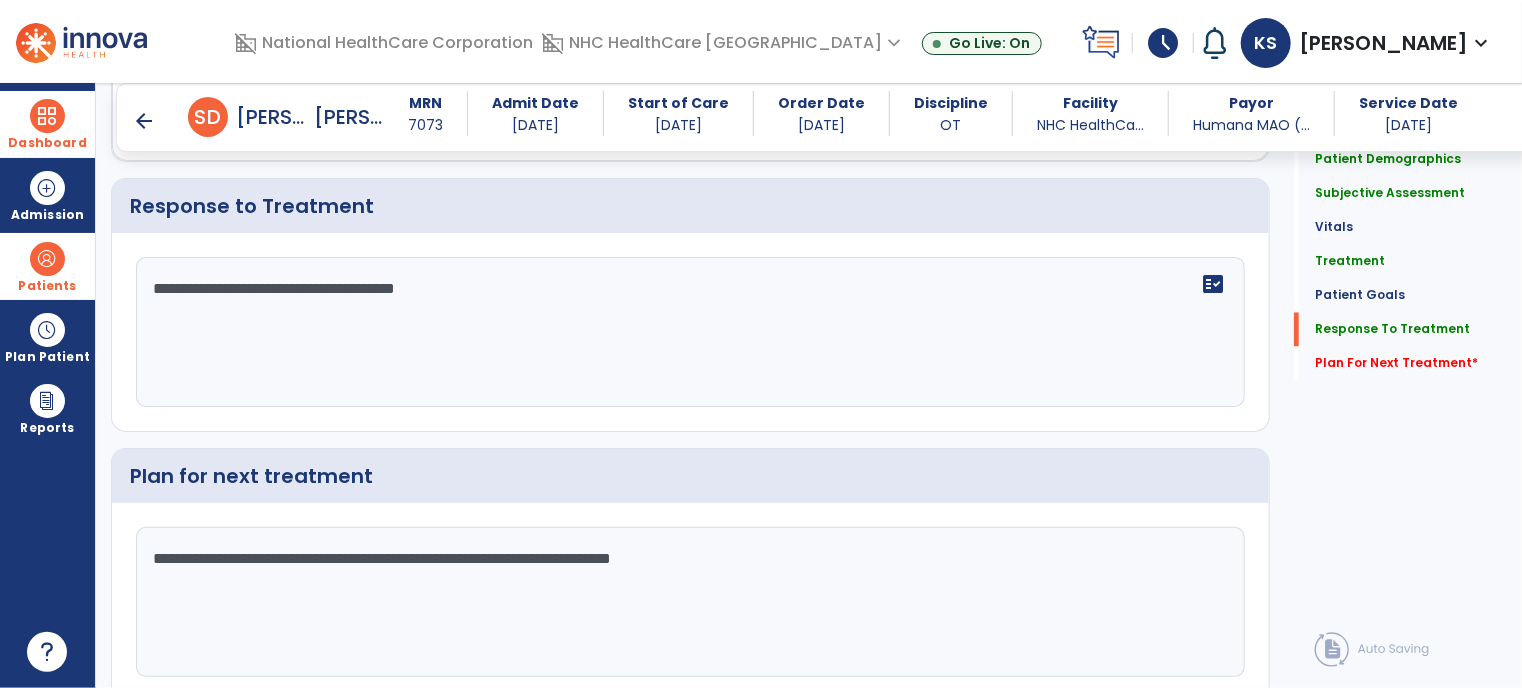 click on "**********" 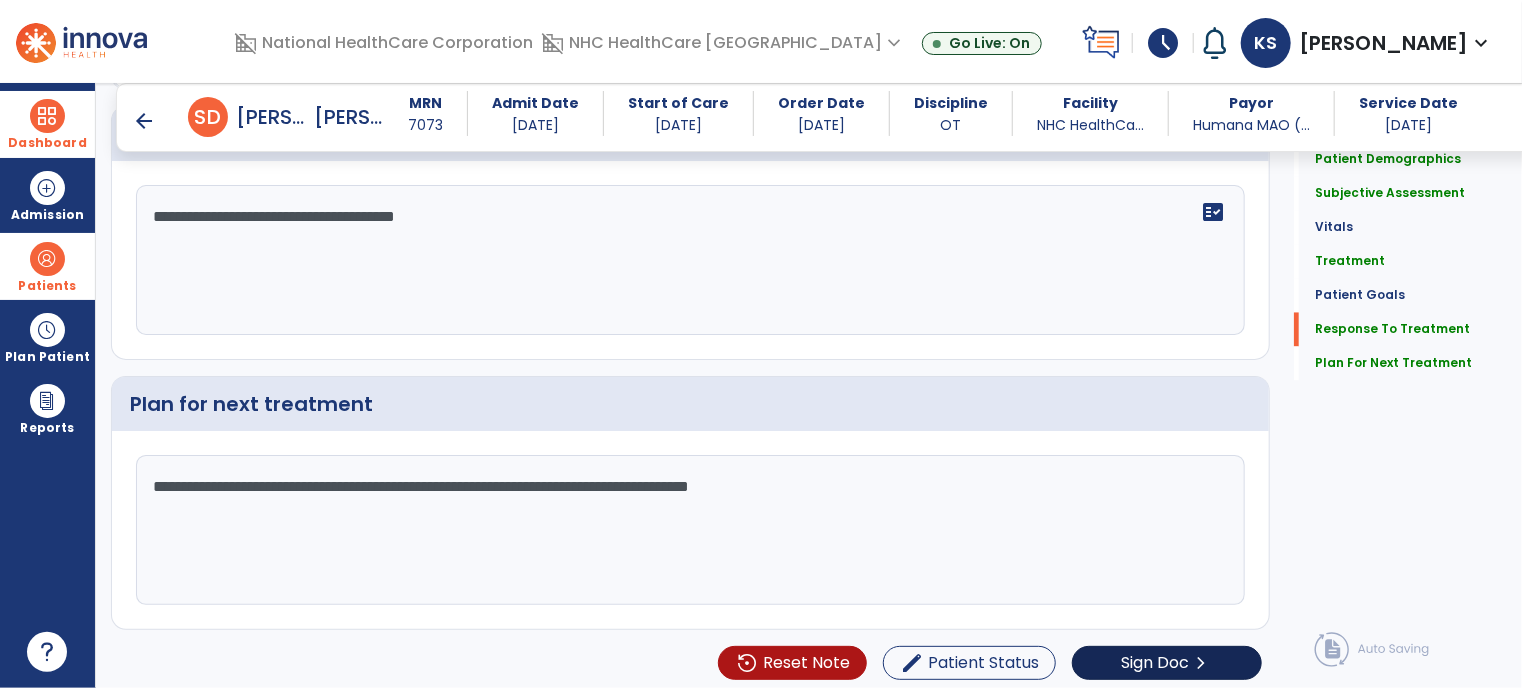 scroll, scrollTop: 1940, scrollLeft: 0, axis: vertical 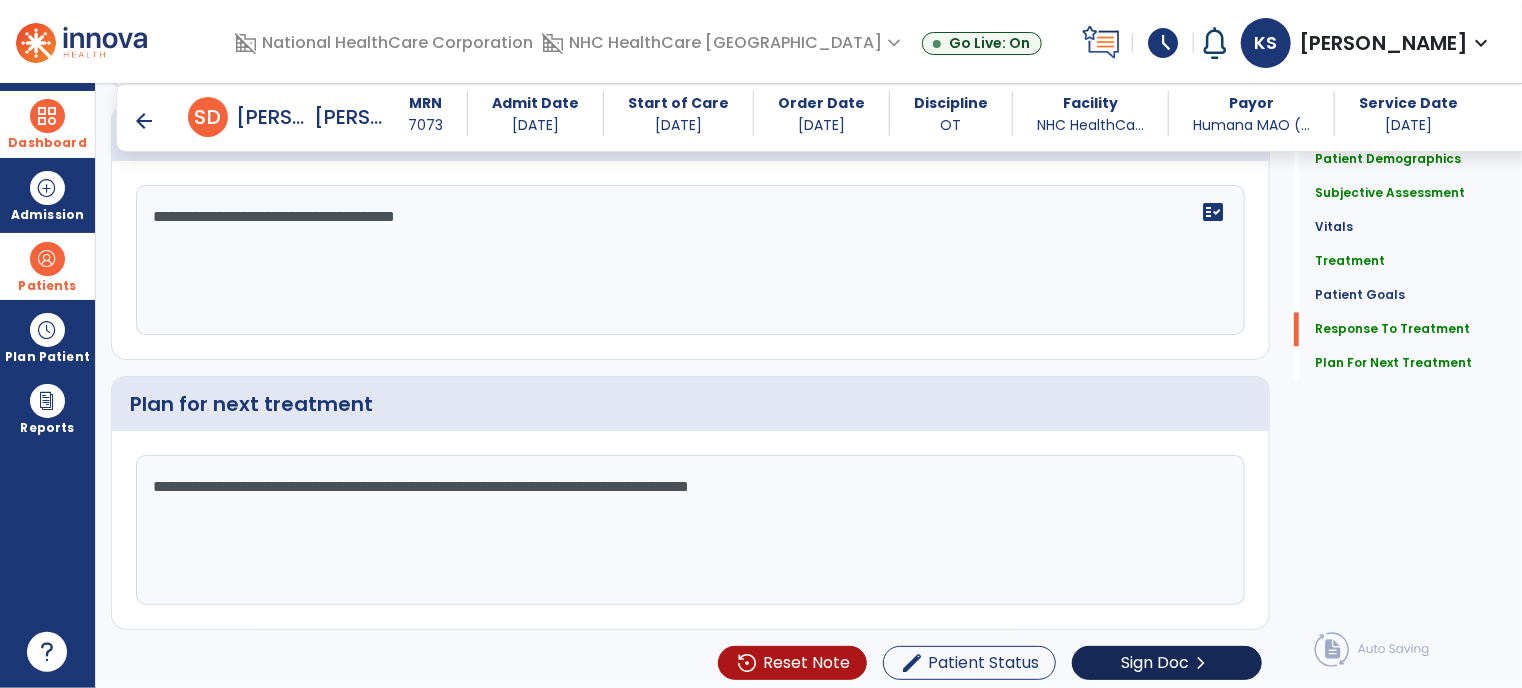 type on "**********" 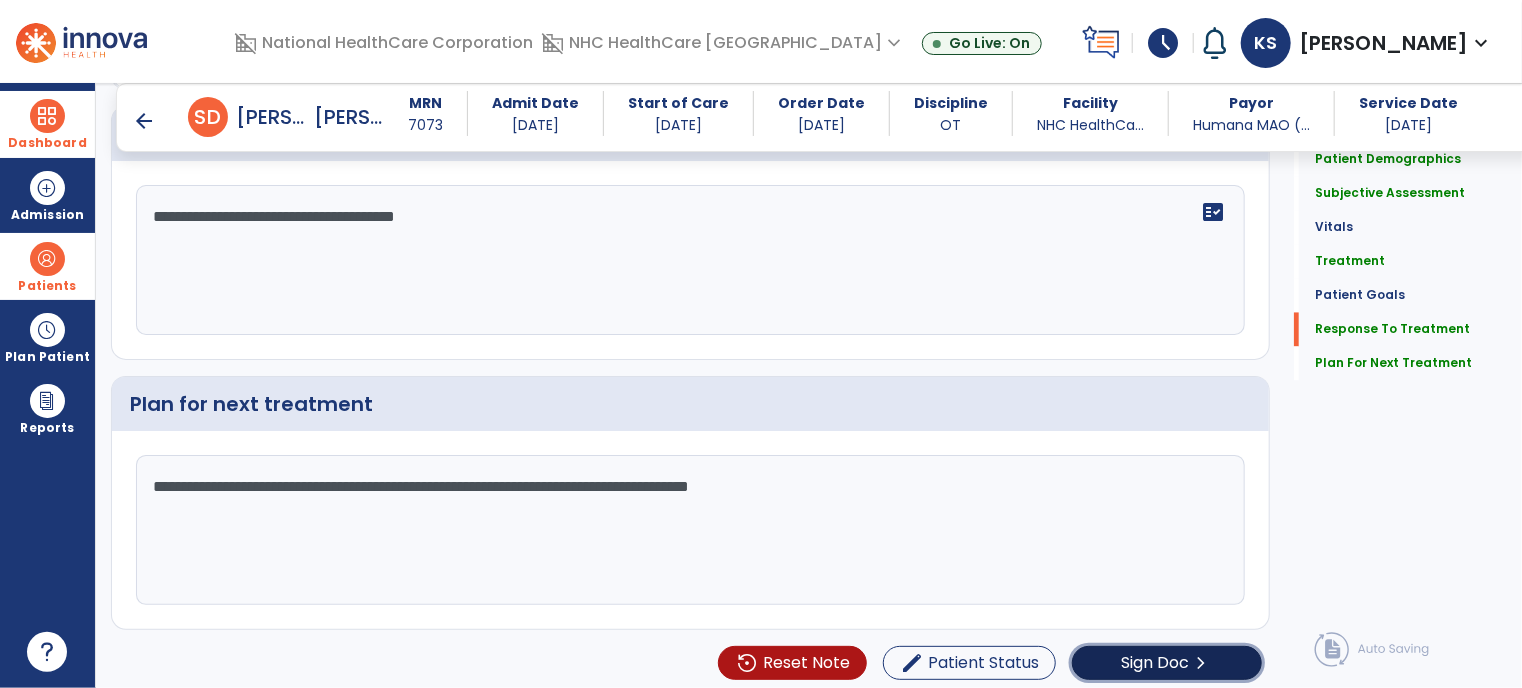 click on "Sign Doc" 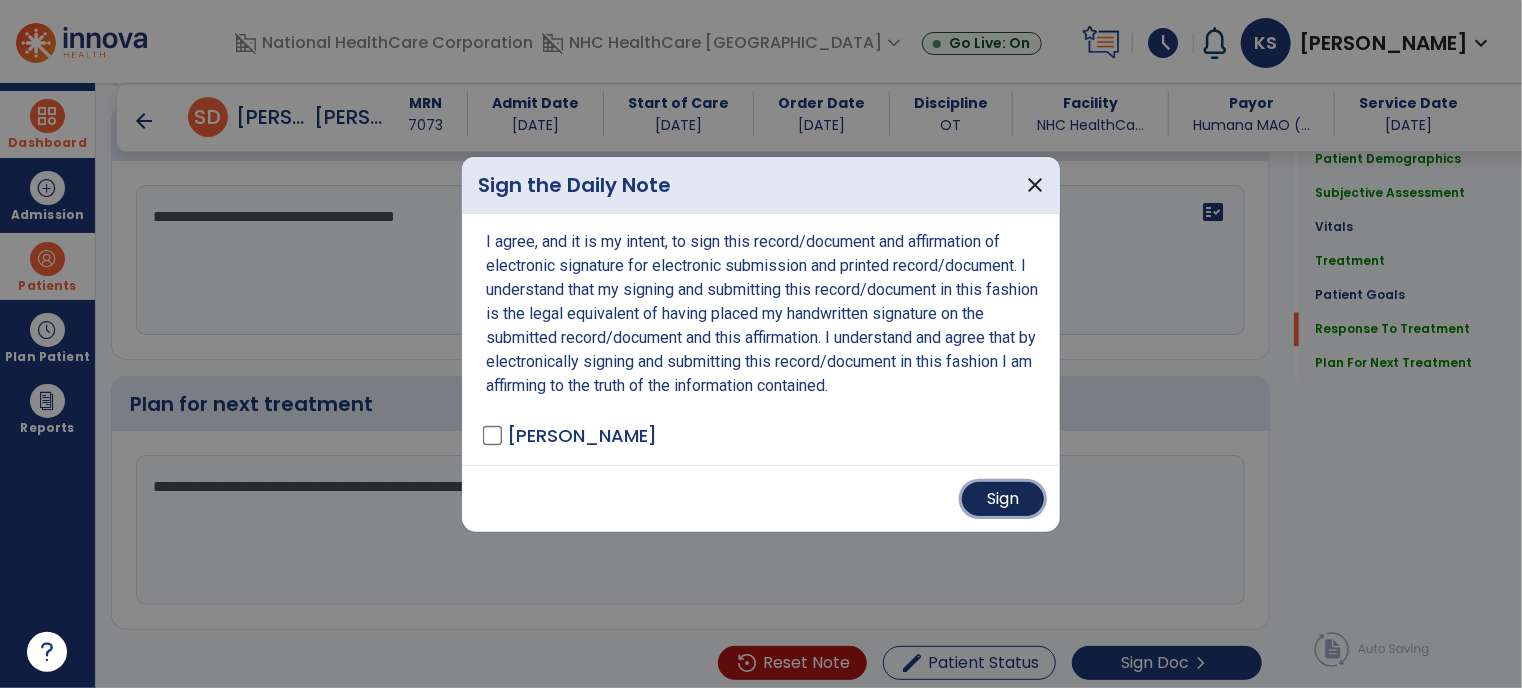 click on "Sign" at bounding box center [1003, 499] 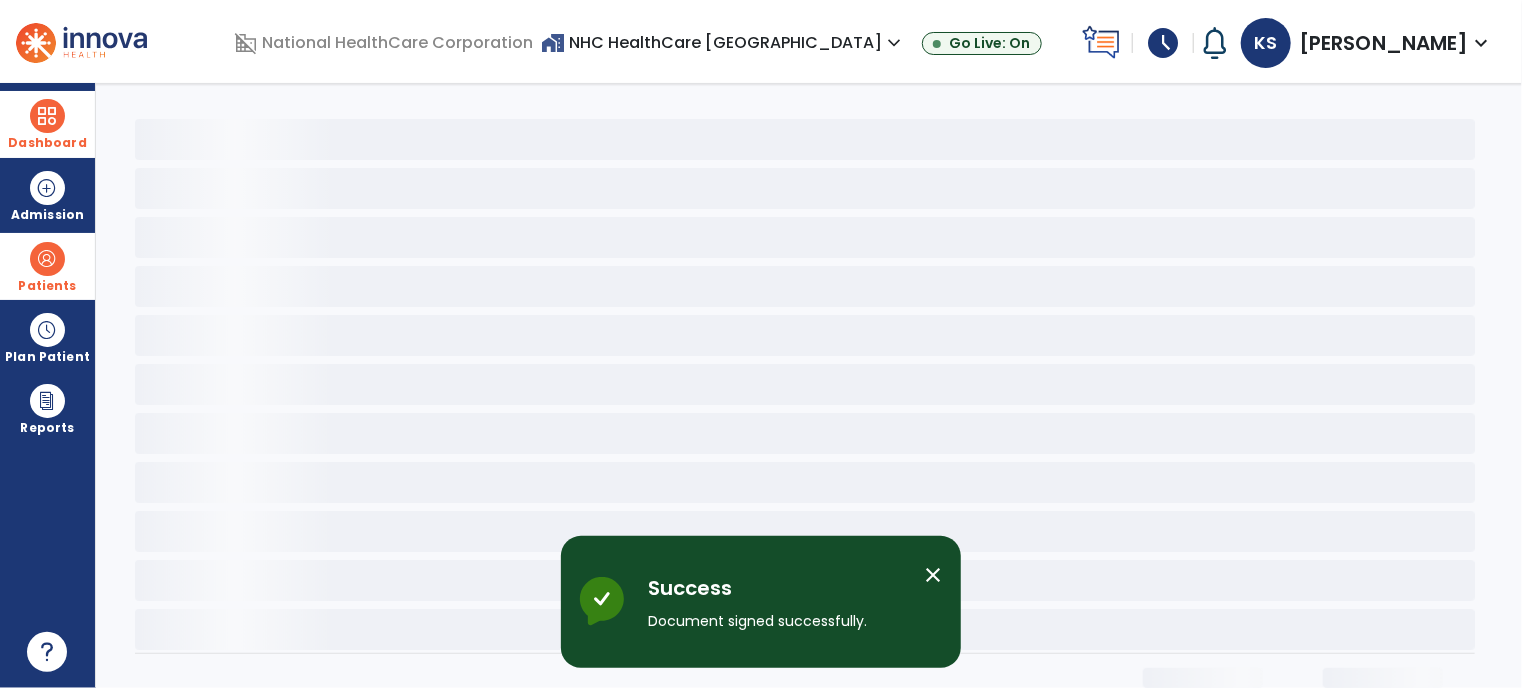 scroll, scrollTop: 0, scrollLeft: 0, axis: both 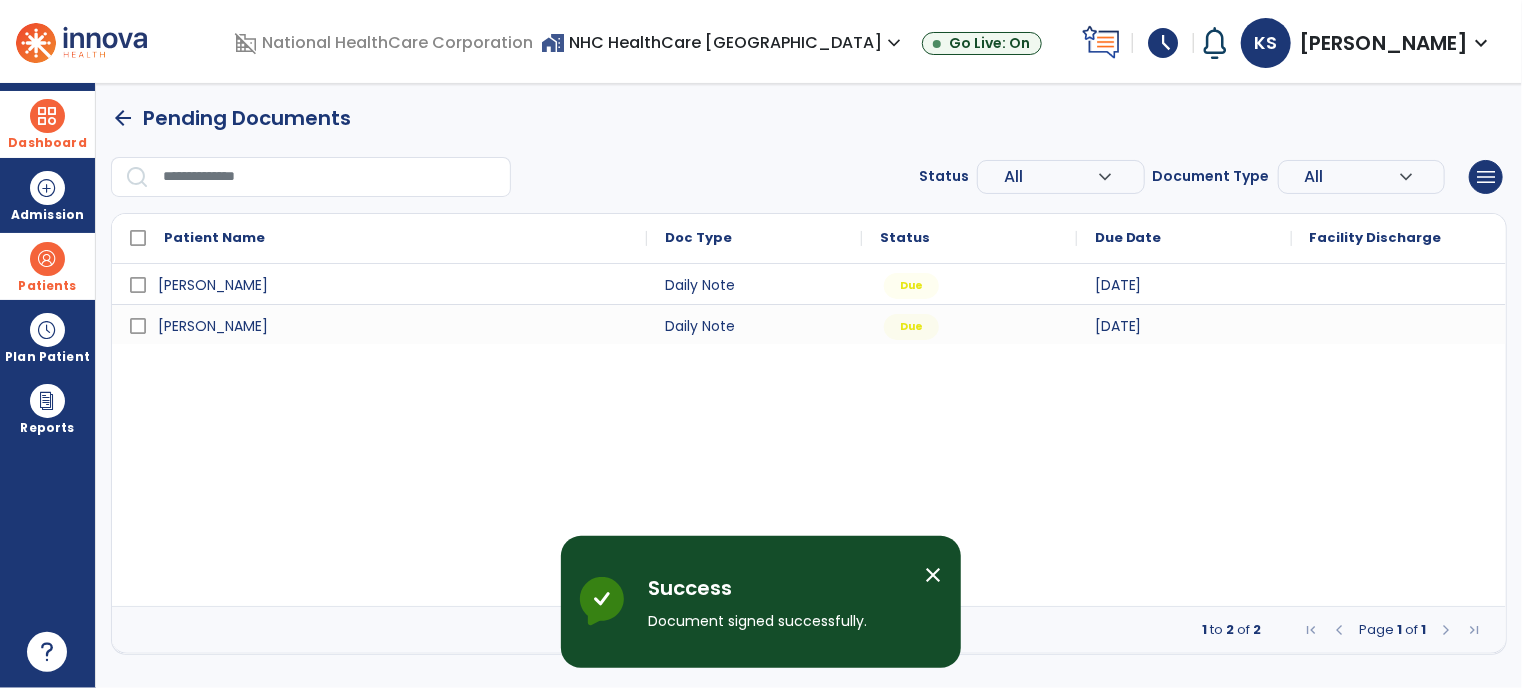 click on "close" at bounding box center [933, 575] 